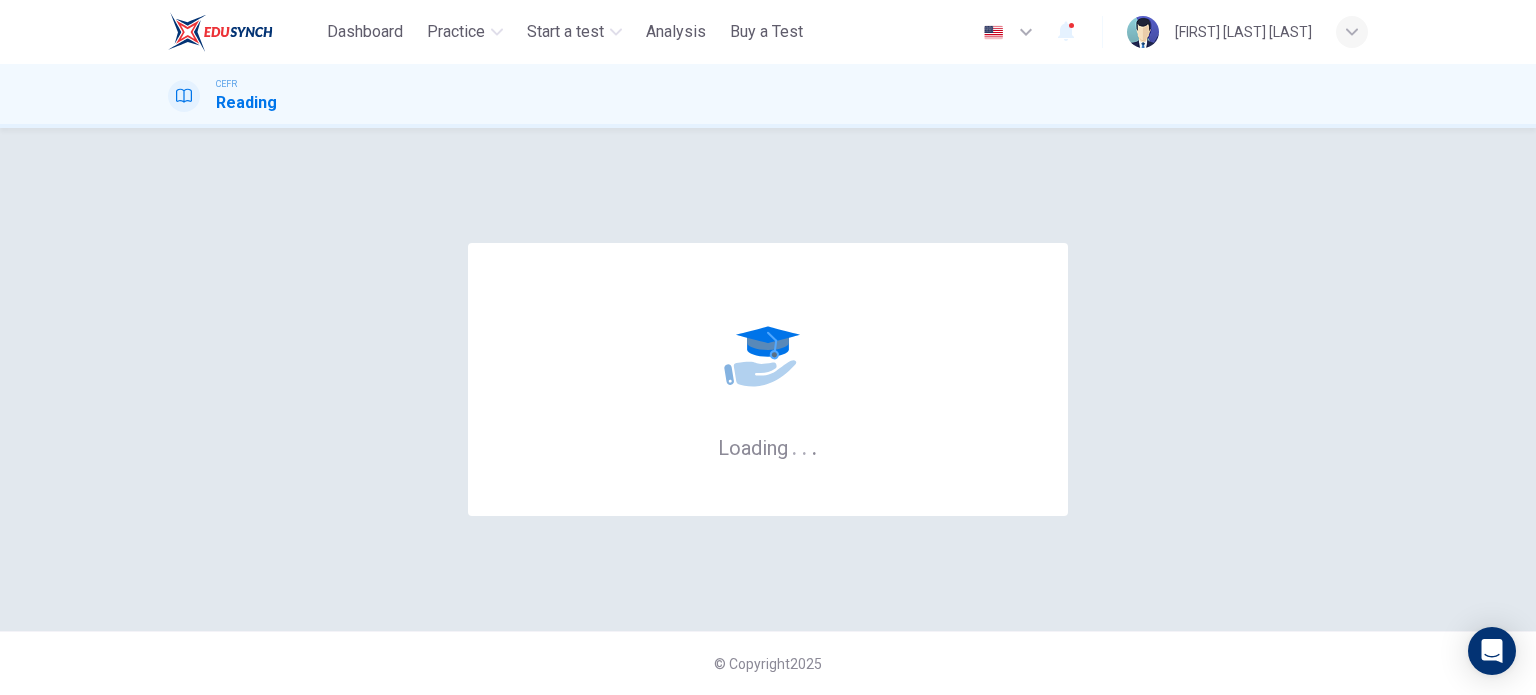 scroll, scrollTop: 0, scrollLeft: 0, axis: both 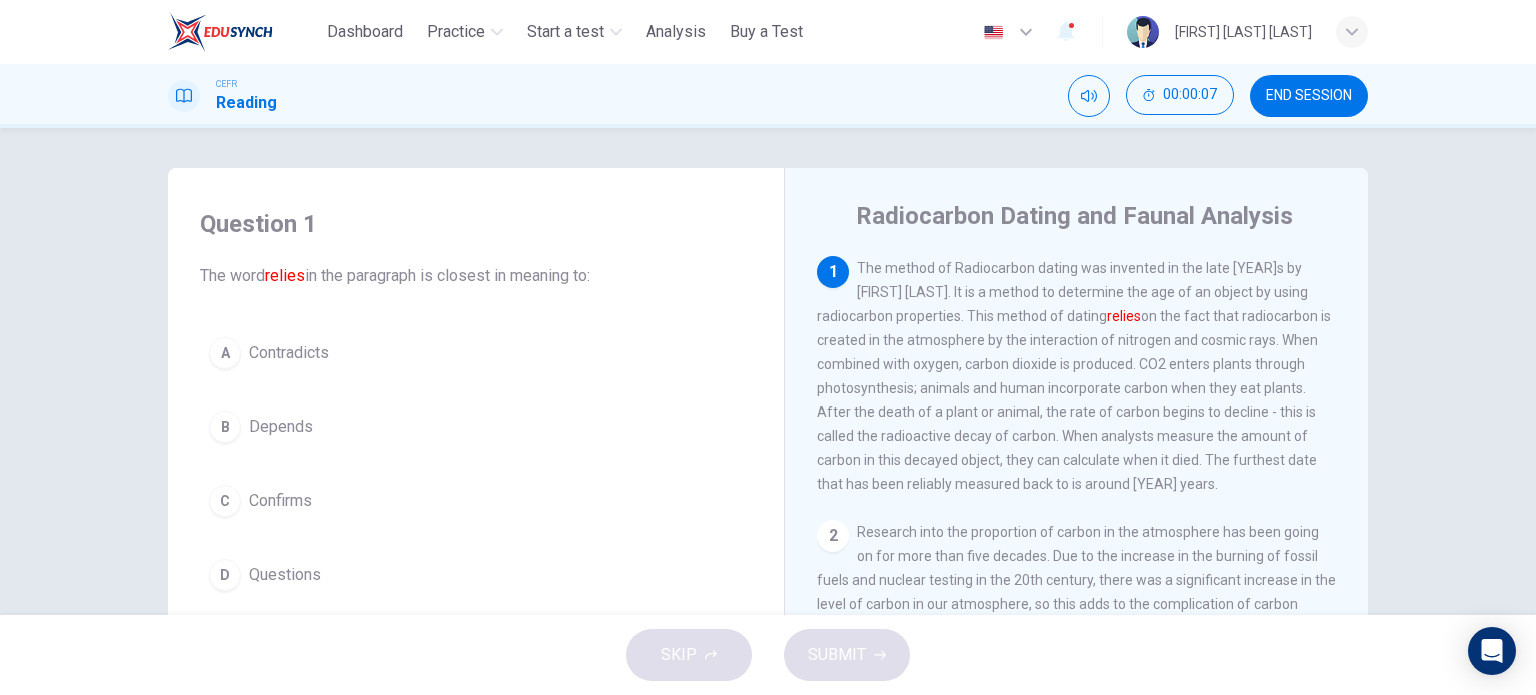 click on "END SESSION" at bounding box center (1309, 96) 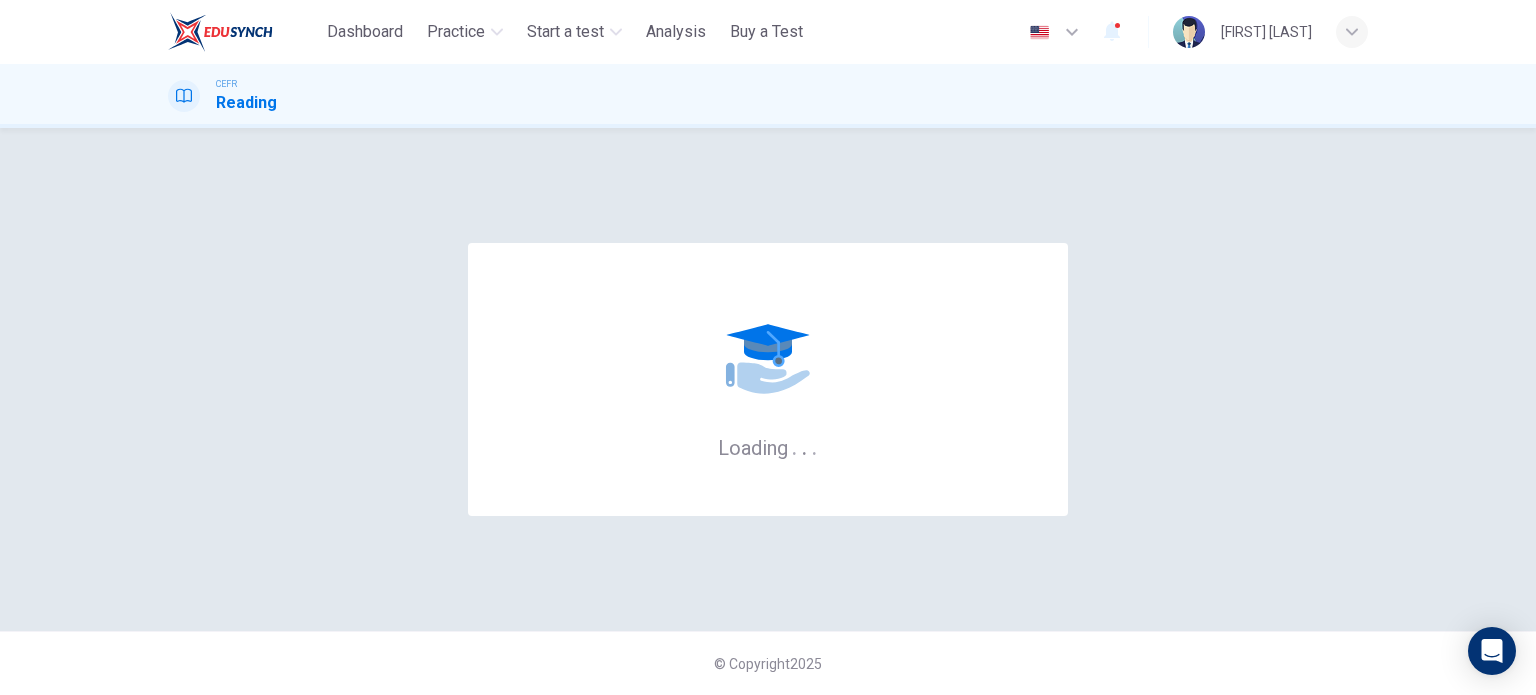 scroll, scrollTop: 0, scrollLeft: 0, axis: both 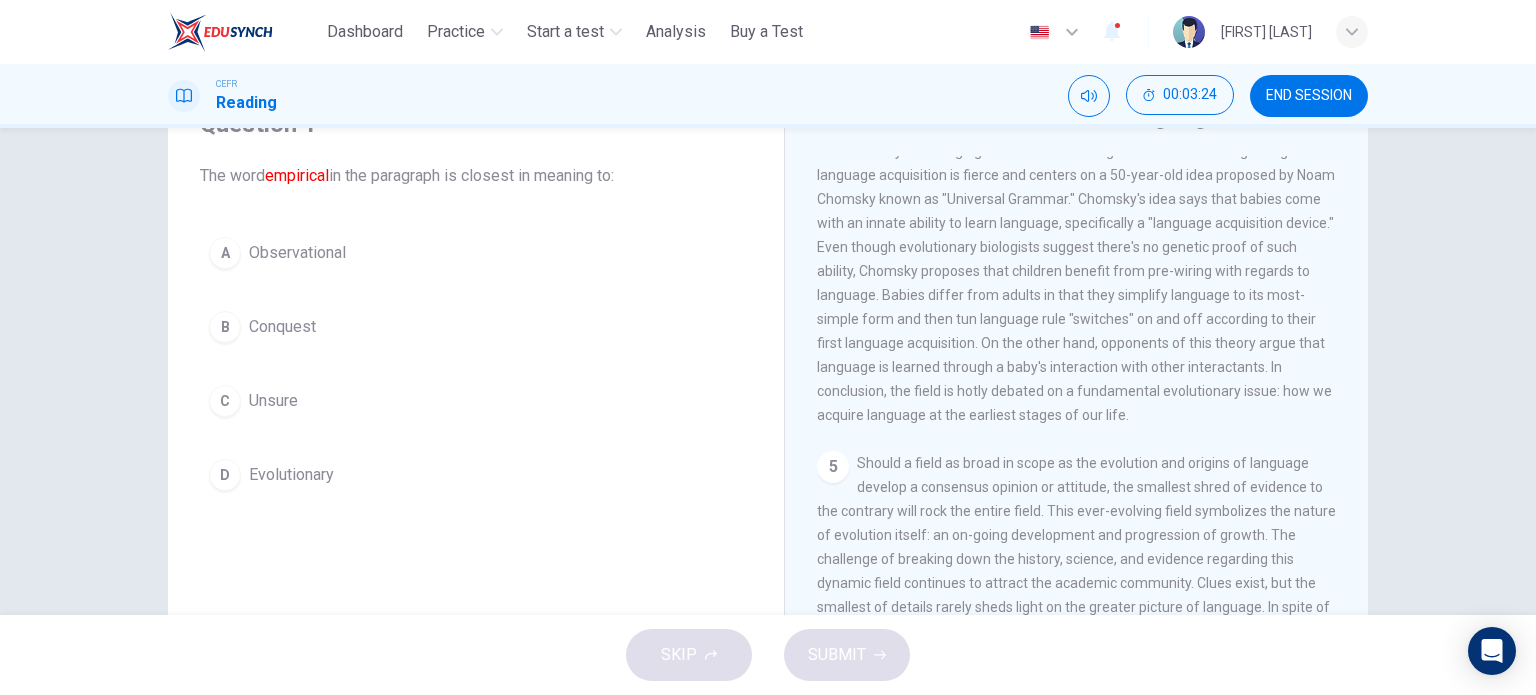 click on "Observational" at bounding box center [297, 253] 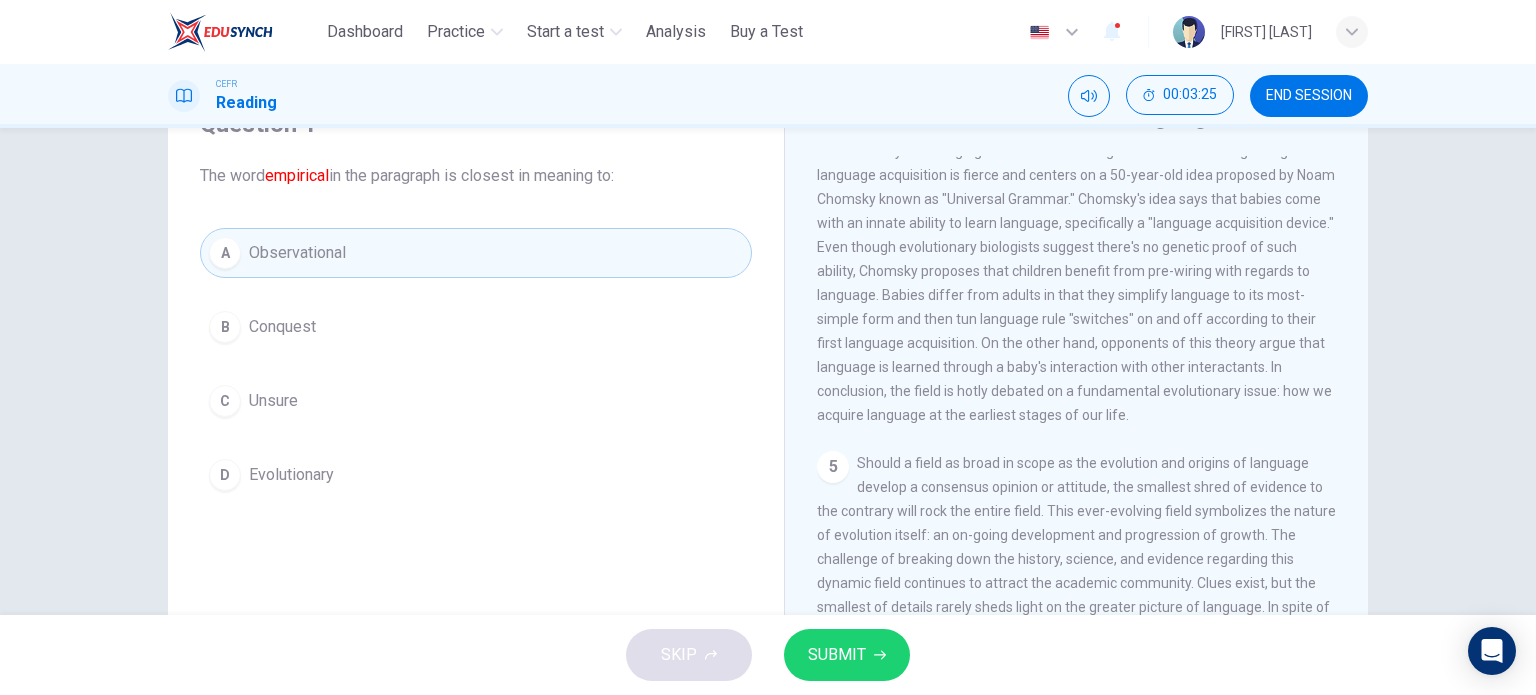 click on "SUBMIT" at bounding box center (837, 655) 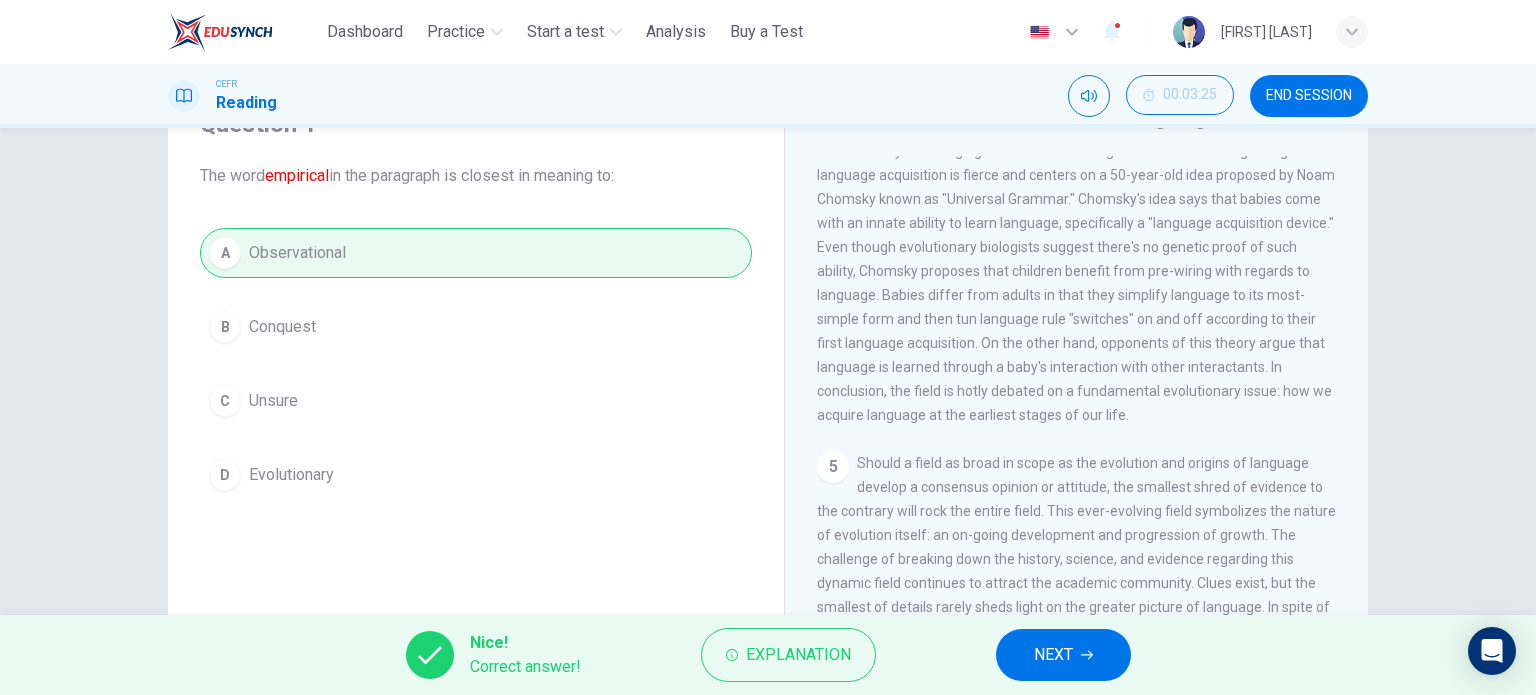 click on "NEXT" at bounding box center [1053, 655] 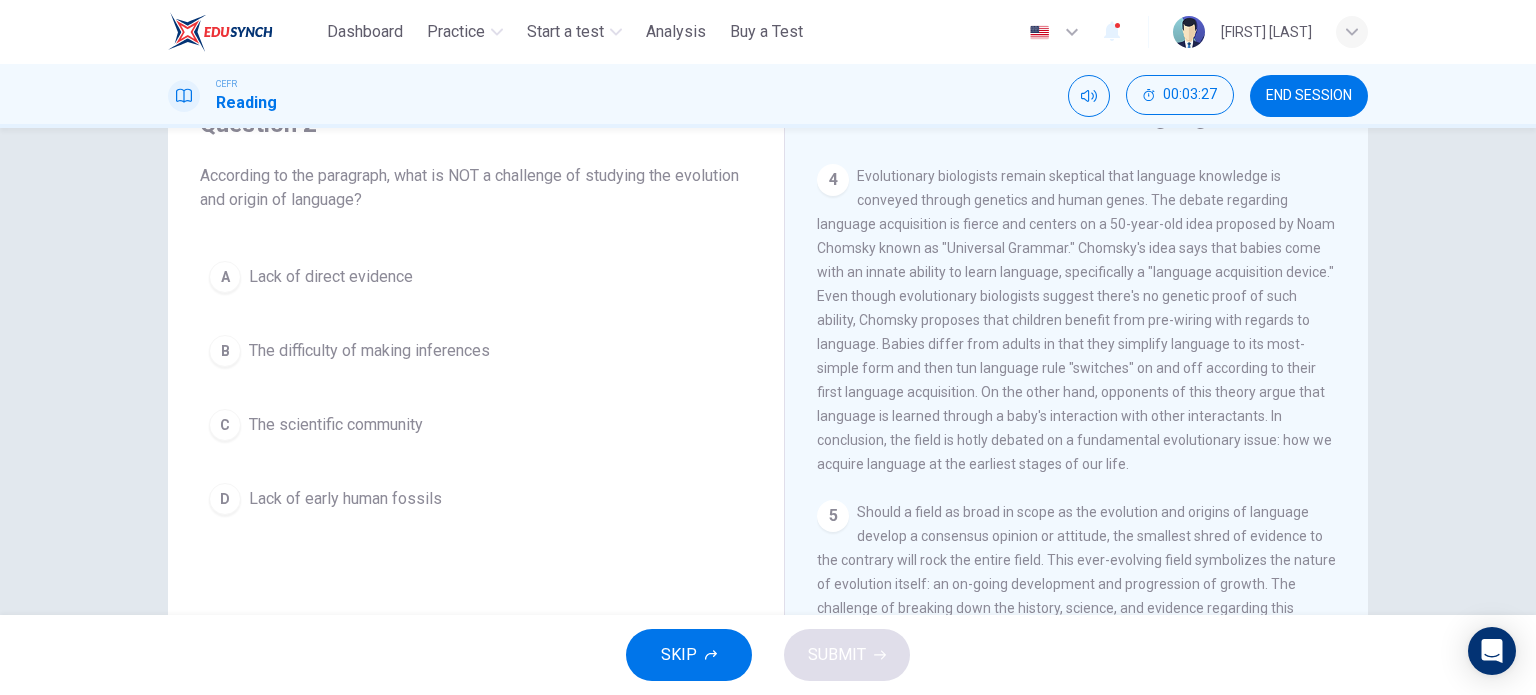 scroll, scrollTop: 851, scrollLeft: 0, axis: vertical 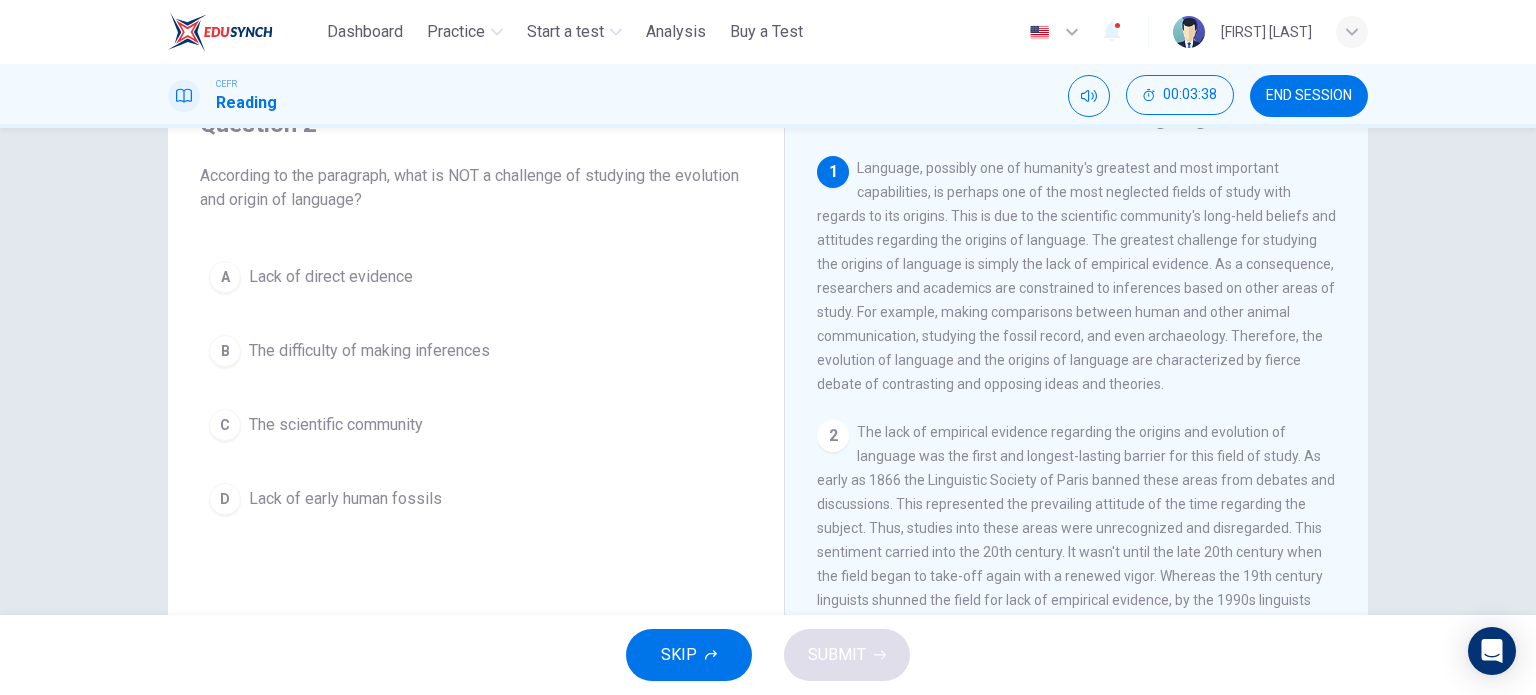 click on "D Lack of early human fossils" at bounding box center [476, 499] 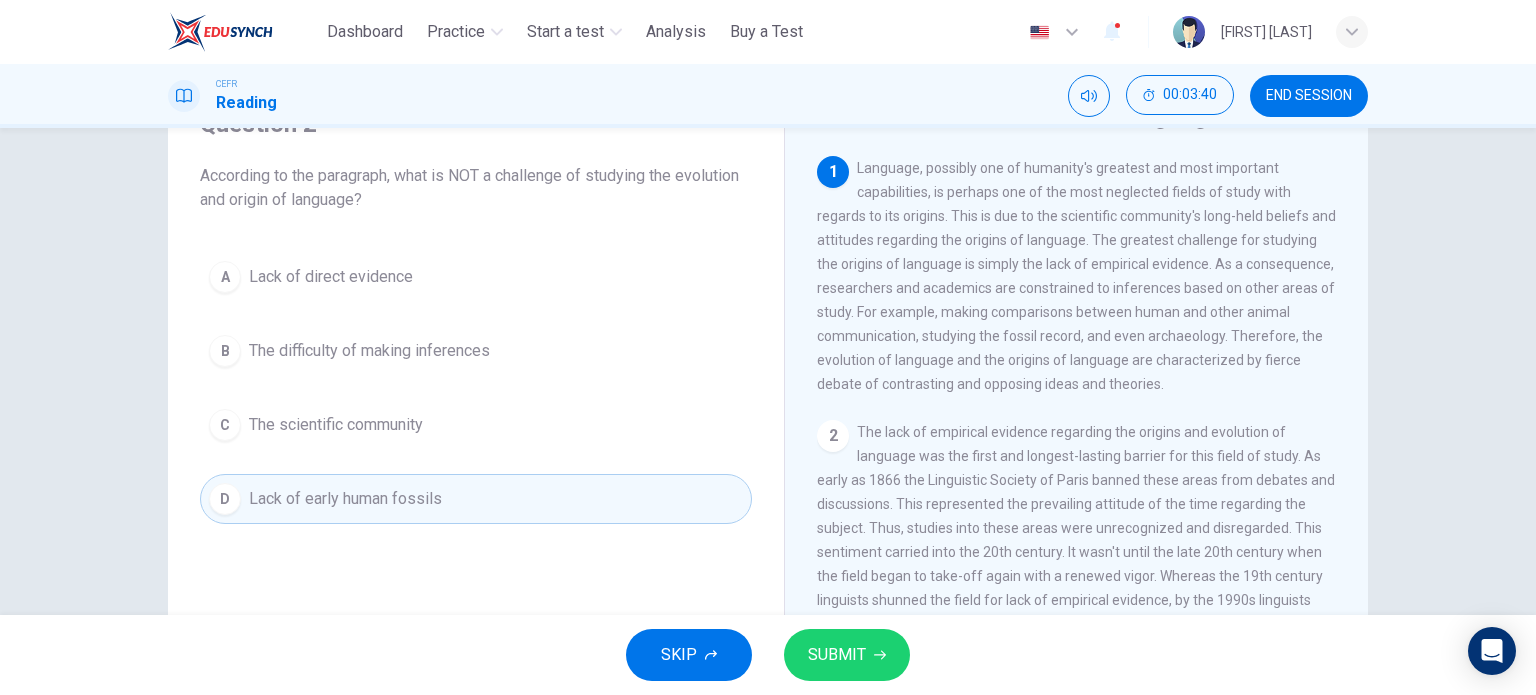 click on "SKIP SUBMIT" at bounding box center (768, 655) 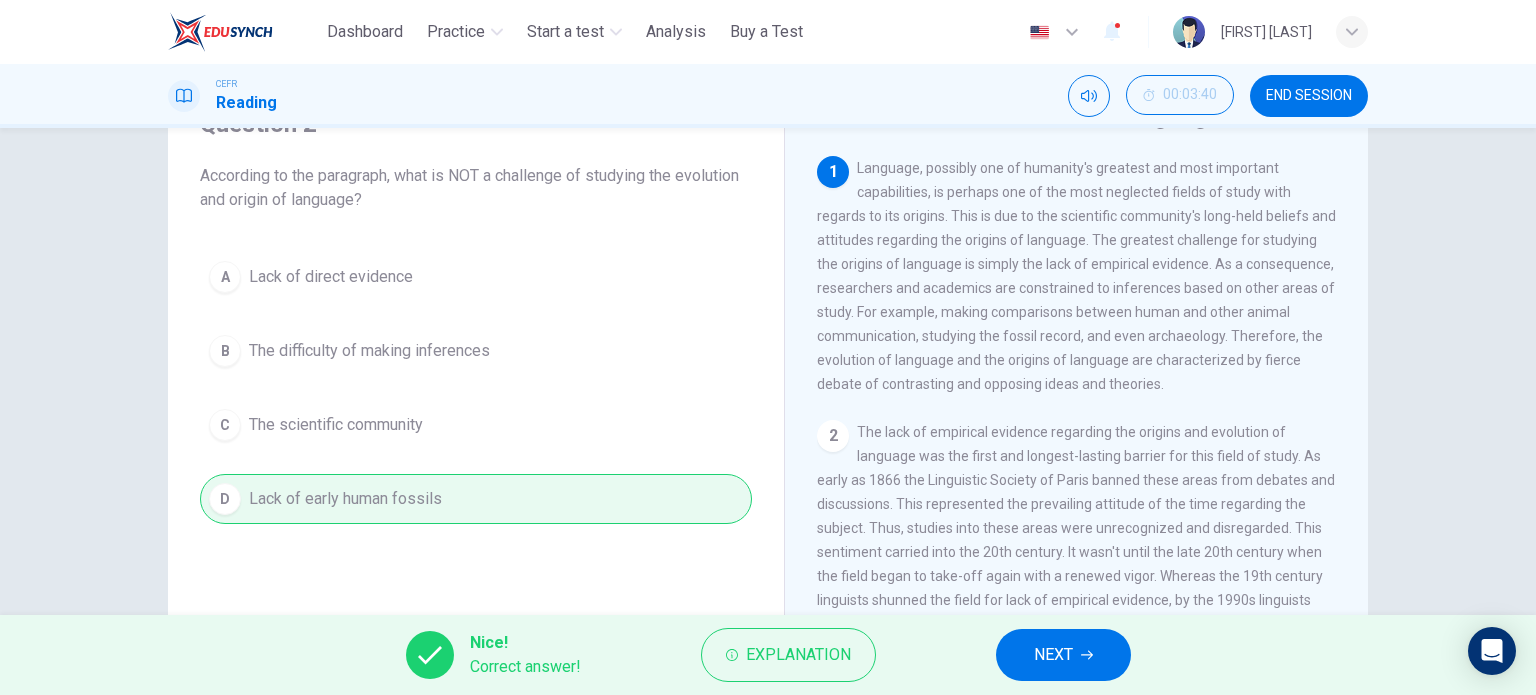 click on "NEXT" at bounding box center (1053, 655) 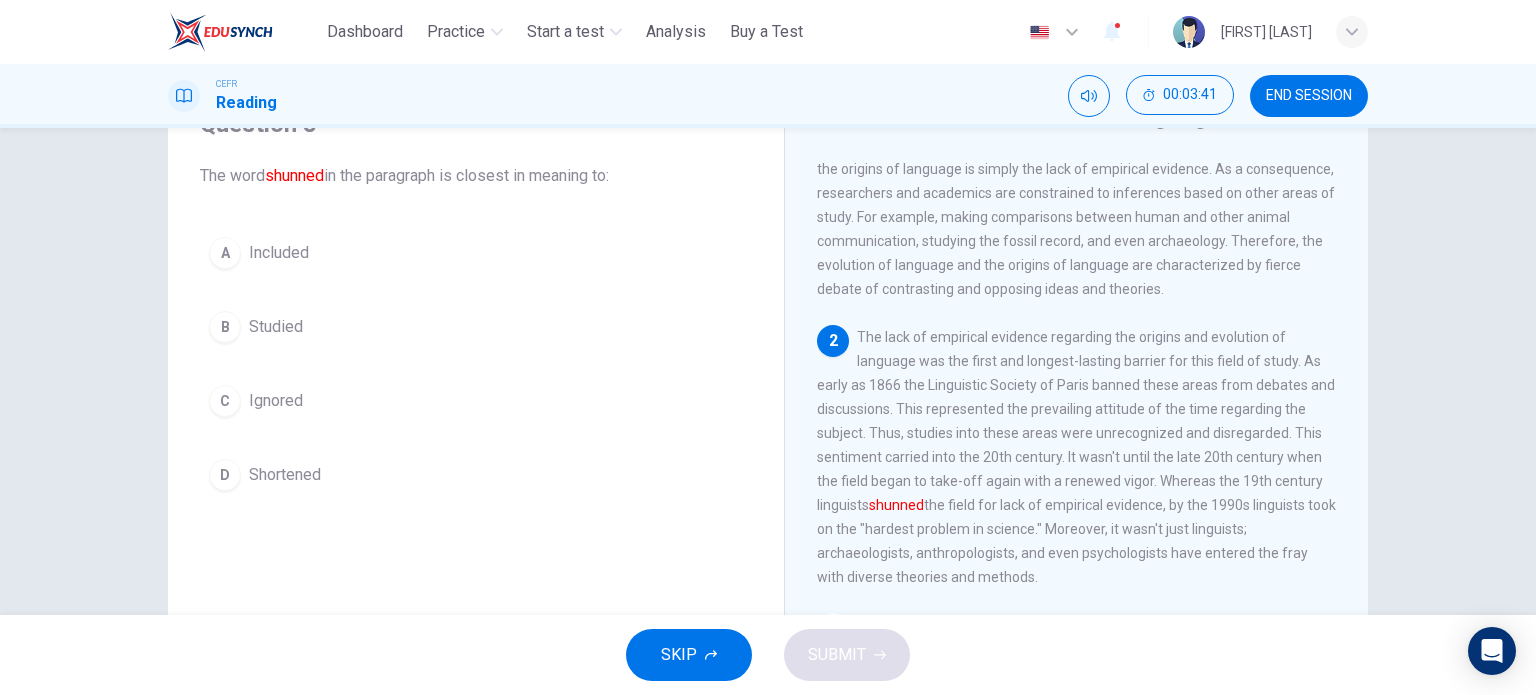 scroll, scrollTop: 100, scrollLeft: 0, axis: vertical 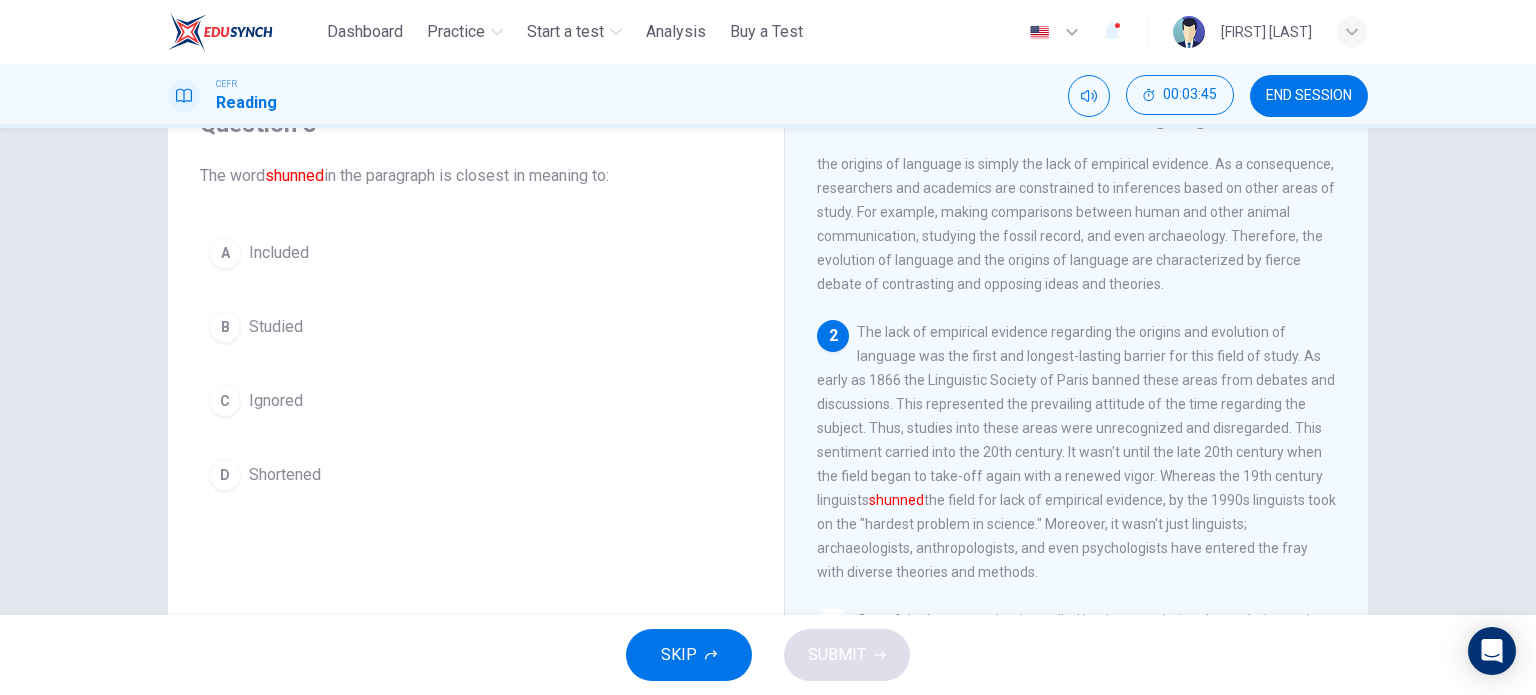 click on "C Ignored" at bounding box center (476, 401) 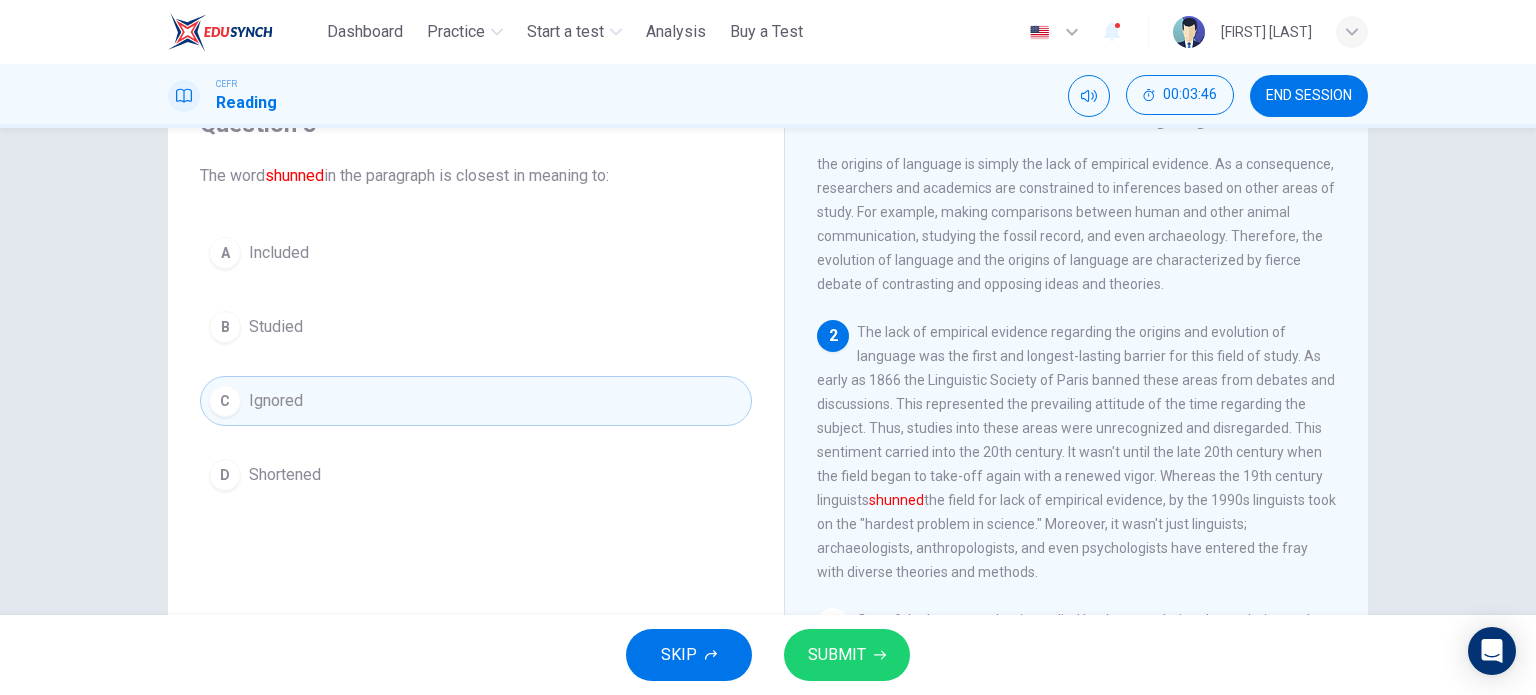 click on "SUBMIT" at bounding box center (847, 655) 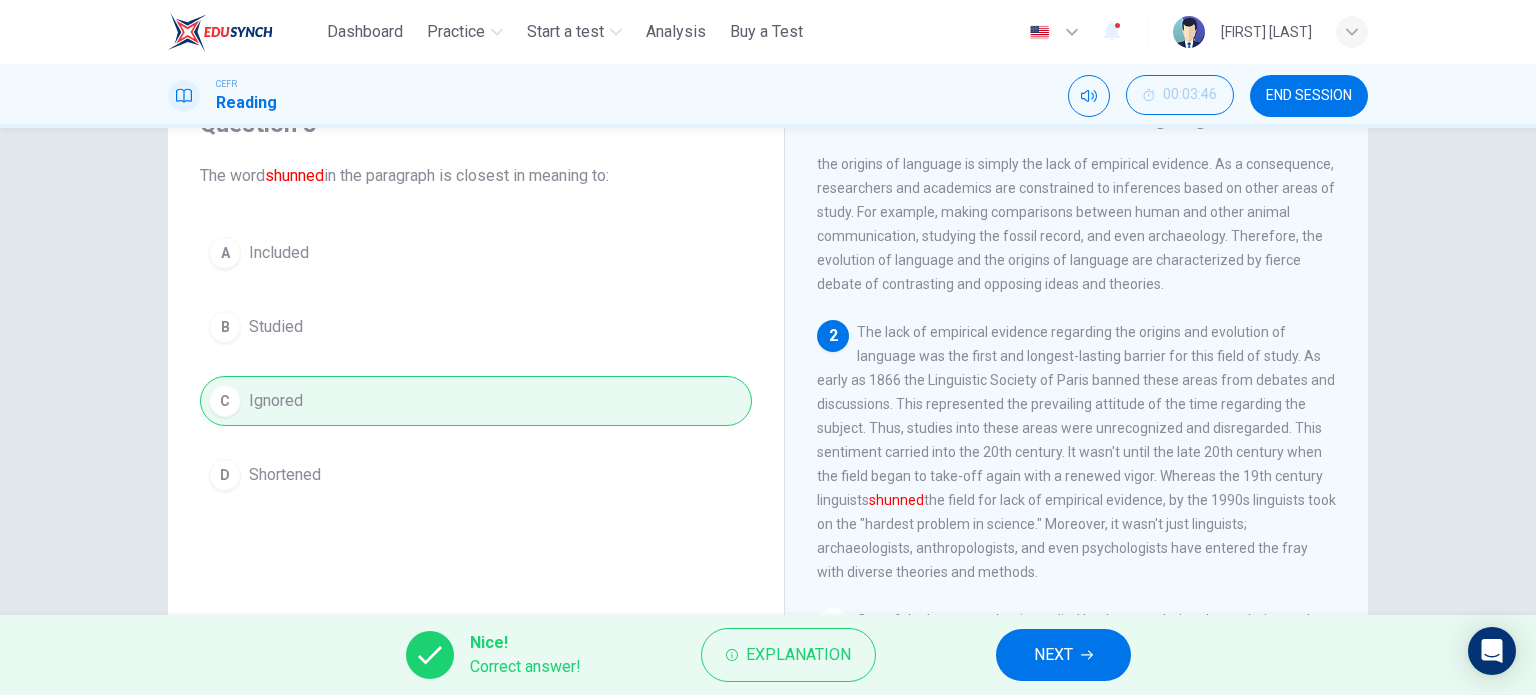 click on "NEXT" at bounding box center [1053, 655] 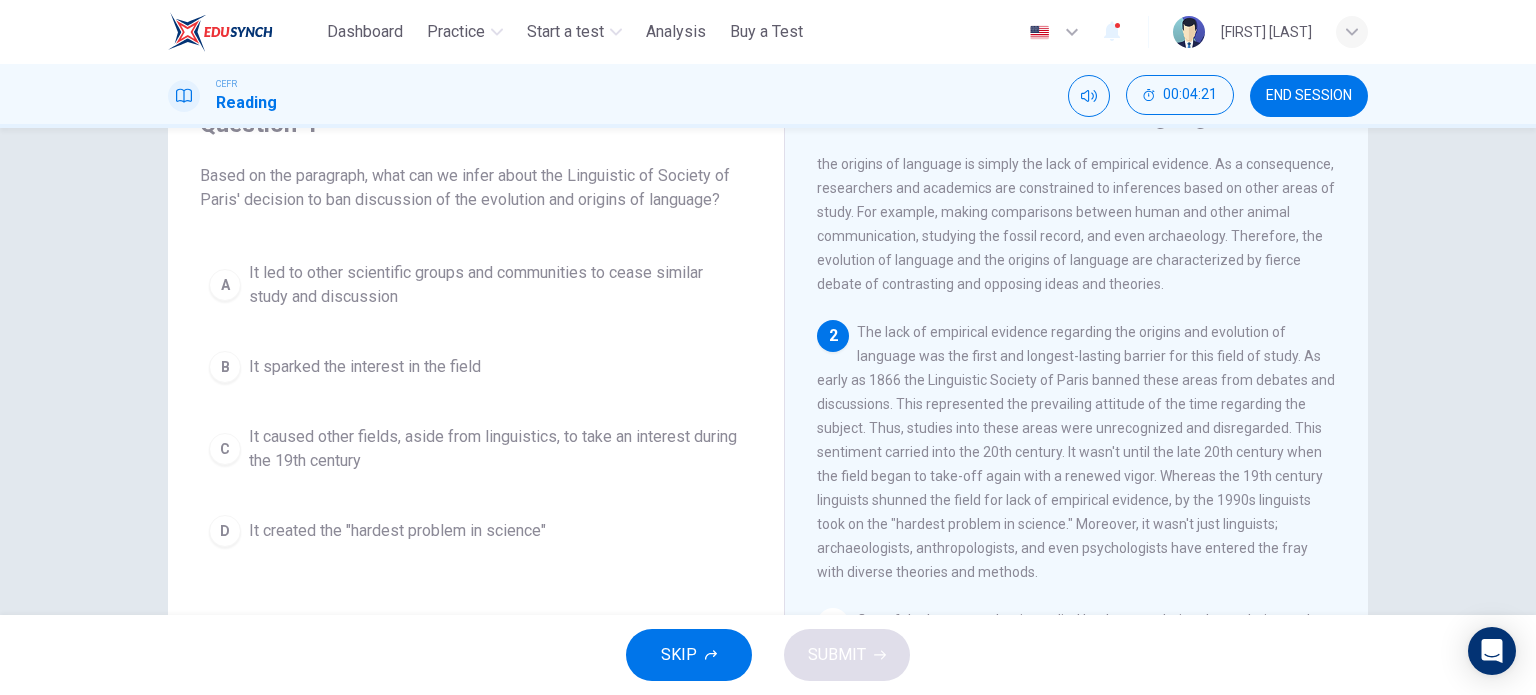 click on "It led to other scientific groups and communities to cease similar study and discussion" at bounding box center [496, 285] 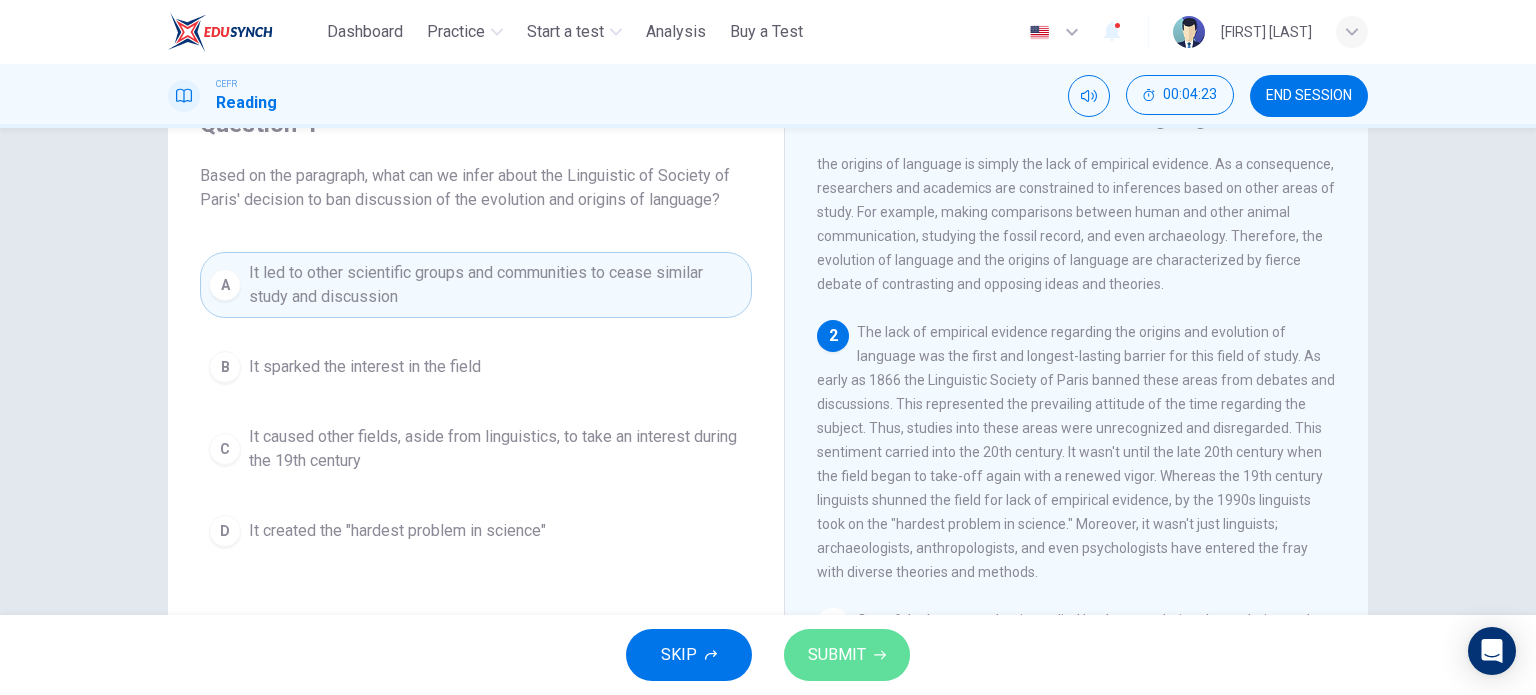 click on "SUBMIT" at bounding box center [847, 655] 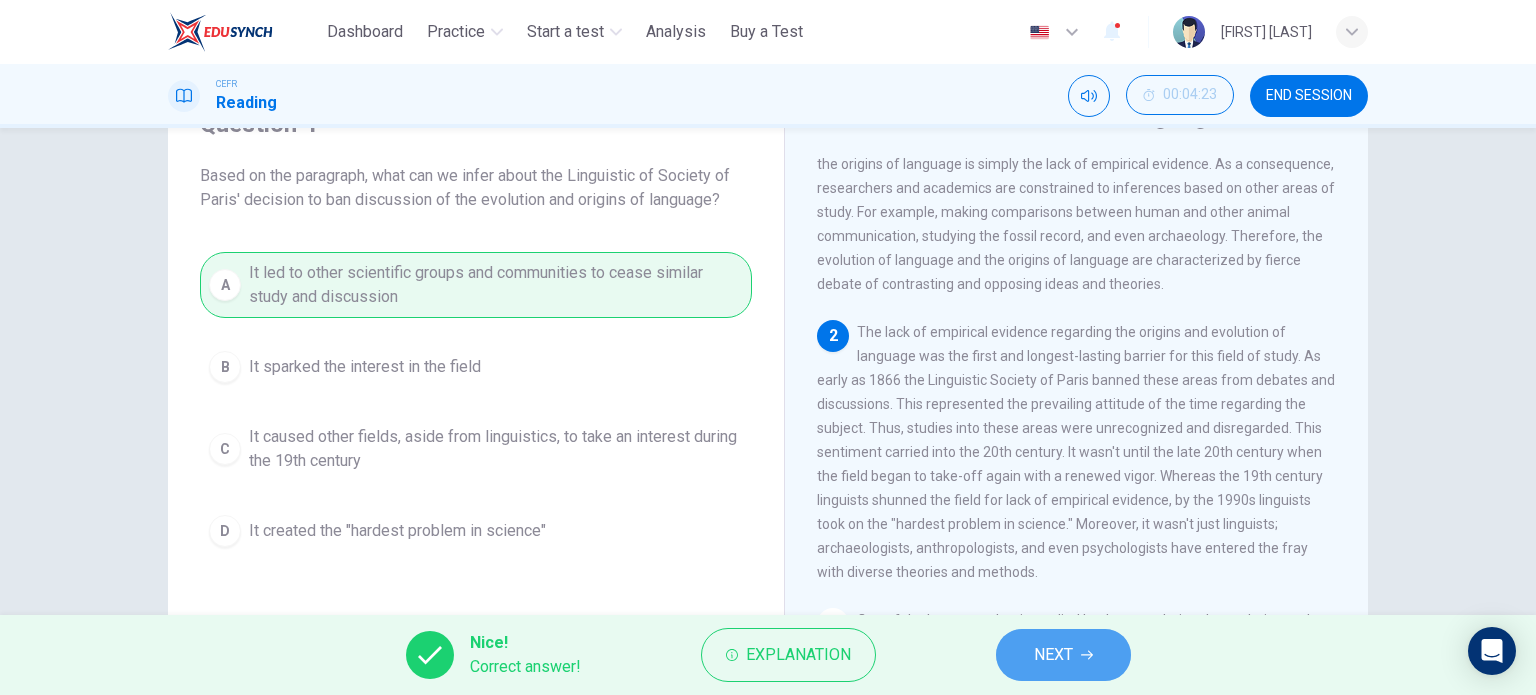 click on "NEXT" at bounding box center (1053, 655) 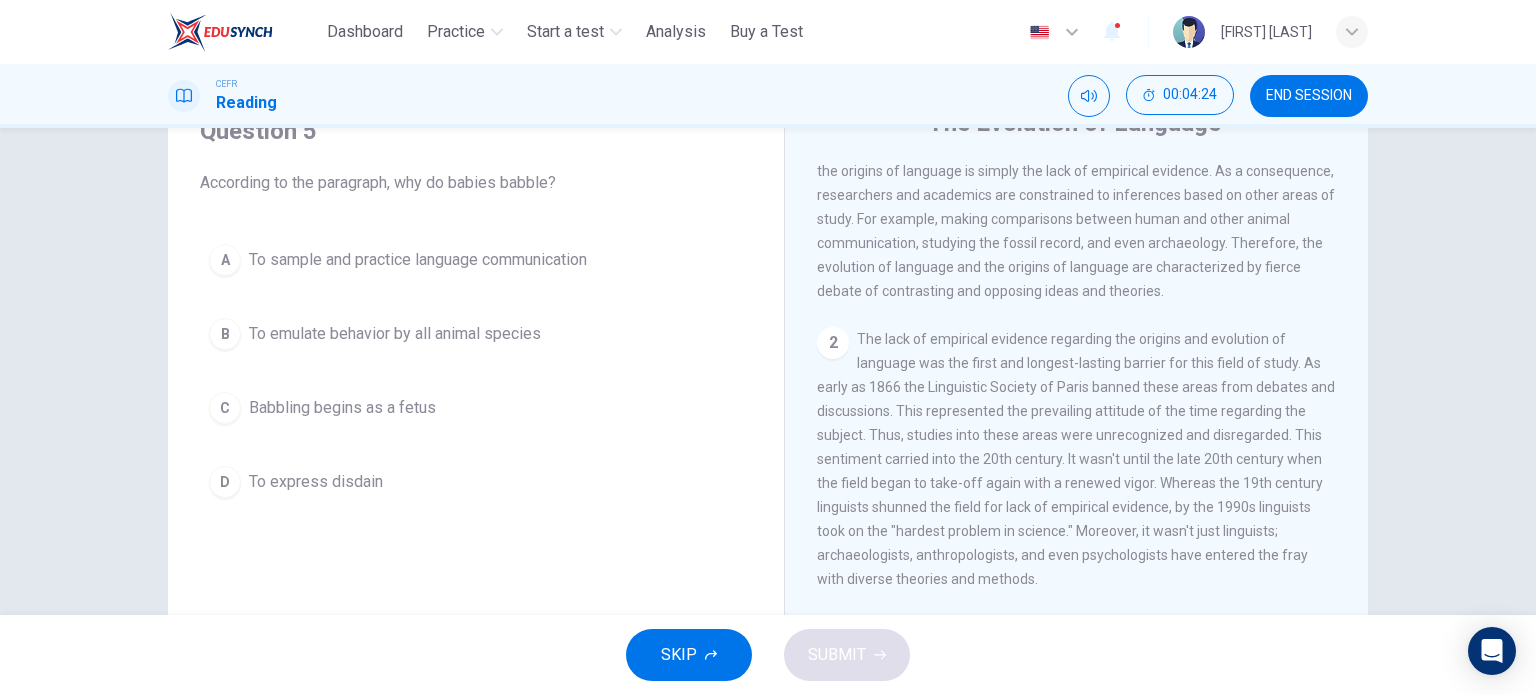 scroll, scrollTop: 100, scrollLeft: 0, axis: vertical 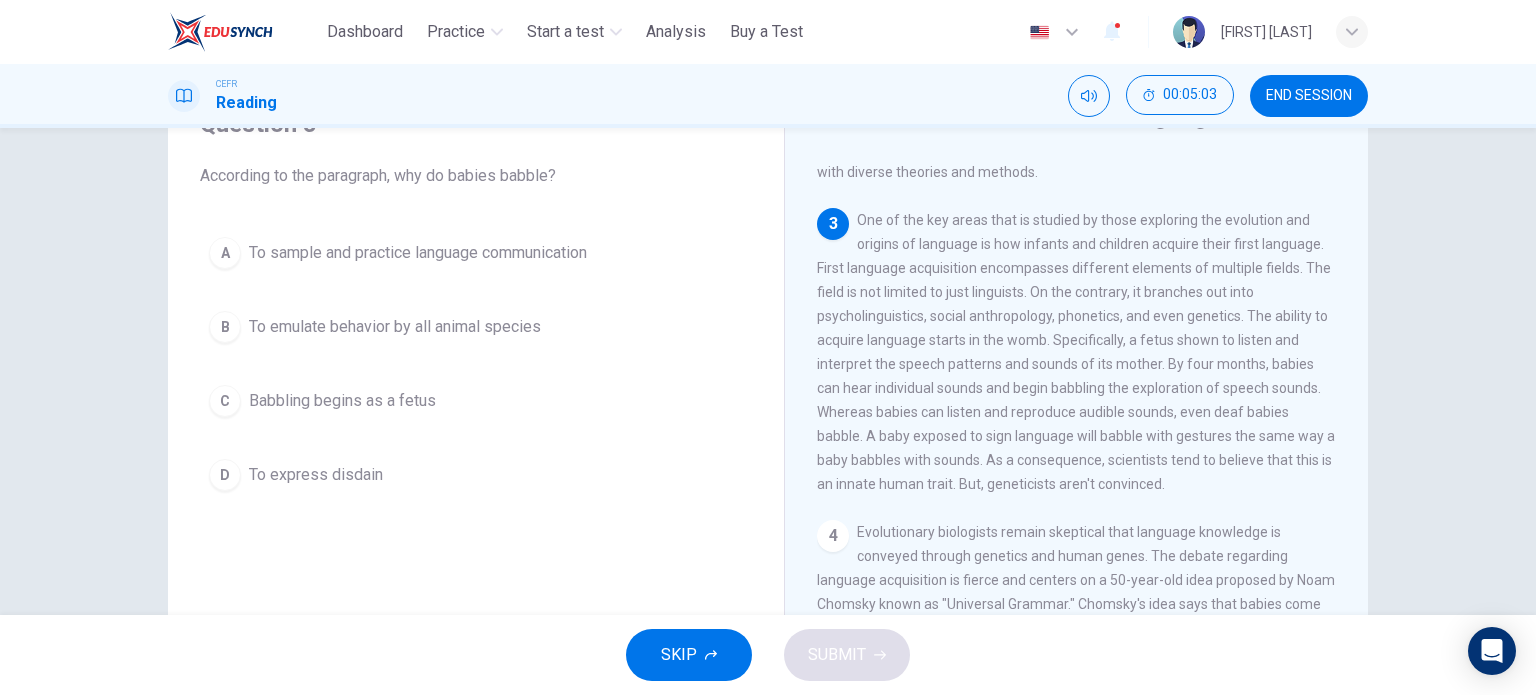 click on "To sample and practice language communication" at bounding box center (418, 253) 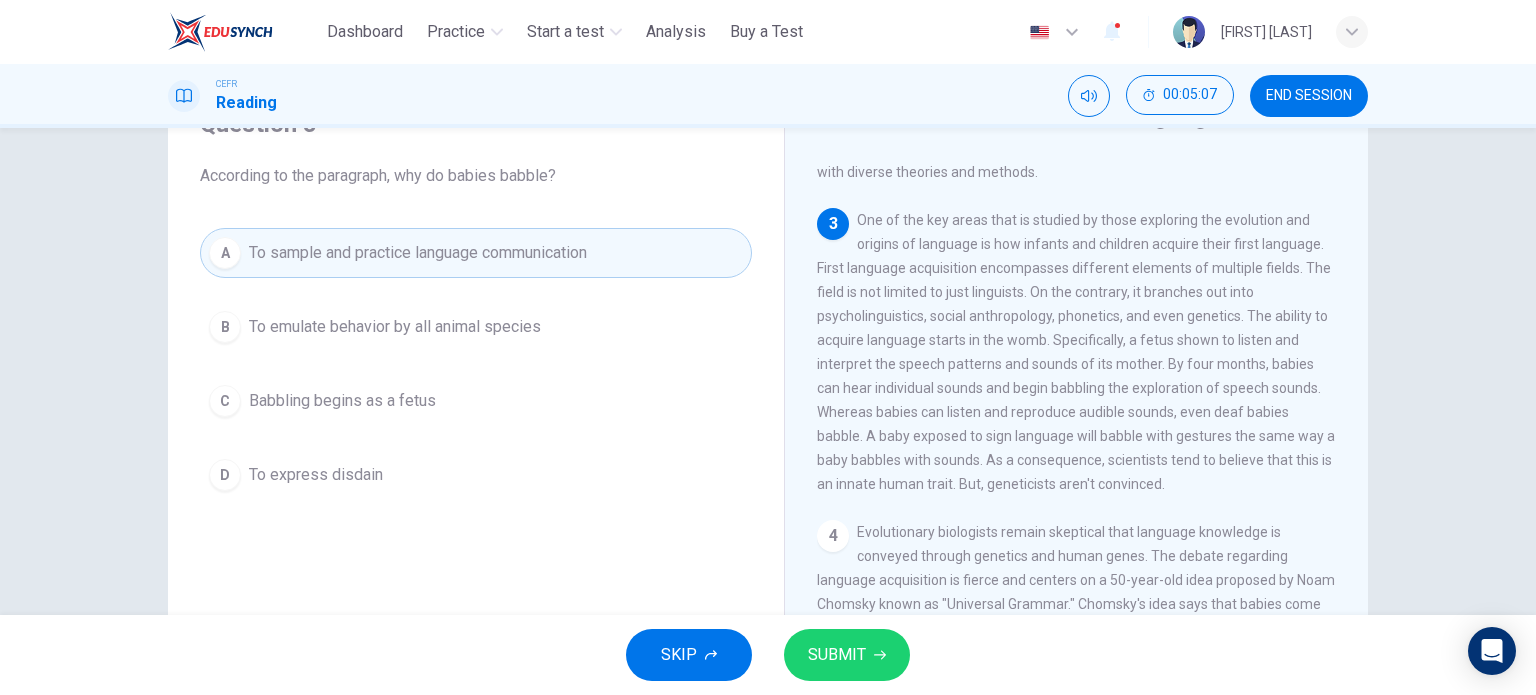 click at bounding box center [880, 655] 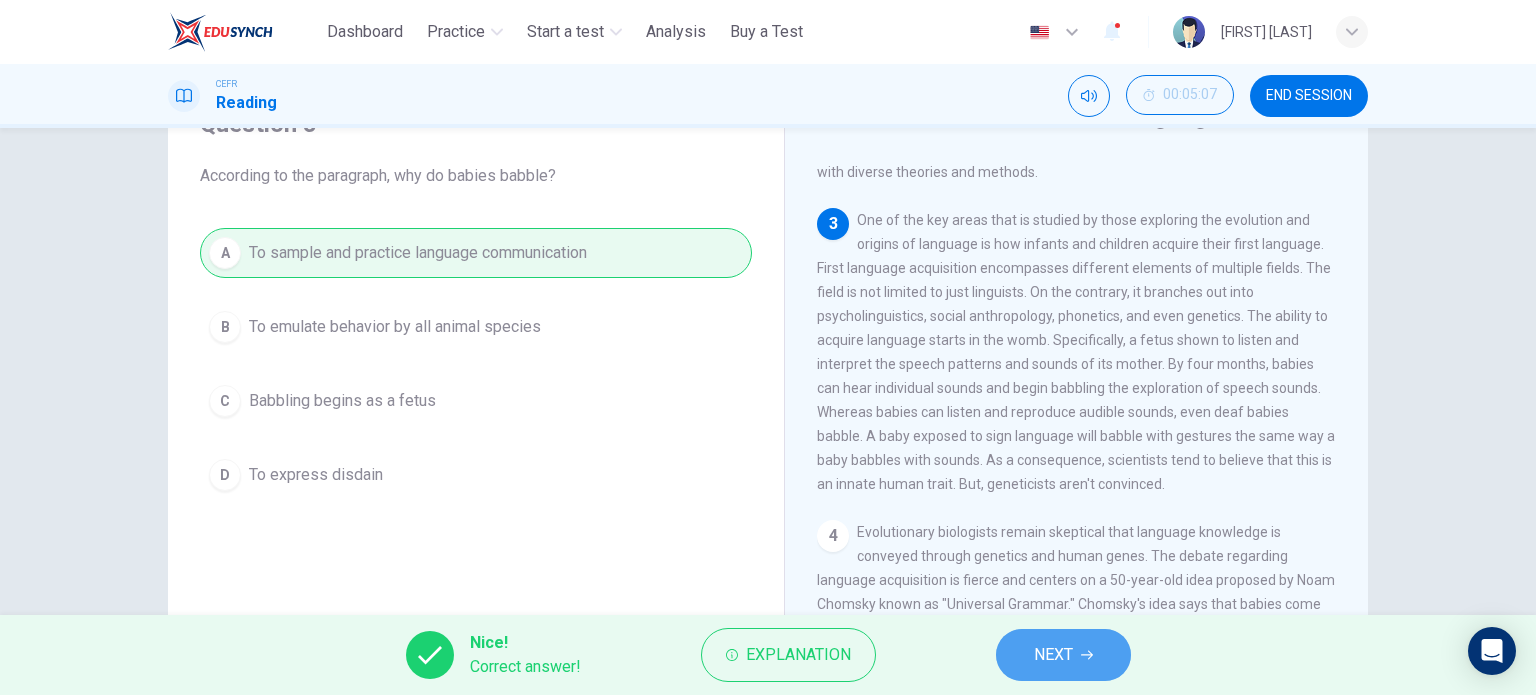 click on "NEXT" at bounding box center (1053, 655) 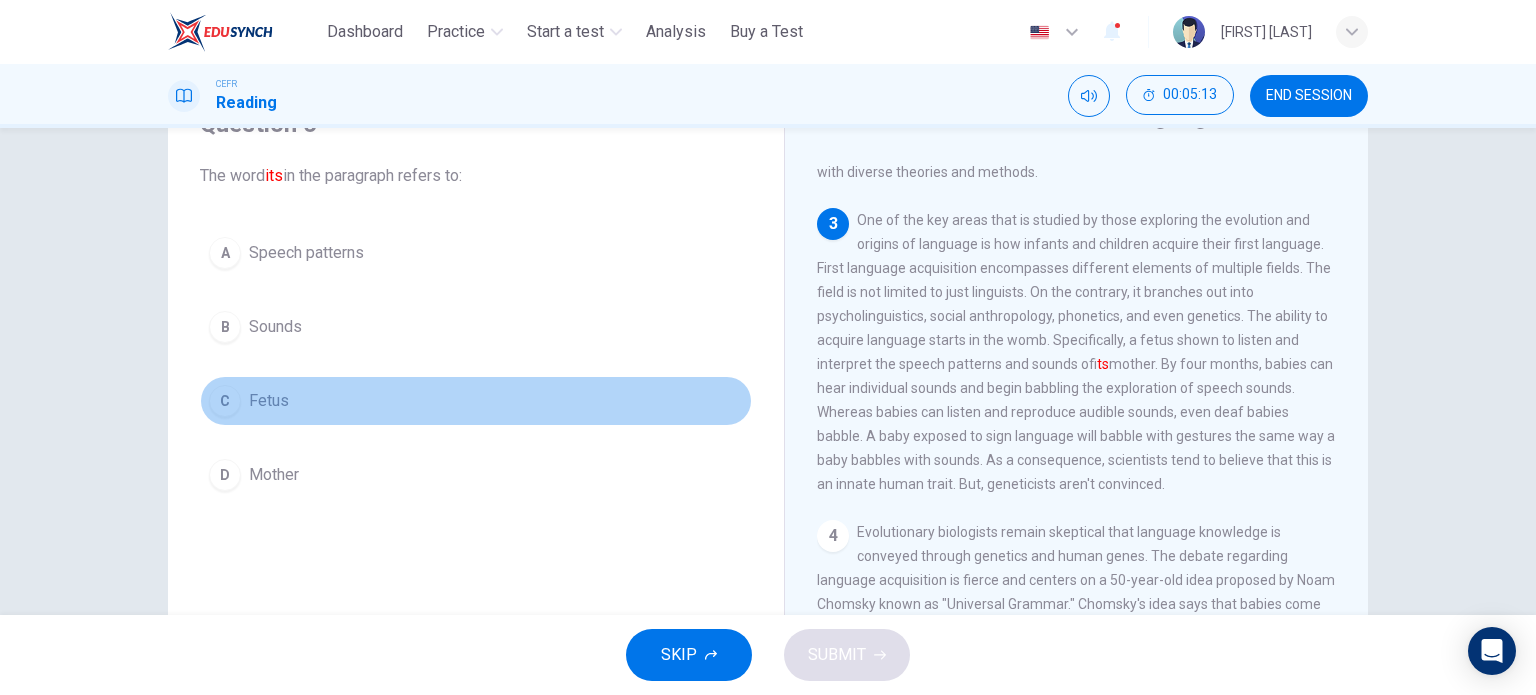 click on "C Fetus" at bounding box center (476, 401) 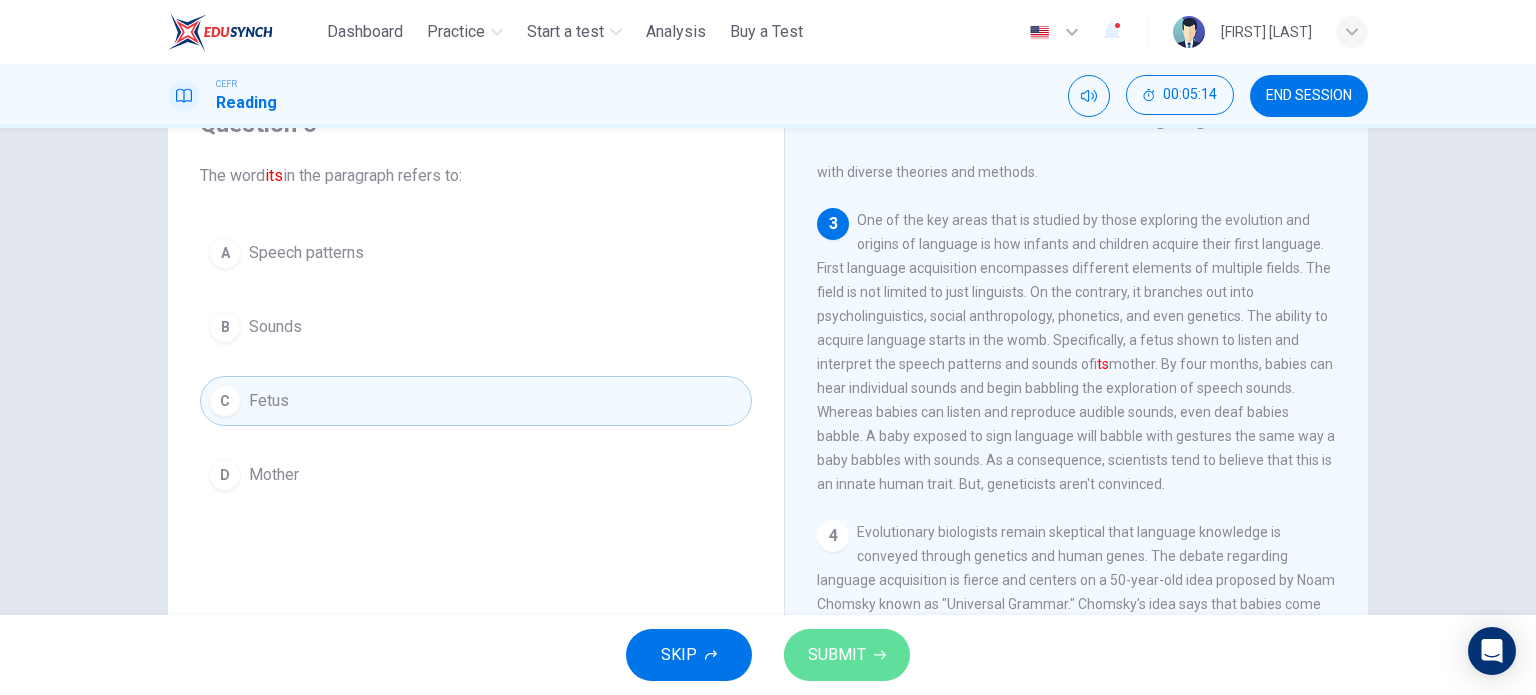 click on "SUBMIT" at bounding box center (837, 655) 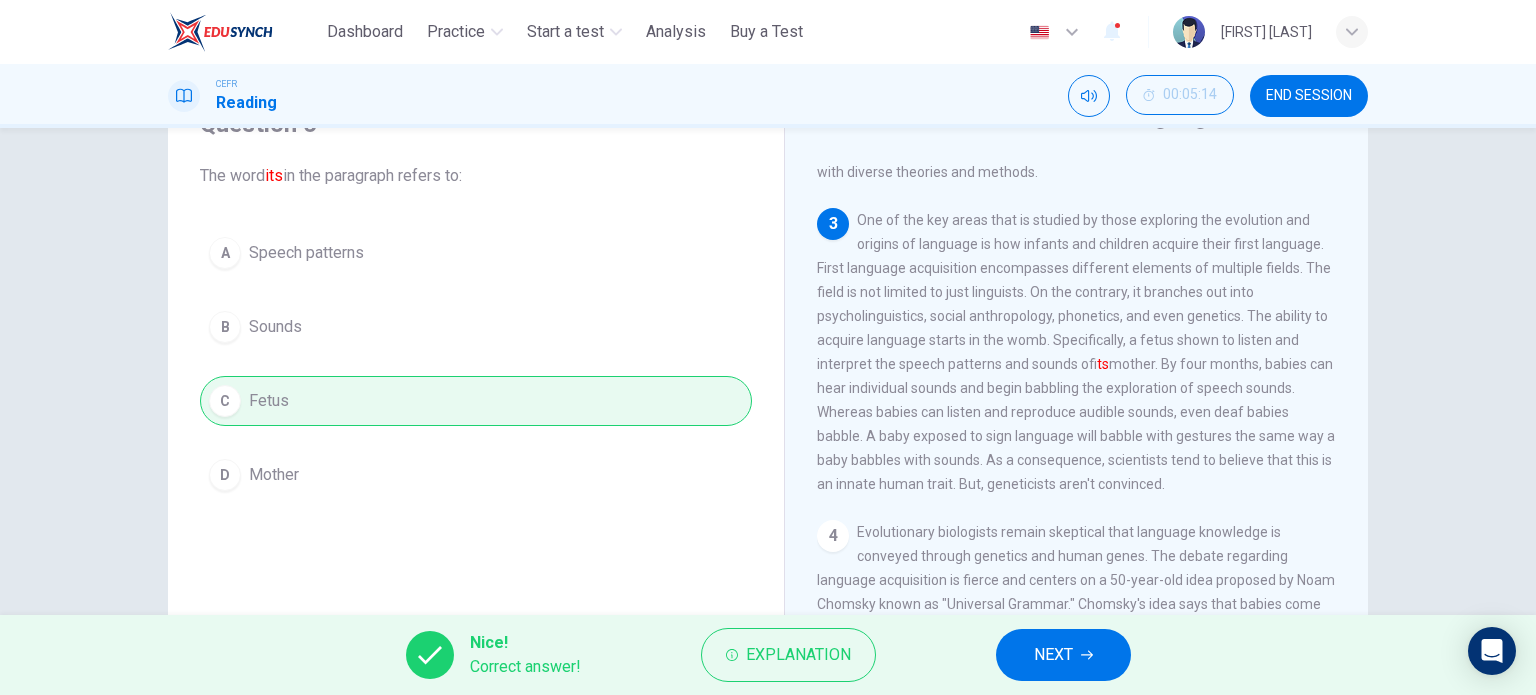 click on "NEXT" at bounding box center (1063, 655) 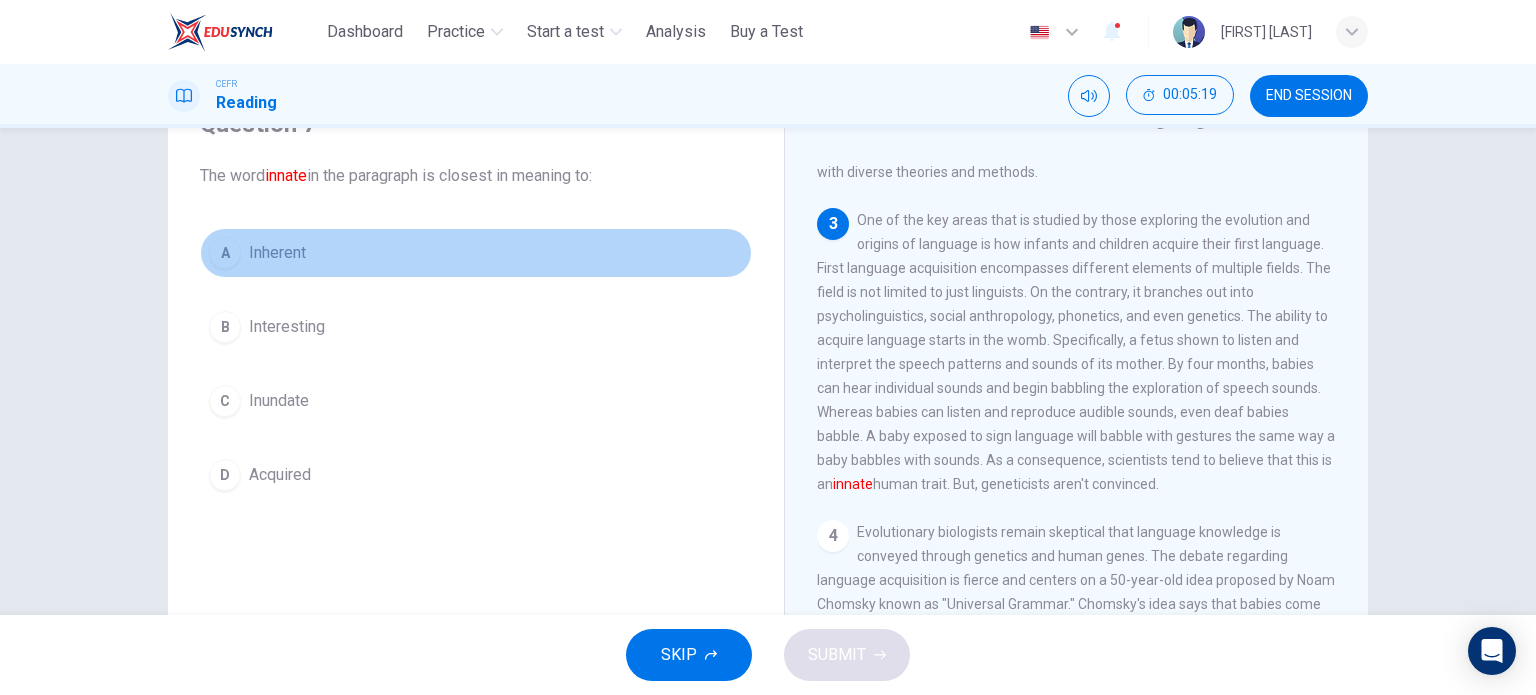 click on "A Inherent" at bounding box center (476, 253) 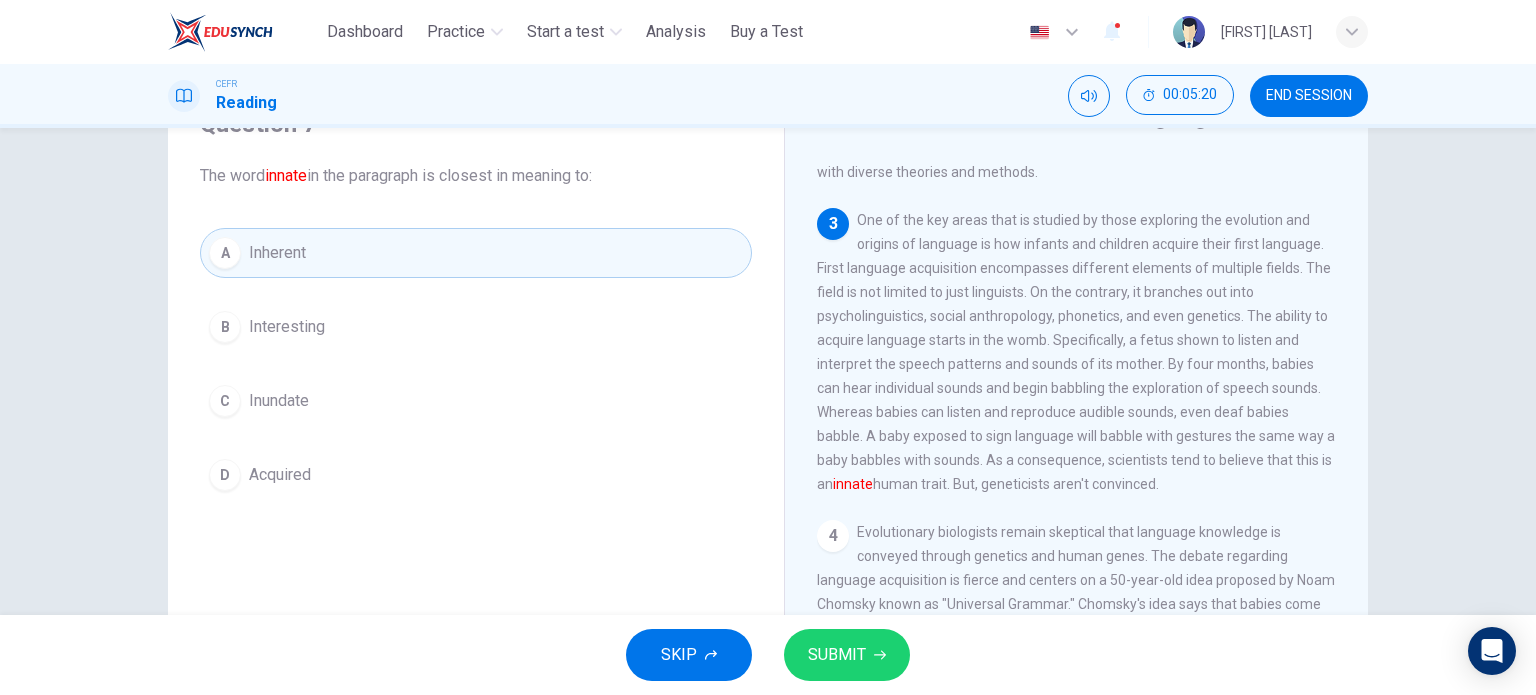click on "SUBMIT" at bounding box center [837, 655] 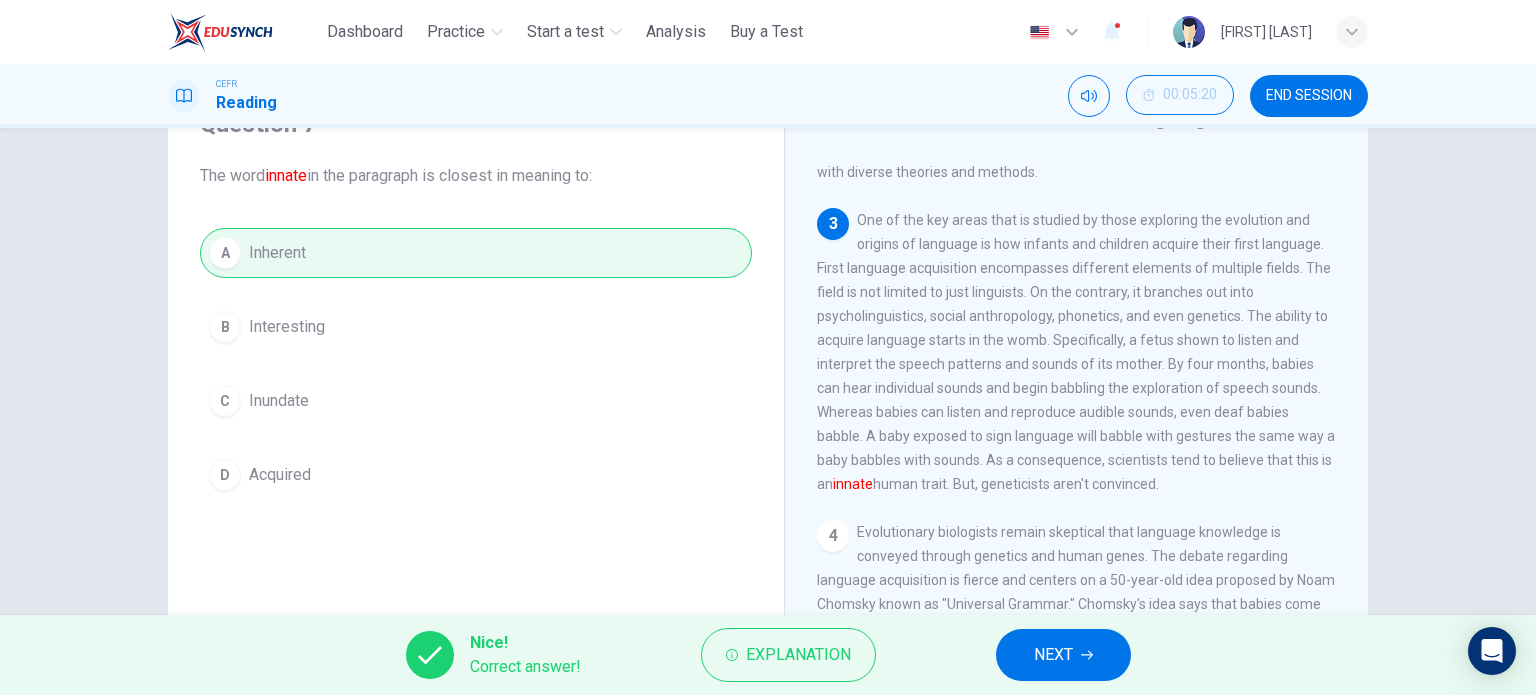 click on "NEXT" at bounding box center (1053, 655) 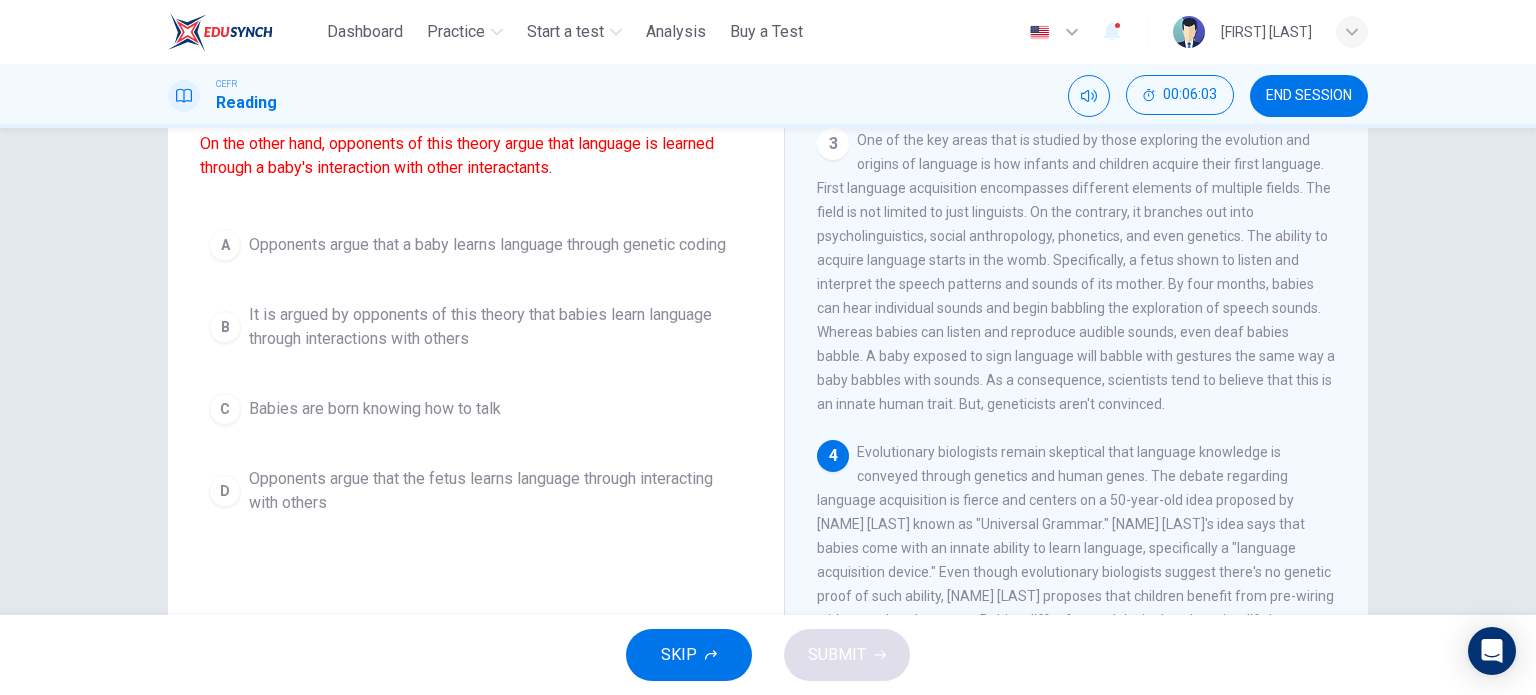 scroll, scrollTop: 188, scrollLeft: 0, axis: vertical 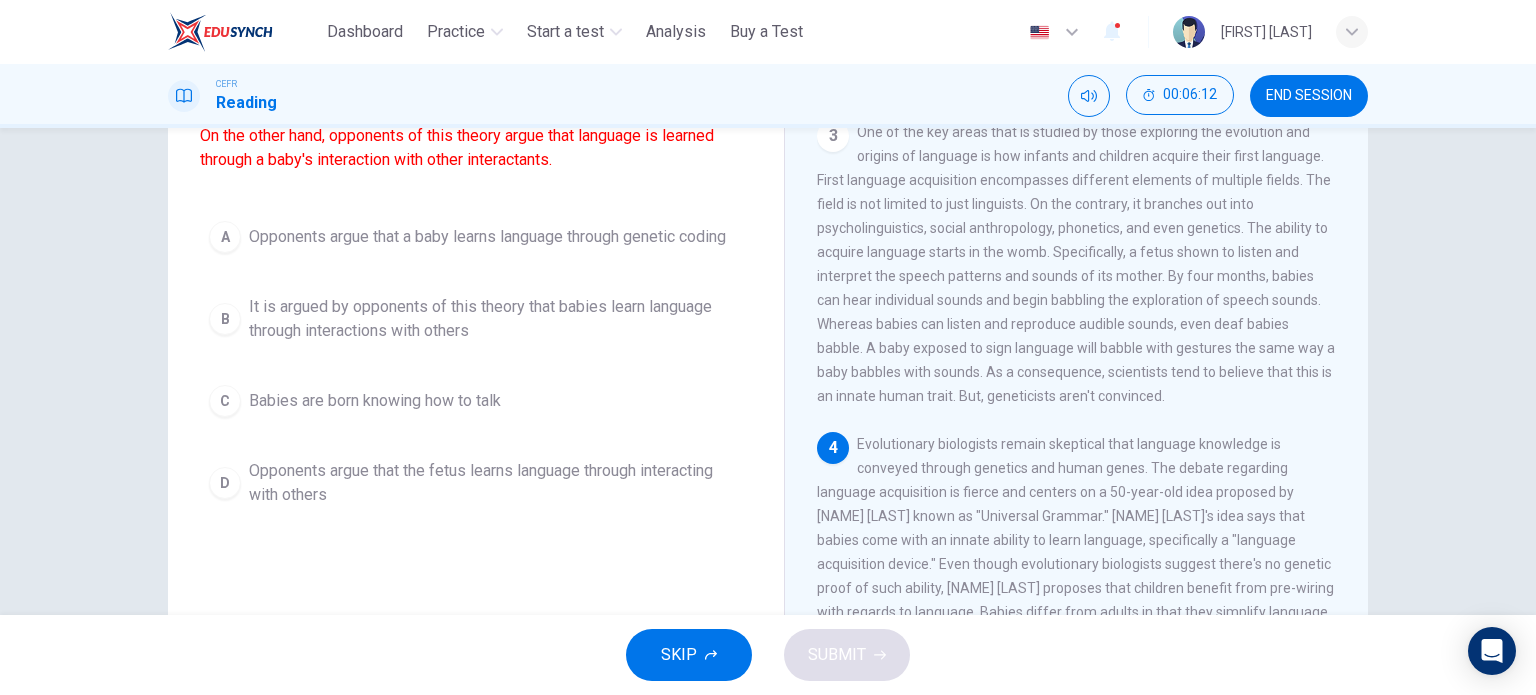 click on "Opponents argue that the fetus learns language through interacting with others" at bounding box center (487, 237) 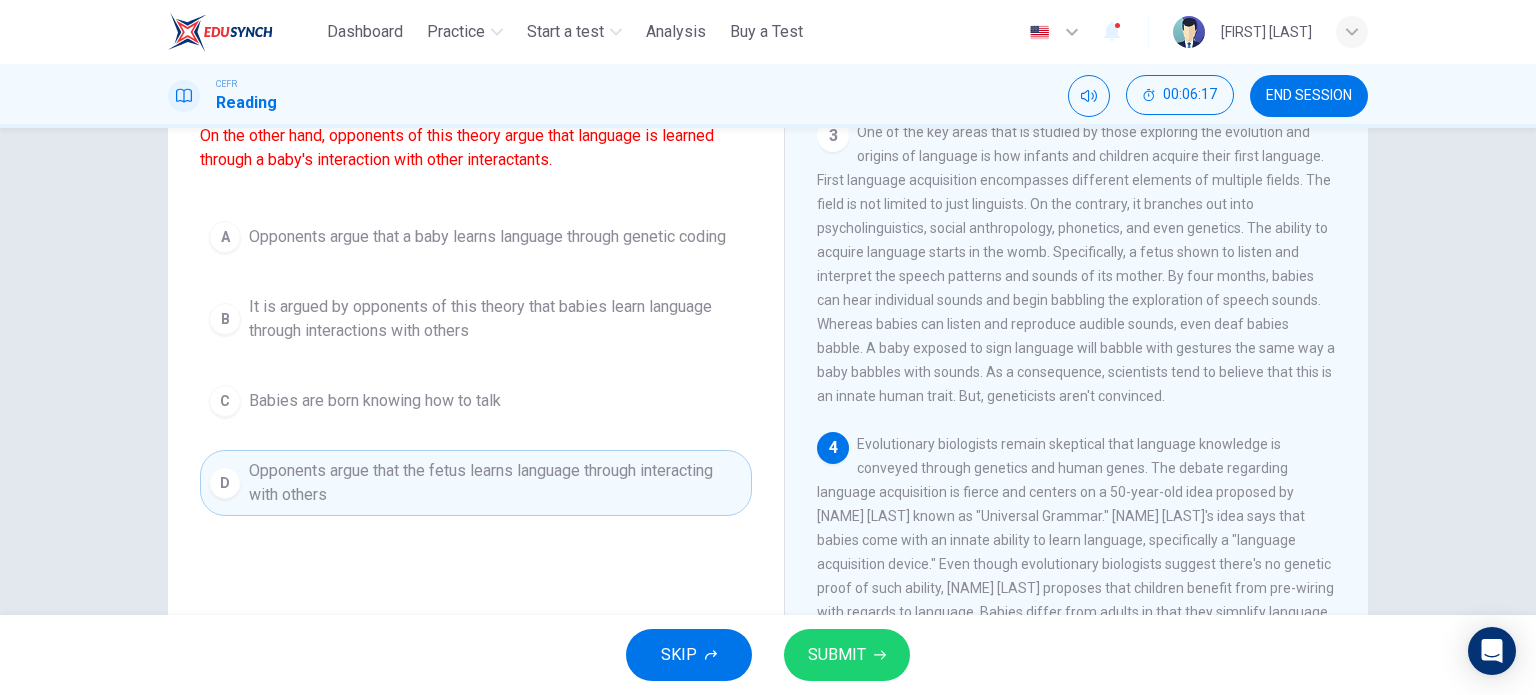click at bounding box center [880, 655] 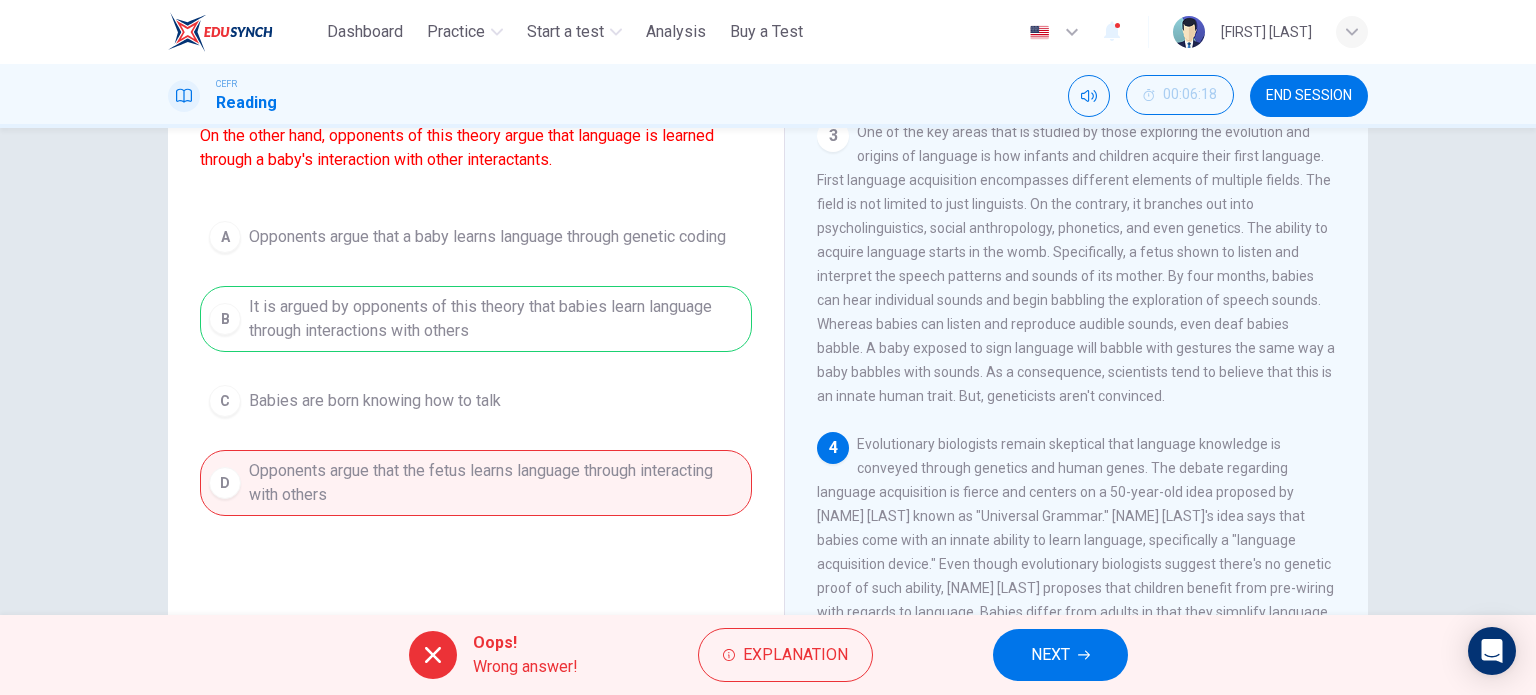 click on "NEXT" at bounding box center [1050, 655] 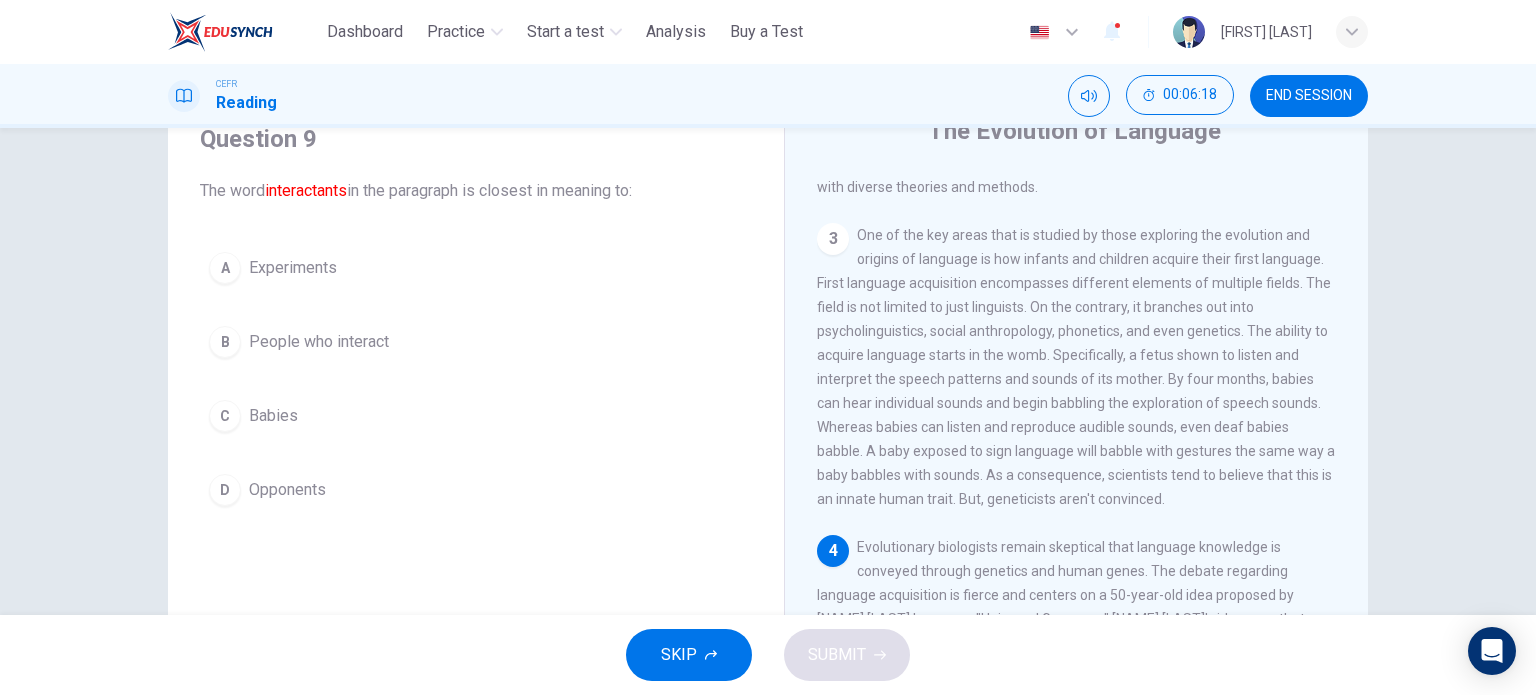 scroll, scrollTop: 100, scrollLeft: 0, axis: vertical 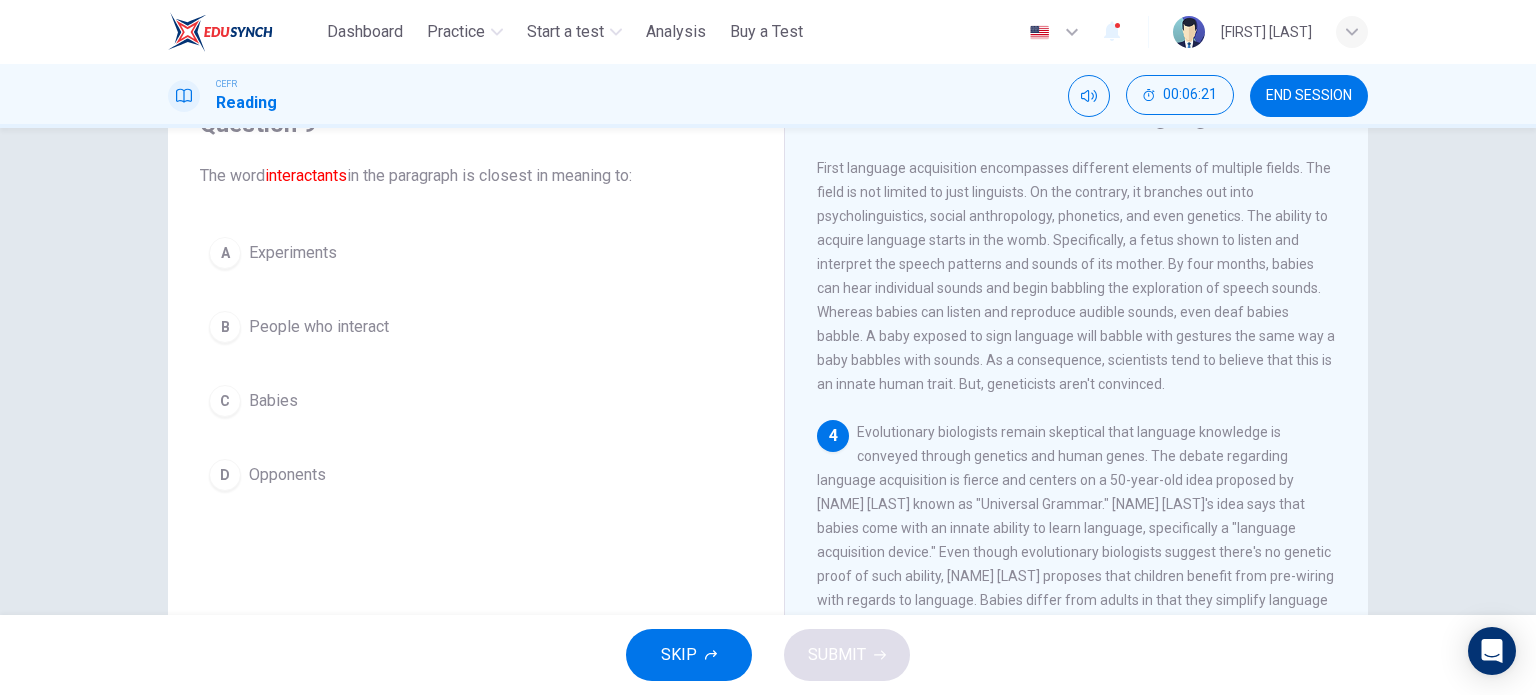click on "People who interact" at bounding box center (293, 253) 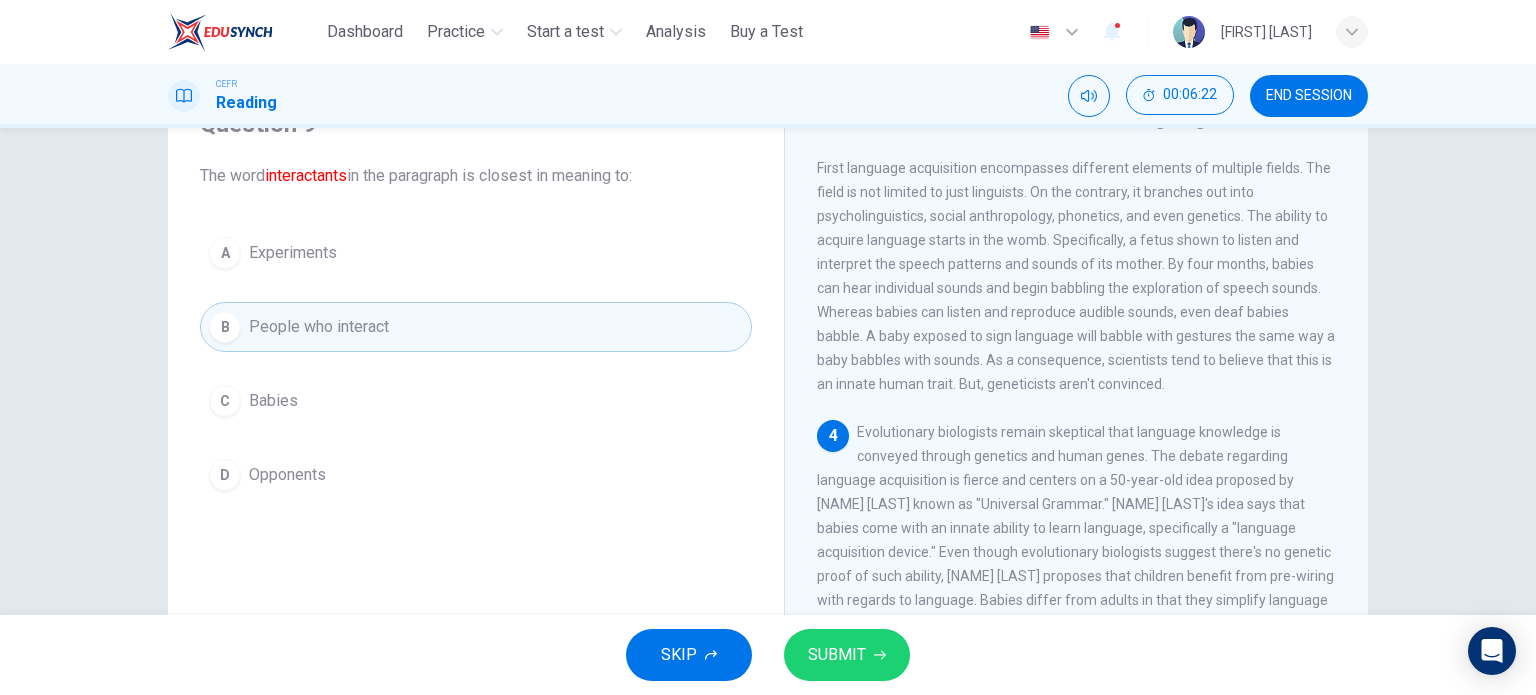 click on "SUBMIT" at bounding box center (847, 655) 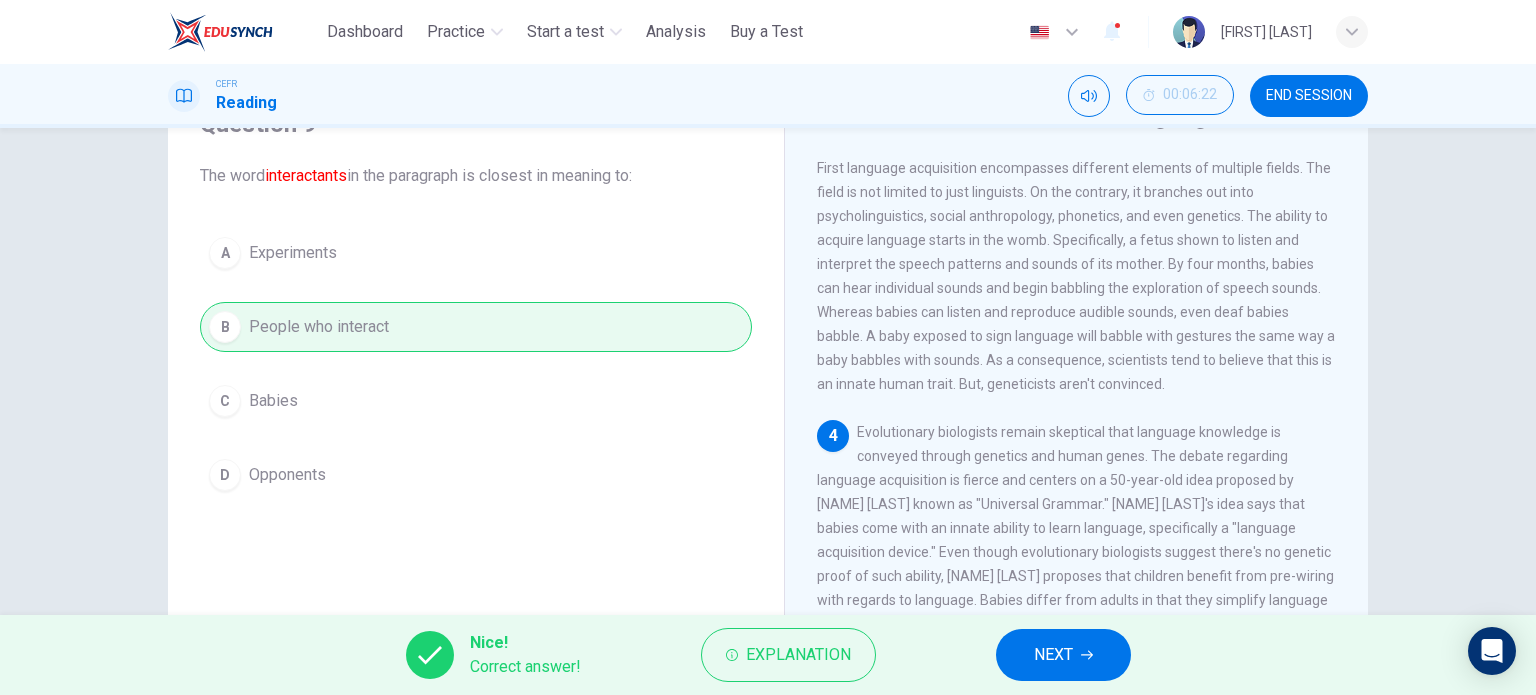 click on "NEXT" at bounding box center (1063, 655) 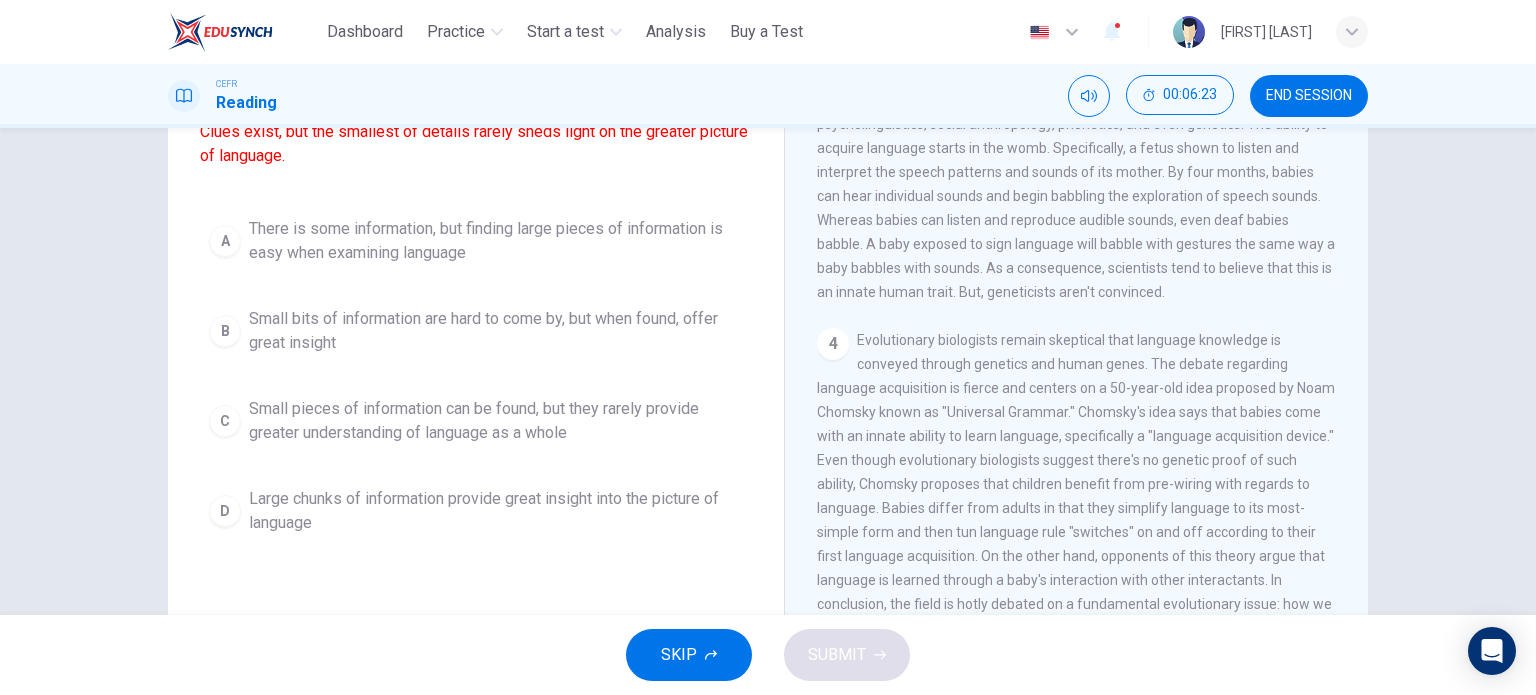 scroll, scrollTop: 200, scrollLeft: 0, axis: vertical 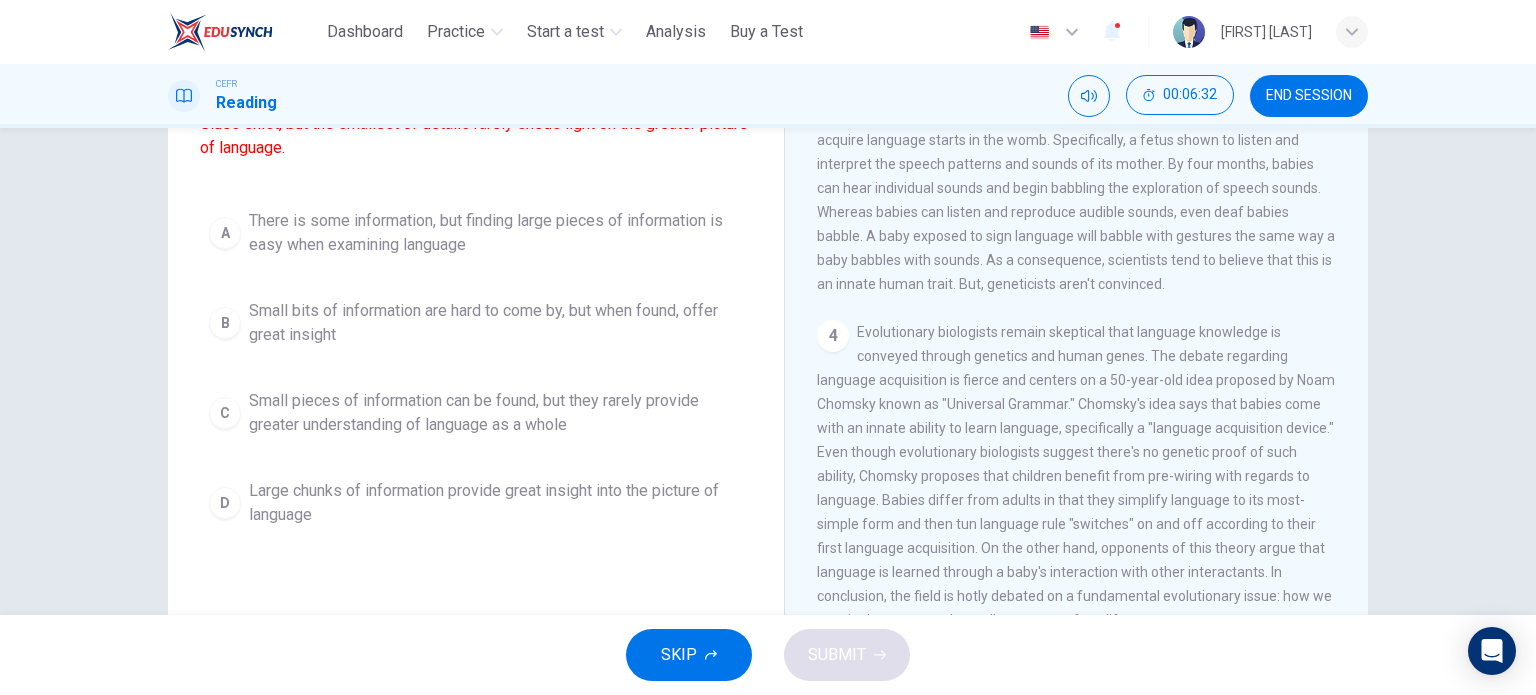 click on "Small pieces of information can be found, but they rarely provide greater understanding of language as a whole" at bounding box center [496, 233] 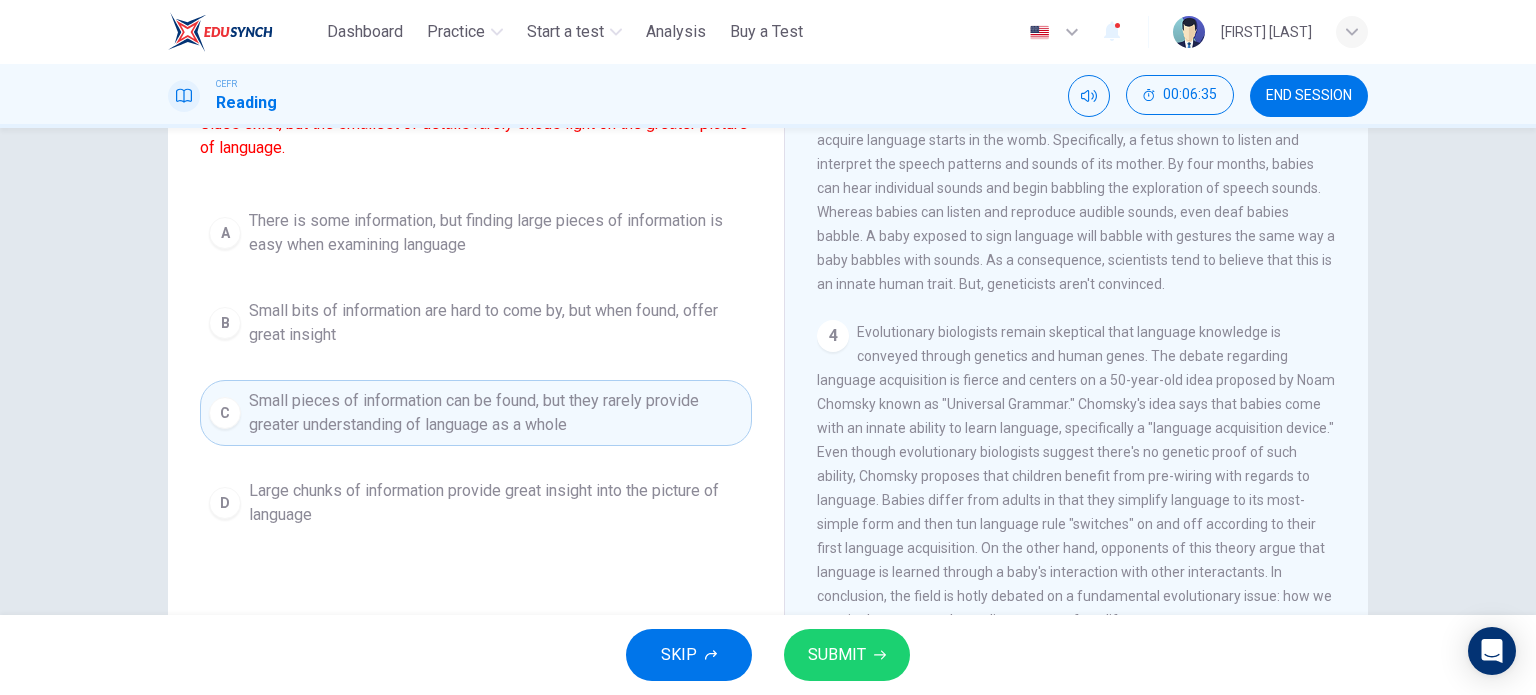 click on "SUBMIT" at bounding box center [847, 655] 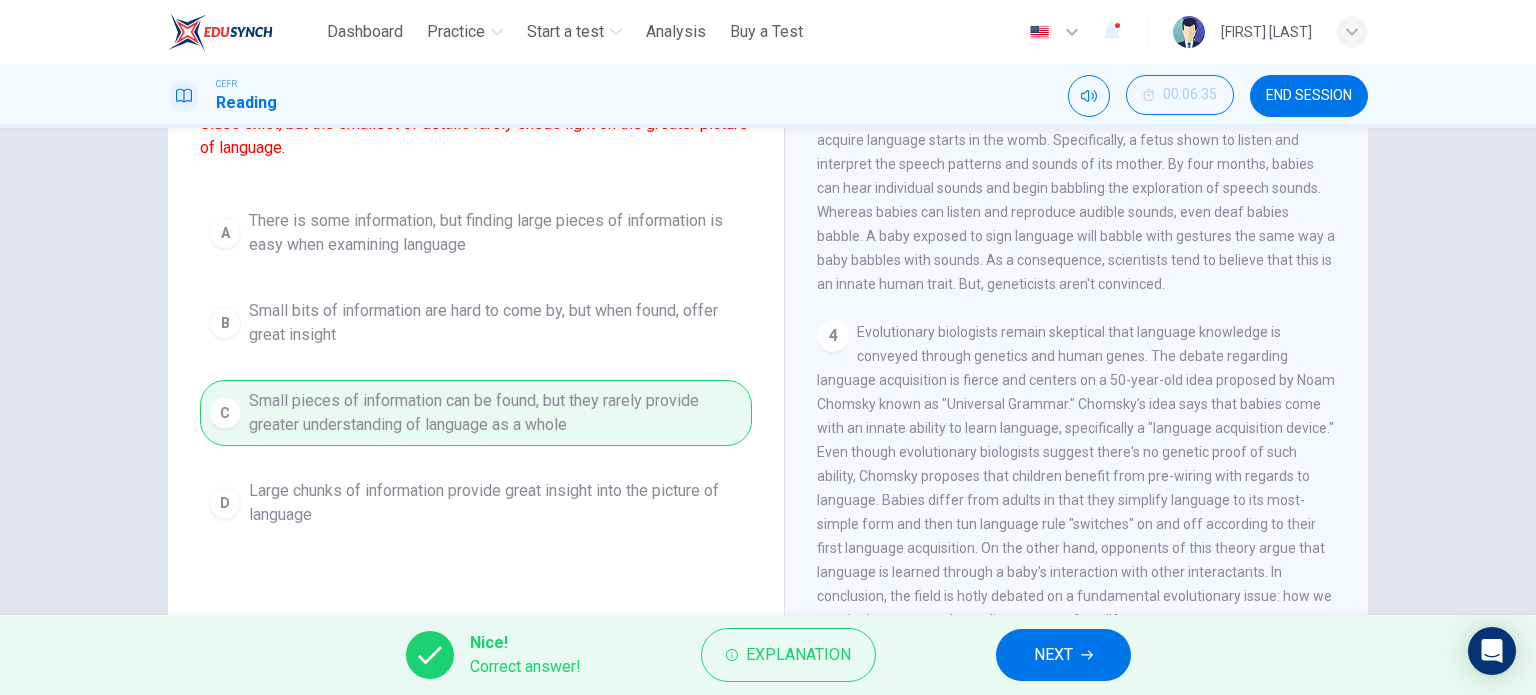 click on "NEXT" at bounding box center (1063, 655) 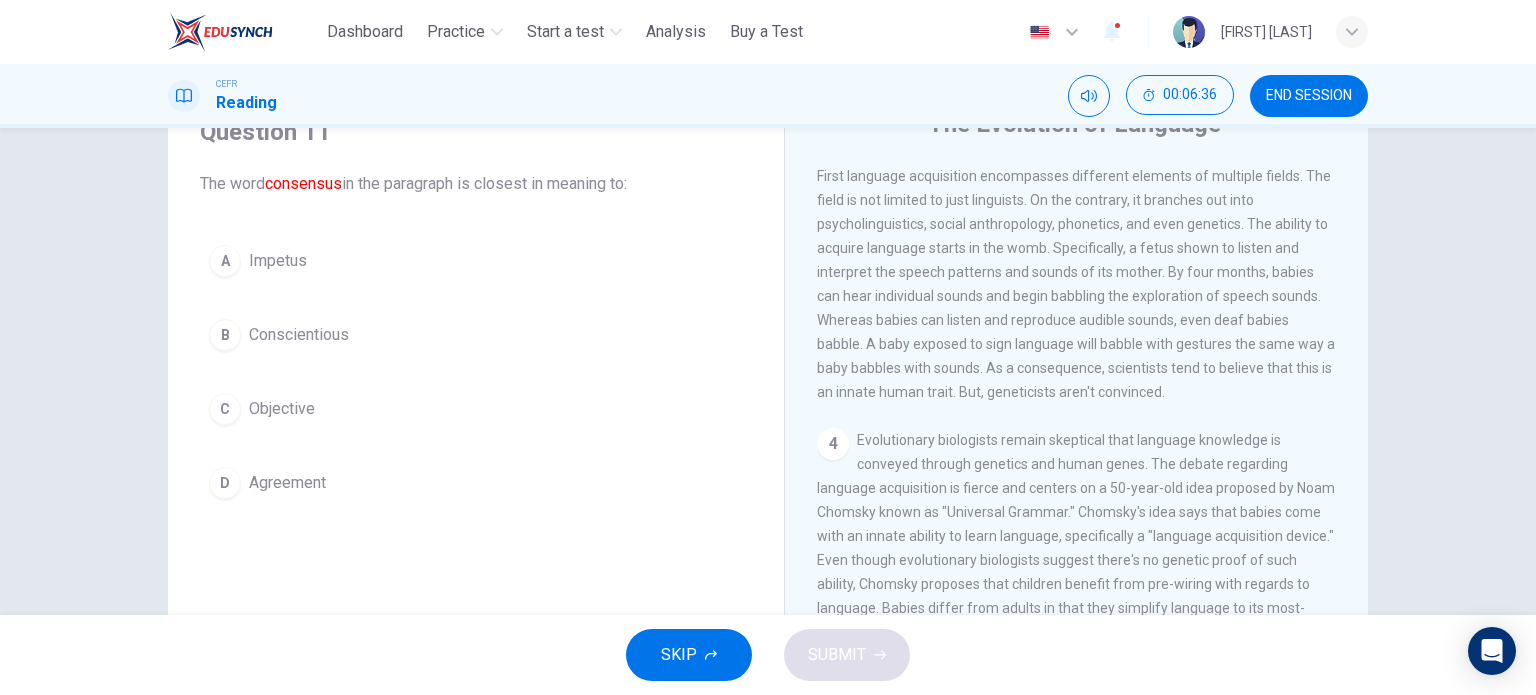 scroll, scrollTop: 100, scrollLeft: 0, axis: vertical 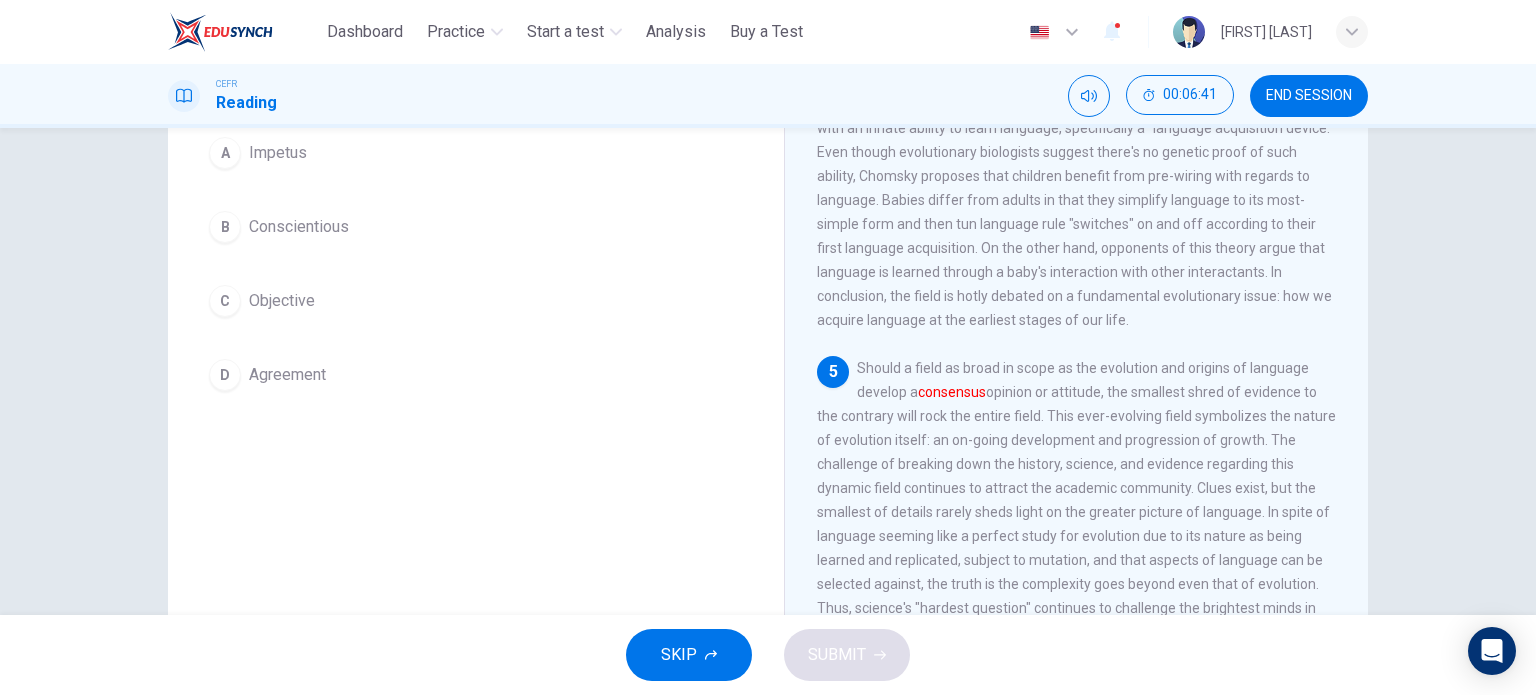 click on "D Agreement" at bounding box center (476, 375) 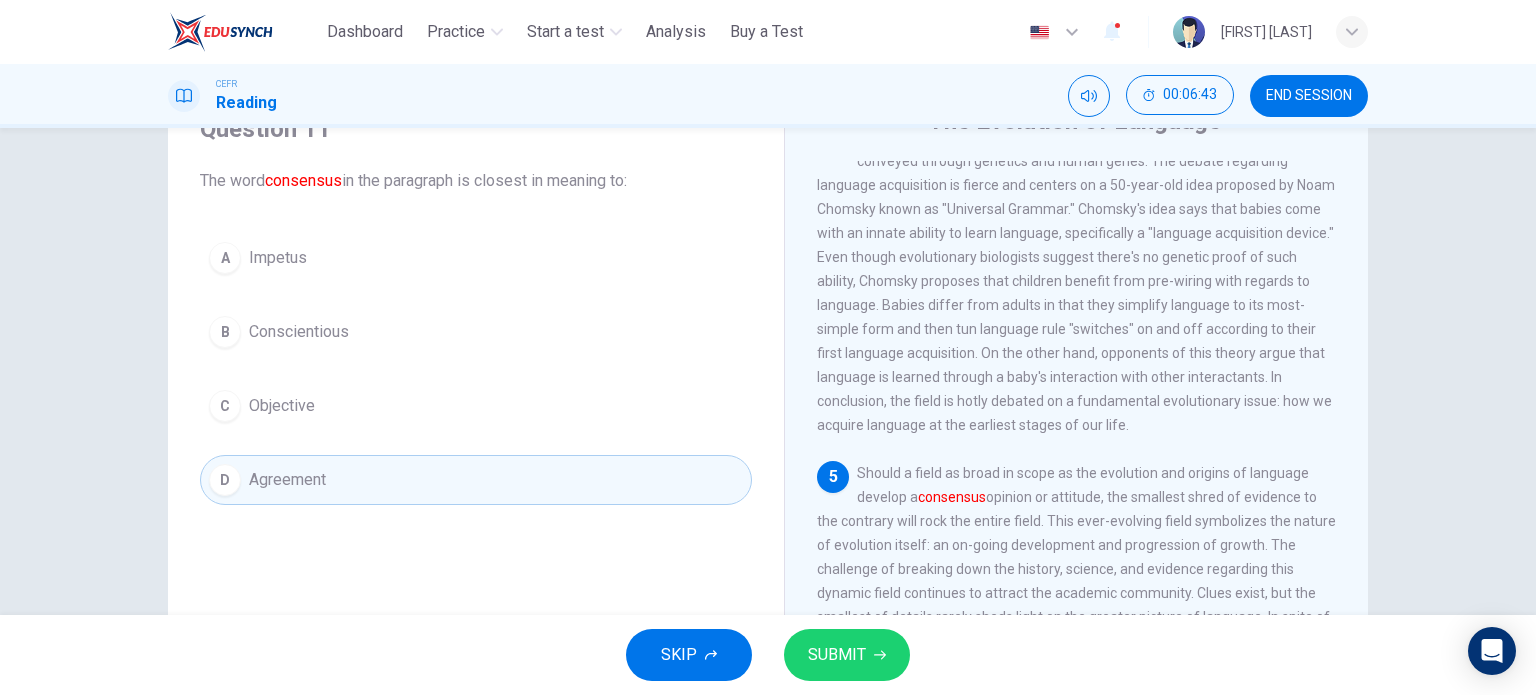 scroll, scrollTop: 100, scrollLeft: 0, axis: vertical 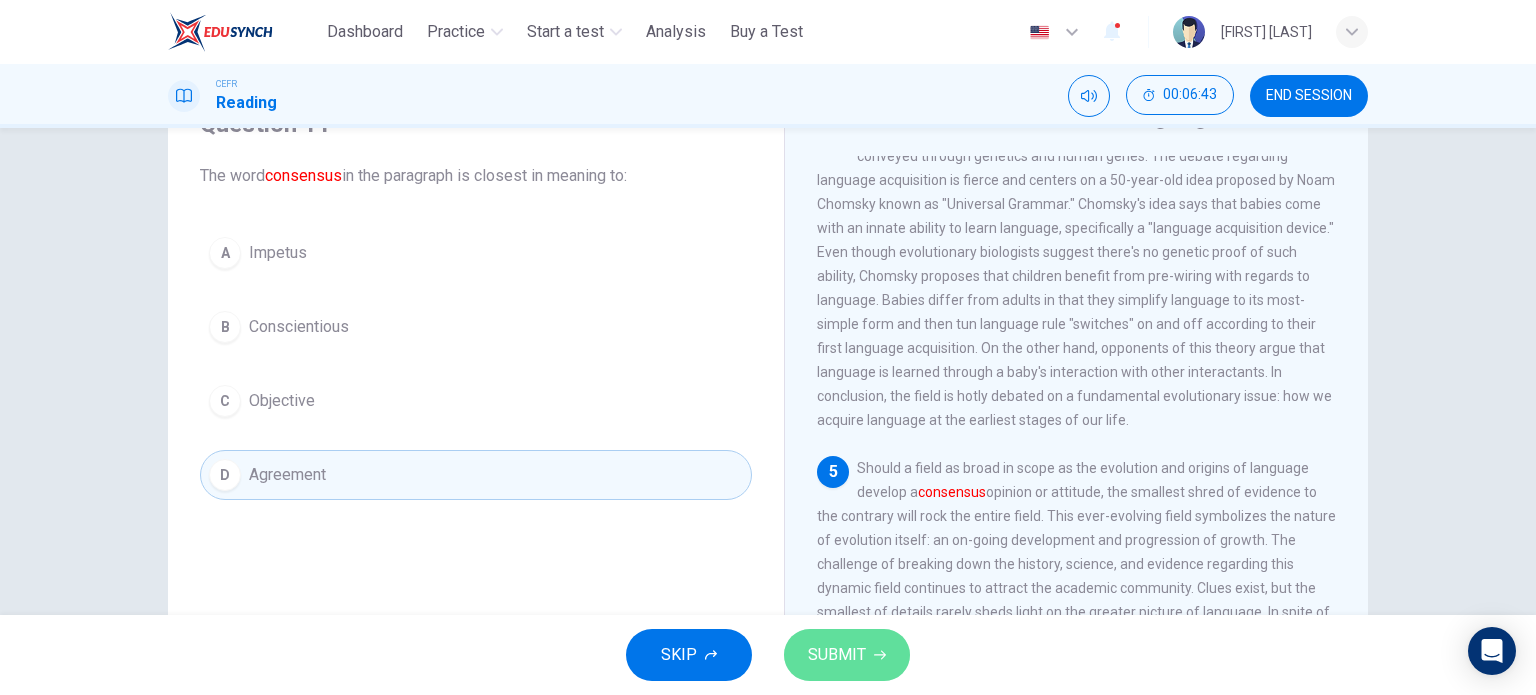 click on "SUBMIT" at bounding box center (837, 655) 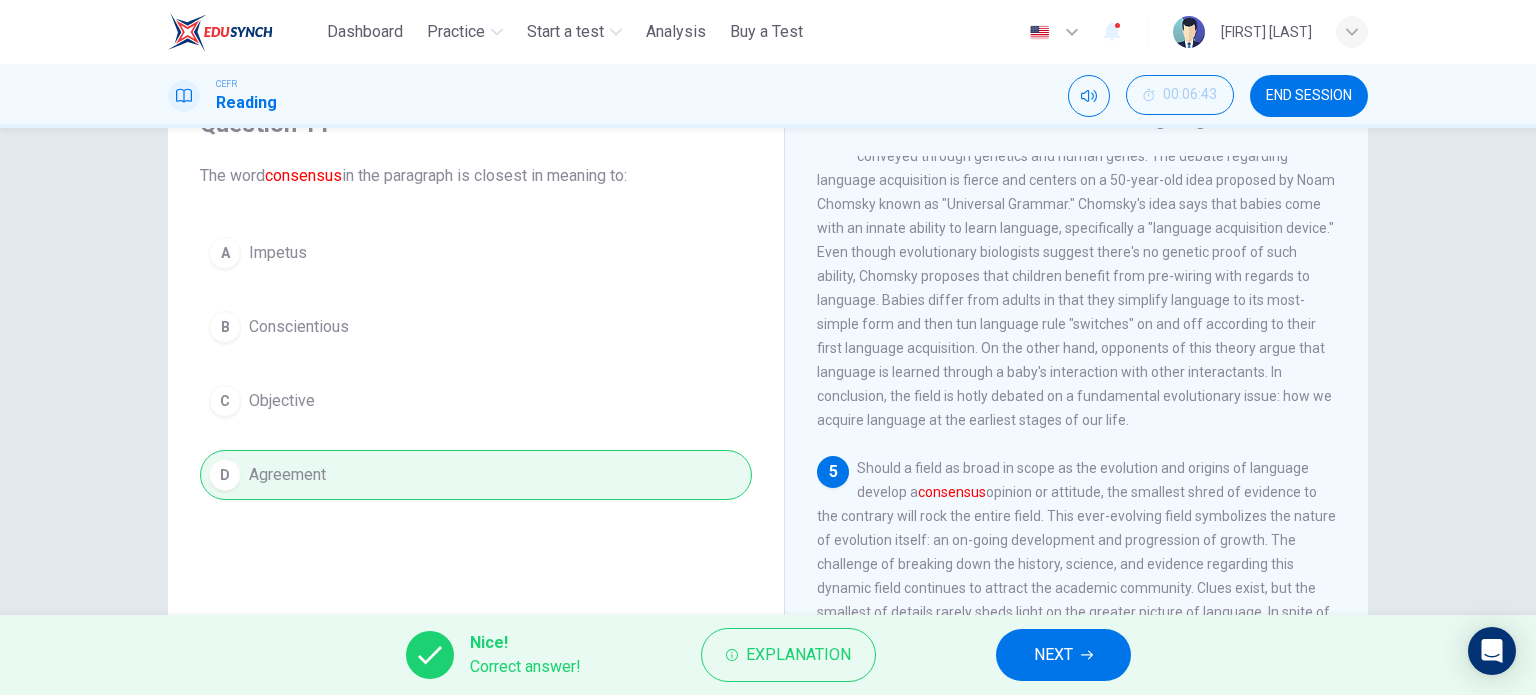click on "NEXT" at bounding box center (1063, 655) 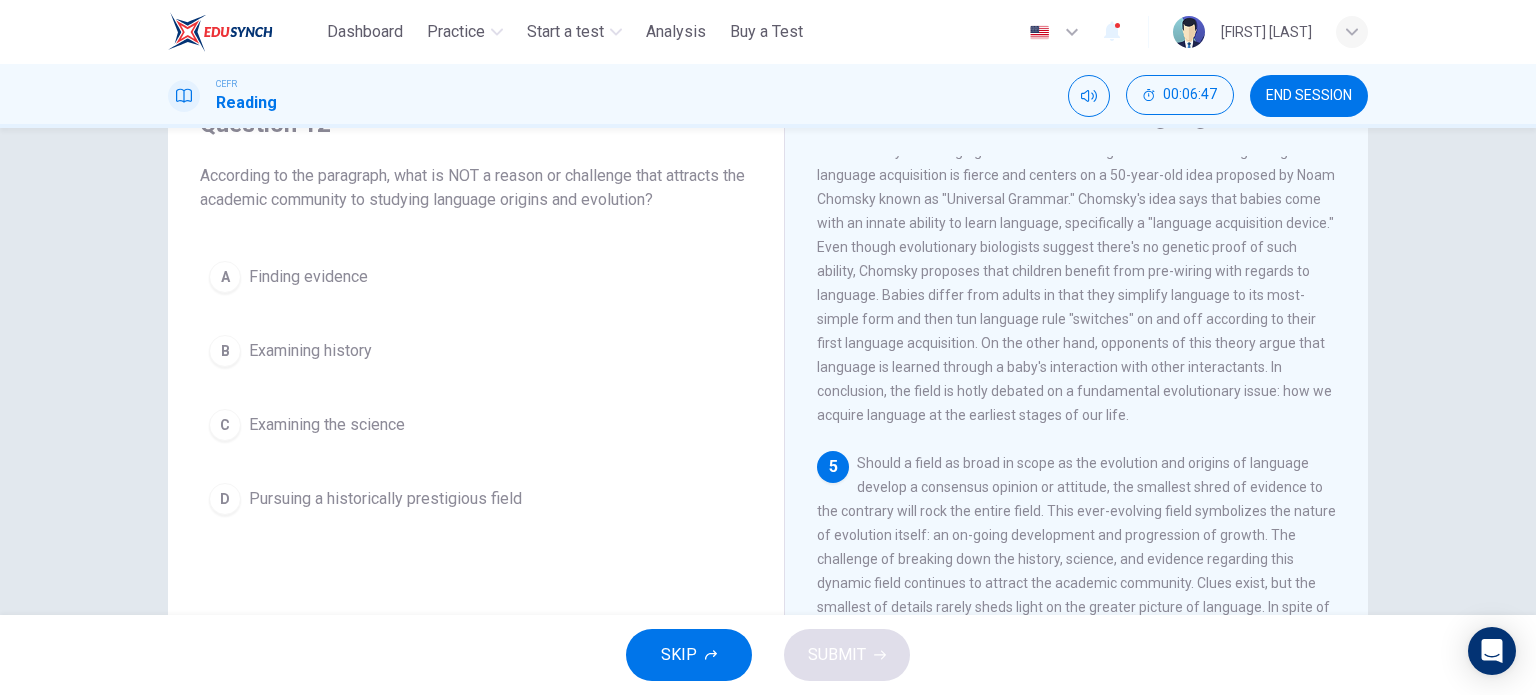scroll, scrollTop: 951, scrollLeft: 0, axis: vertical 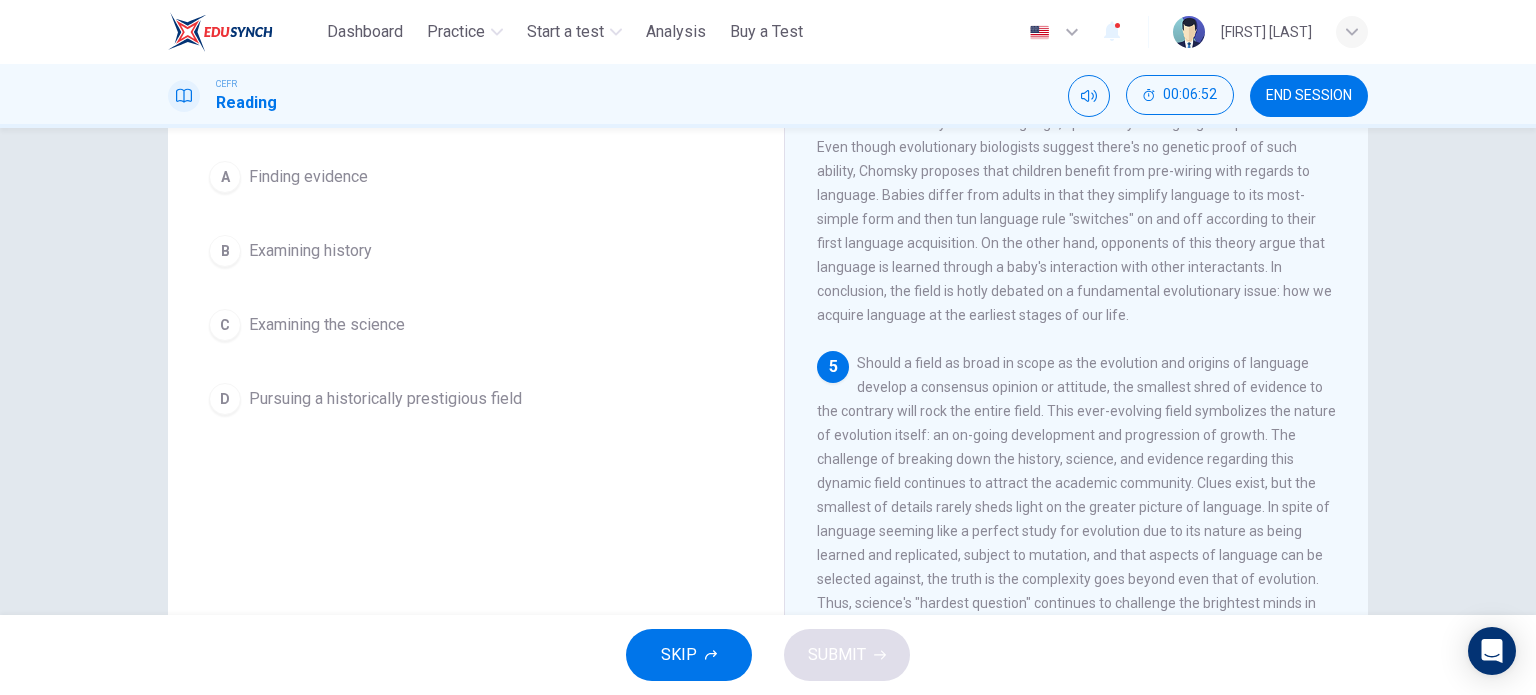 click on "Pursuing a historically prestigious field" at bounding box center [308, 177] 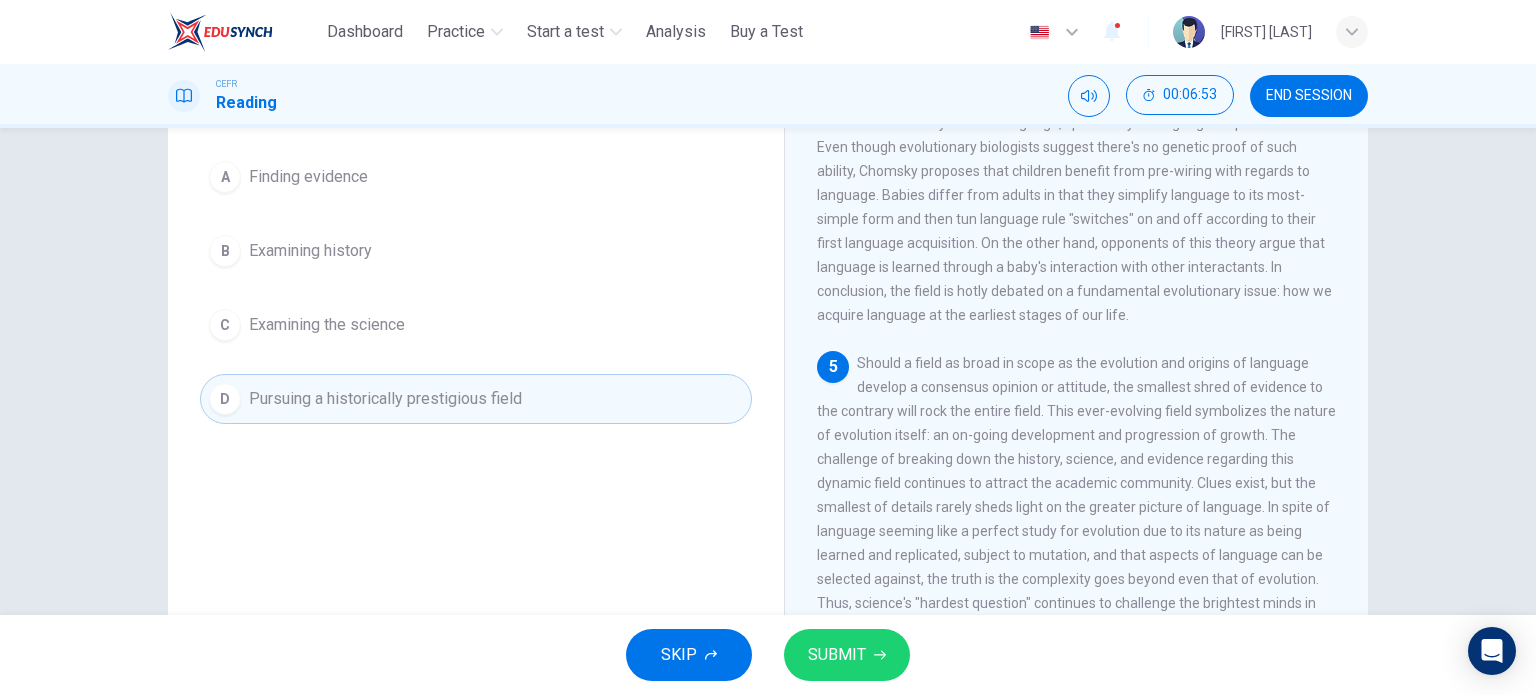 click on "SUBMIT" at bounding box center [837, 655] 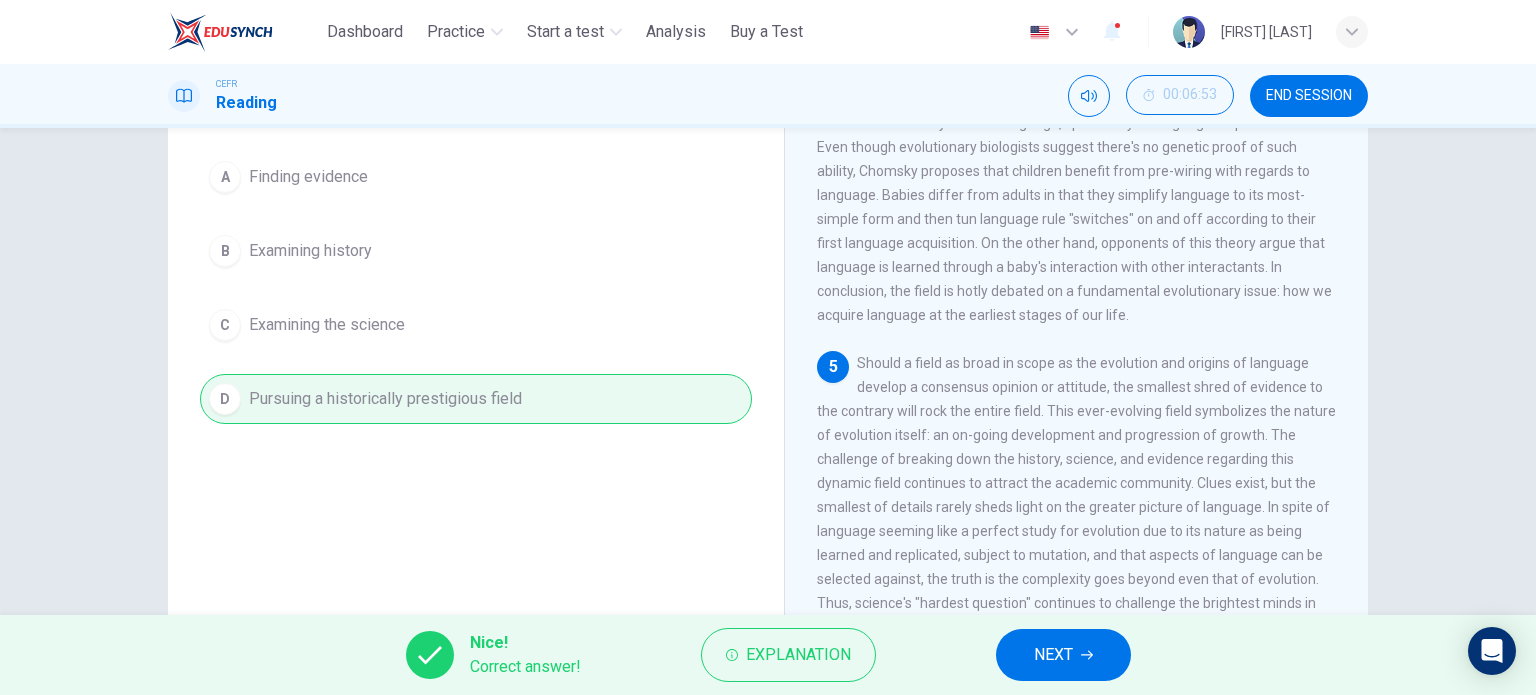 click on "NEXT" at bounding box center (1063, 655) 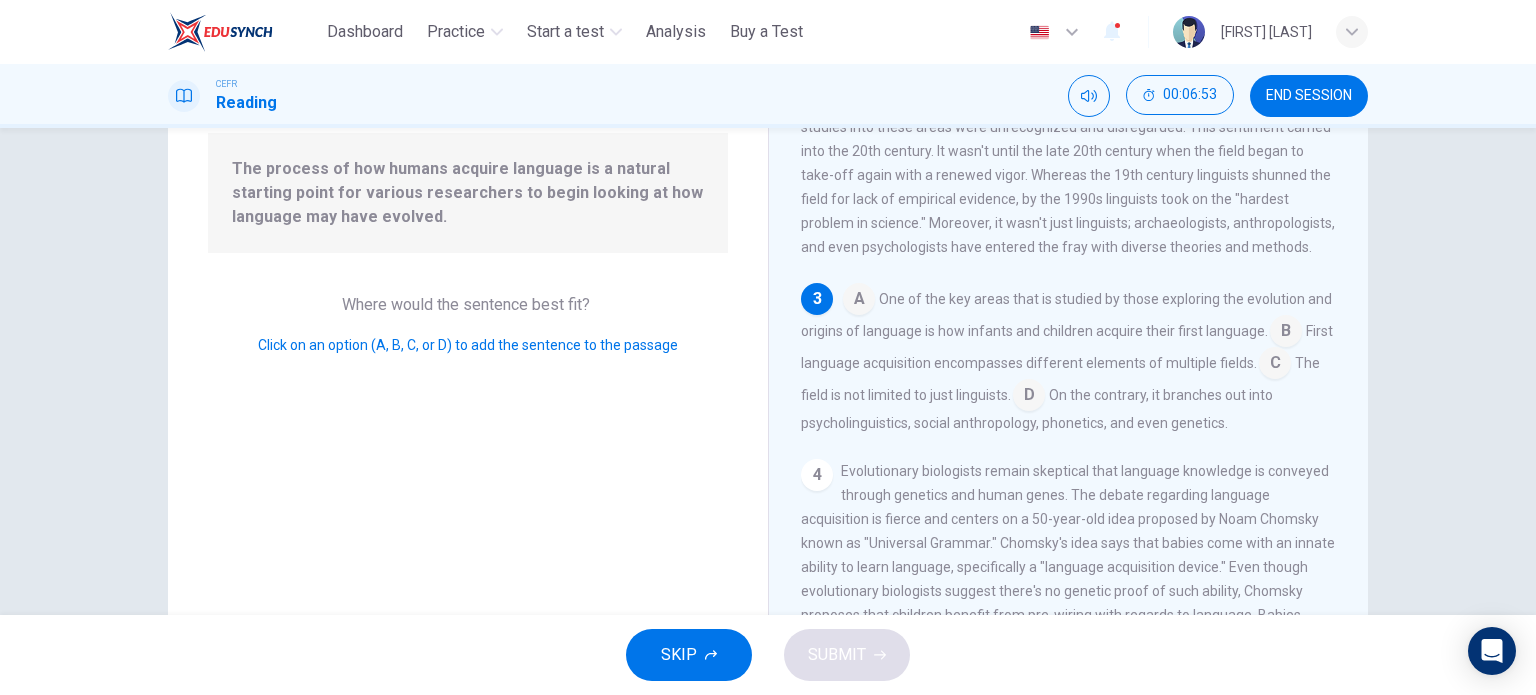 scroll, scrollTop: 337, scrollLeft: 0, axis: vertical 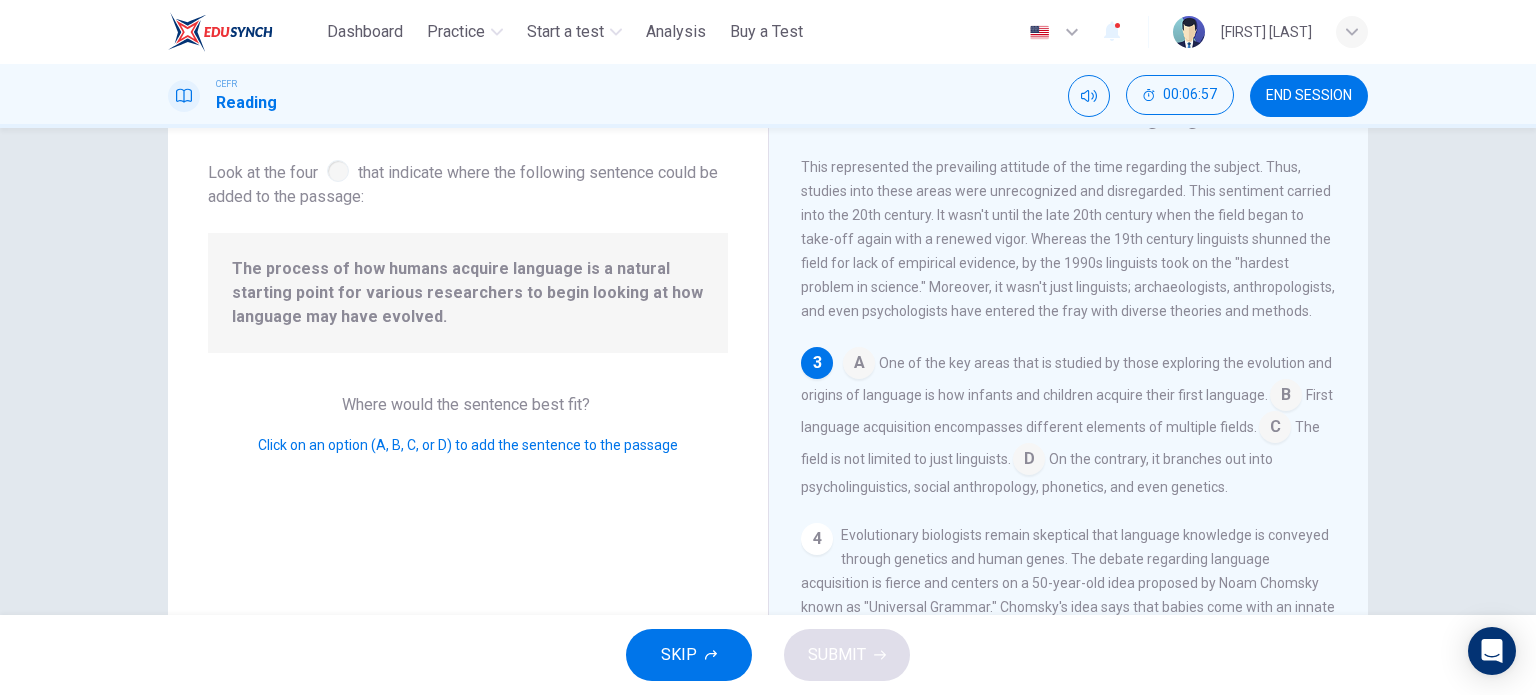 click at bounding box center (859, 365) 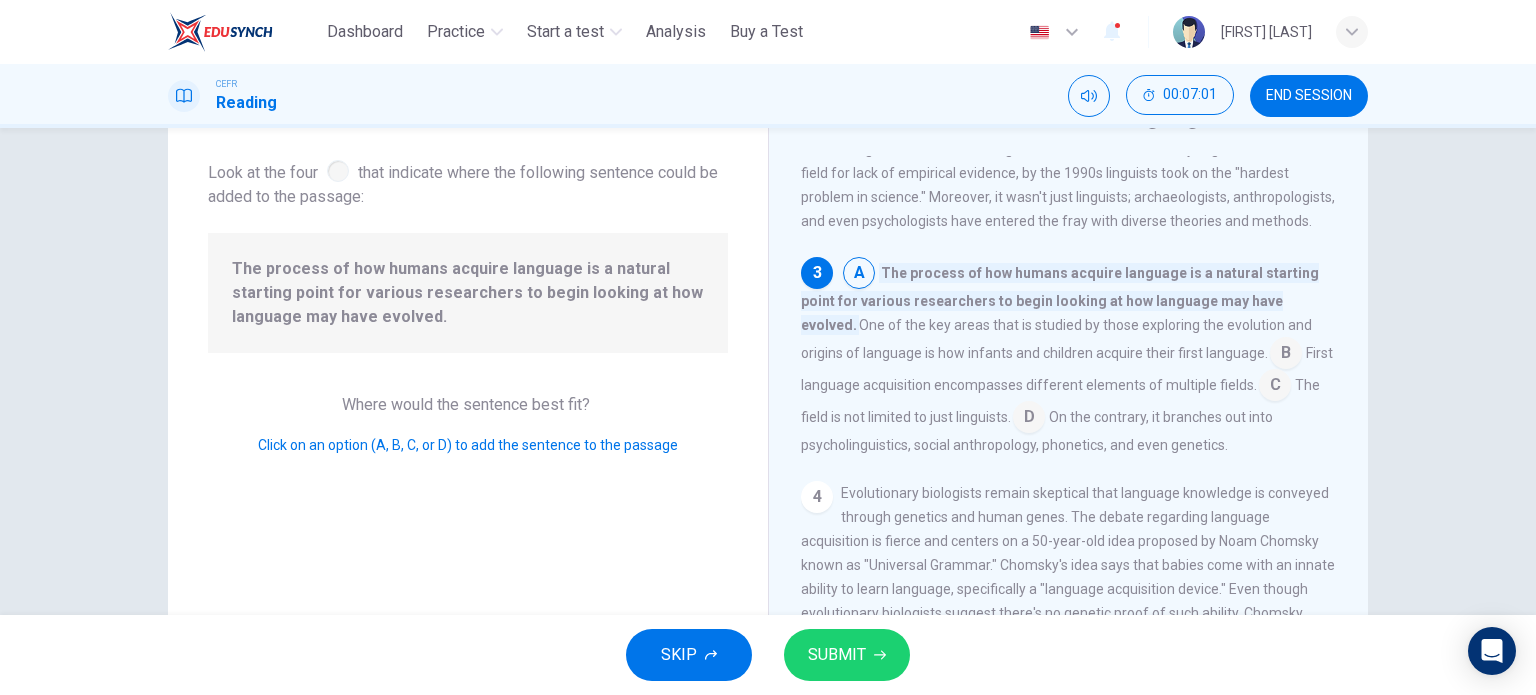 scroll, scrollTop: 437, scrollLeft: 0, axis: vertical 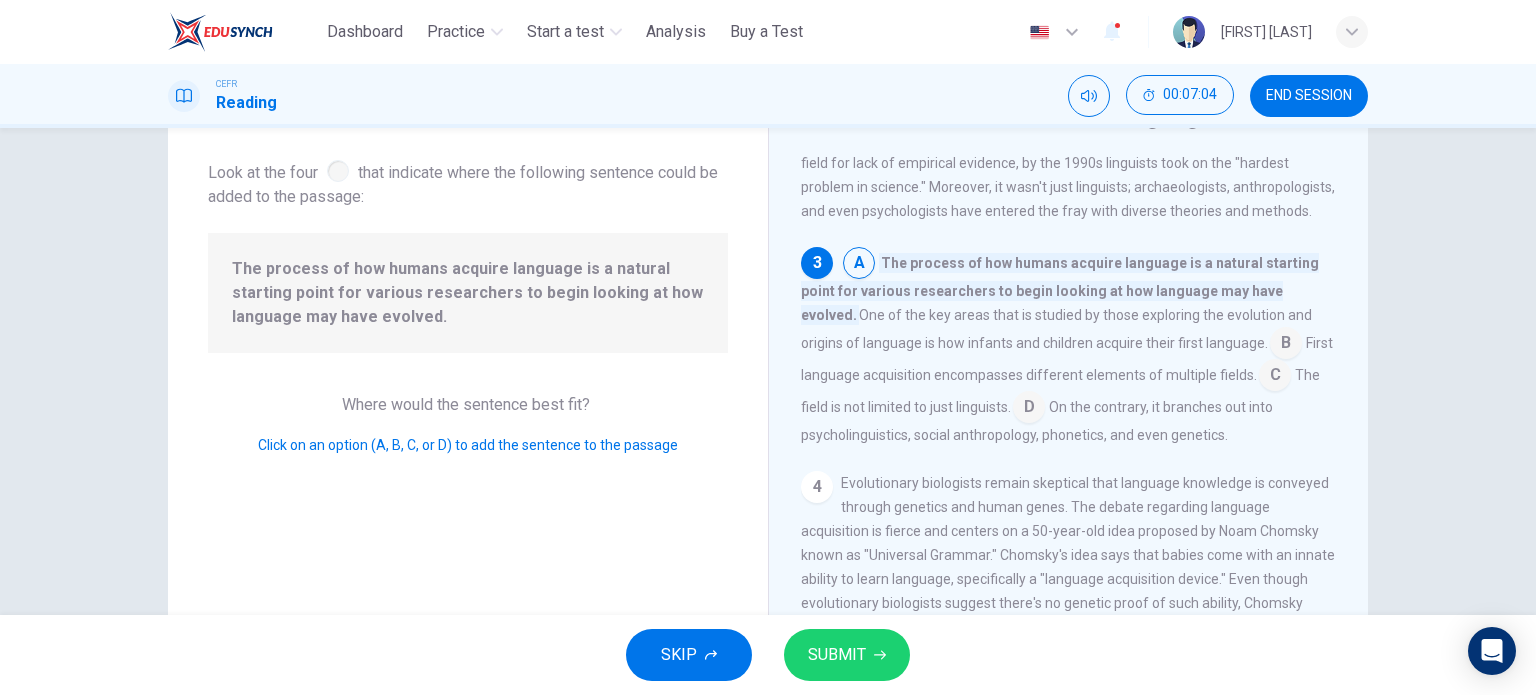 click at bounding box center (880, 655) 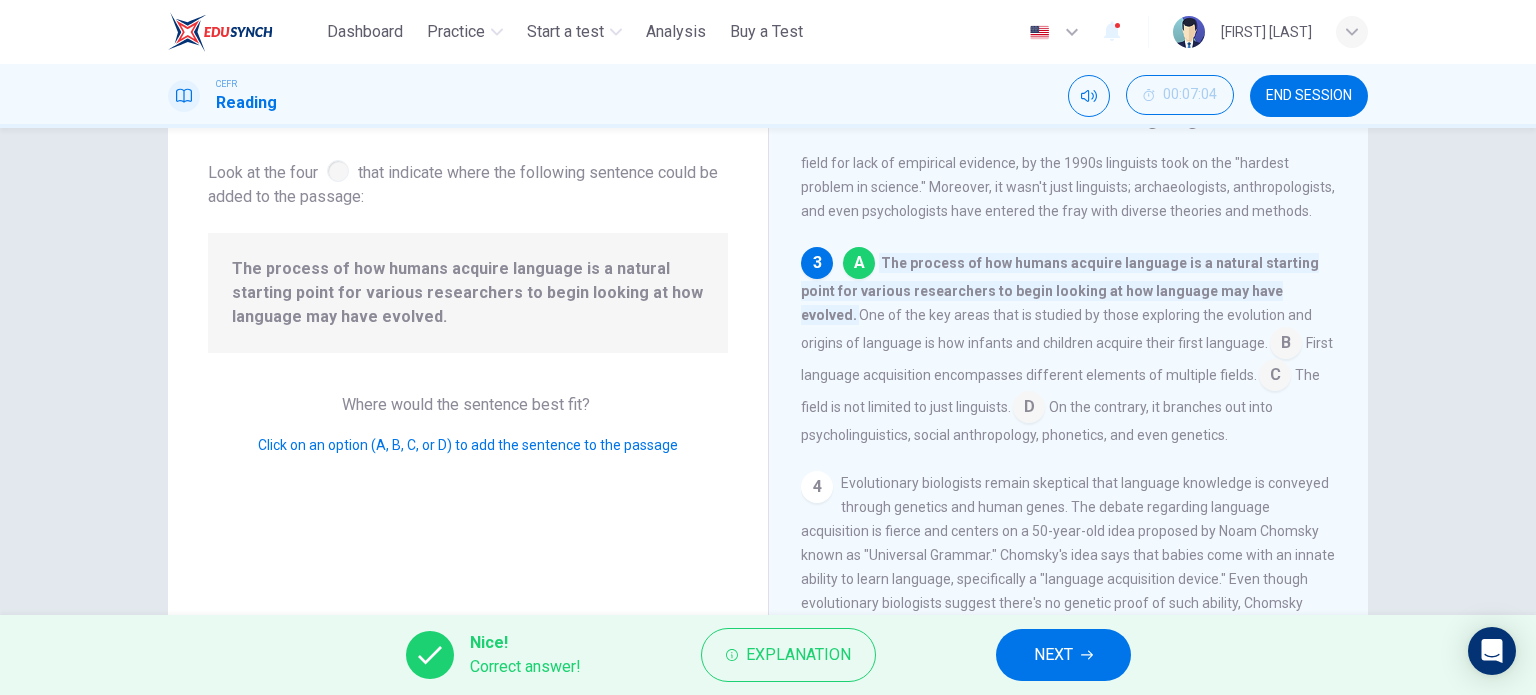 click on "NEXT" at bounding box center [1063, 655] 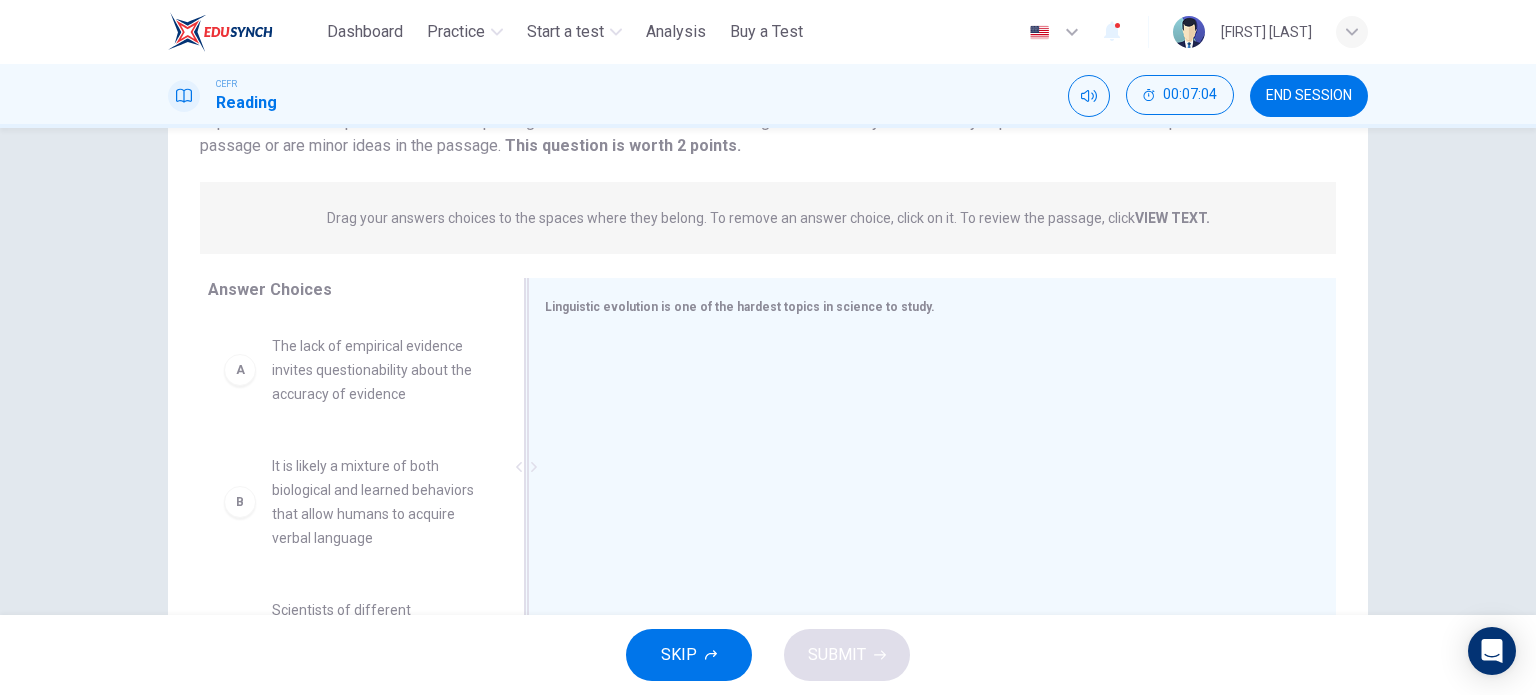 scroll, scrollTop: 200, scrollLeft: 0, axis: vertical 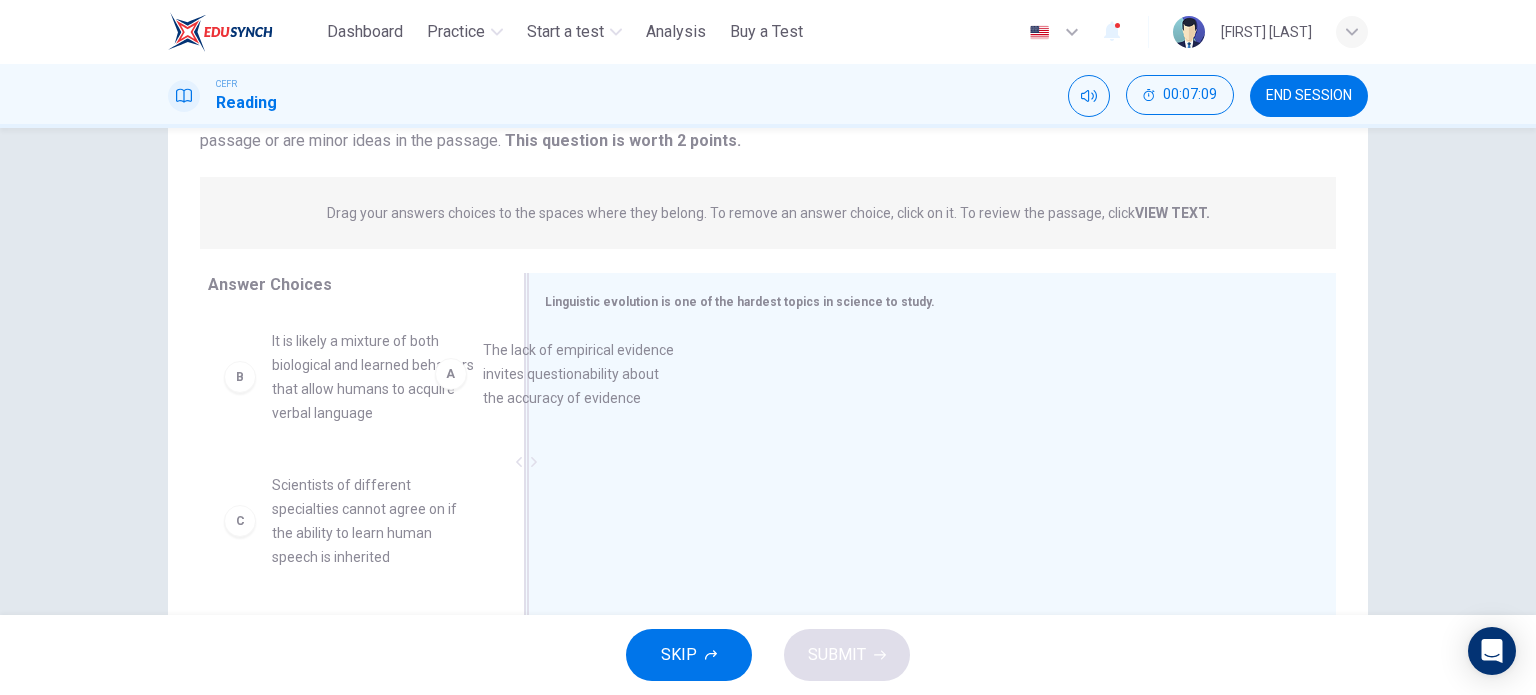 drag, startPoint x: 427, startPoint y: 363, endPoint x: 643, endPoint y: 373, distance: 216.23135 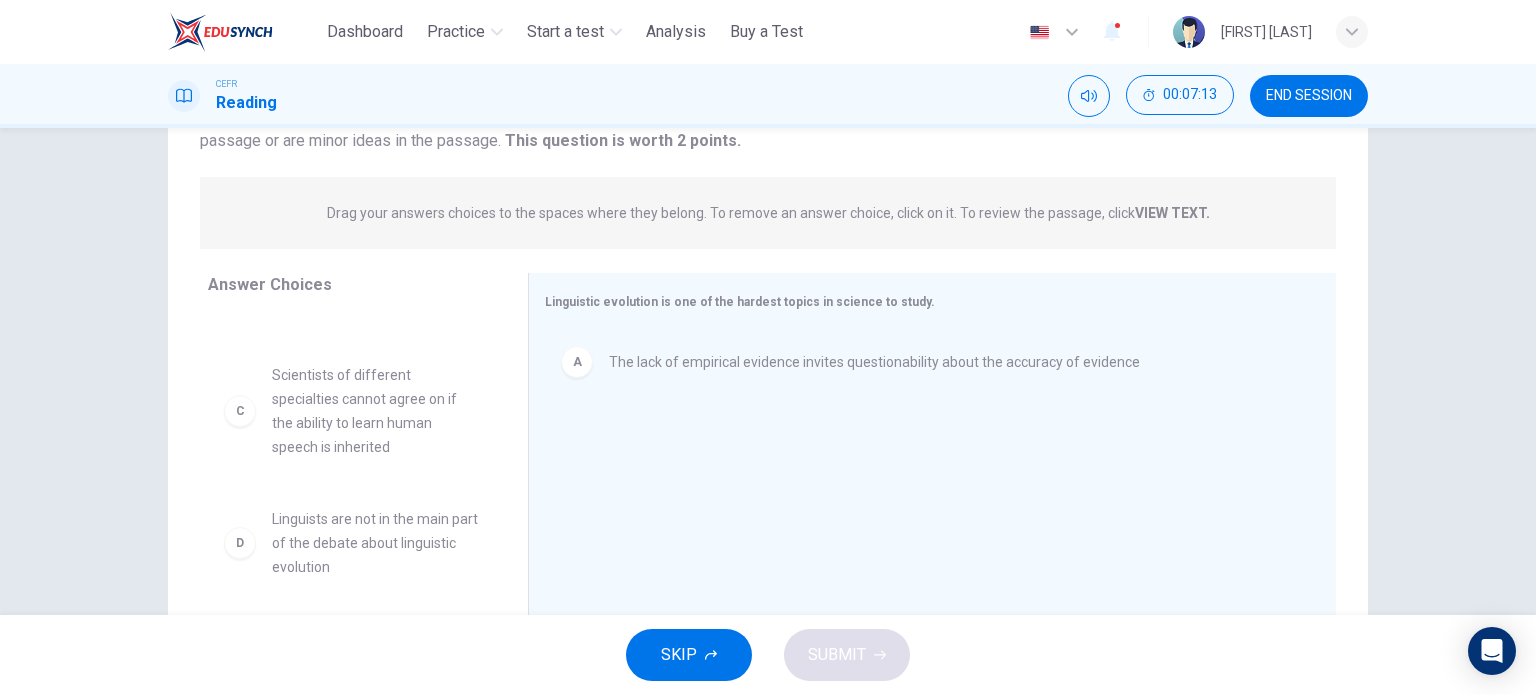 scroll, scrollTop: 100, scrollLeft: 0, axis: vertical 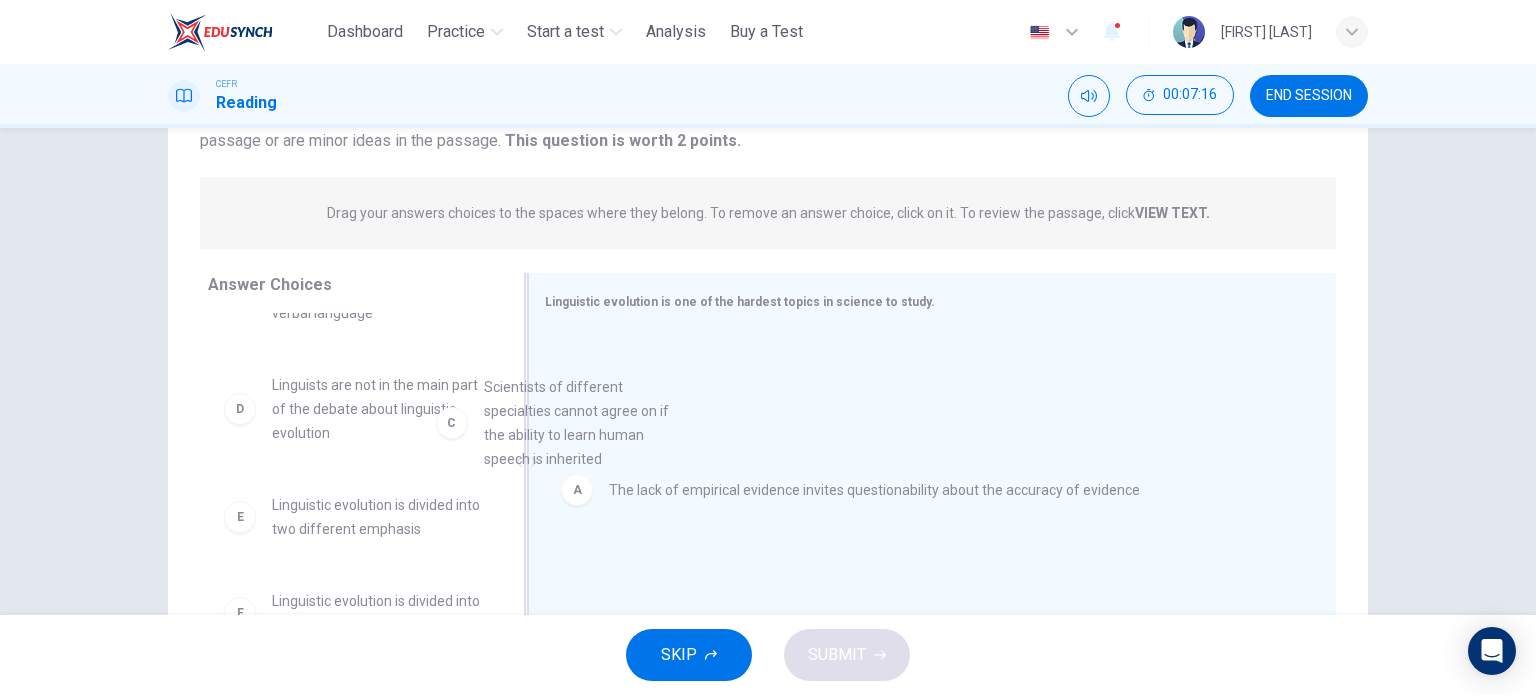 drag, startPoint x: 376, startPoint y: 434, endPoint x: 614, endPoint y: 436, distance: 238.0084 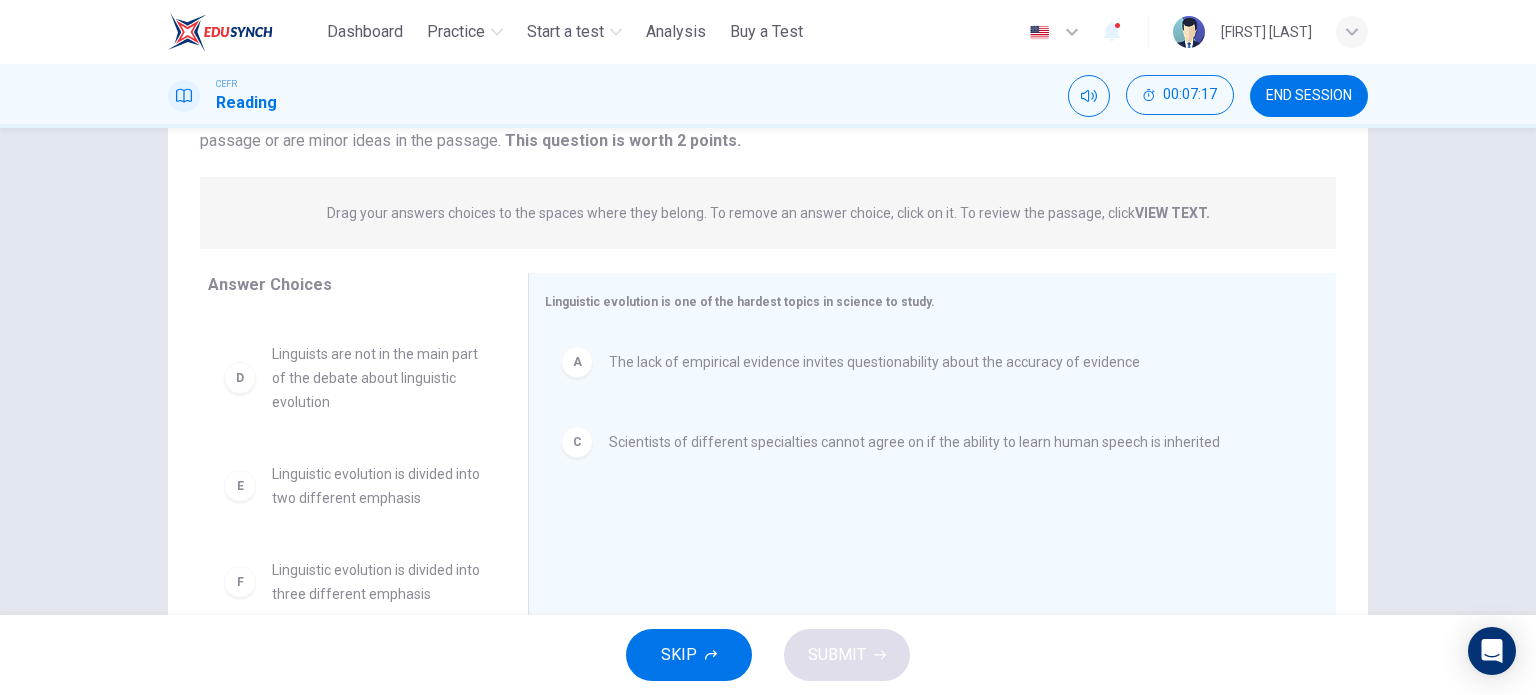 scroll, scrollTop: 132, scrollLeft: 0, axis: vertical 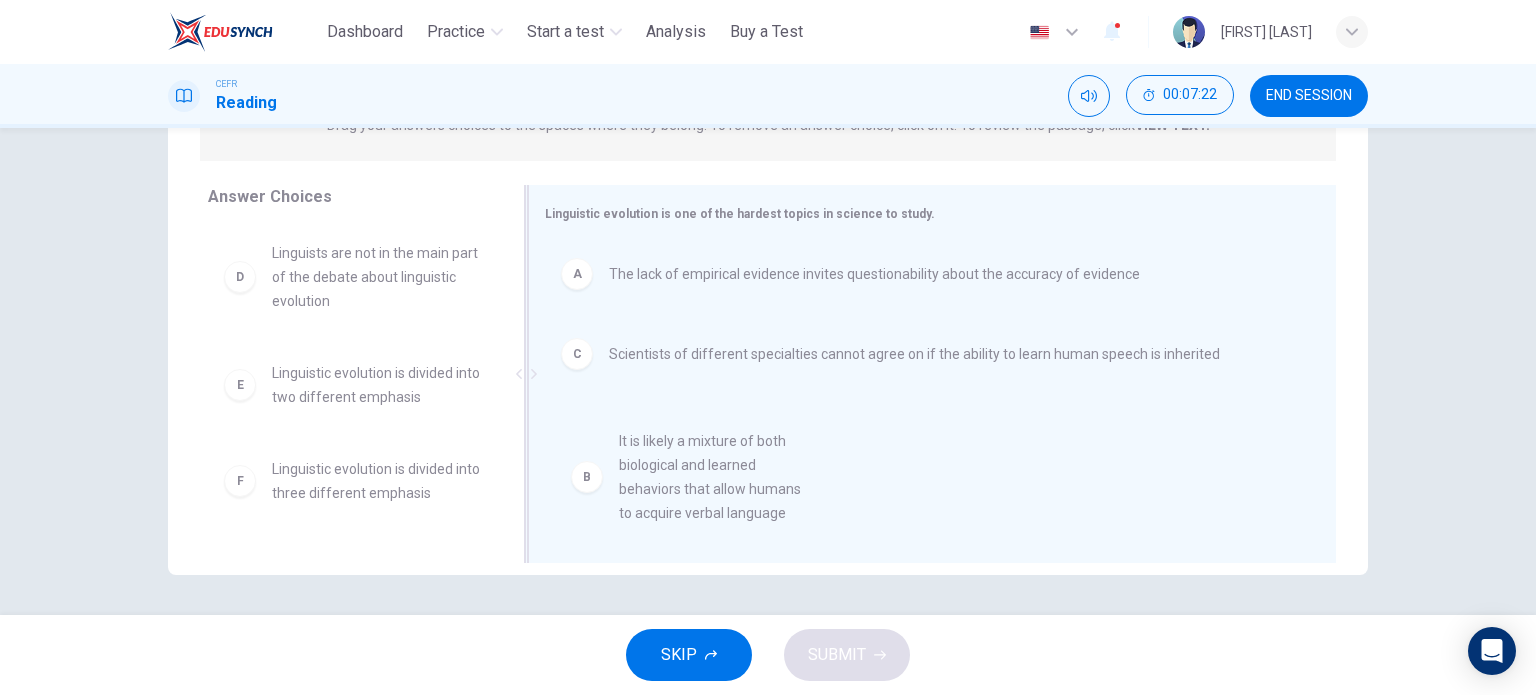drag, startPoint x: 400, startPoint y: 279, endPoint x: 771, endPoint y: 470, distance: 417.2793 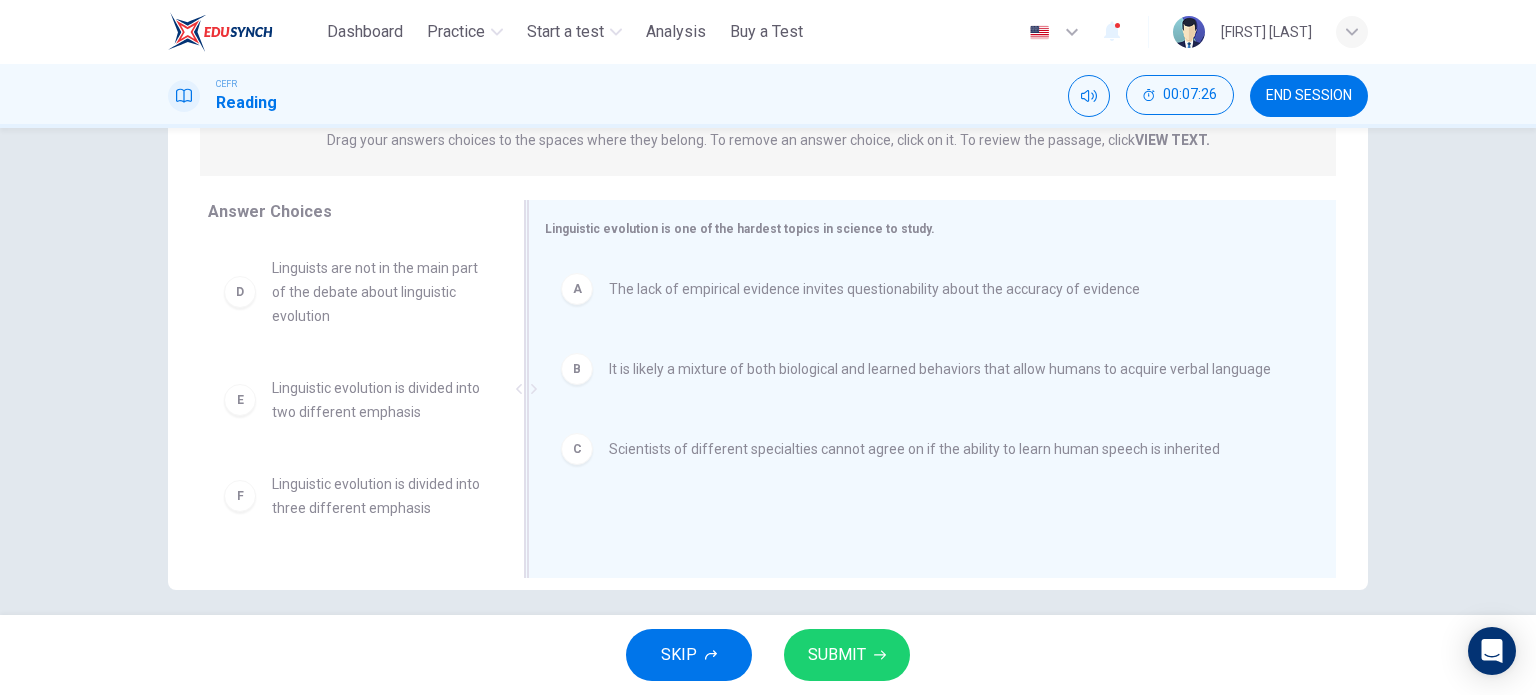 scroll, scrollTop: 288, scrollLeft: 0, axis: vertical 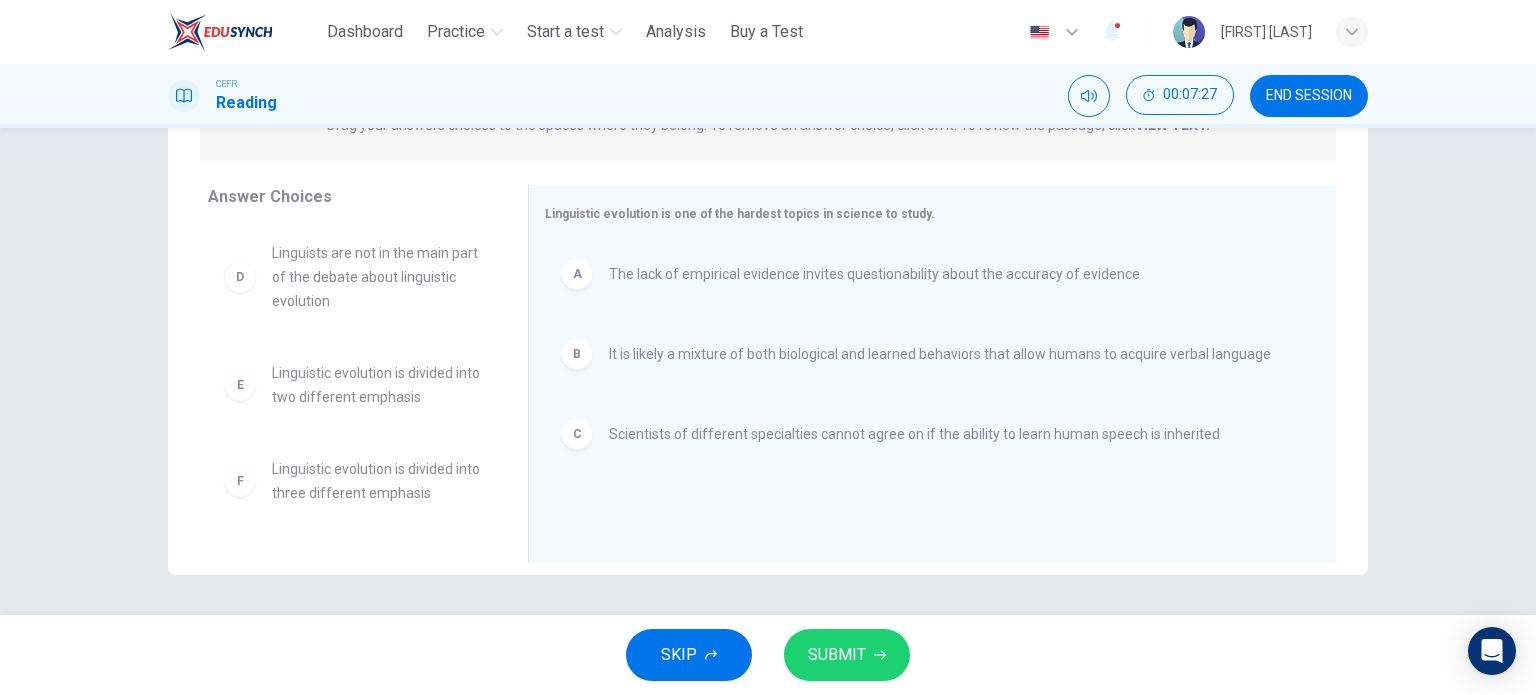 click on "SUBMIT" at bounding box center [847, 655] 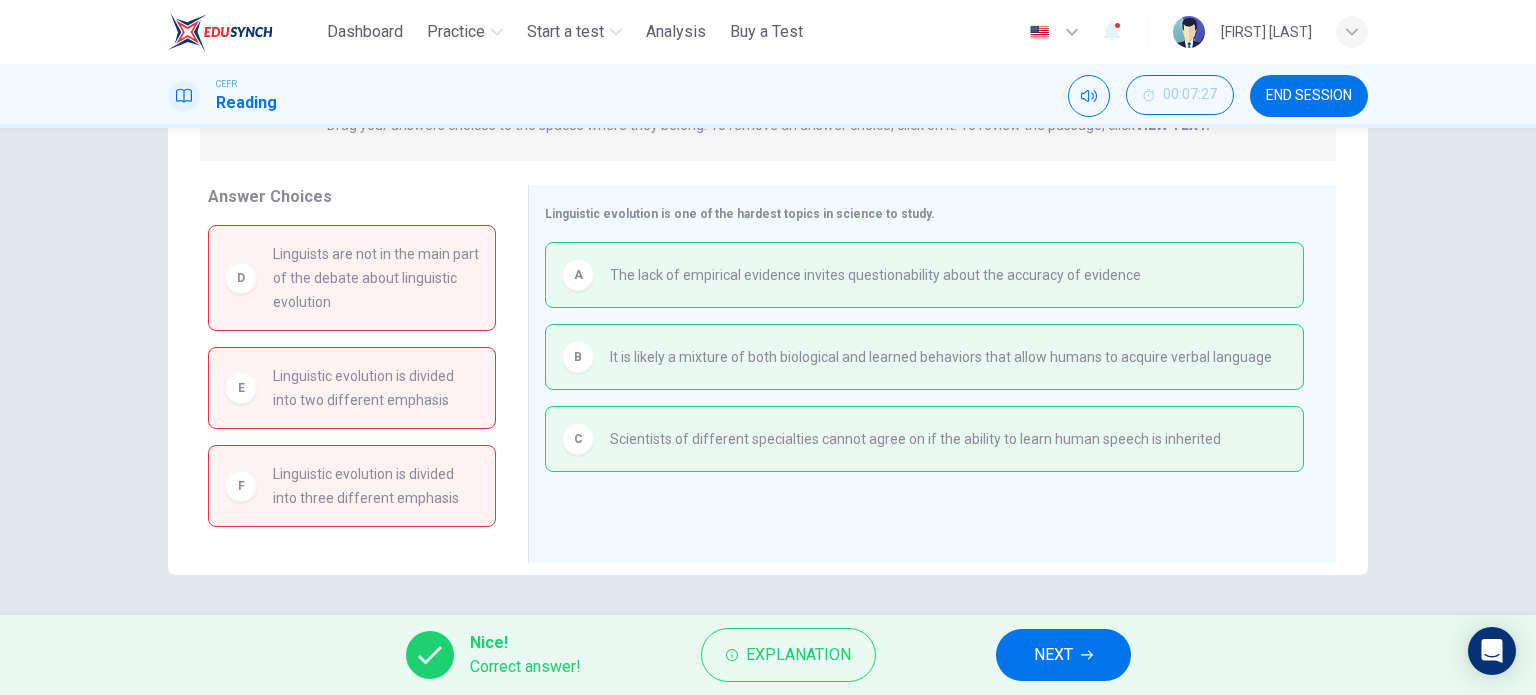 click on "NEXT" at bounding box center [1053, 655] 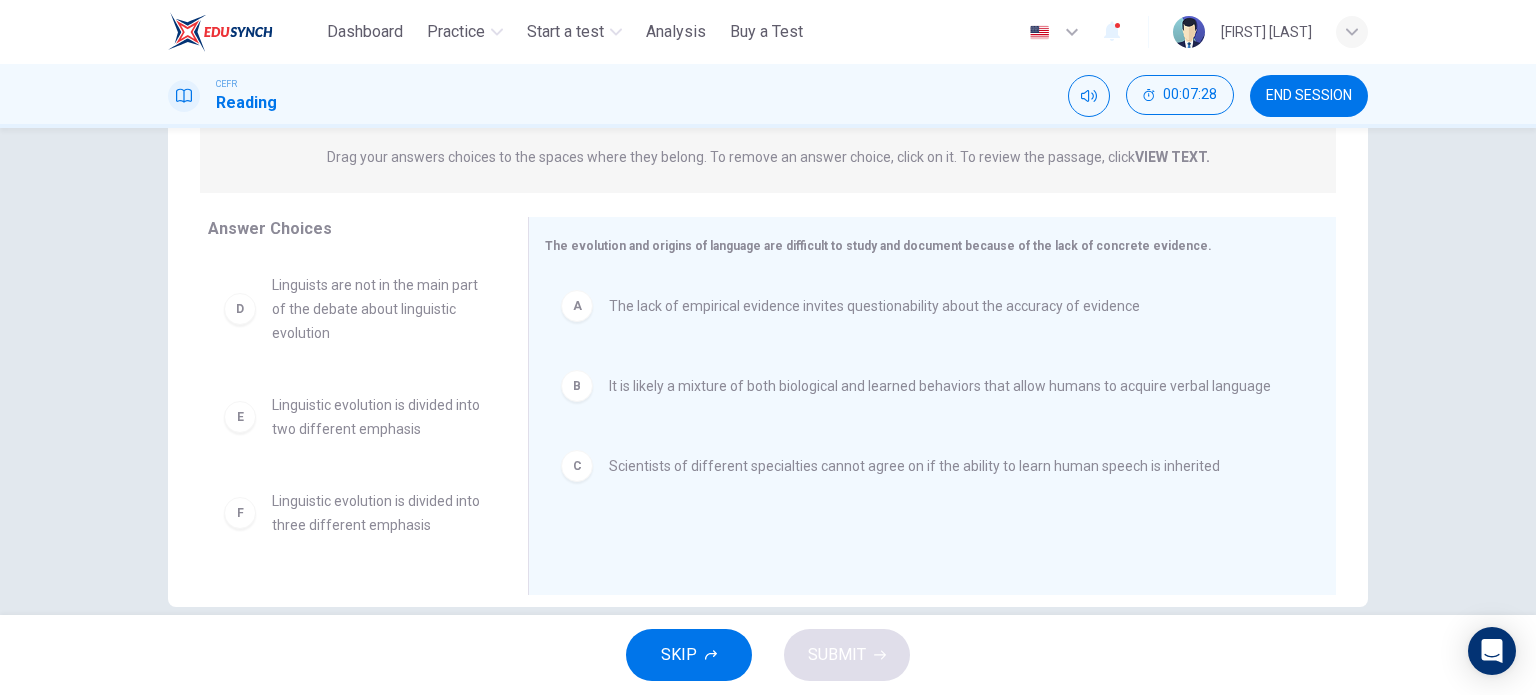 scroll, scrollTop: 288, scrollLeft: 0, axis: vertical 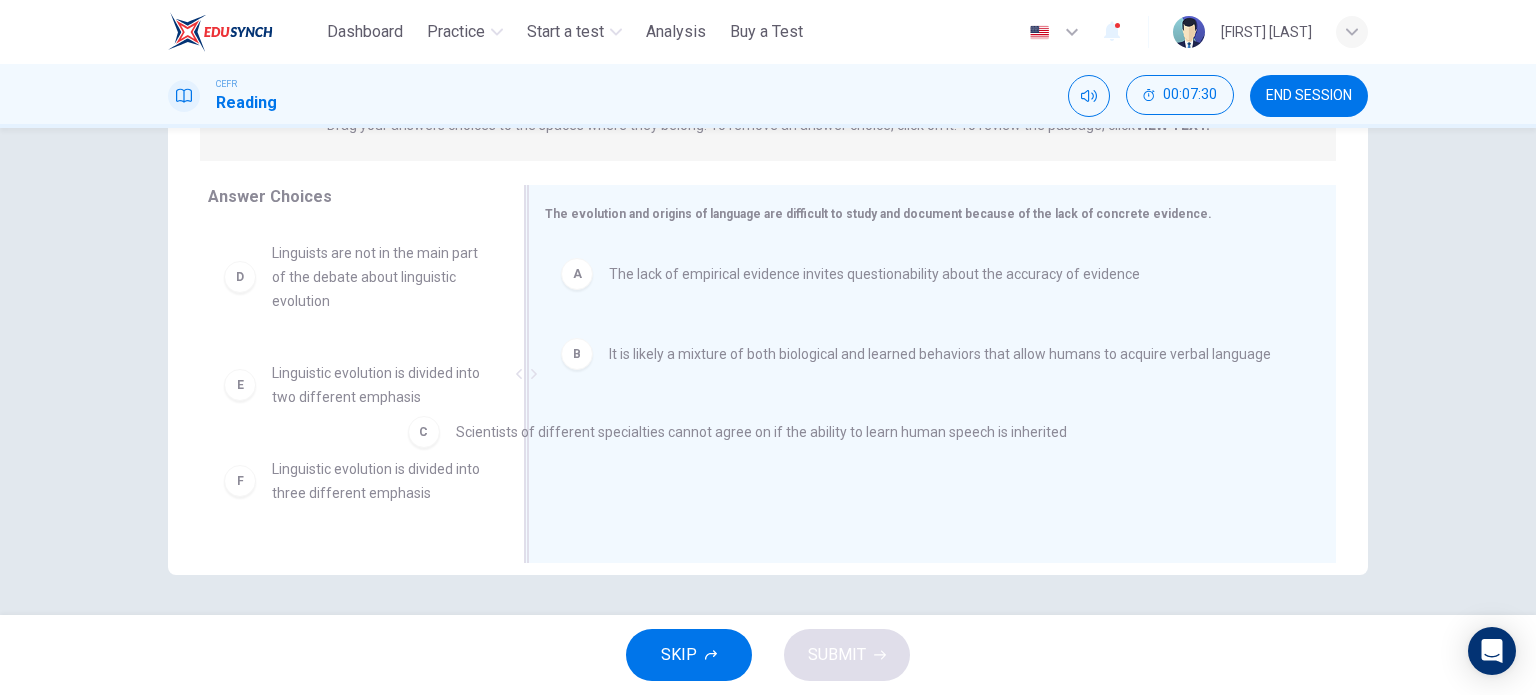 drag, startPoint x: 587, startPoint y: 433, endPoint x: 424, endPoint y: 429, distance: 163.04907 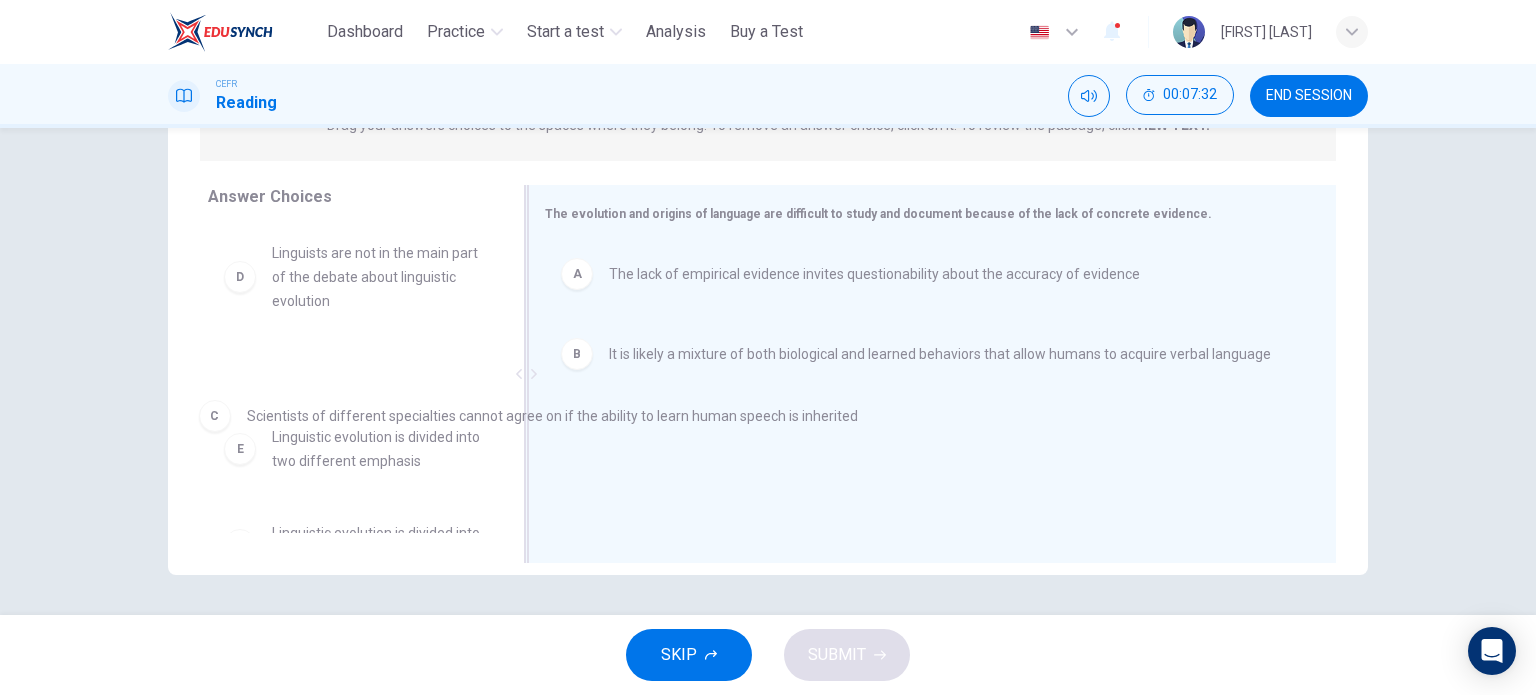 drag, startPoint x: 564, startPoint y: 435, endPoint x: 203, endPoint y: 420, distance: 361.3115 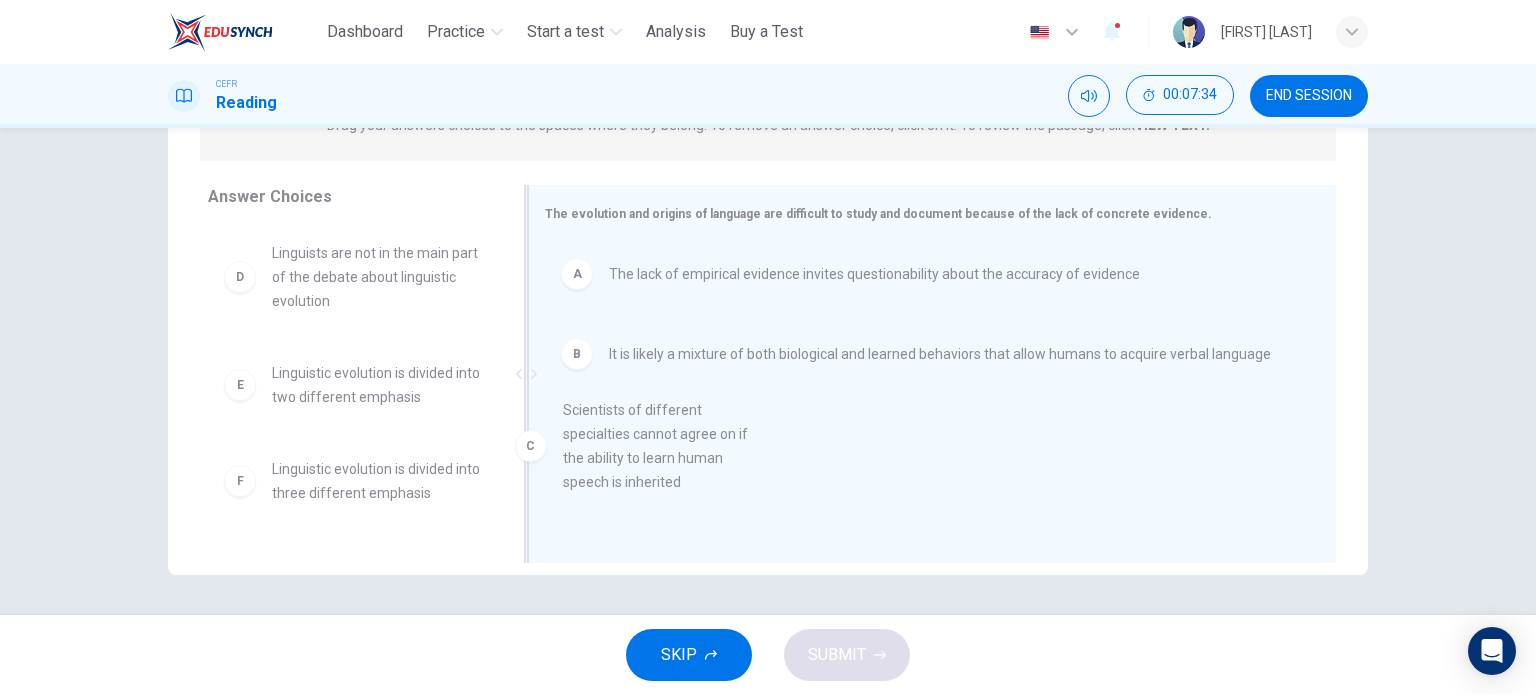 drag, startPoint x: 307, startPoint y: 310, endPoint x: 613, endPoint y: 467, distance: 343.92587 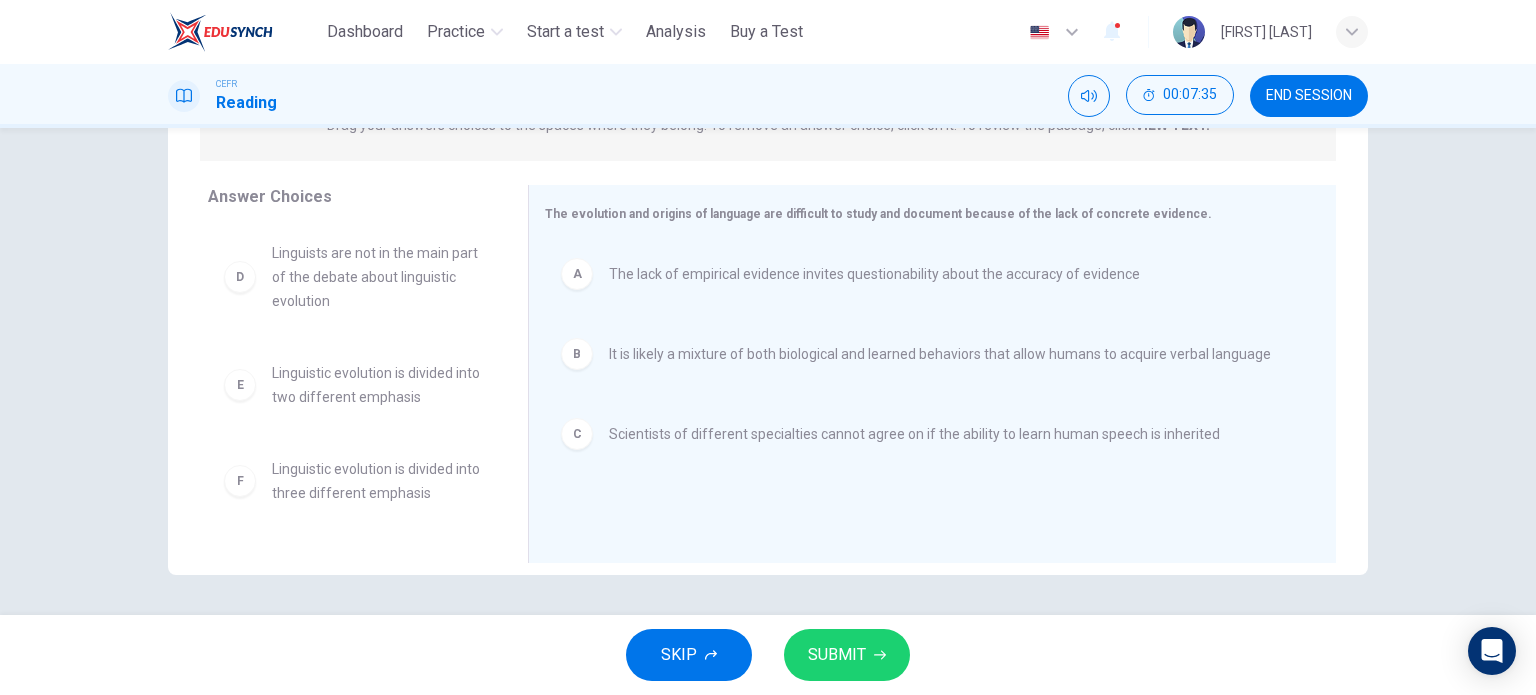 click on "SUBMIT" at bounding box center (847, 655) 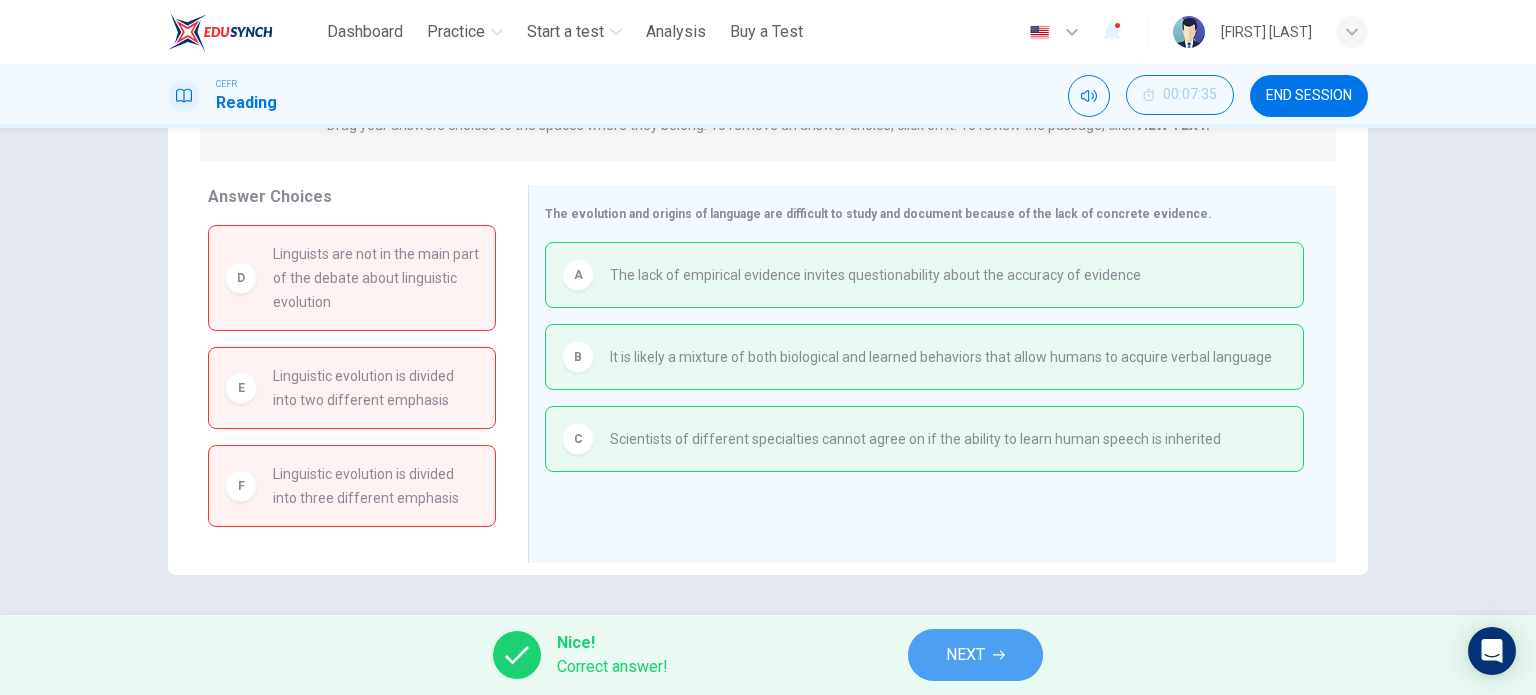 click on "NEXT" at bounding box center [975, 655] 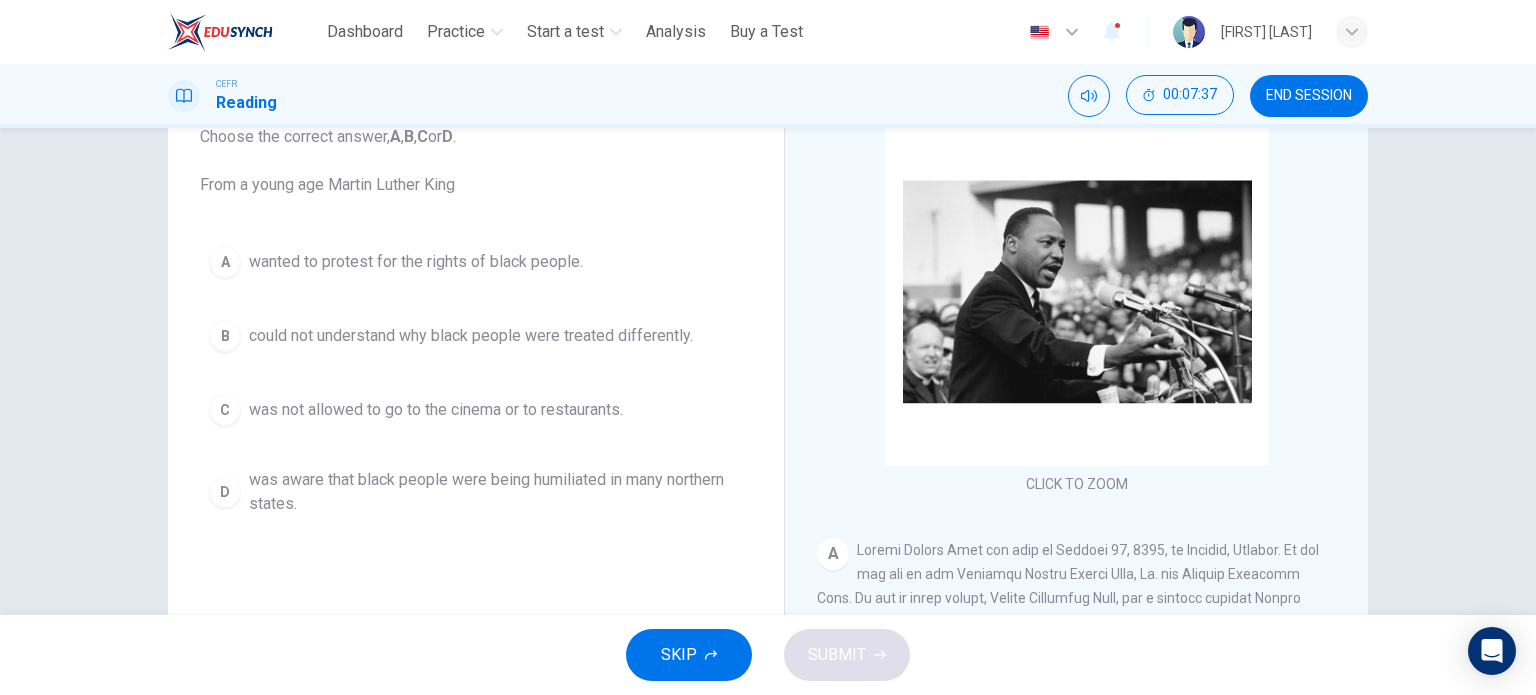 scroll, scrollTop: 88, scrollLeft: 0, axis: vertical 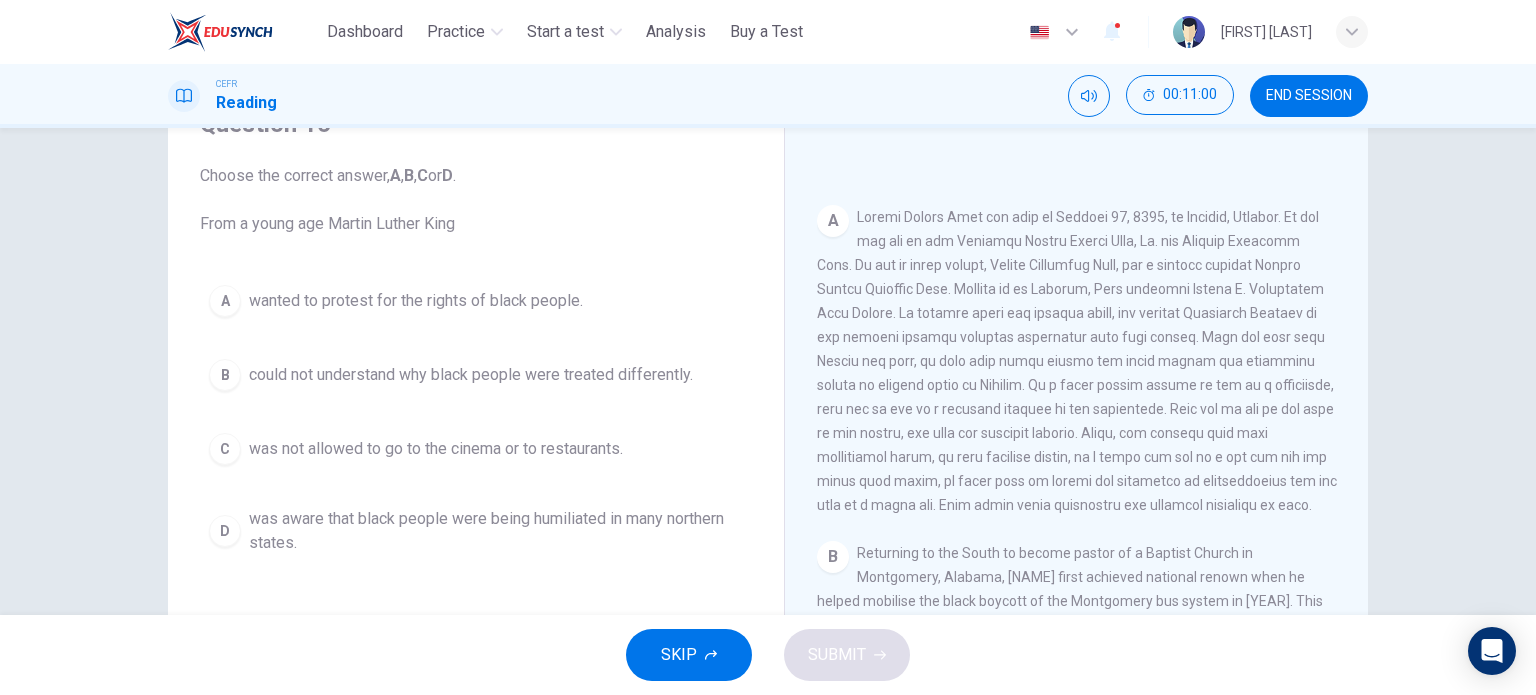 click on "wanted to protest for the rights of black people." at bounding box center (416, 301) 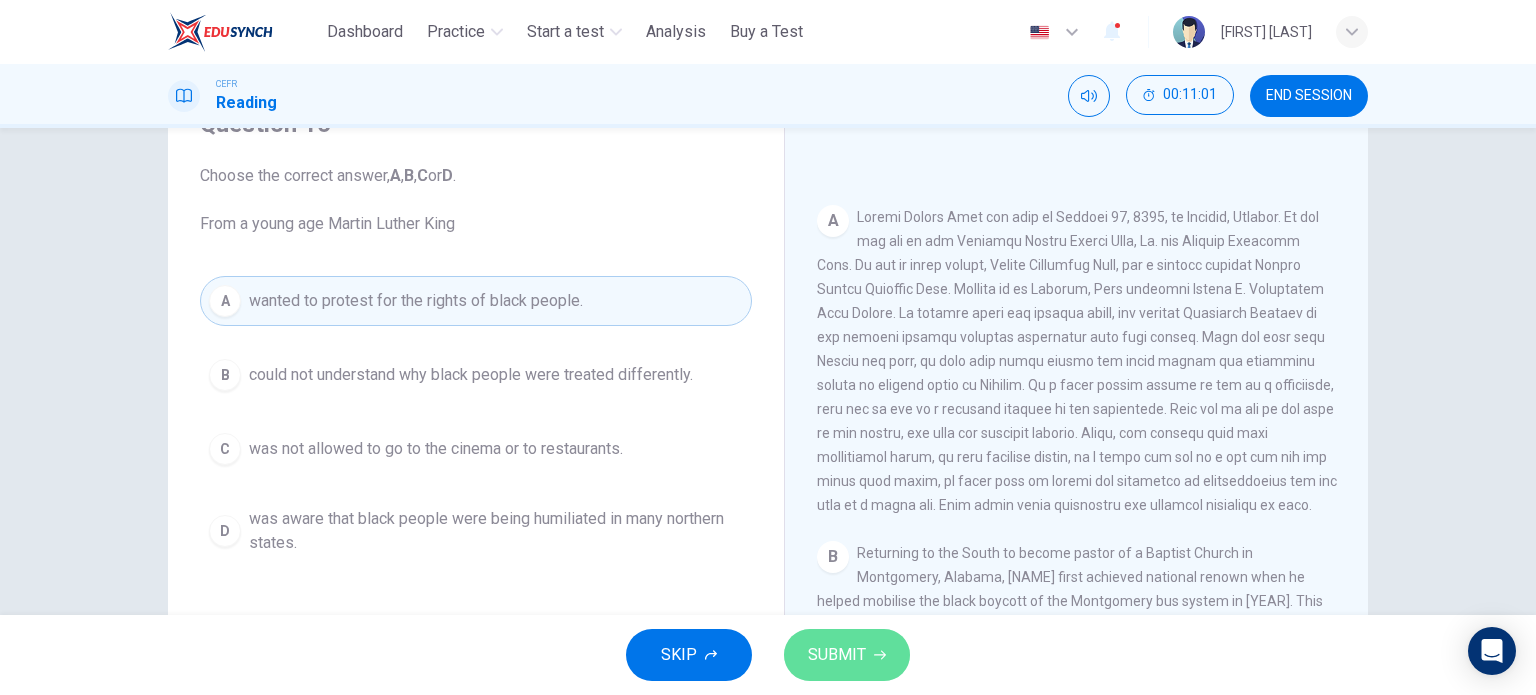 click on "SUBMIT" at bounding box center [847, 655] 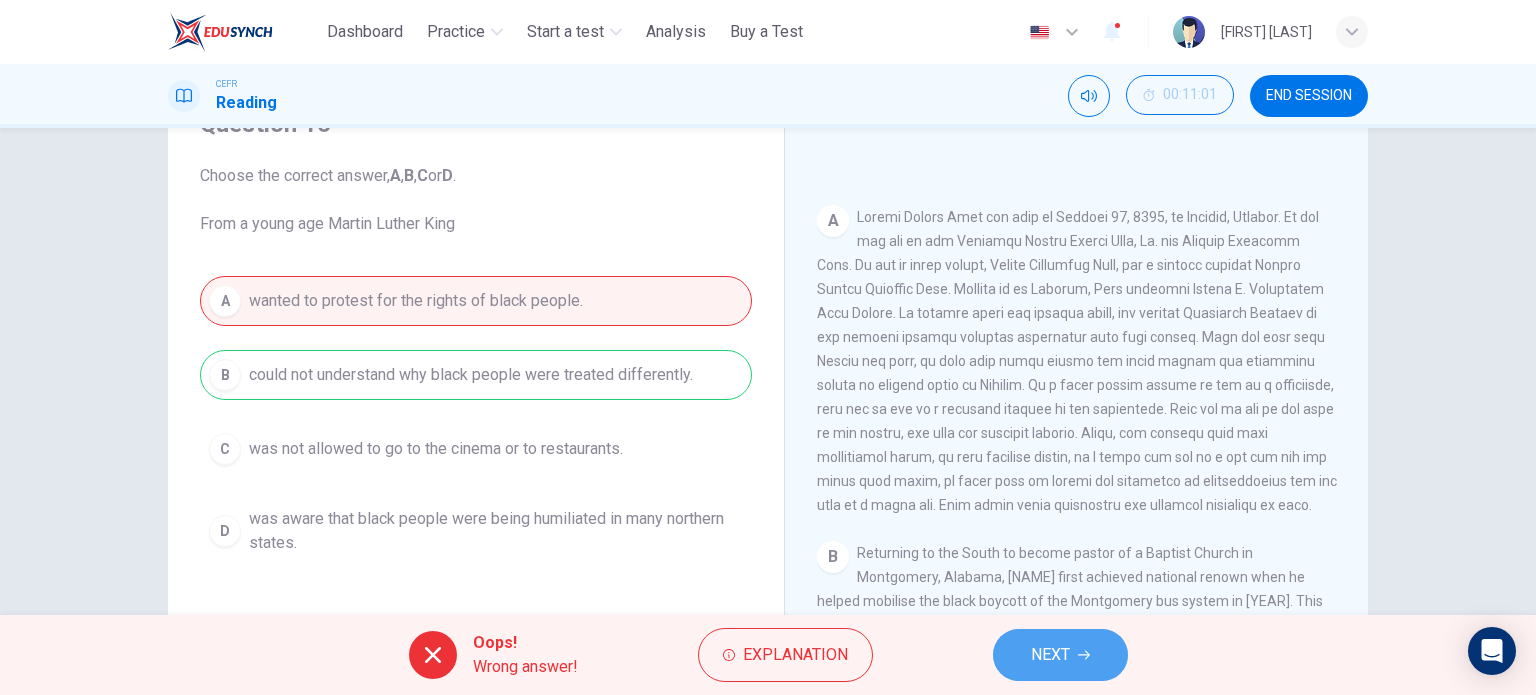 click on "NEXT" at bounding box center [1050, 655] 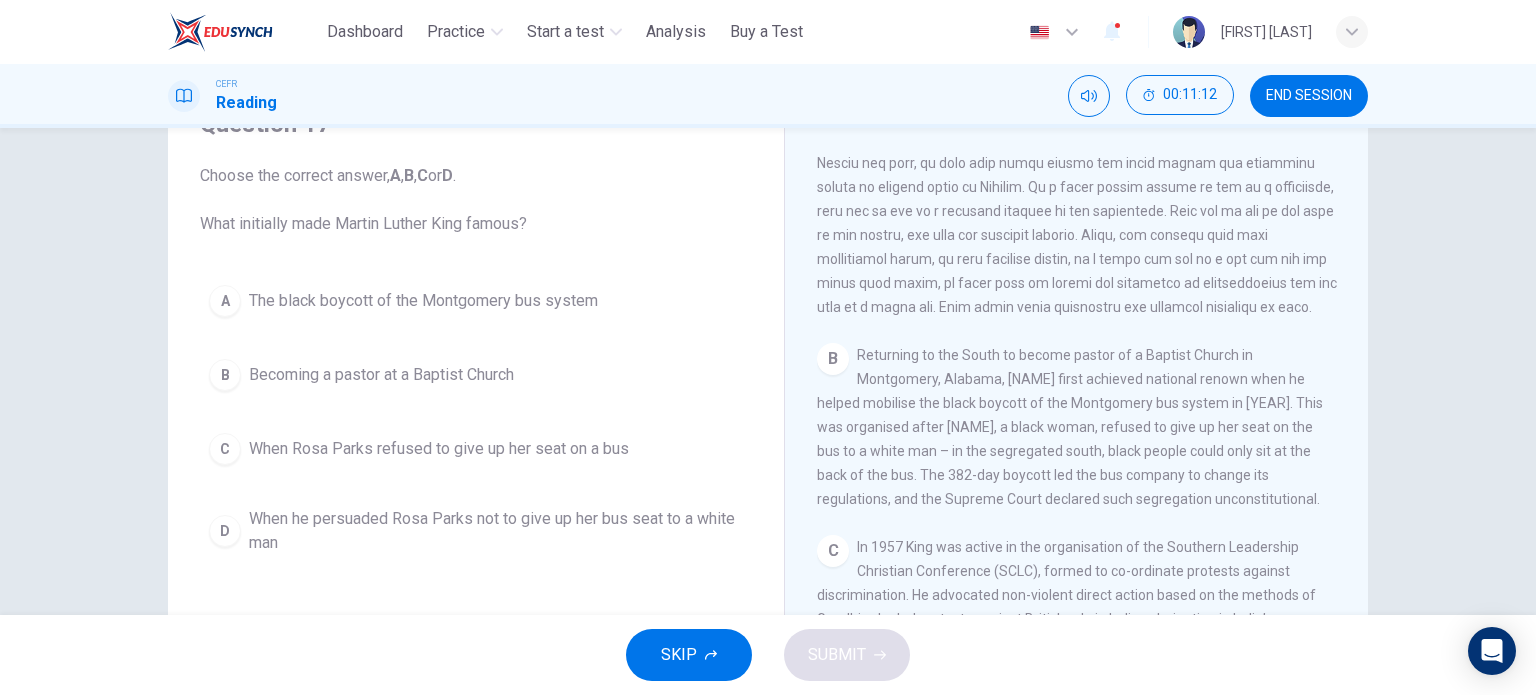scroll, scrollTop: 572, scrollLeft: 0, axis: vertical 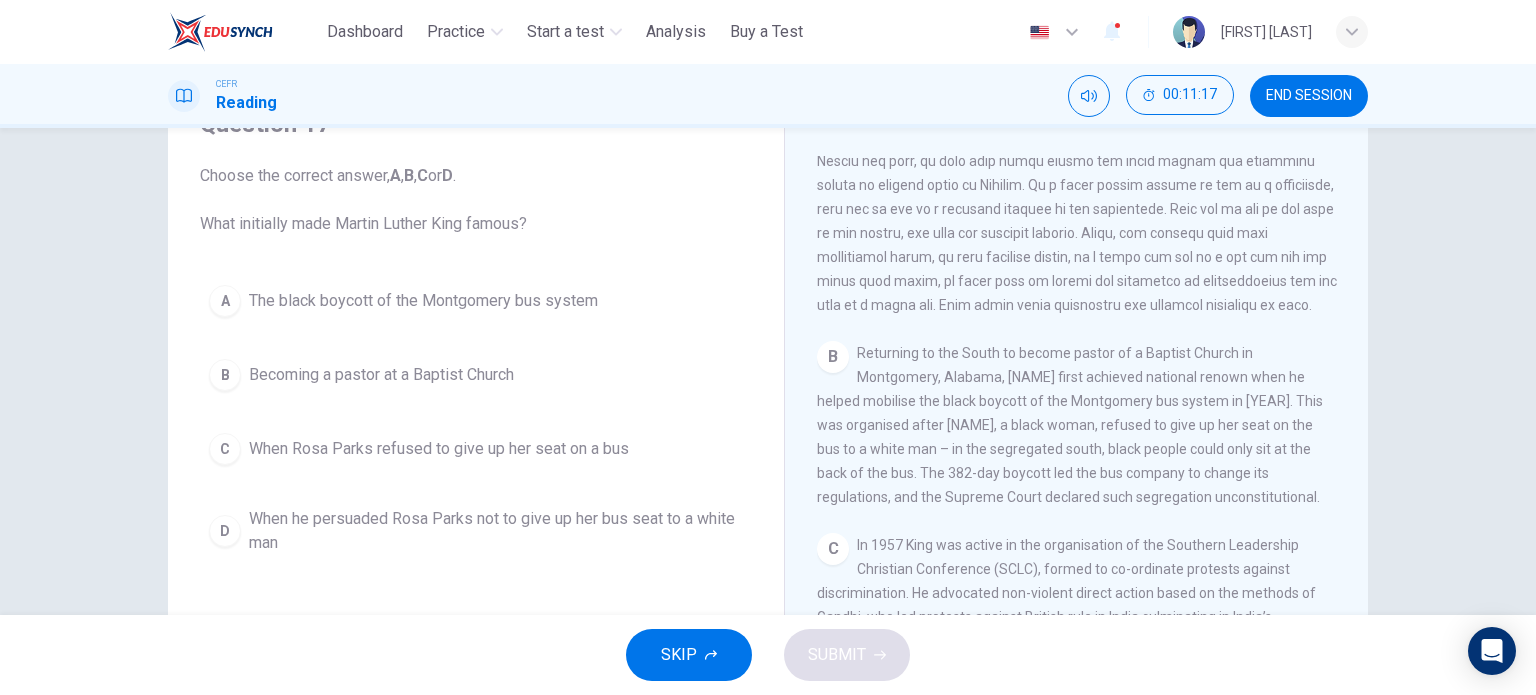 click on "A The black boycott of the Montgomery bus system" at bounding box center [476, 301] 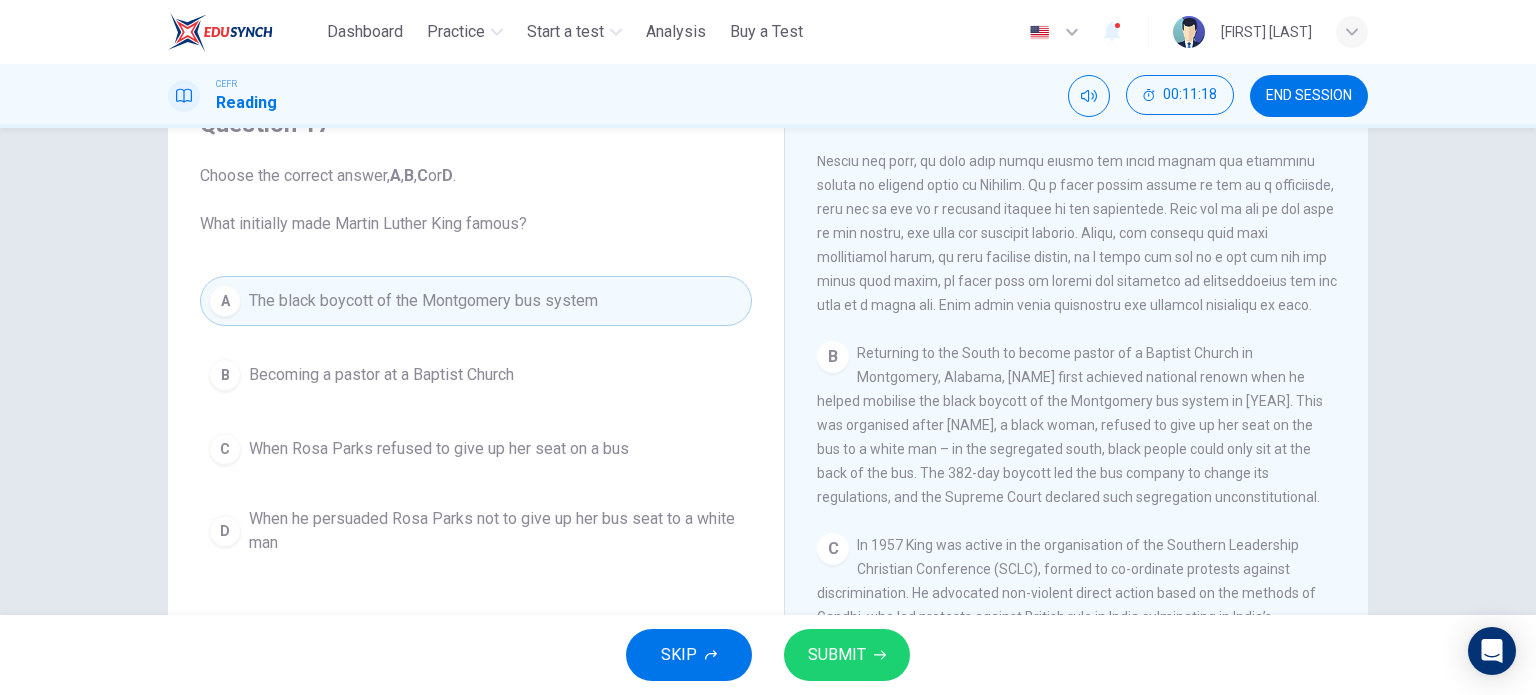 click on "SUBMIT" at bounding box center (837, 655) 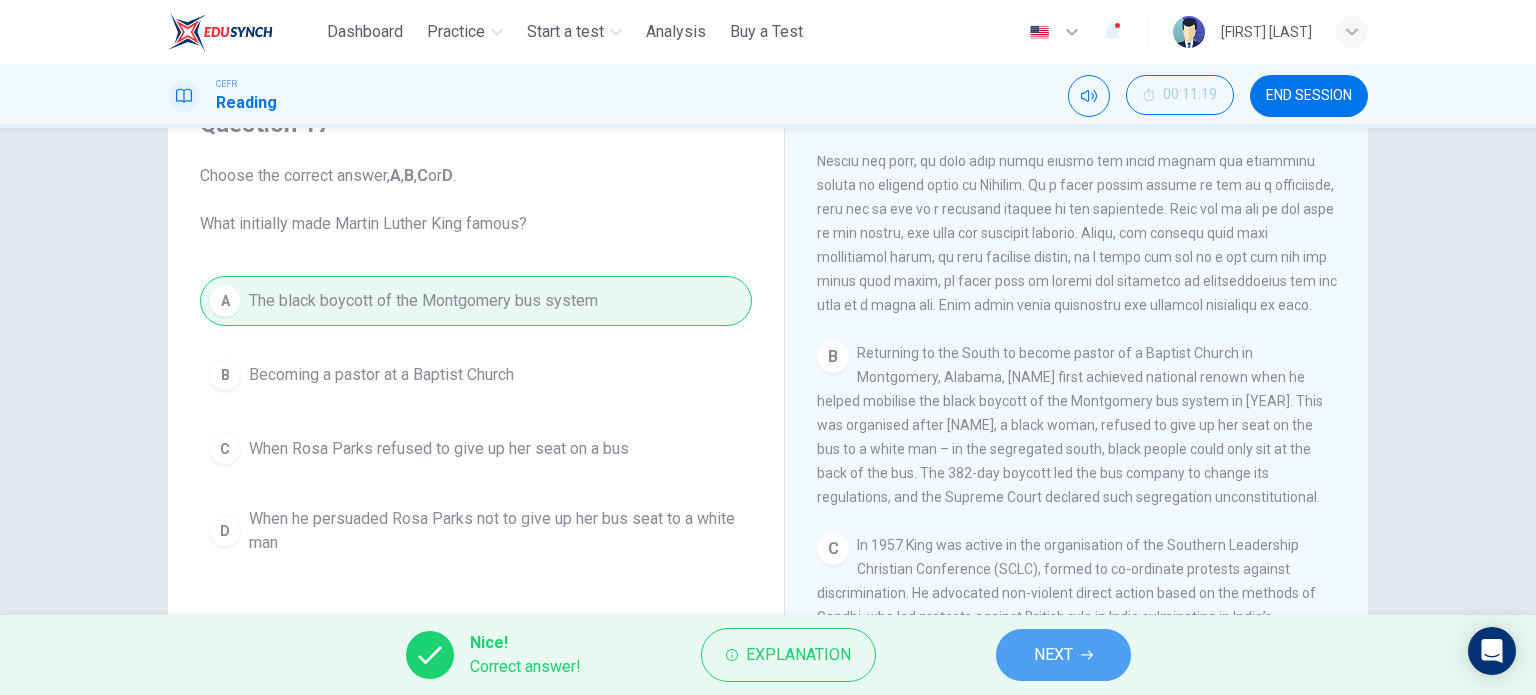click on "NEXT" at bounding box center [1063, 655] 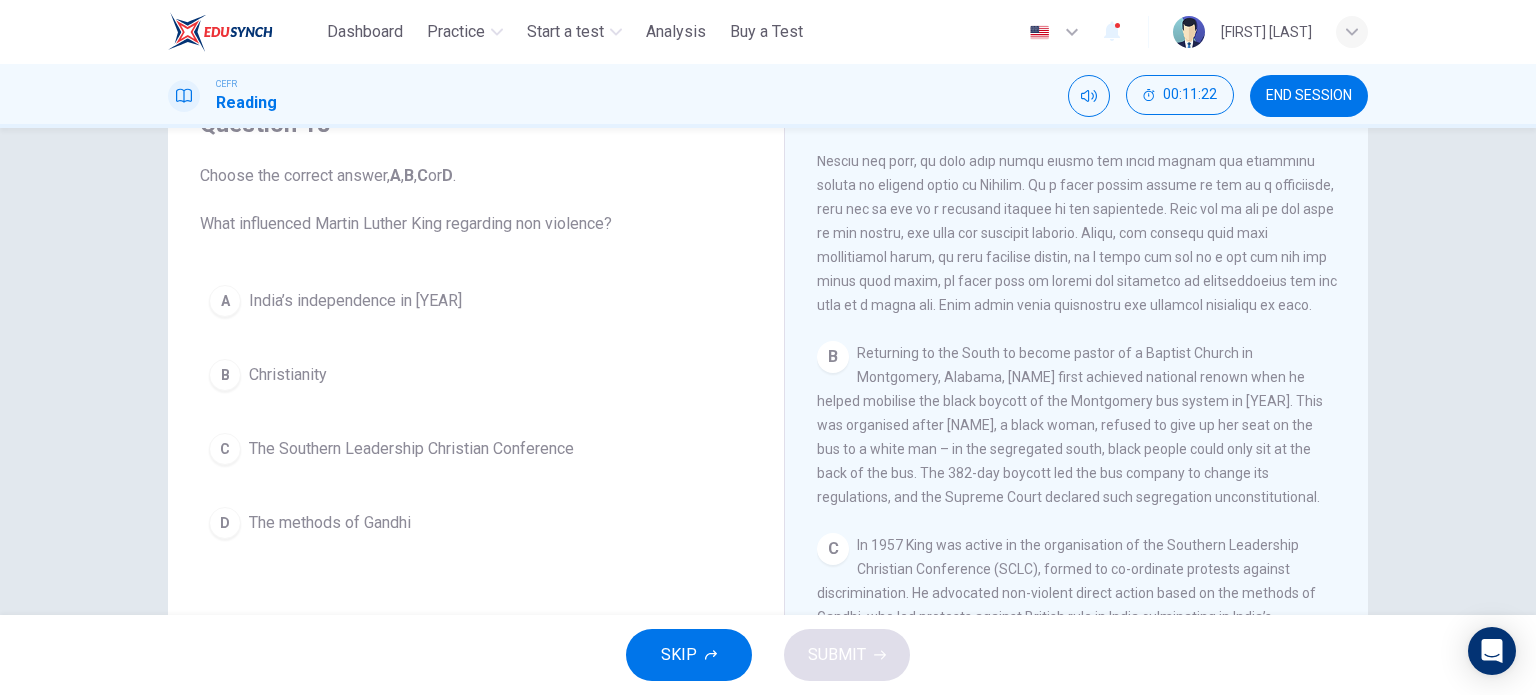 click on "The methods of Gandhi" at bounding box center (355, 301) 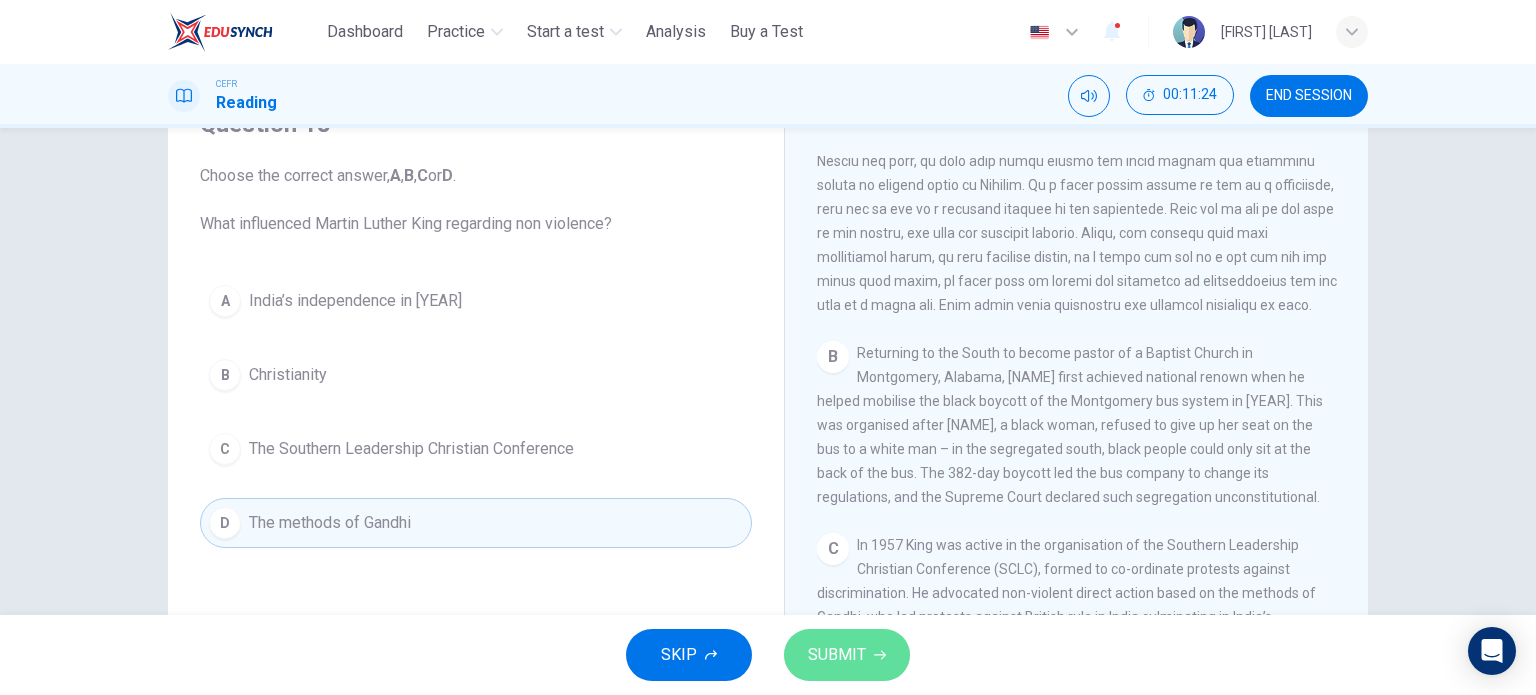 click on "SUBMIT" at bounding box center (847, 655) 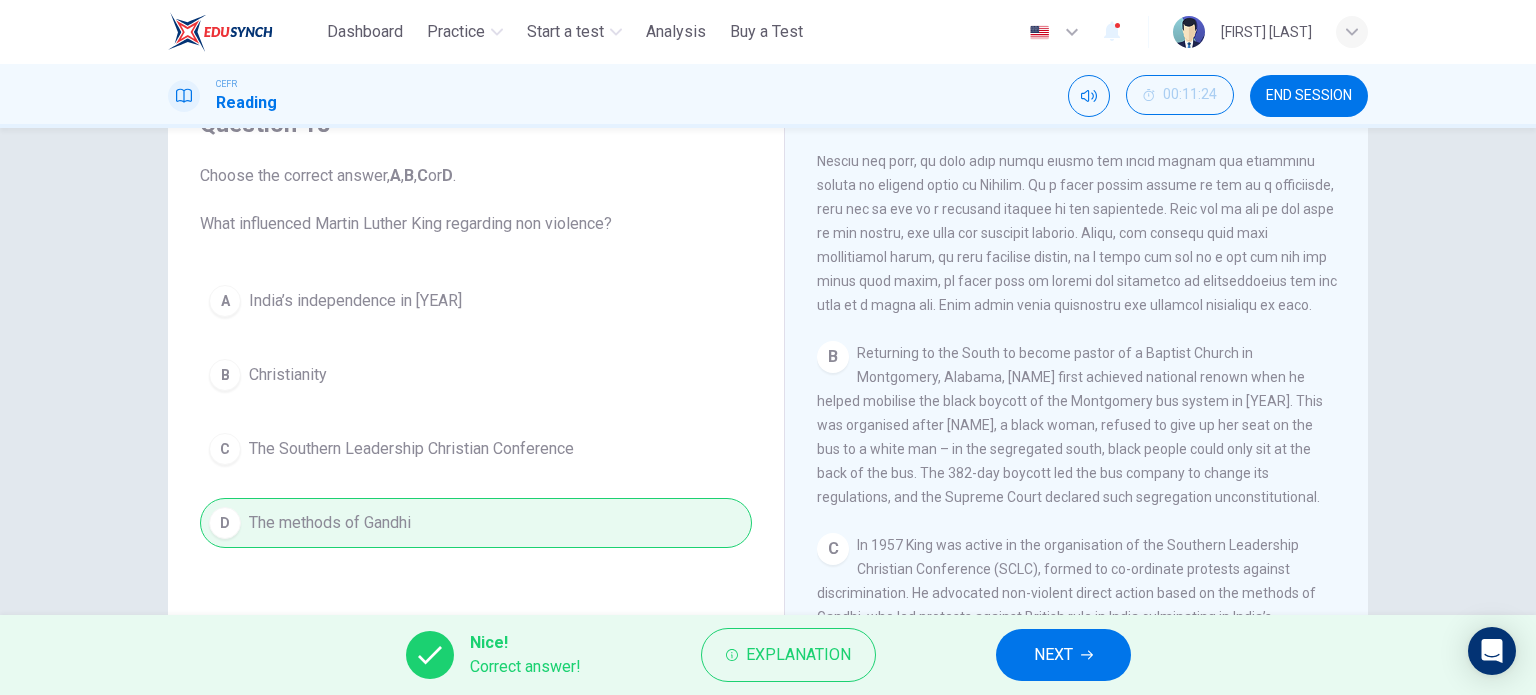 click on "NEXT" at bounding box center (1063, 655) 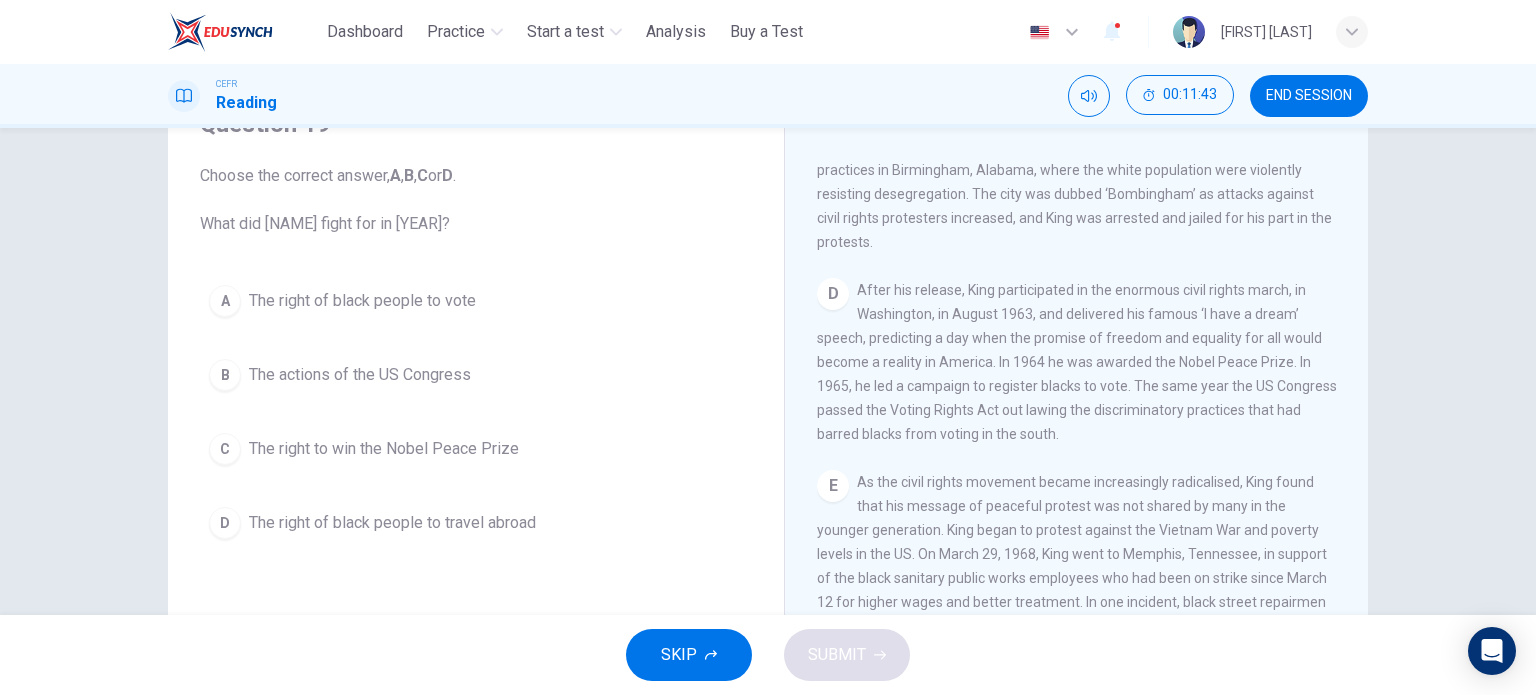 scroll, scrollTop: 1072, scrollLeft: 0, axis: vertical 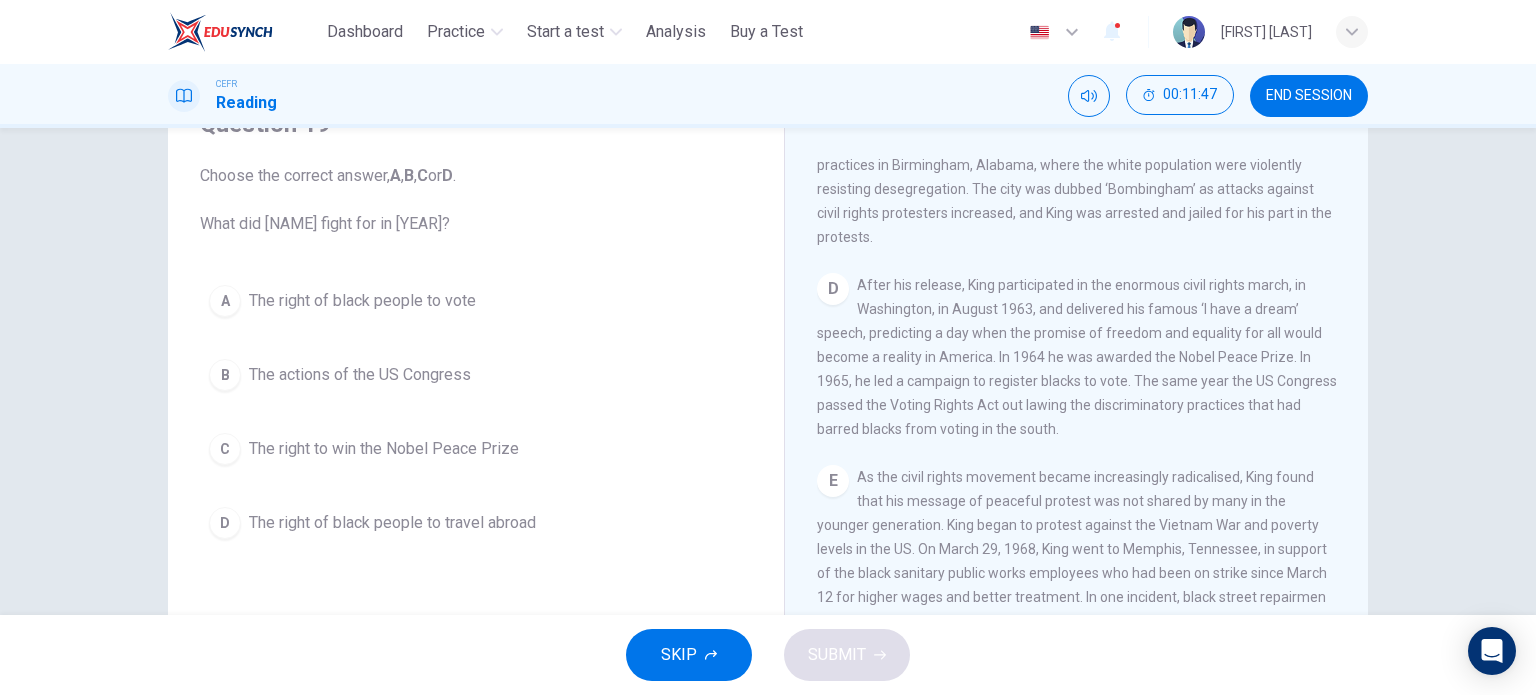click on "The right of black people to travel abroad" at bounding box center (362, 301) 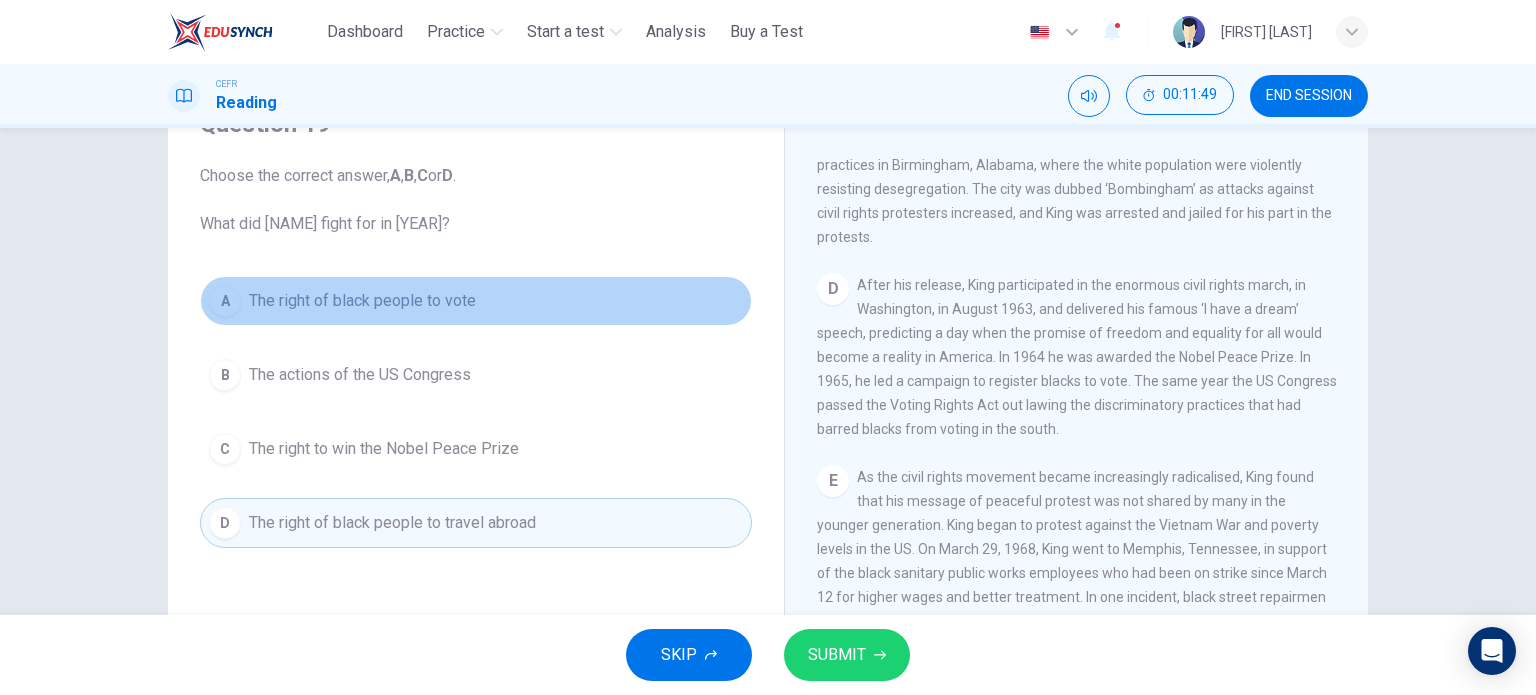 click on "A The right of black people to vote" at bounding box center (476, 301) 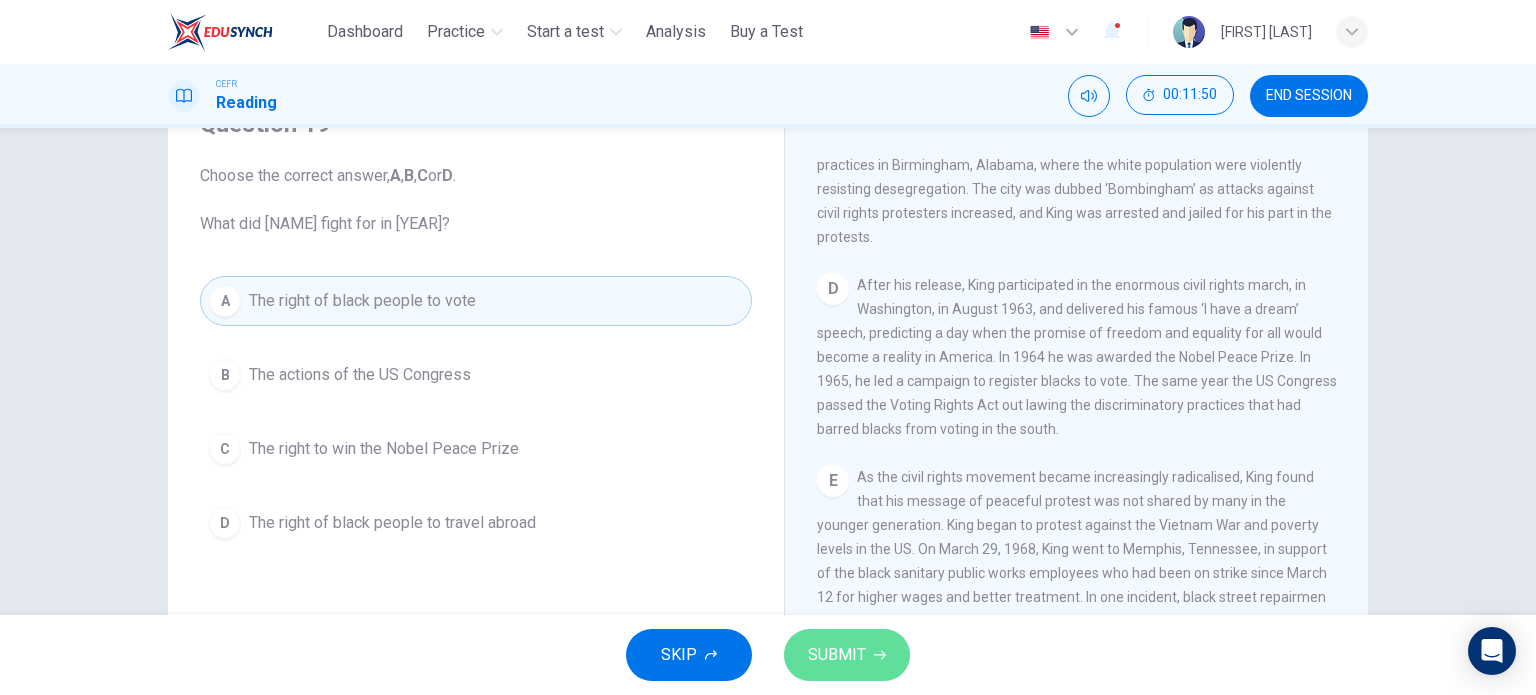 click on "SUBMIT" at bounding box center [847, 655] 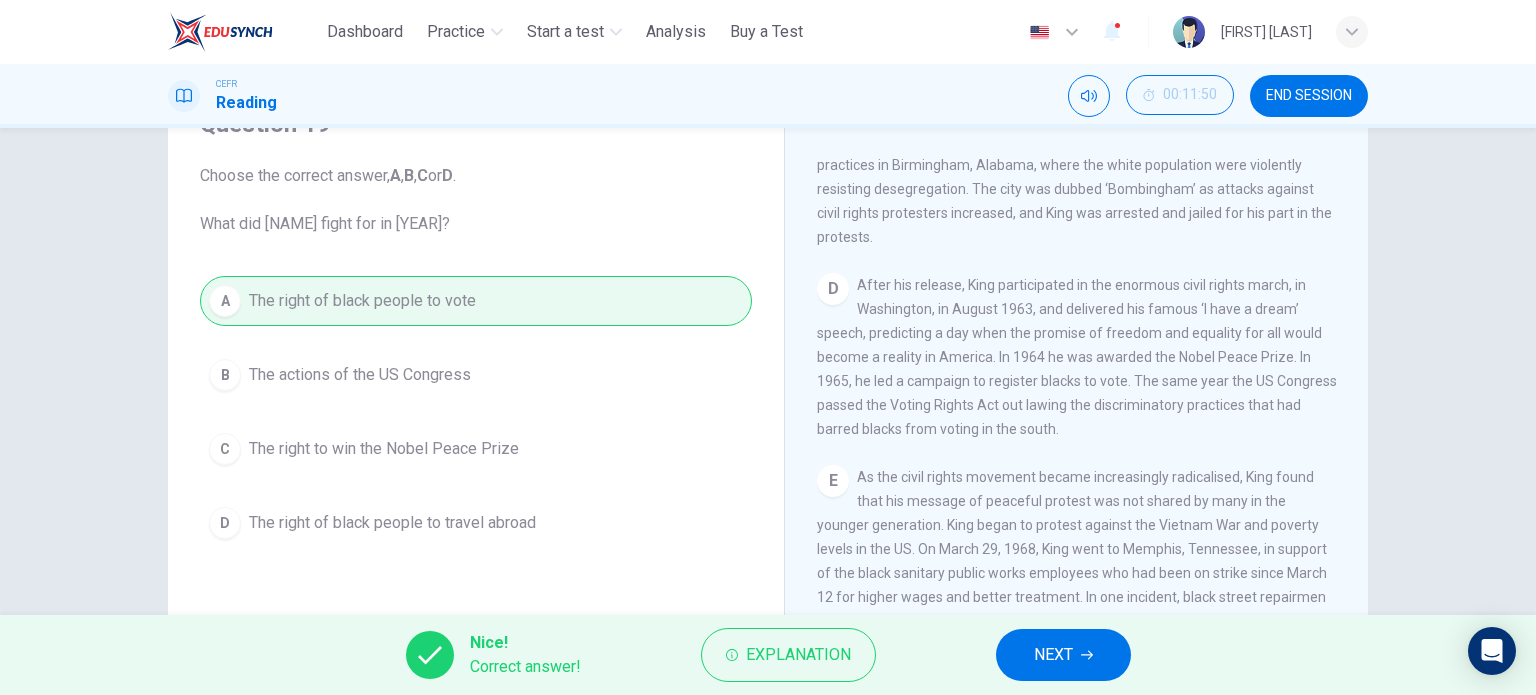 click on "NEXT" at bounding box center (1063, 655) 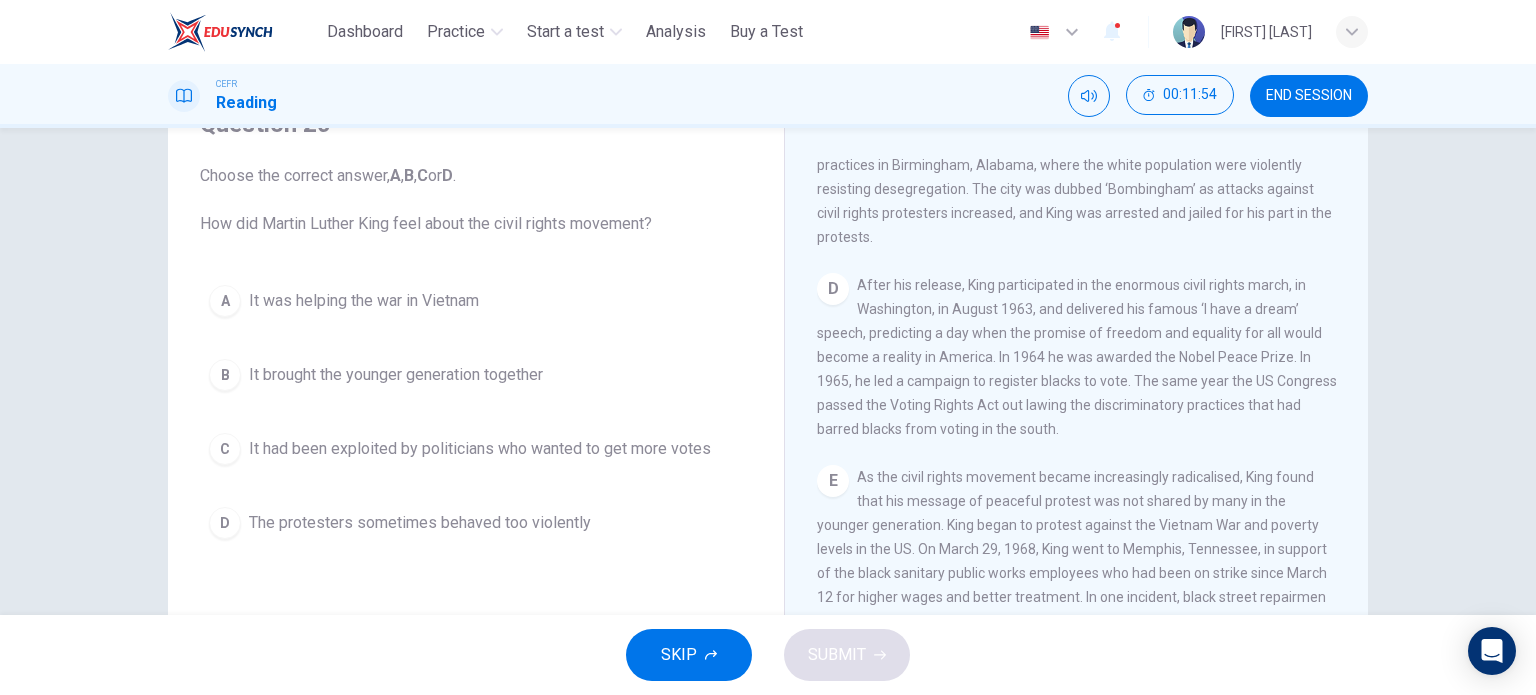 scroll, scrollTop: 1172, scrollLeft: 0, axis: vertical 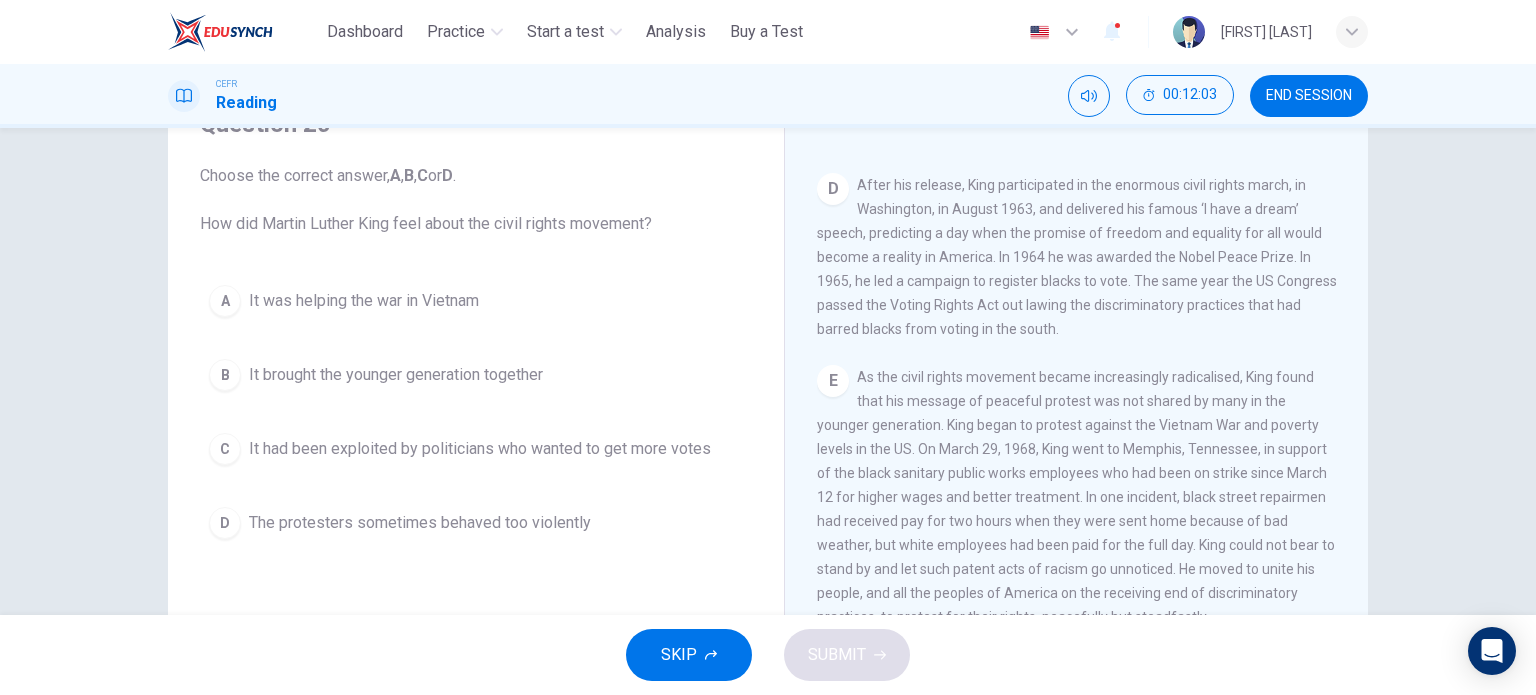 click on "D The protesters sometimes behaved too violently" at bounding box center (476, 523) 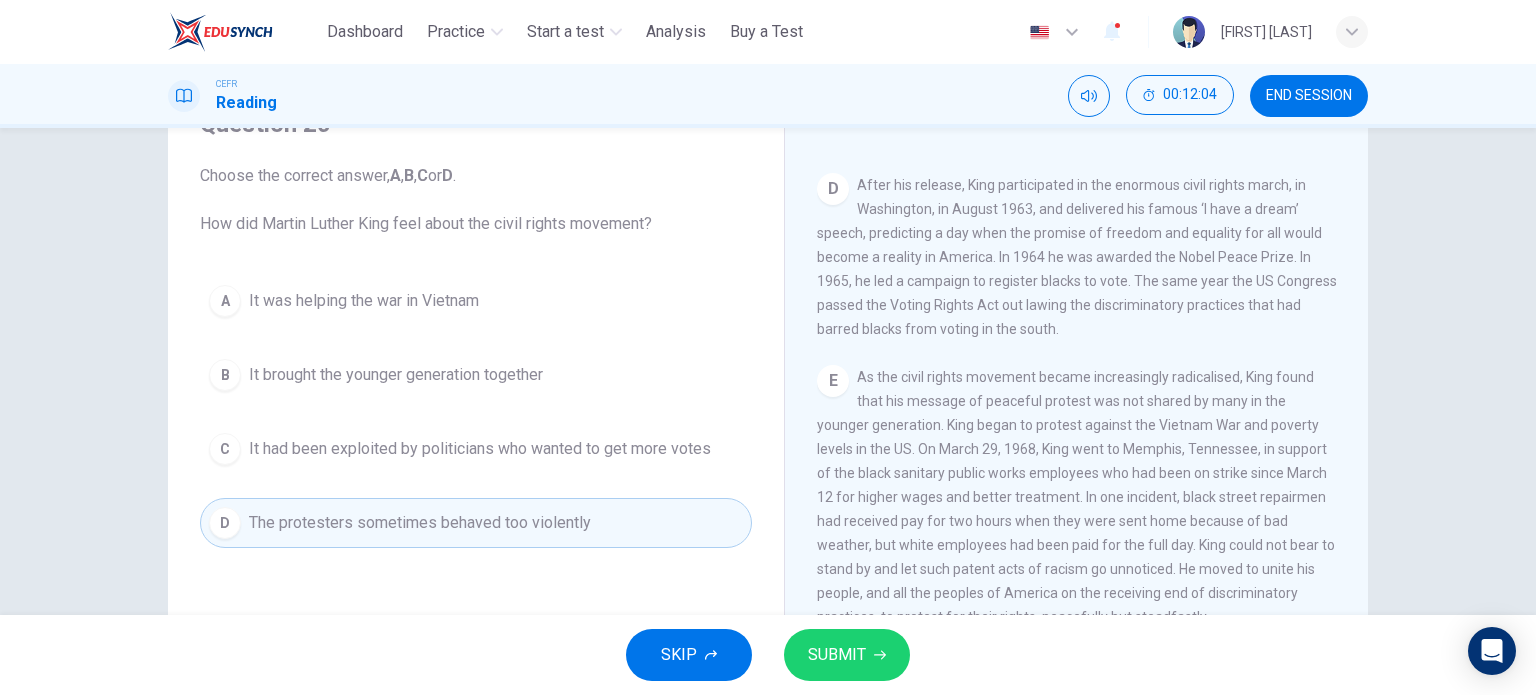 click on "SUBMIT" at bounding box center (847, 655) 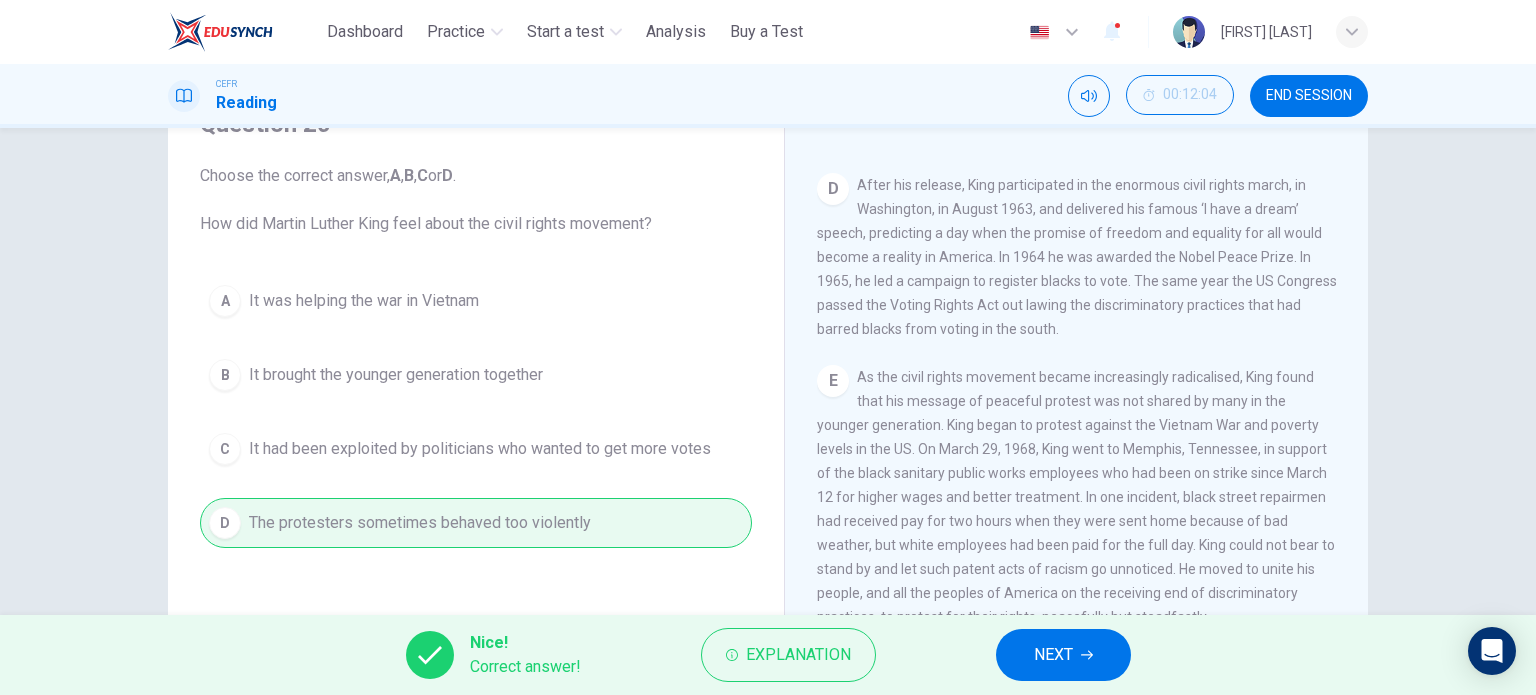 click on "NEXT" at bounding box center (1053, 655) 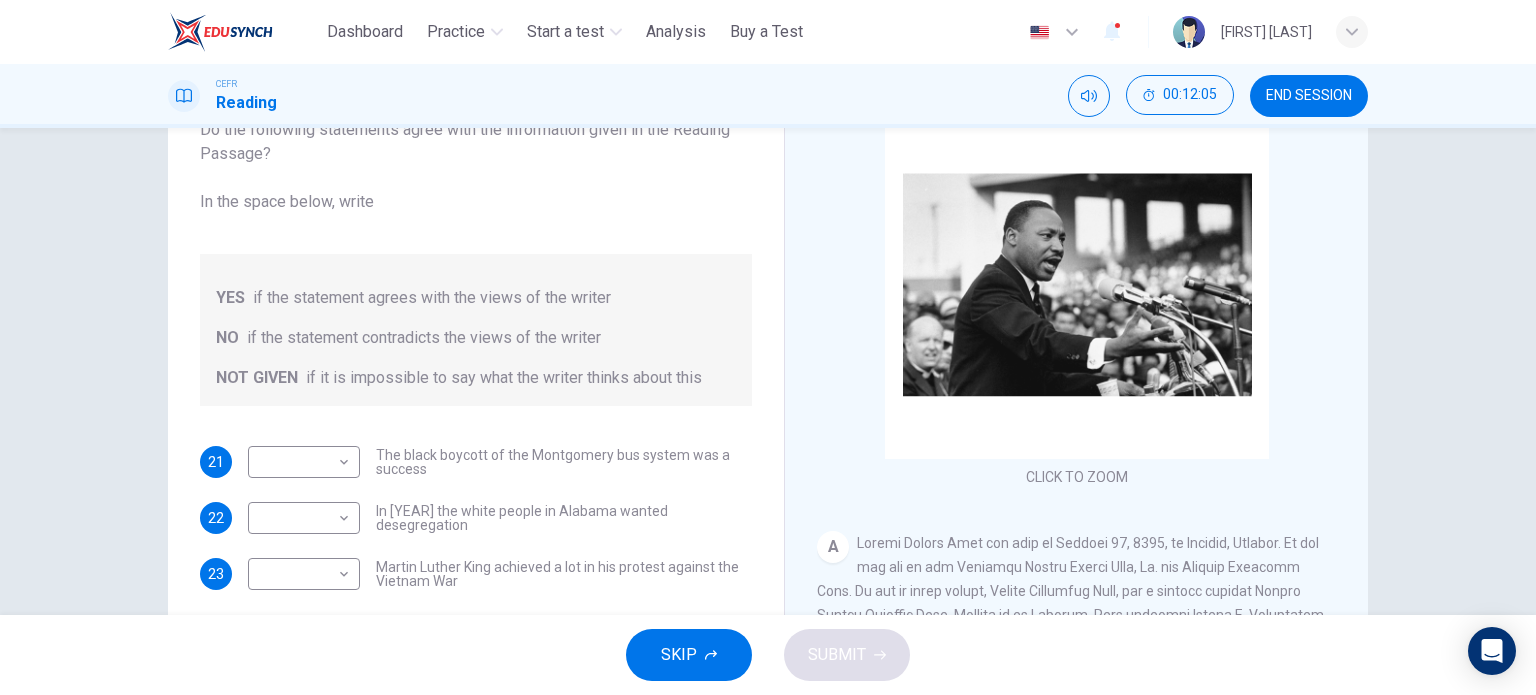 scroll, scrollTop: 200, scrollLeft: 0, axis: vertical 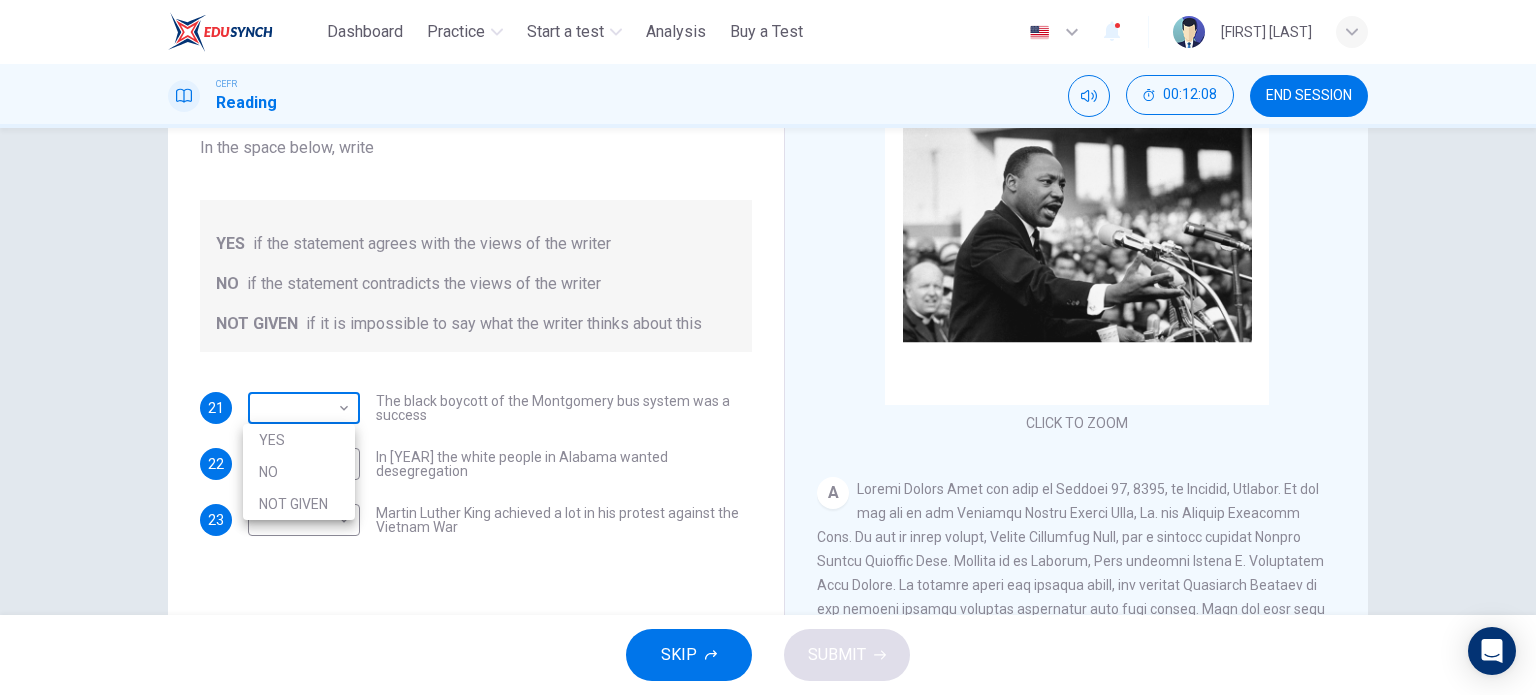 click on "This site uses cookies, as explained in our Privacy Policy . If you agree to the use of cookies, please click the Accept button and continue to browse our site. Privacy Policy Accept Dashboard Practice Start a test Analysis Buy a Test English ** ​ [FIRST] [LAST] CEFR Reading 00:12:08 END SESSION Questions 21 - 23 Do the following statements agree with the information given in the Reading Passage? In the space below, write YES if the statement agrees with the views of the writer NO if the statement contradicts the views of the writer NOT GIVEN if it is impossible to say what the writer thinks about this 21 ​ ​ The black boycott of the Montgomery bus system was a success 22 ​ ​ In 1963 the white people in Alabama wanted desegregation 23 ​ ​ Martin Luther King achieved a lot in his protest against the Vietnam War Martin Luther King CLICK TO ZOOM Click to Zoom A B C D E F SKIP SUBMIT ELTC - EduSynch CEFR Test for Teachers in Malaysia
Dashboard Practice Start a test Analysis" at bounding box center [768, 347] 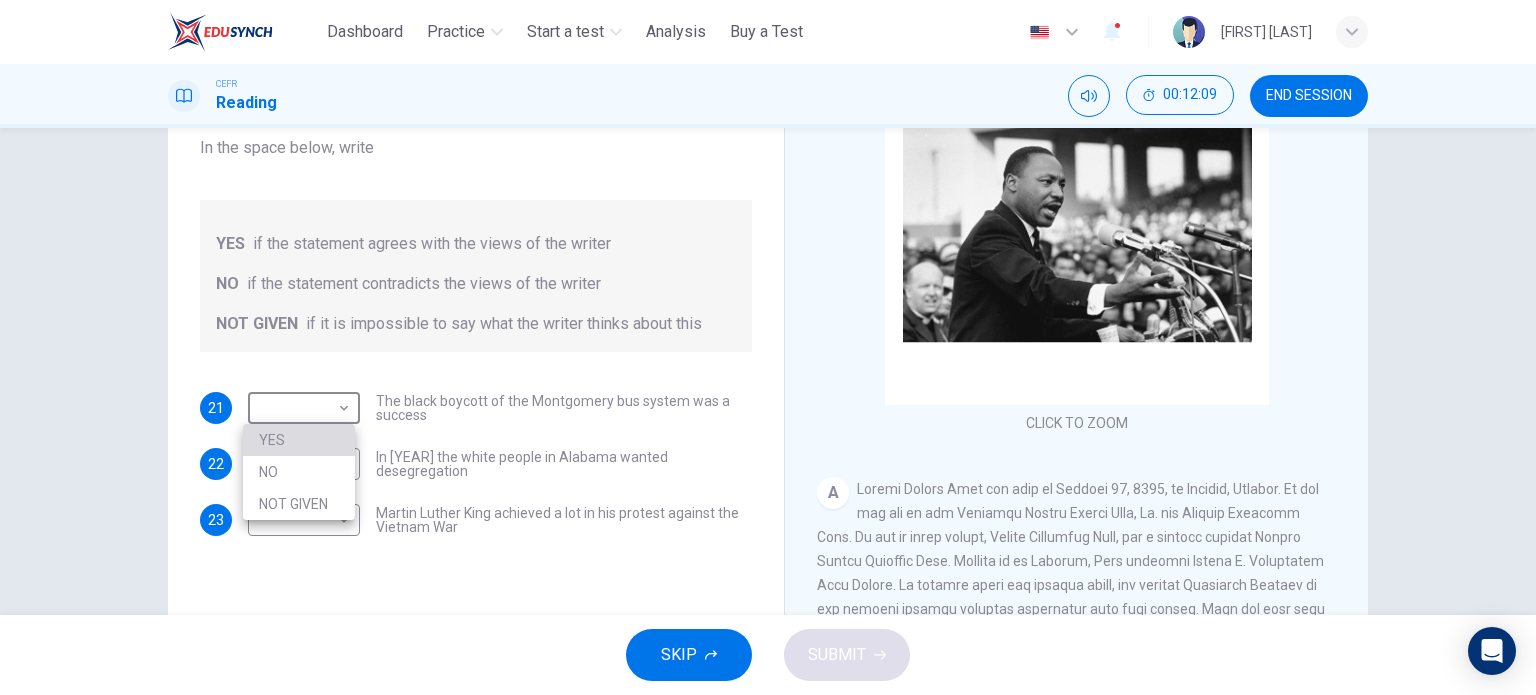 click on "YES" at bounding box center [299, 440] 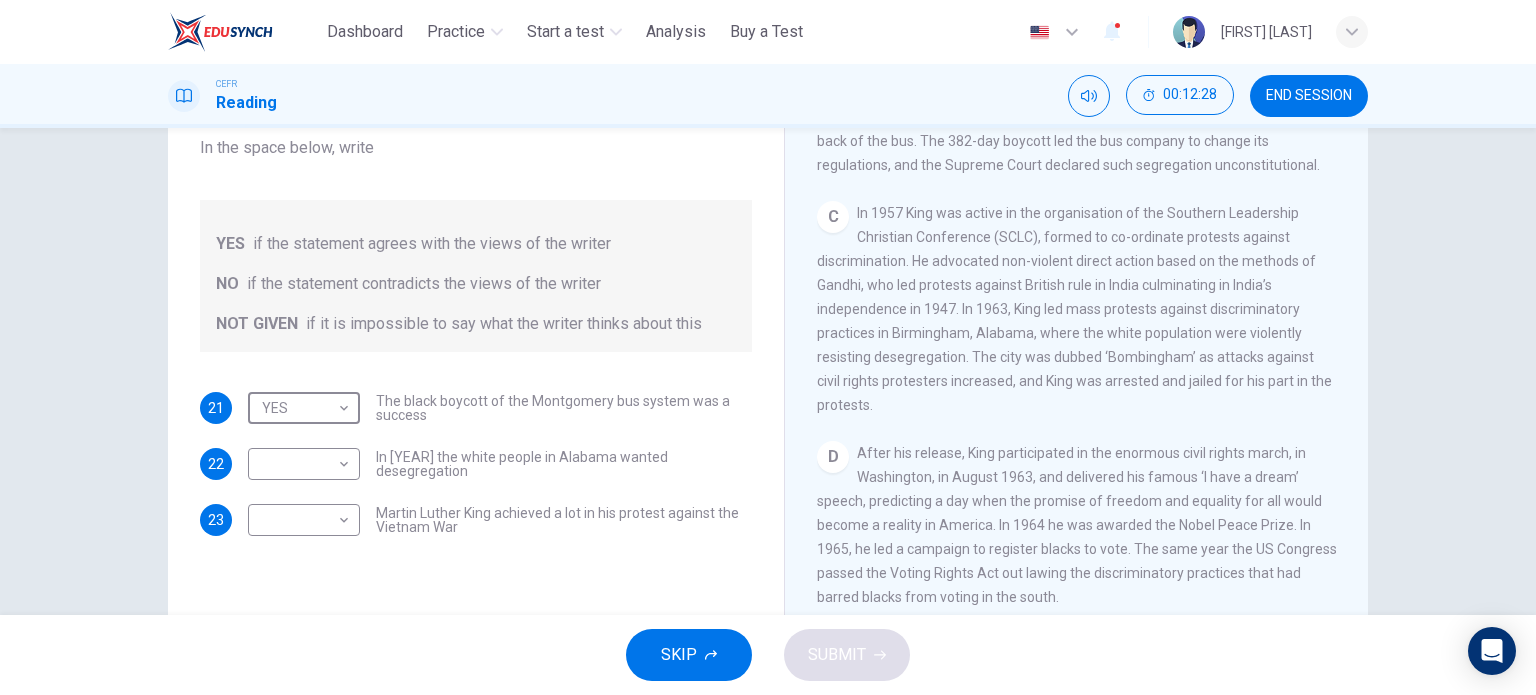scroll, scrollTop: 800, scrollLeft: 0, axis: vertical 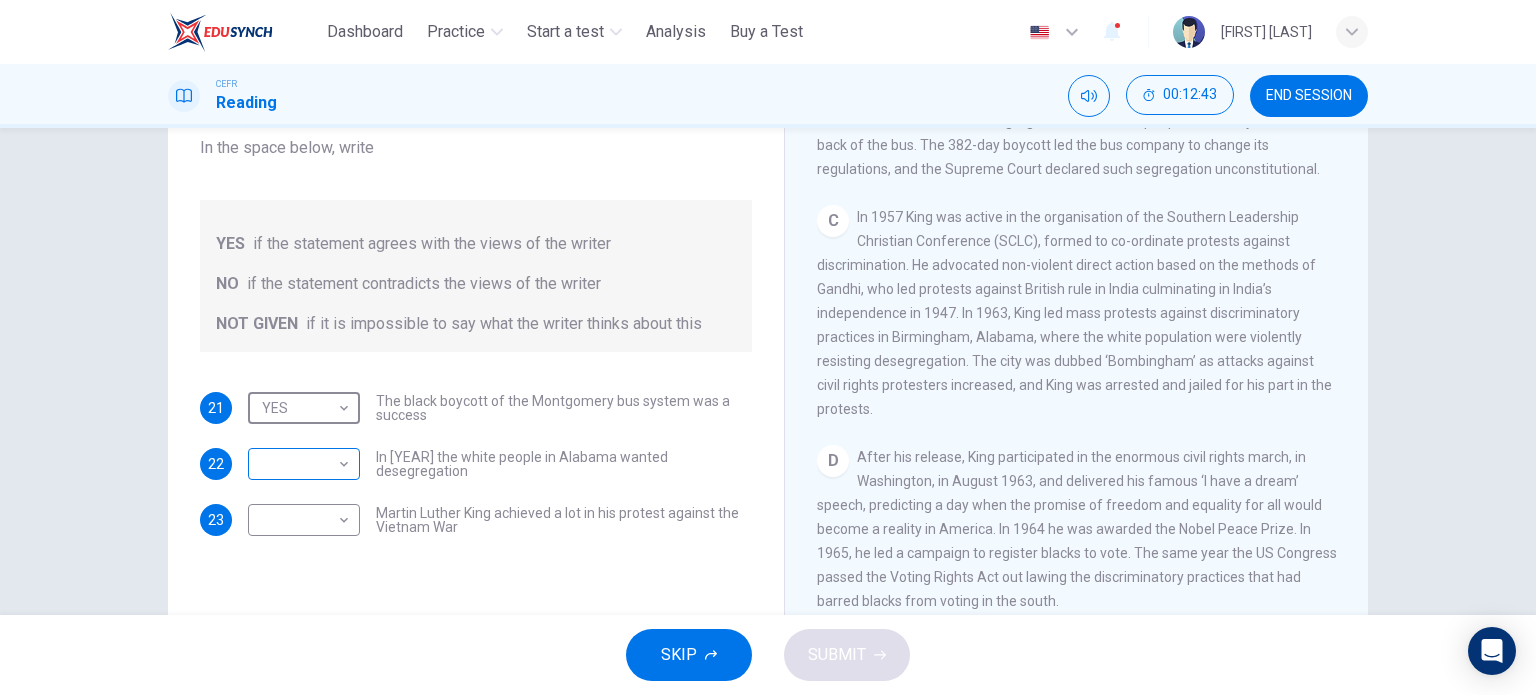 click on "This site uses cookies, as explained in our Privacy Policy. If you agree to the use of cookies, please click the Accept button and continue to browse our site. Privacy Policy Accept Dashboard Practice Start a test Analysis Buy a Test English ** ​ [FIRST] [LAST] CEFR Reading 00:12:43 END SESSION Questions 21 - 23 Do the following statements agree with the information given in the Reading Passage? In the space below, write YES if the statement agrees with the views of the writer NO if the statement contradicts the views of the writer NOT GIVEN if it is impossible to say what the writer thinks about this 21 YES *** ​ The black boycott of the Montgomery bus system was a success 22 ​ ​ In [YEAR] the white people in Alabama wanted desegregation 23 ​ ​ Martin Luther King achieved a lot in his protest against the Vietnam War Martin Luther King CLICK TO ZOOM Click to Zoom A B C D E F SKIP SUBMIT ELTC - EduSynch CEFR Test for Teachers in Malaysia
Dashboard Practice Start a test   1" at bounding box center (768, 347) 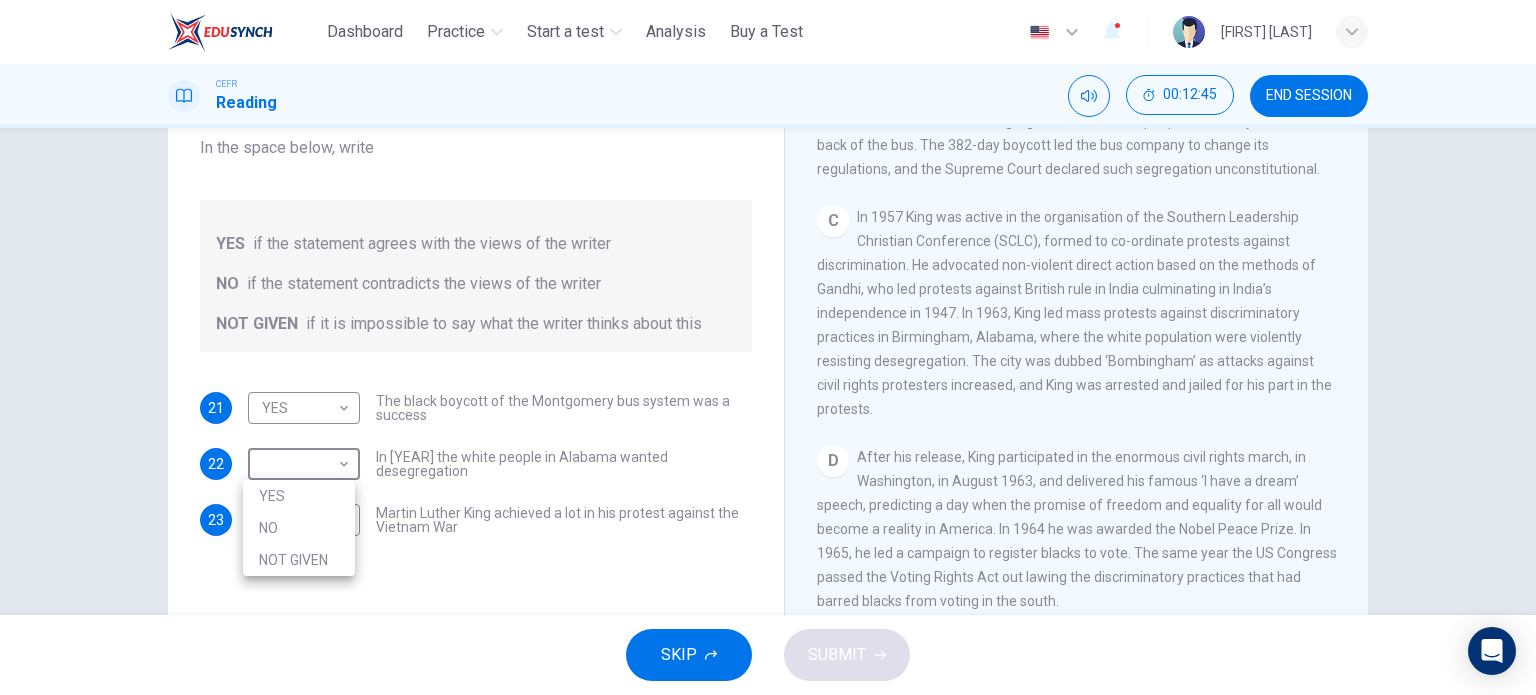click on "NO" at bounding box center (299, 528) 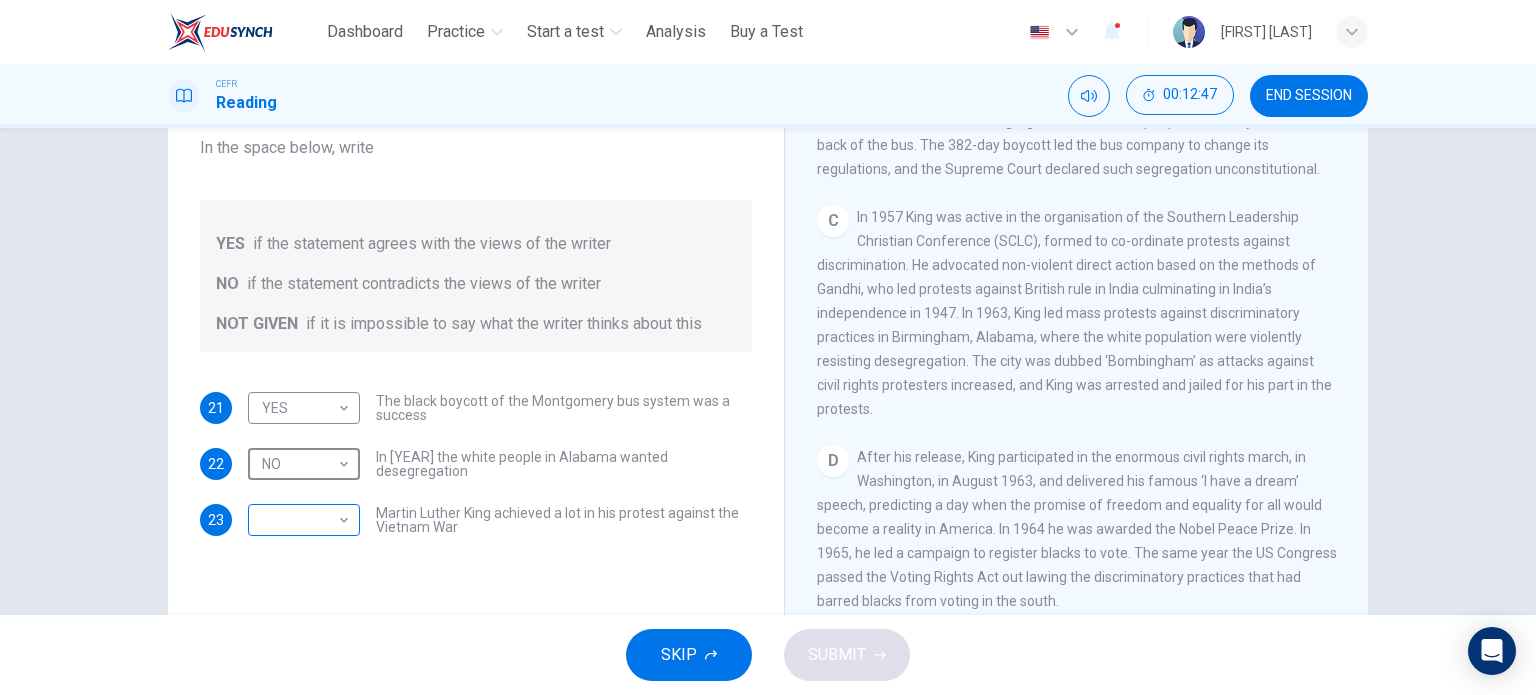 click on "​ ​" at bounding box center (304, 408) 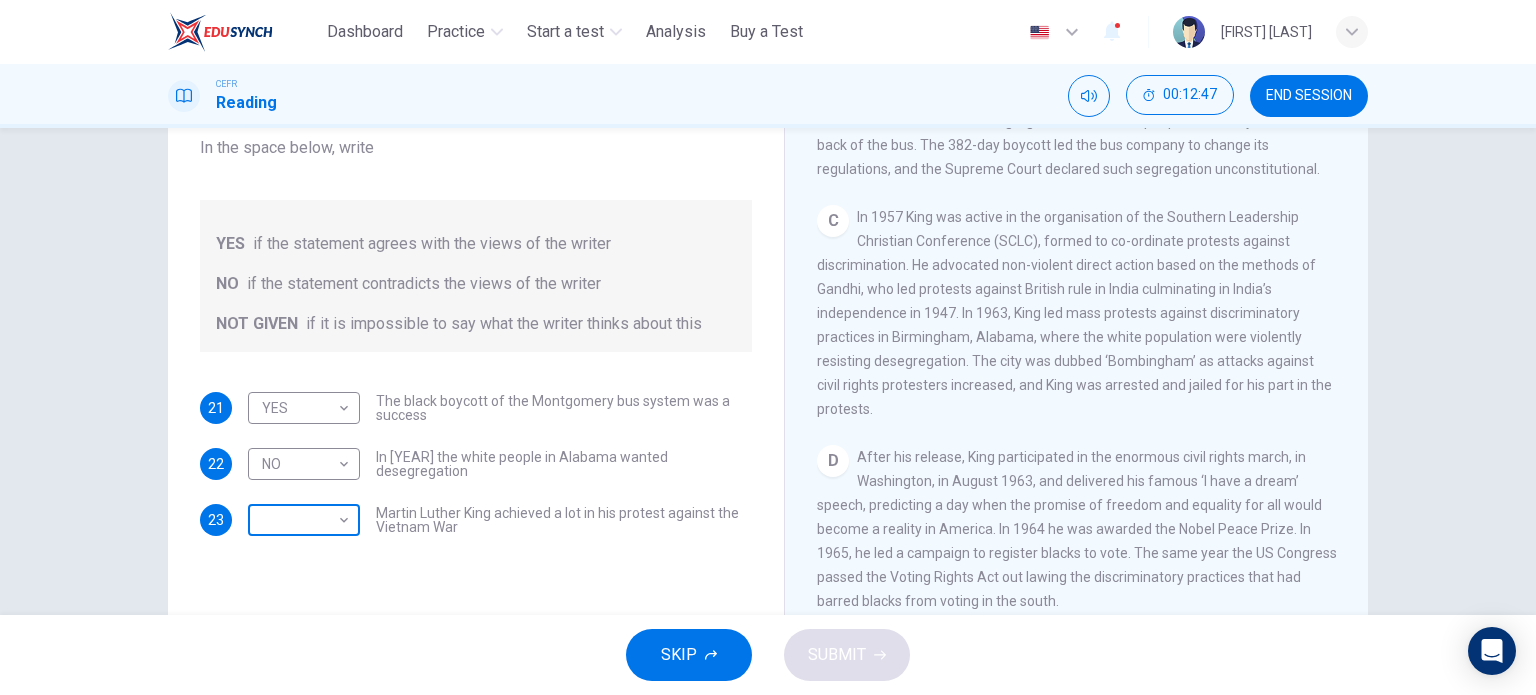 click on "This site uses cookies, as explained in our Privacy Policy . If you agree to the use of cookies, please click the Accept button and continue to browse our site. Privacy Policy Accept Dashboard Practice Start a test Analysis Buy a Test English ** ​ [FIRST] [LAST] CEFR Reading 00:12:47 END SESSION Questions 21 - 23 Do the following statements agree with the information given in the Reading Passage?
In the boxes below, on your answer sheet write TRUE if the statement is true FALSE if the statement is false NOT GIVEN if the information is not given in the passage 21 YES *** ​ The black boycott of the Montgomery bus system was a success 22 NO ** ​ In 1963 the white people in Alabama wanted desegregation 23 ​ ​ Martin Luther King achieved a lot in his protest against the Vietnam War Martin Luther King CLICK TO ZOOM Click to Zoom A B C D E F SKIP SUBMIT ELTC - EduSynch CEFR Test for Teachers in Malaysia
Dashboard Practice Start a test Analysis
1" at bounding box center (768, 347) 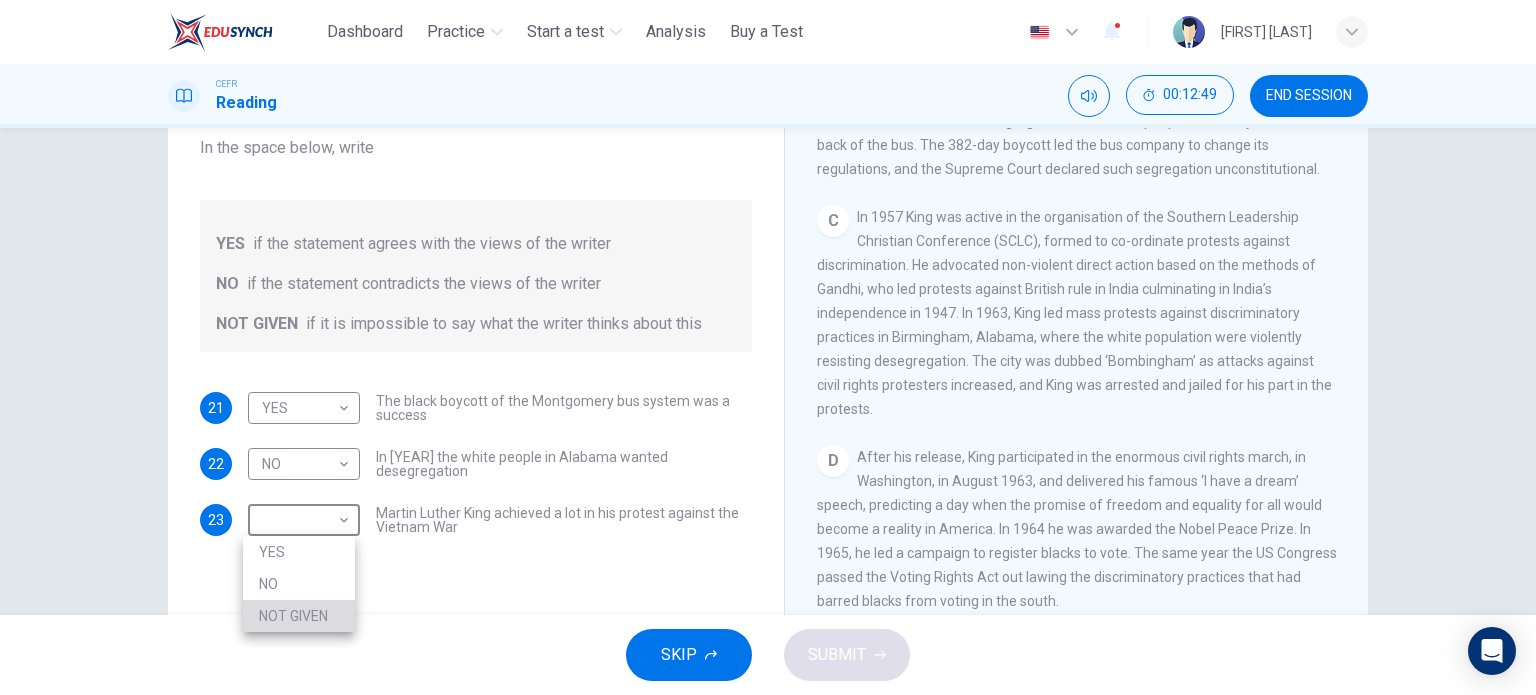 click on "NOT GIVEN" at bounding box center [299, 616] 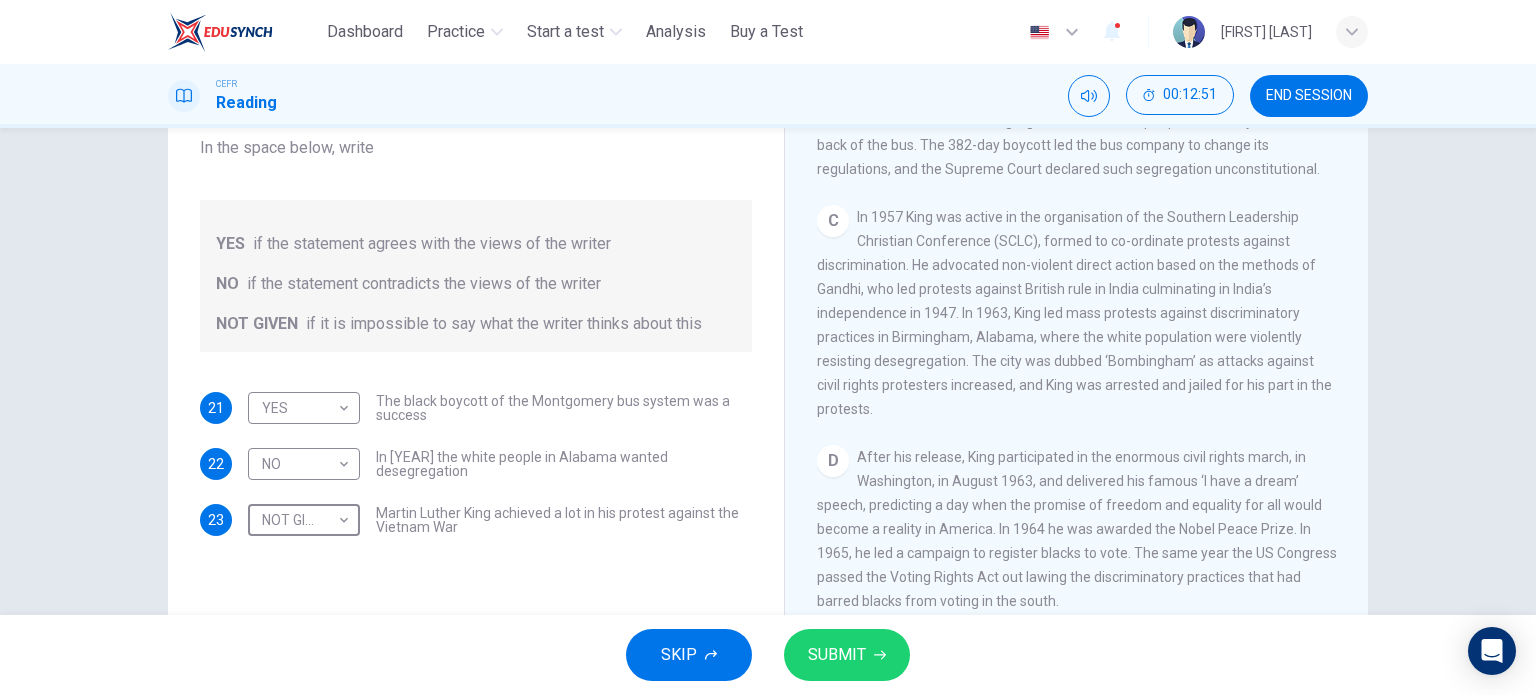 click on "SUBMIT" at bounding box center (837, 655) 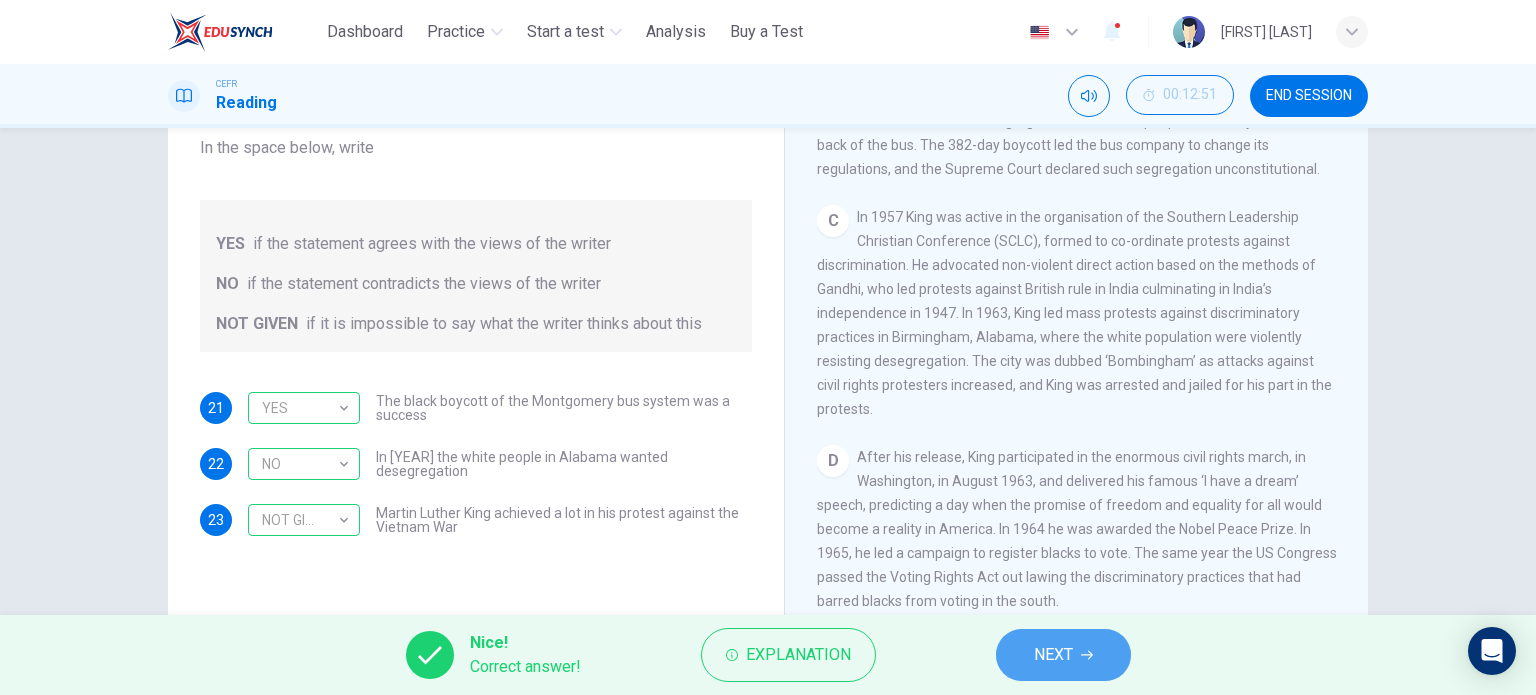 click at bounding box center [1087, 655] 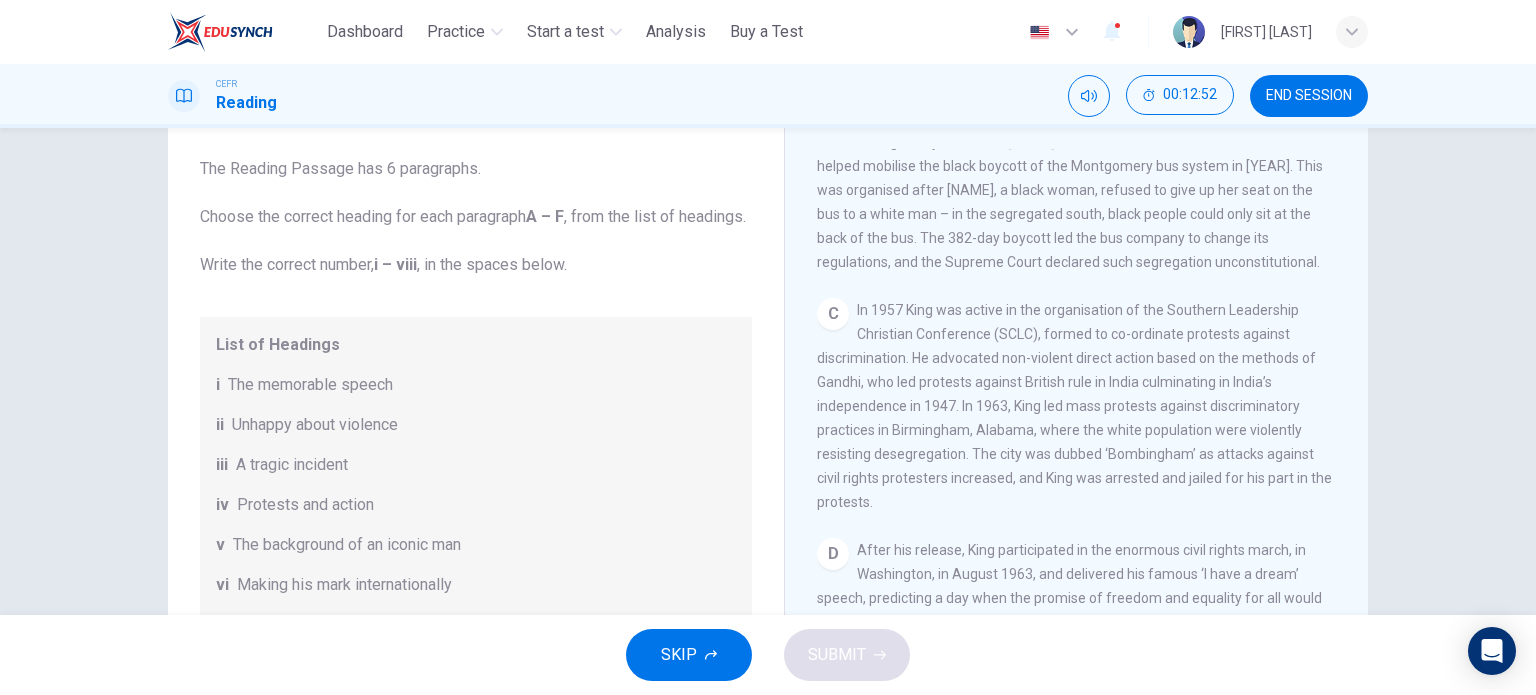scroll, scrollTop: 100, scrollLeft: 0, axis: vertical 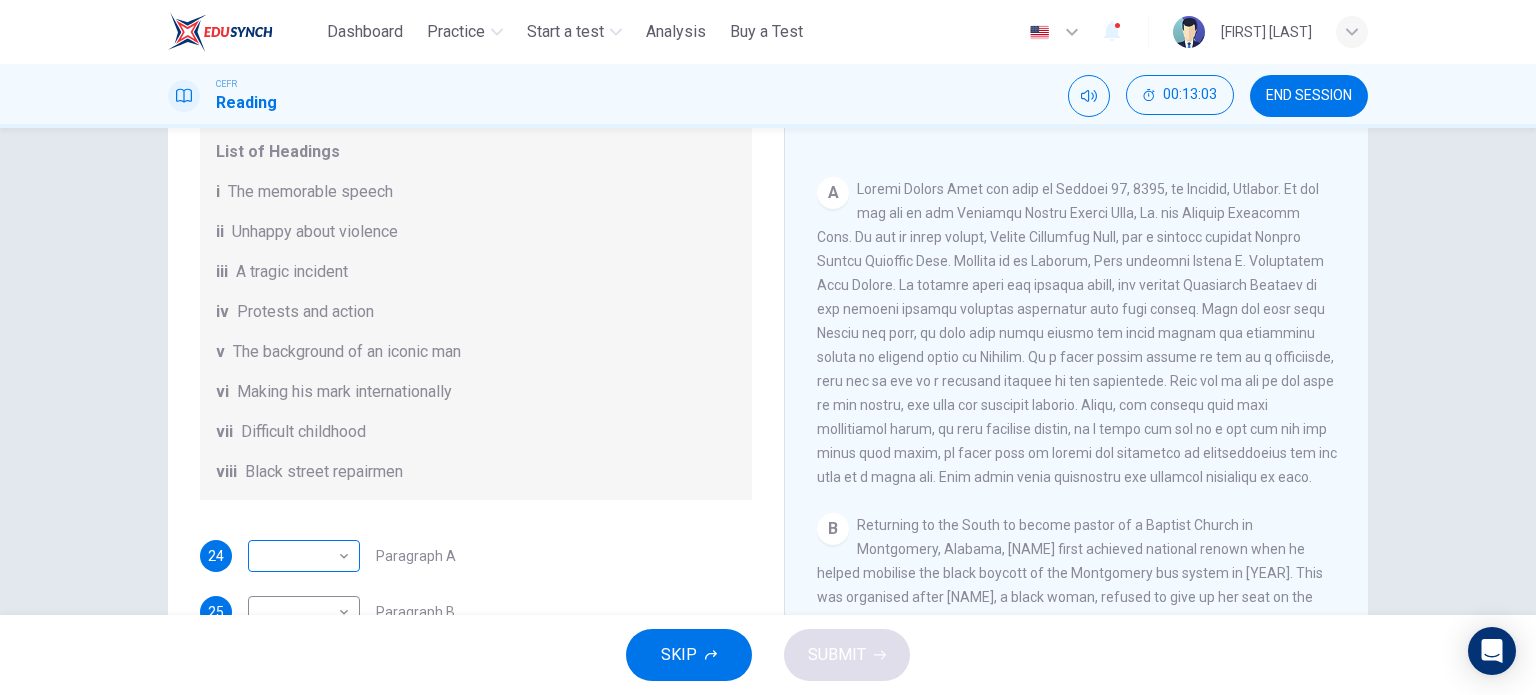 click on "This site uses cookies, as explained in our Privacy Policy . If you agree to the use of cookies, please click the Accept button and continue to browse our site. Privacy Policy Accept Dashboard Practice Start a test Analysis Buy a Test English ** ​ [FIRST] [LAST] CEFR Reading 00:13:03 END SESSION Questions 24 - 29 The Reading Passage has 6 paragraphs.
Choose the correct heading for each paragraph A – F , from the list of headings.
Write the correct number, i – viii , in the spaces below. List of Headings i The memorable speech ii Unhappy about violence iii A tragic incident iv Protests and action v The background of an iconic man vi Making his mark internationally vii Difficult childhood viii Black street repairmen 24 ​ ​ Paragraph A 25 ​ ​ Paragraph B 26 ​ ​ Paragraph C 27 ​ ​ Paragraph D 28 ​ ​ Paragraph E 29 ​ ​ Paragraph F Martin Luther King CLICK TO ZOOM Click to Zoom A B C D E F SKIP SUBMIT ELTC - EduSynch CEFR Test for Teachers in Malaysia
1" at bounding box center (768, 347) 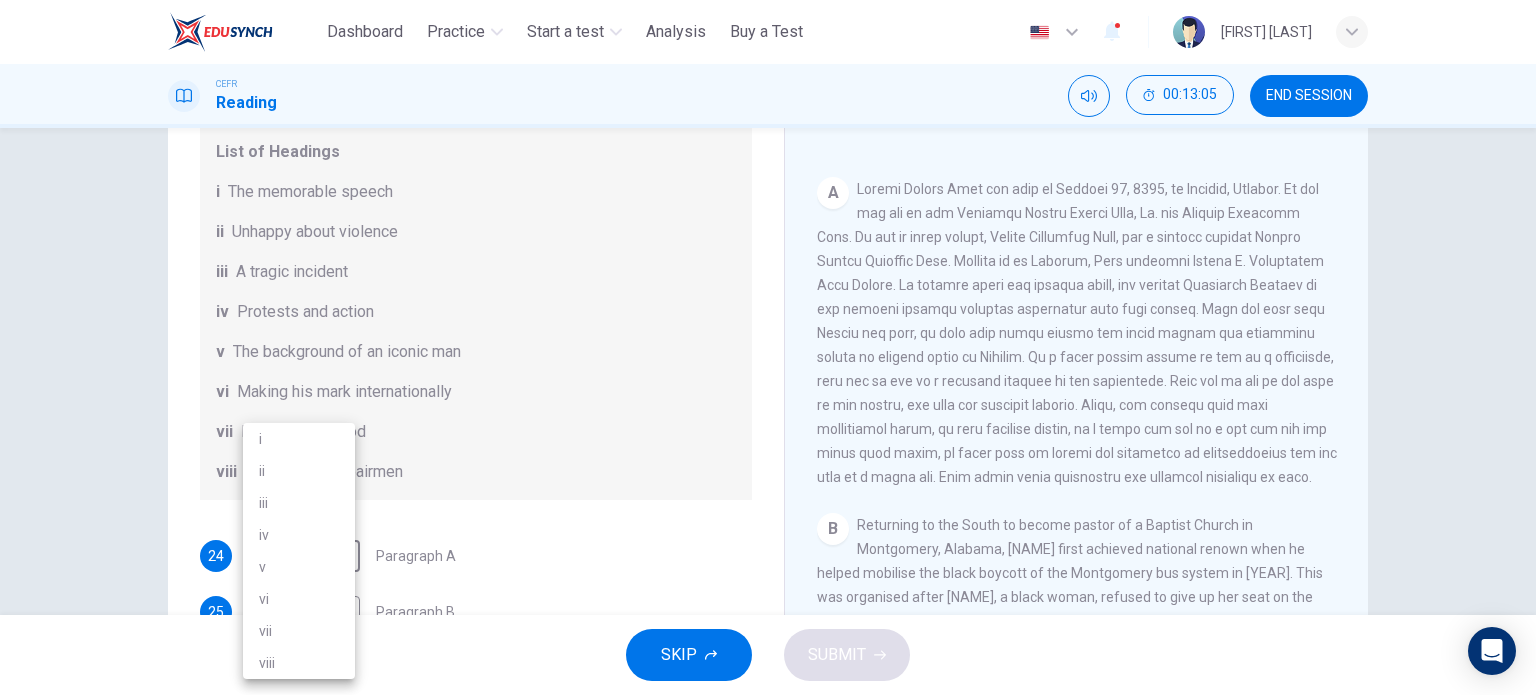 click on "v" at bounding box center (299, 567) 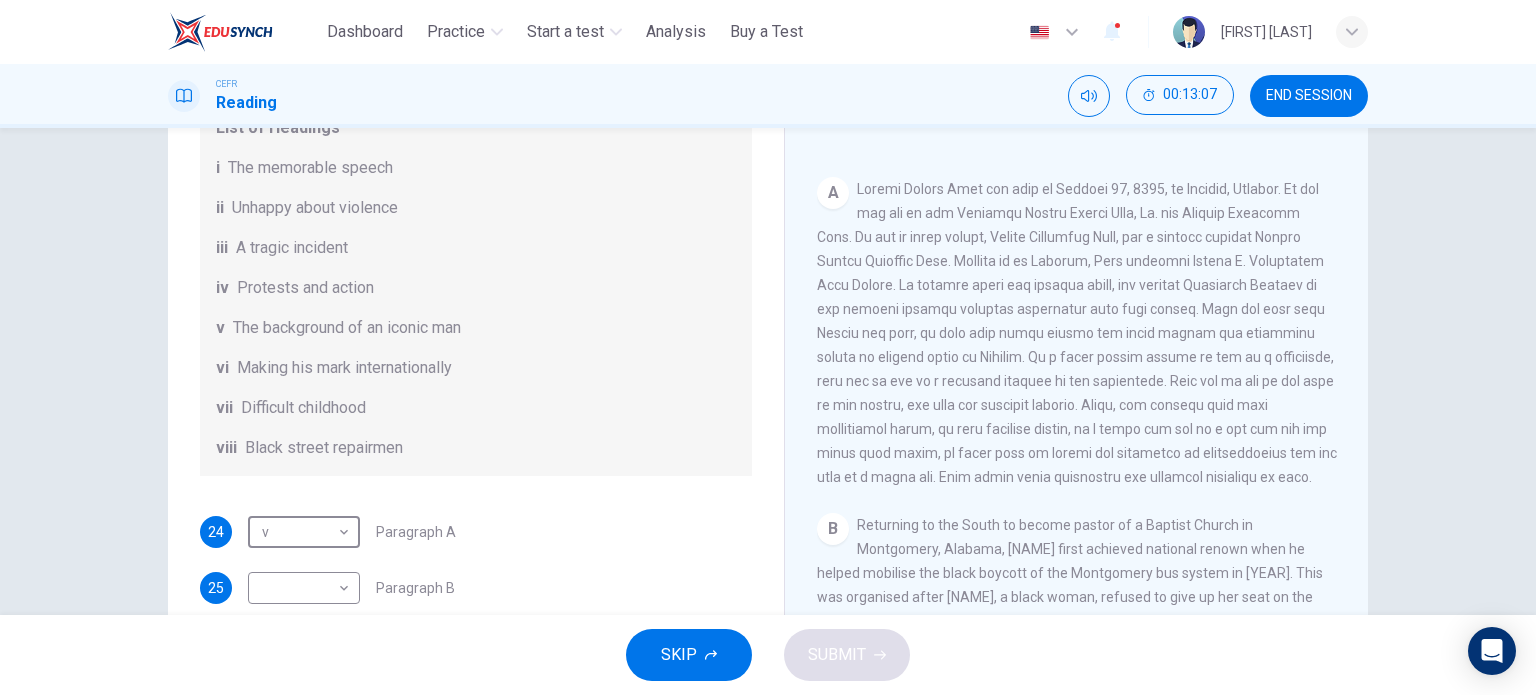 scroll, scrollTop: 152, scrollLeft: 0, axis: vertical 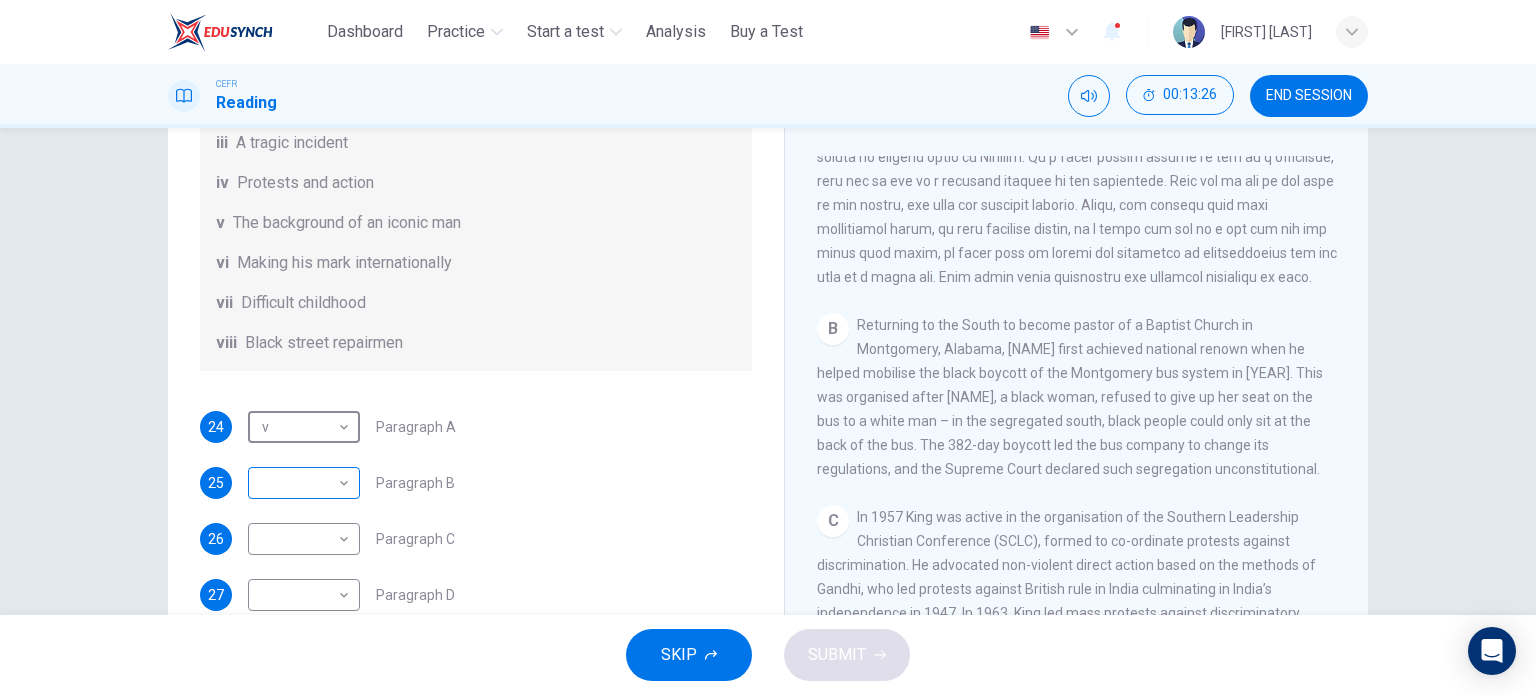 click on "This site uses cookies, as explained in our Privacy Policy . If you agree to the use of cookies, please click the Accept button and continue to browse our site. Privacy Policy Accept Dashboard Practice Start a test Analysis Buy a Test English ** ​ [FIRST] [LAST] CEFR Reading 00:13:26 END SESSION Questions 24 - 29 The Reading Passage has 6 paragraphs.
Choose the correct heading for each paragraph A – F , from the list of headings.
Write the correct number, i – viii , in the spaces below. List of Headings i The memorable speech ii Unhappy about violence iii A tragic incident iv Protests and action v The background of an iconic man vi Making his mark internationally vii Difficult childhood viii Black street repairmen 24 v * ​ Paragraph A 25 ​ ​ Paragraph B 26 ​ ​ Paragraph C 27 ​ ​ Paragraph D 28 ​ ​ Paragraph E 29 ​ ​ Paragraph F Martin Luther King CLICK TO ZOOM Click to Zoom A B C D E F SKIP SUBMIT ELTC - EduSynch CEFR Test for Teachers in Malaysia
1" at bounding box center [768, 347] 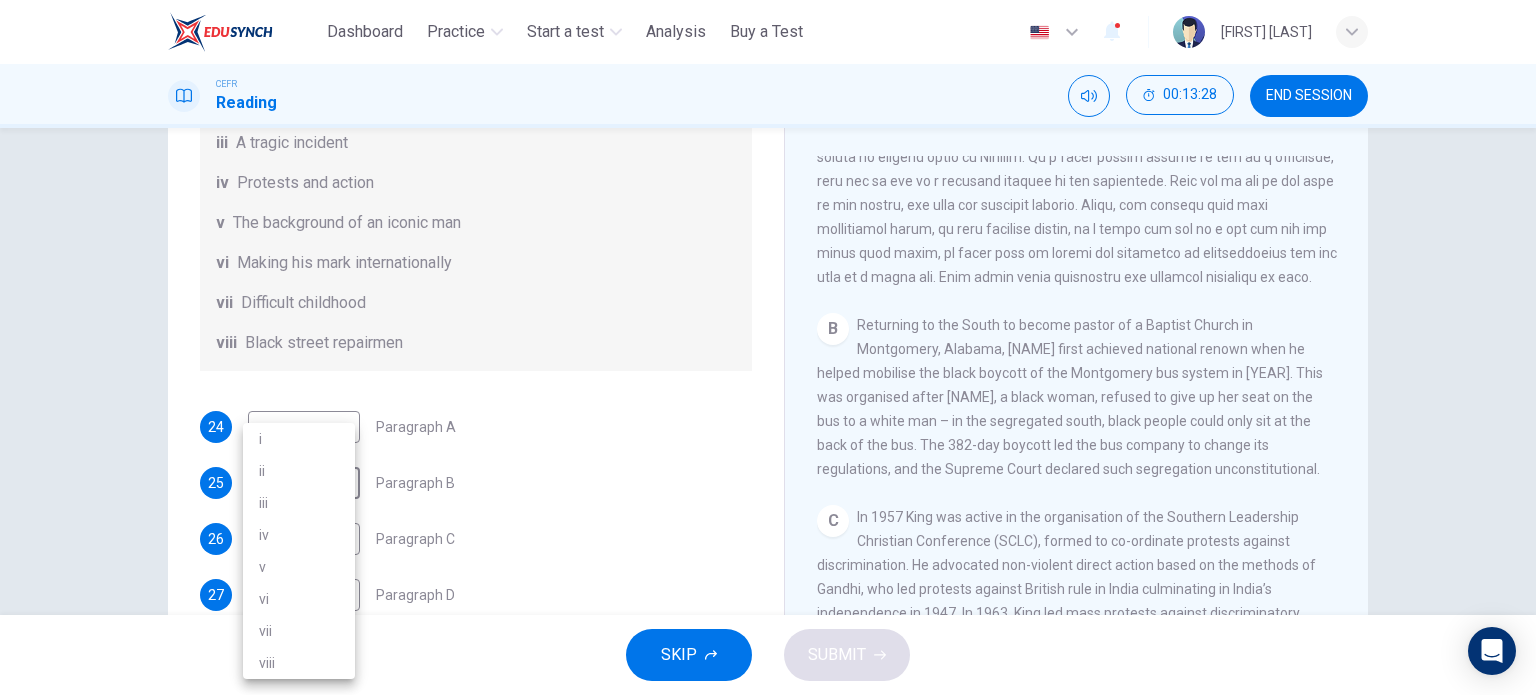 click on "vi" at bounding box center (299, 599) 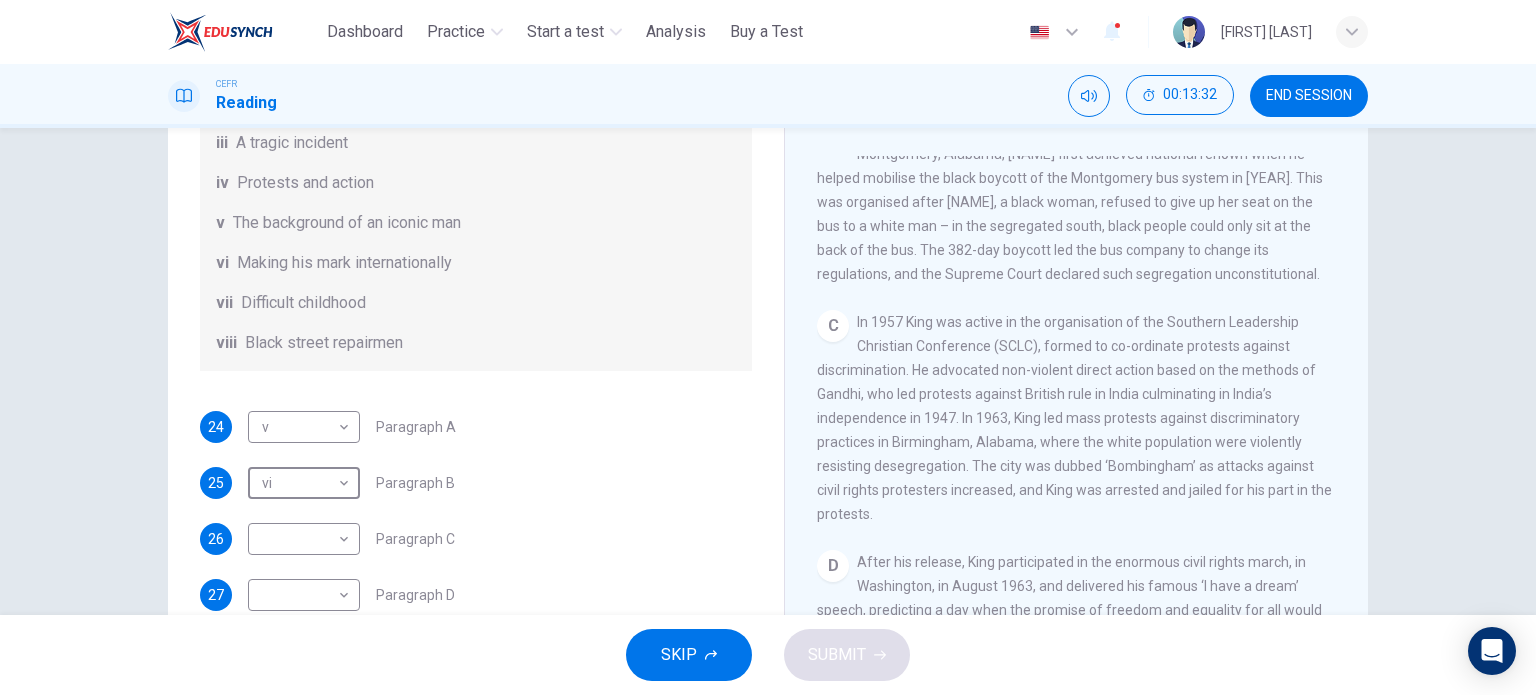 scroll, scrollTop: 800, scrollLeft: 0, axis: vertical 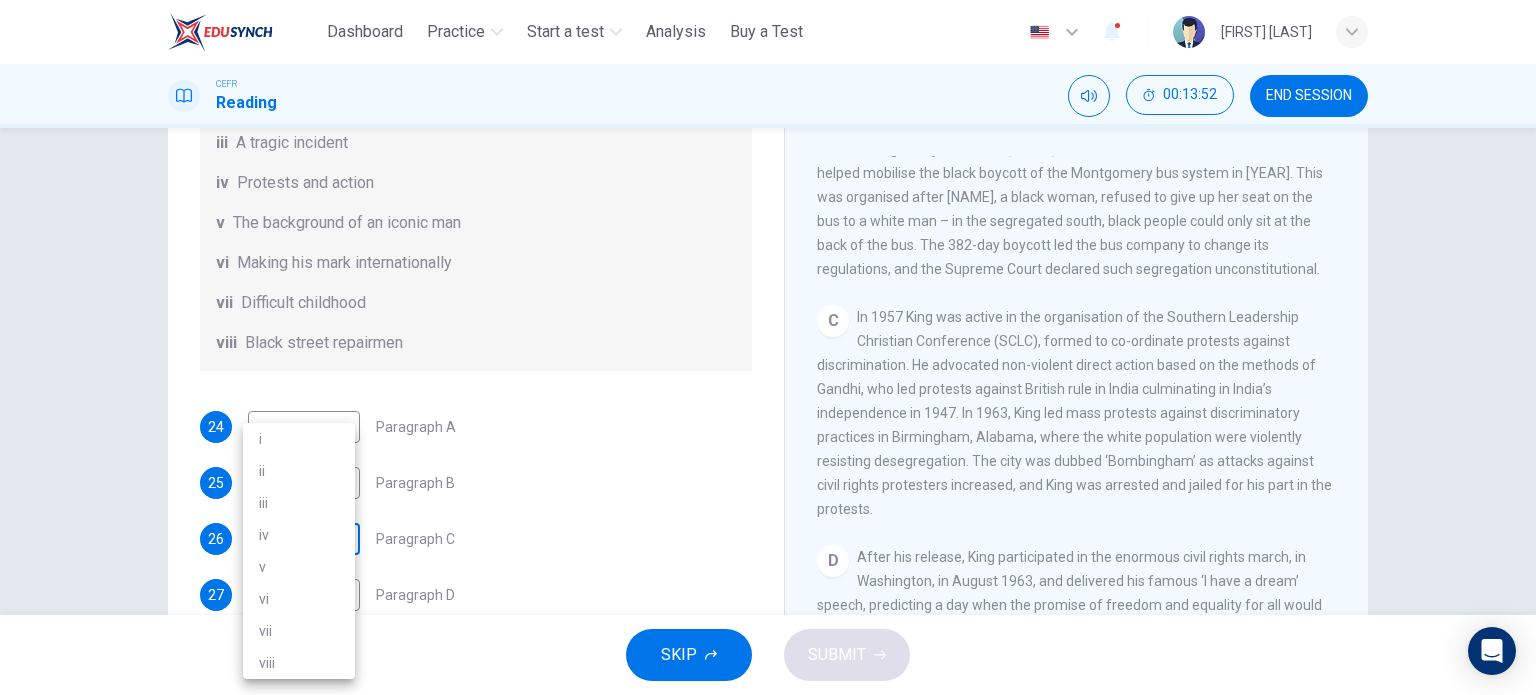 click on "This site uses cookies, as explained in our  Privacy Policy . If you agree to the use of cookies, please click the Accept button and continue to browse our site.   Privacy Policy Accept Dashboard Practice Start a test Analysis Buy a Test English ** ​ [NAME] [LAST] [LAST] CEFR Reading 00:15:51 END SESSION Questions 24 - 29 The Reading Passage has 6 paragraphs.
Choose the correct heading for each paragraph  A – F , from the list of headings.
Write the correct number,  i – viii , in the spaces below. List of Headings i The memorable speech ii Unhappy about violence iii A tragic incident iv Protests and action v The background of an iconic man vi Making his mark internationally vii Difficult childhood viii Black street repairmen 24 v * ​ Paragraph A 25 vi ** ​ Paragraph B 26 ​ ​ Paragraph C 27 ​ ​ Paragraph D 28 ​ ​ Paragraph E 29 ​ ​ Paragraph F Martin Luther King CLICK TO ZOOM Click to Zoom A B C D E F SKIP SUBMIT ELTC - EduSynch CEFR Test for Teachers in Malaysia
1" at bounding box center (768, 347) 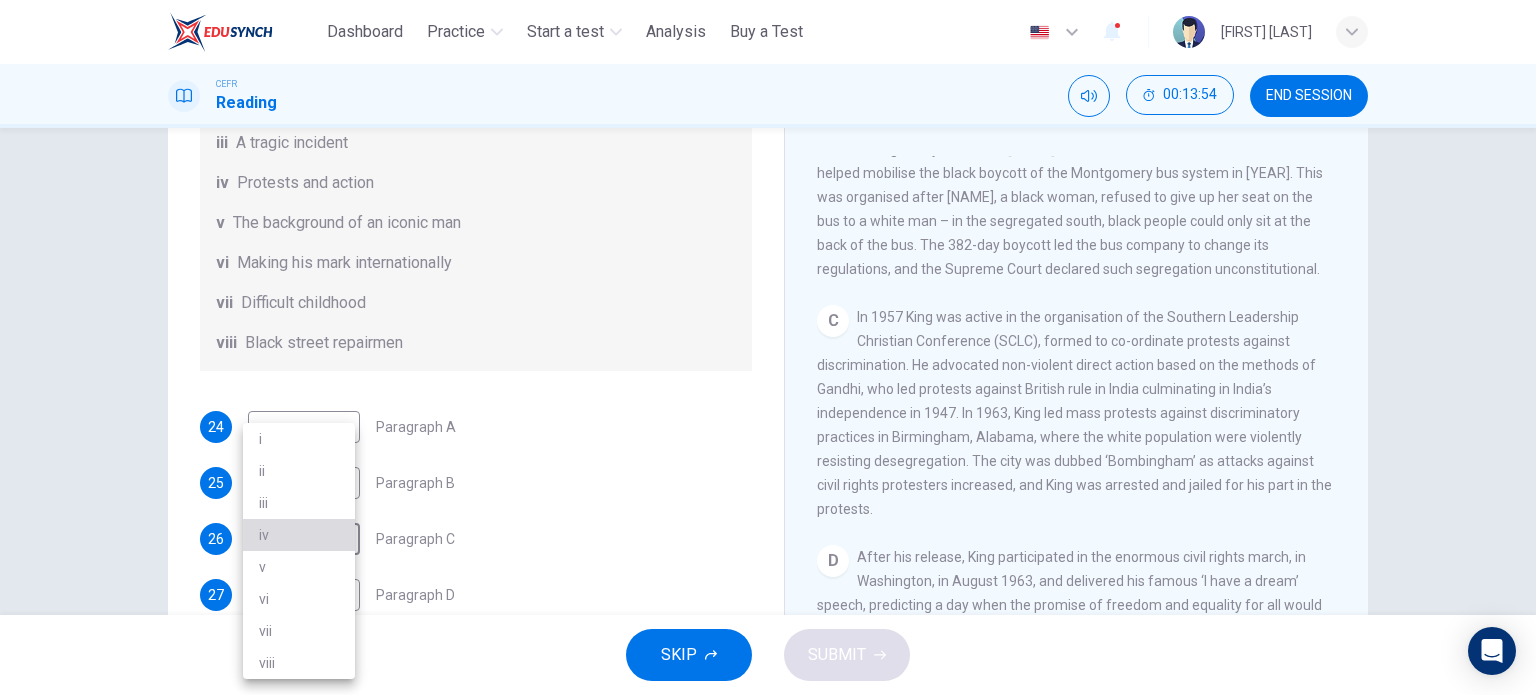 click on "iv" at bounding box center [299, 535] 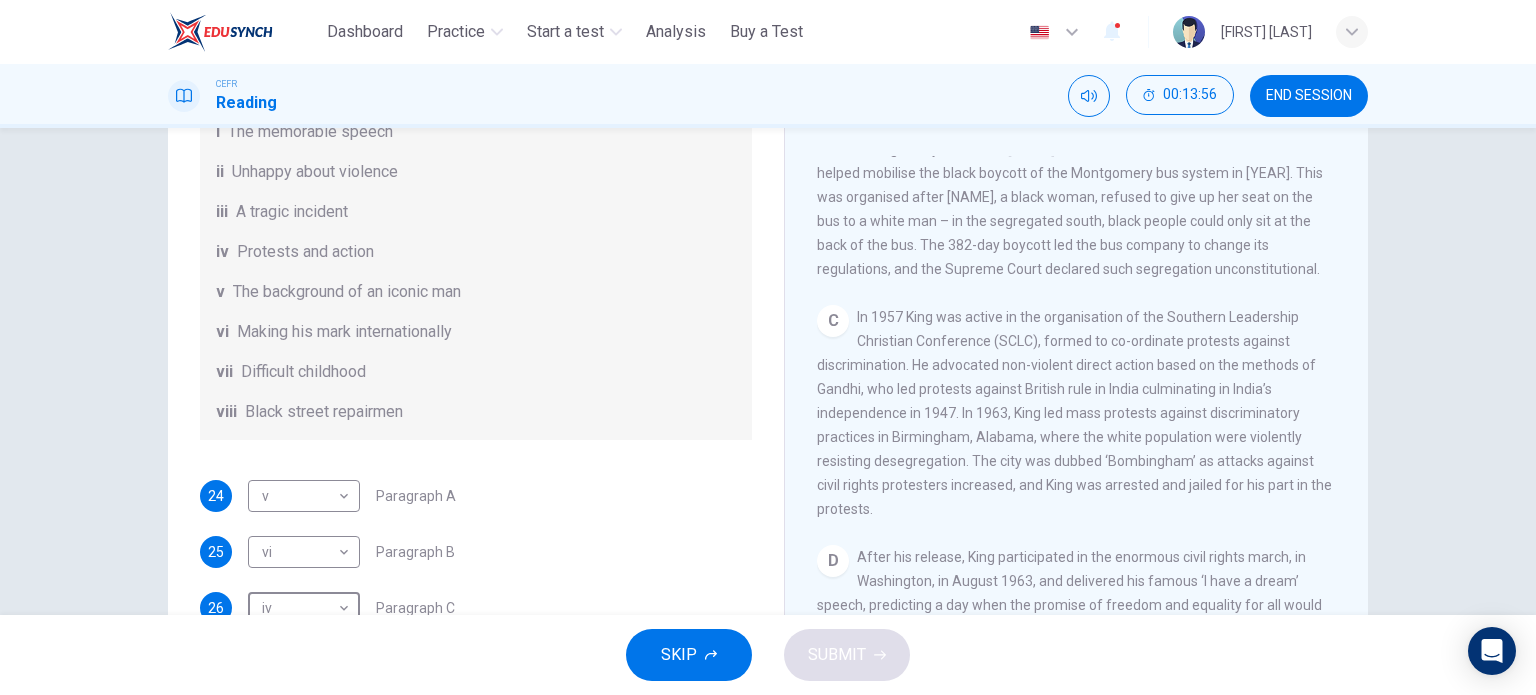 scroll, scrollTop: 252, scrollLeft: 0, axis: vertical 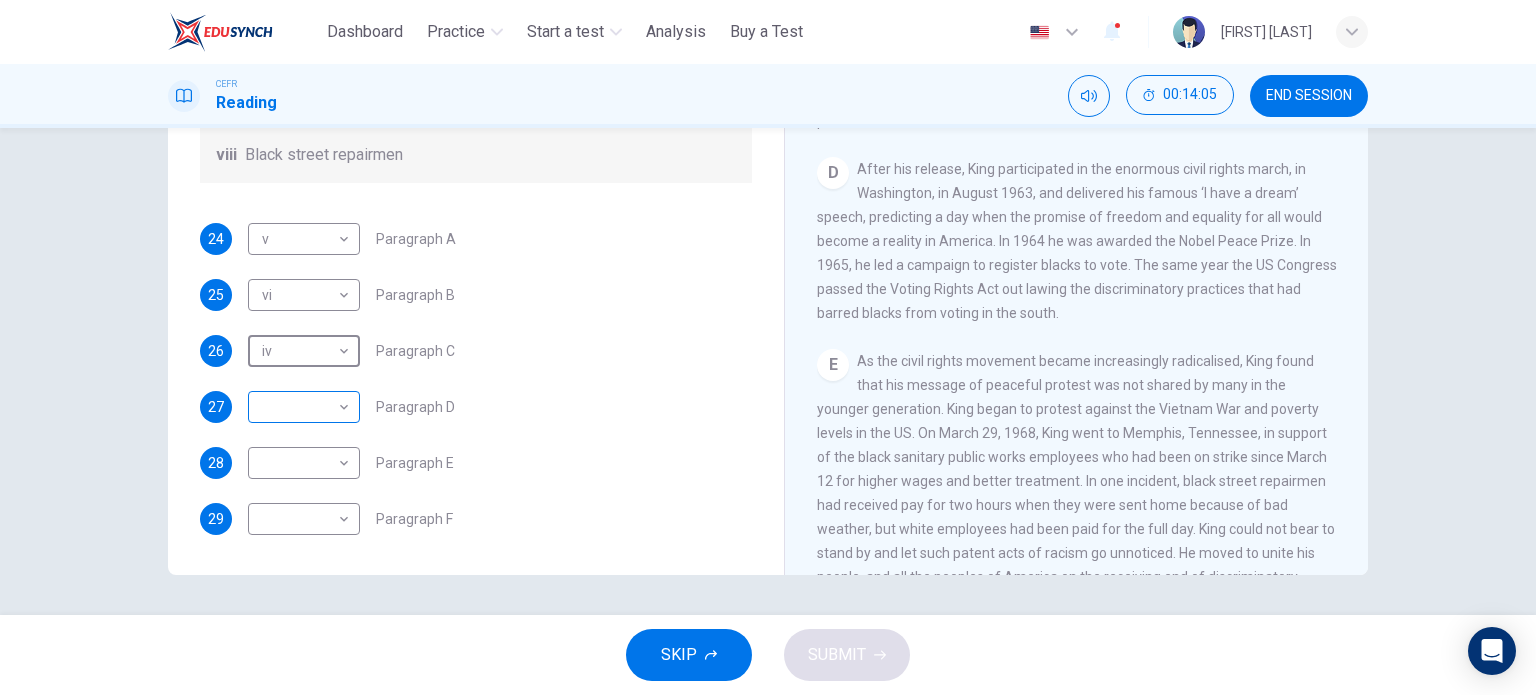 click on "This site uses cookies, as explained in our Privacy Policy. If you agree to the use of cookies, please click the Accept button and continue to browse our site. Privacy Policy Accept Dashboard Practice Start a test Analysis Buy a Test English ** ​ [FIRST] [LAST] CEFR Reading 00:14:05 END SESSION Questions 24 - 29 The Reading Passage has 6 paragraphs.
Choose the correct heading for each paragraph  A – F , from the list of headings.
Write the correct number,  i – viii , in the spaces below. List of Headings i The memorable speech ii Unhappy about violence iii A tragic incident iv Protests and action v The background of an iconic man vi Making his mark internationally vii Difficult childhood viii Black street repairmen 24 v * ​ Paragraph A 25 vi ** ​ Paragraph B 26 iv ** ​ Paragraph C 27 ​ ​ Paragraph D 28 ​ ​ Paragraph E 29 ​ ​ Paragraph F Martin Luther King CLICK TO ZOOM Click to Zoom A B C D E F SKIP SUBMIT ELTC - EduSynch CEFR Test for Teachers in Malaysia" at bounding box center (768, 347) 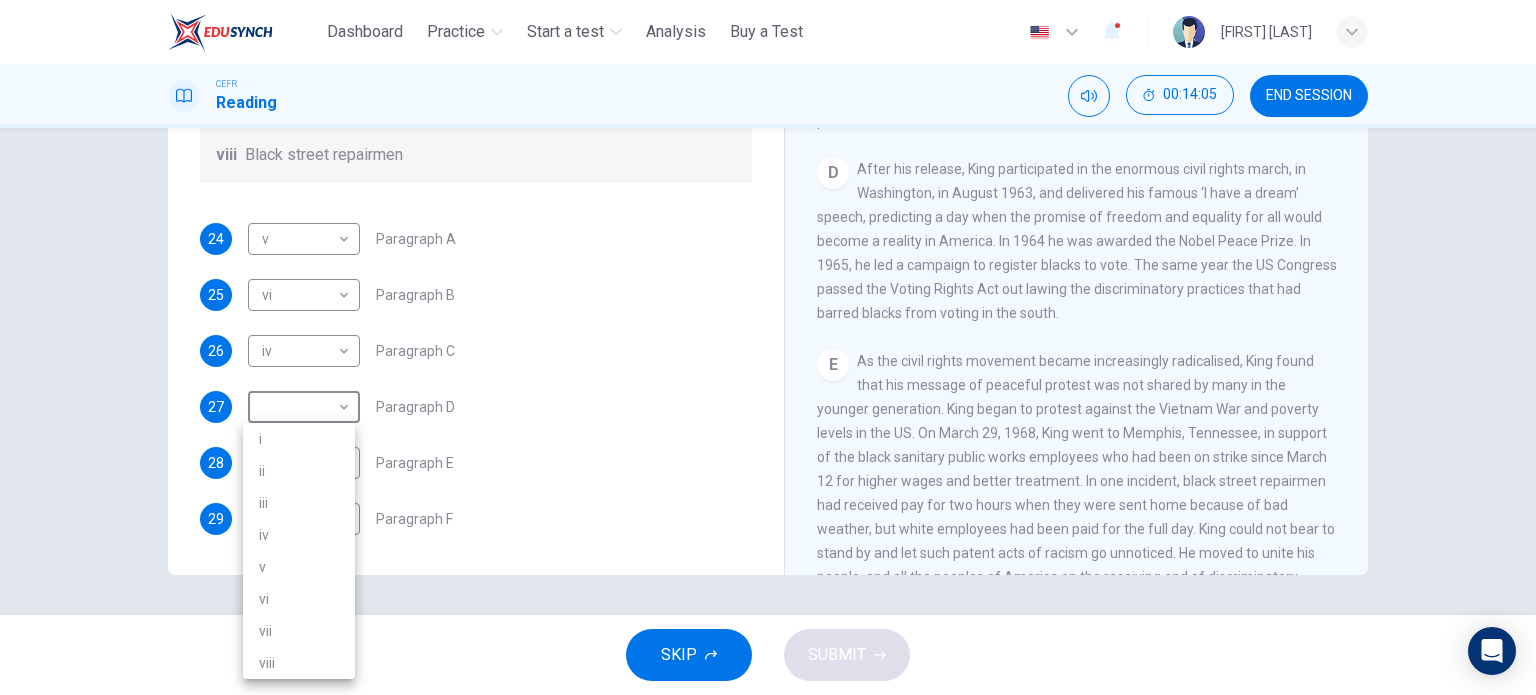 click on "i" at bounding box center (299, 439) 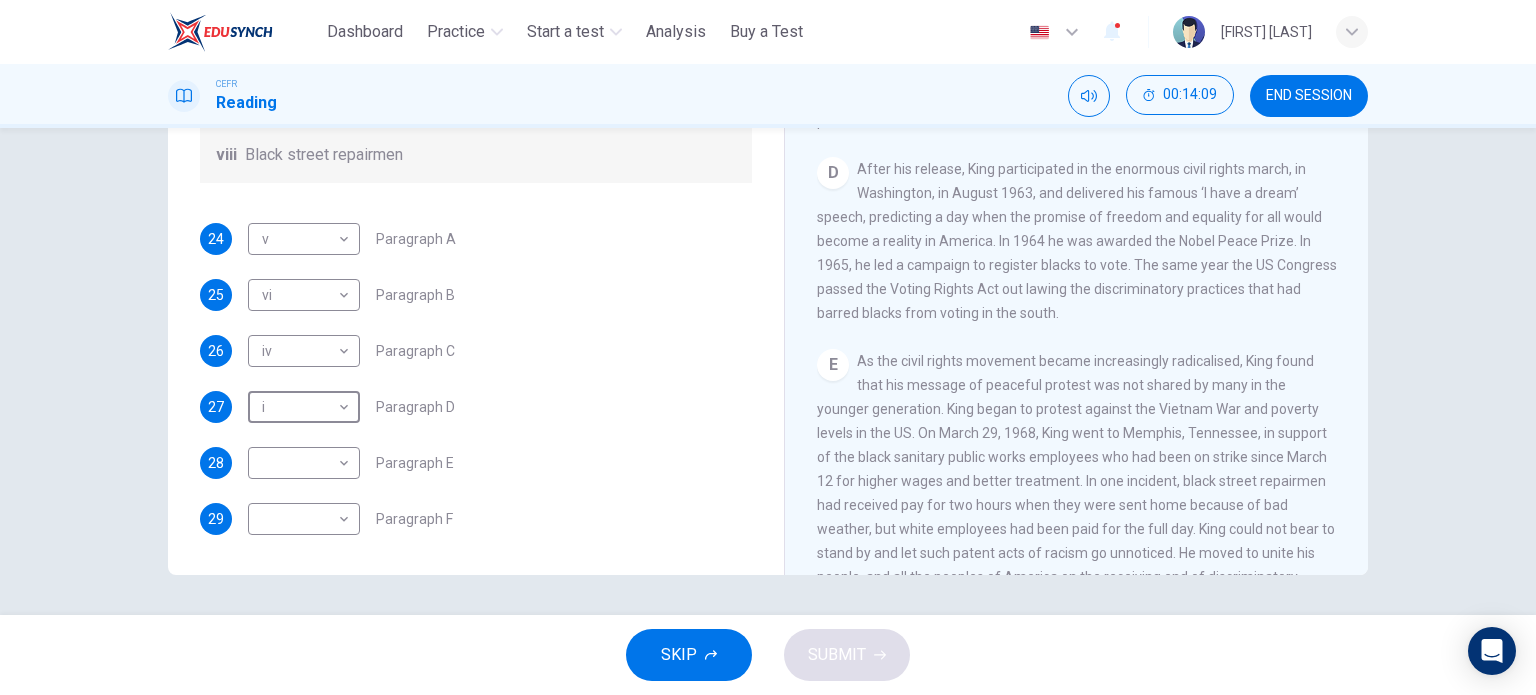 scroll, scrollTop: 352, scrollLeft: 0, axis: vertical 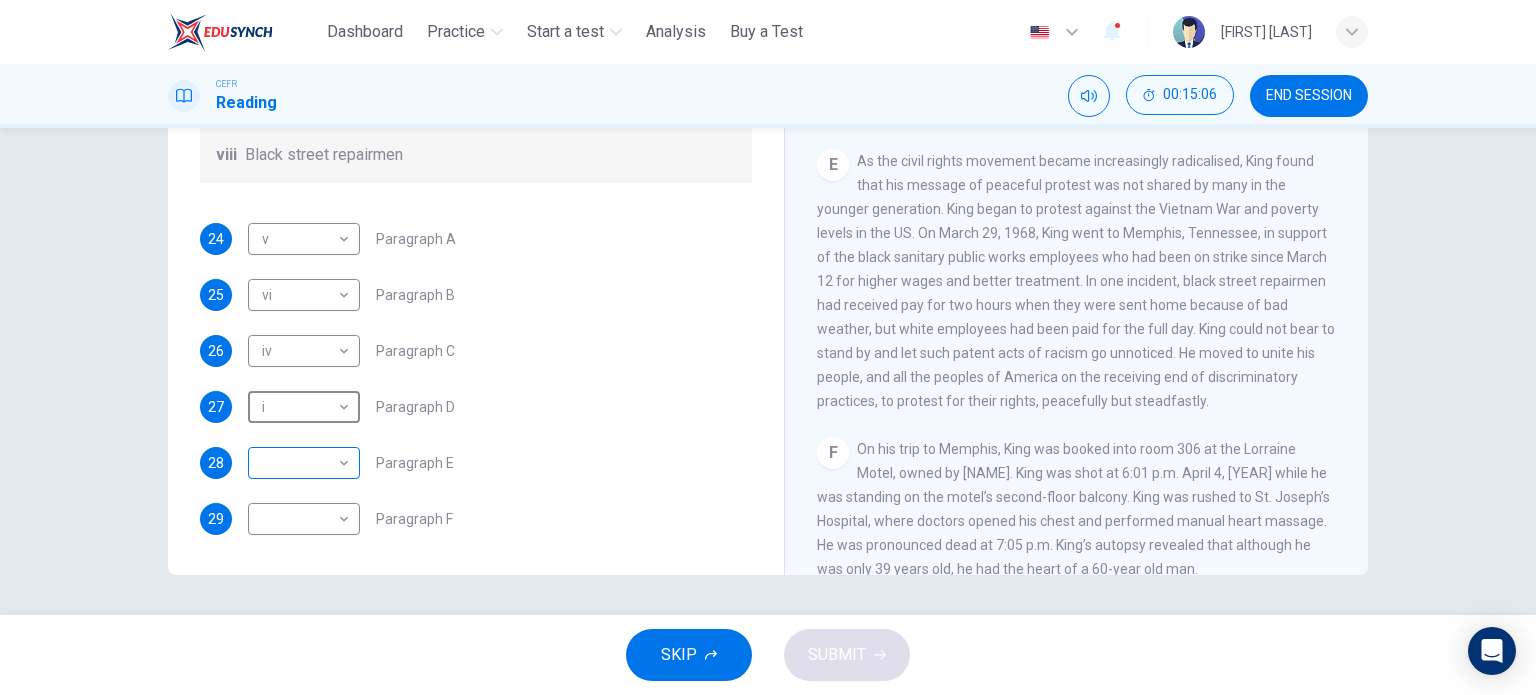 click on "This site uses cookies, as explained in our  Privacy Policy . If you agree to the use of cookies, please click the Accept button and continue to browse our site.   Privacy Policy Accept Dashboard Practice Start a test Analysis Buy a Test English ** ​ [NAME] [LAST] [LAST] CEFR Reading 00:15:06 END SESSION Questions 24 - 29 The Reading Passage has 6 paragraphs.
Choose the correct heading for each paragraph  A – F , from the list of headings.
Write the correct number,  i – viii , in the spaces below. List of Headings i The memorable speech ii Unhappy about violence iii A tragic incident iv Protests and action v The background of an iconic man vi Making his mark internationally vii Difficult childhood viii Black street repairmen 24 v * ​ Paragraph A 25 vi ** ​ Paragraph B 26 iv ** ​ Paragraph C 27 i * ​ Paragraph D 28 ​ ​ Paragraph E 29 ​ ​ Paragraph F Martin Luther King CLICK TO ZOOM Click to Zoom A B C D E F SKIP SUBMIT ELTC - EduSynch CEFR Test for Teachers in Malaysia" at bounding box center [768, 347] 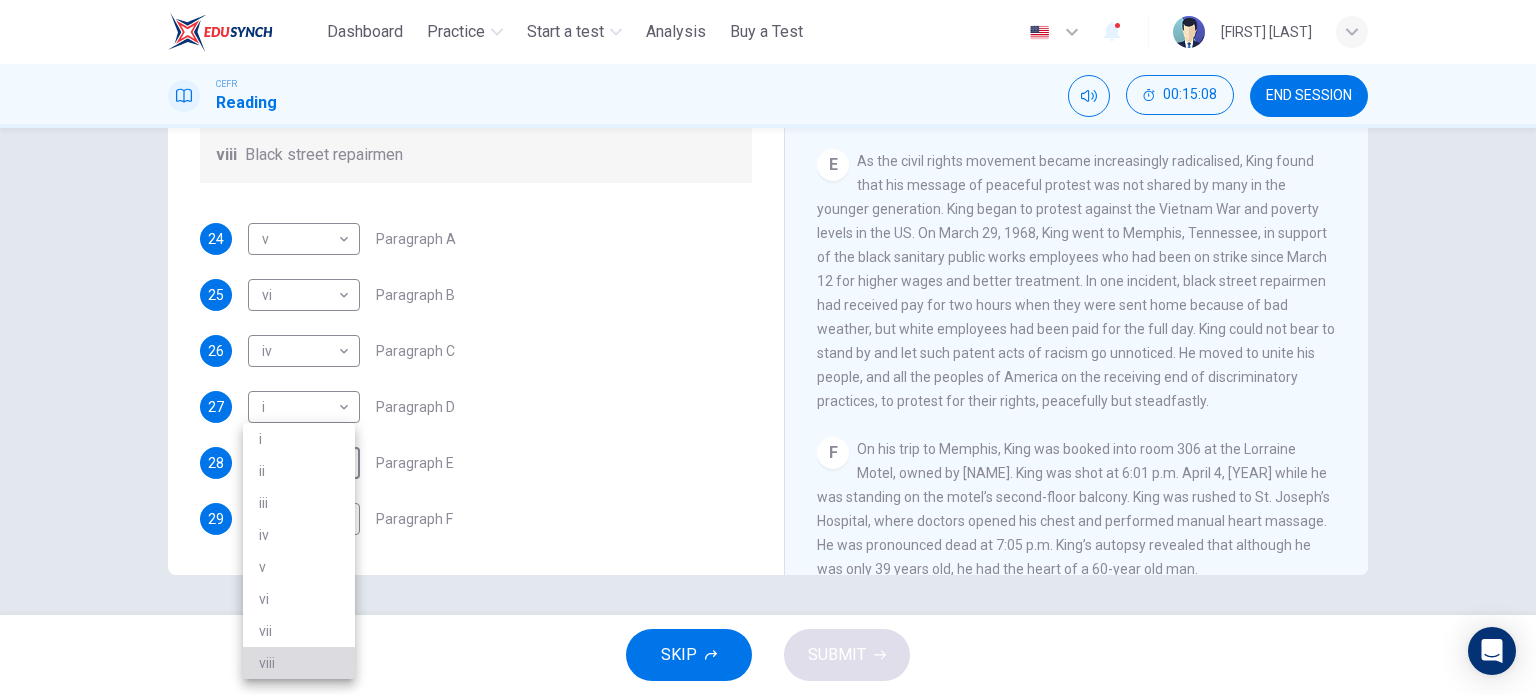click on "viii" at bounding box center [299, 663] 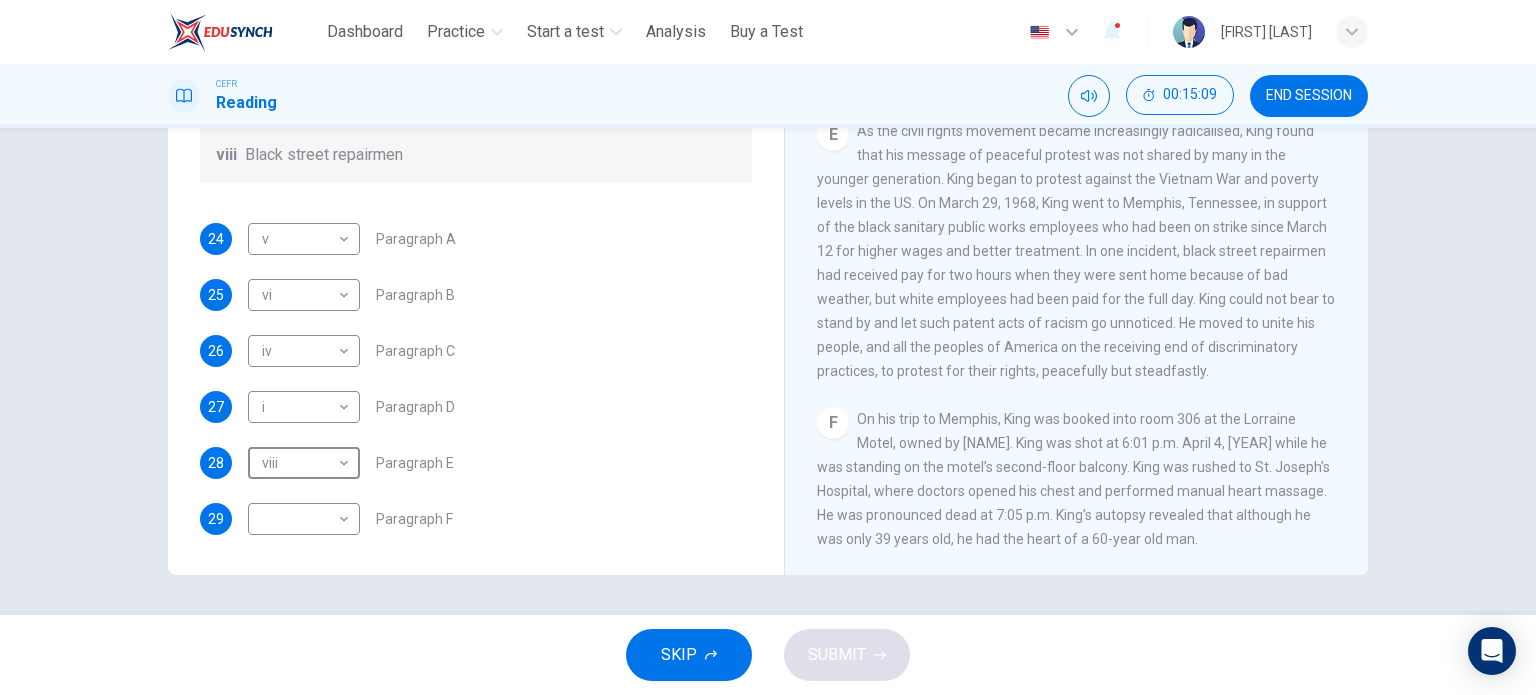 scroll, scrollTop: 1272, scrollLeft: 0, axis: vertical 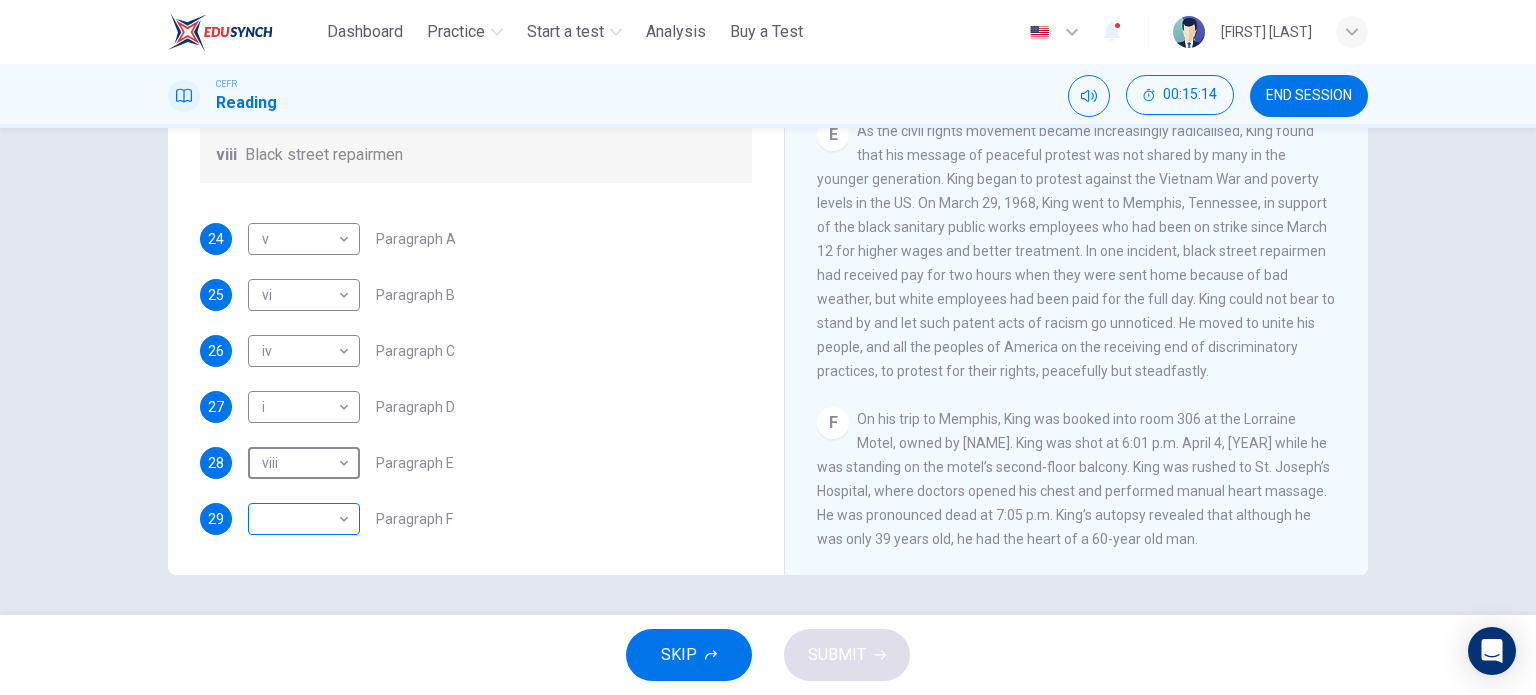 click on "This site uses cookies, as explained in our  Privacy Policy . If you agree to the use of cookies, please click the Accept button and continue to browse our site.   Privacy Policy Accept Dashboard Practice Start a test Analysis Buy a Test English ** ​ [NAME] [LAST] [LAST] CEFR Reading 00:15:14 END SESSION Questions 24 - 29 The Reading Passage has 6 paragraphs.
Choose the correct heading for each paragraph  A – F , from the list of headings.
Write the correct number,  i – viii , in the spaces below. List of Headings i The memorable speech ii Unhappy about violence iii A tragic incident iv Protests and action v The background of an iconic man vi Making his mark internationally vii Difficult childhood viii Black street repairmen 24 v * ​ Paragraph A 25 vi ** ​ Paragraph B 26 iv ** ​ Paragraph C 27 i * ​ Paragraph D 28 viii **** ​ Paragraph E 29 ​ ​ Paragraph F Martin Luther King CLICK TO ZOOM Click to Zoom A B C D E F SKIP SUBMIT ELTC - EduSynch CEFR Test for Teachers in Malaysia" at bounding box center [768, 347] 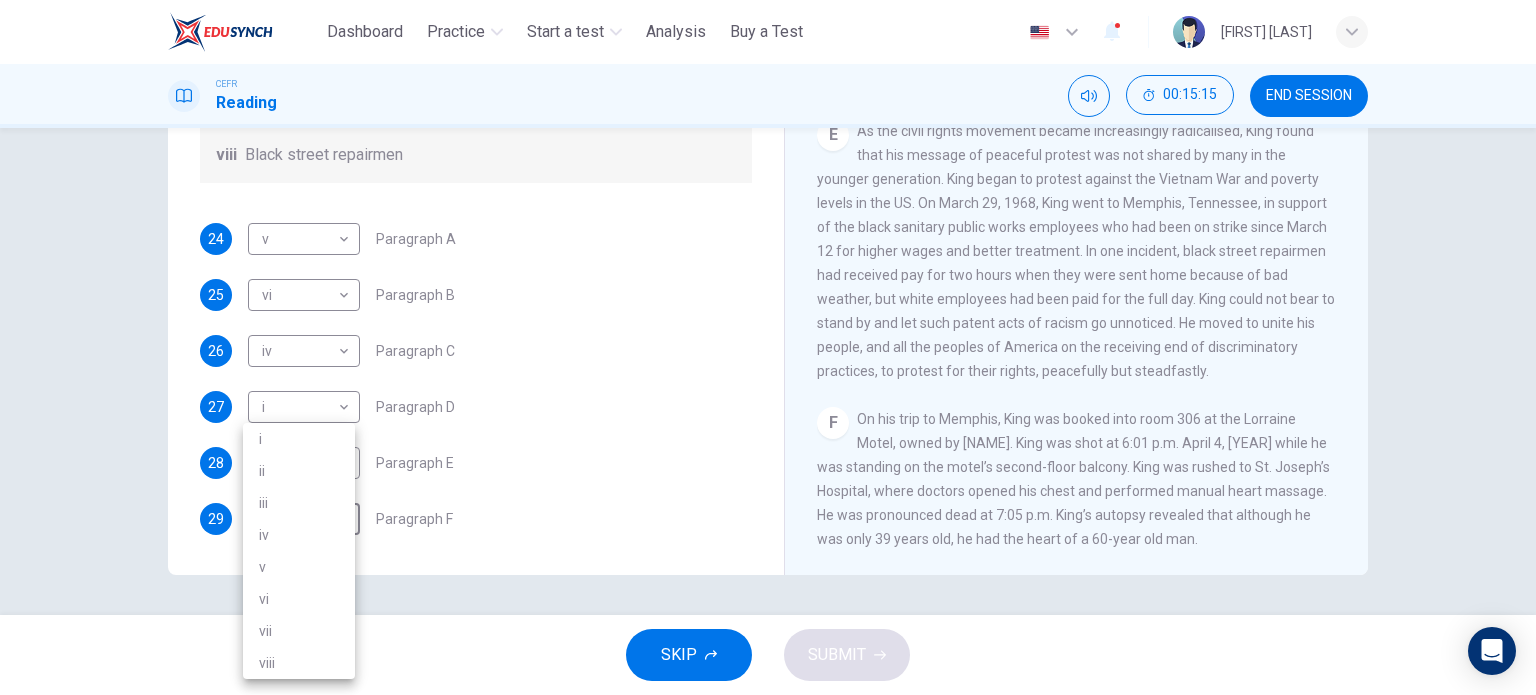 click on "iii" at bounding box center (299, 503) 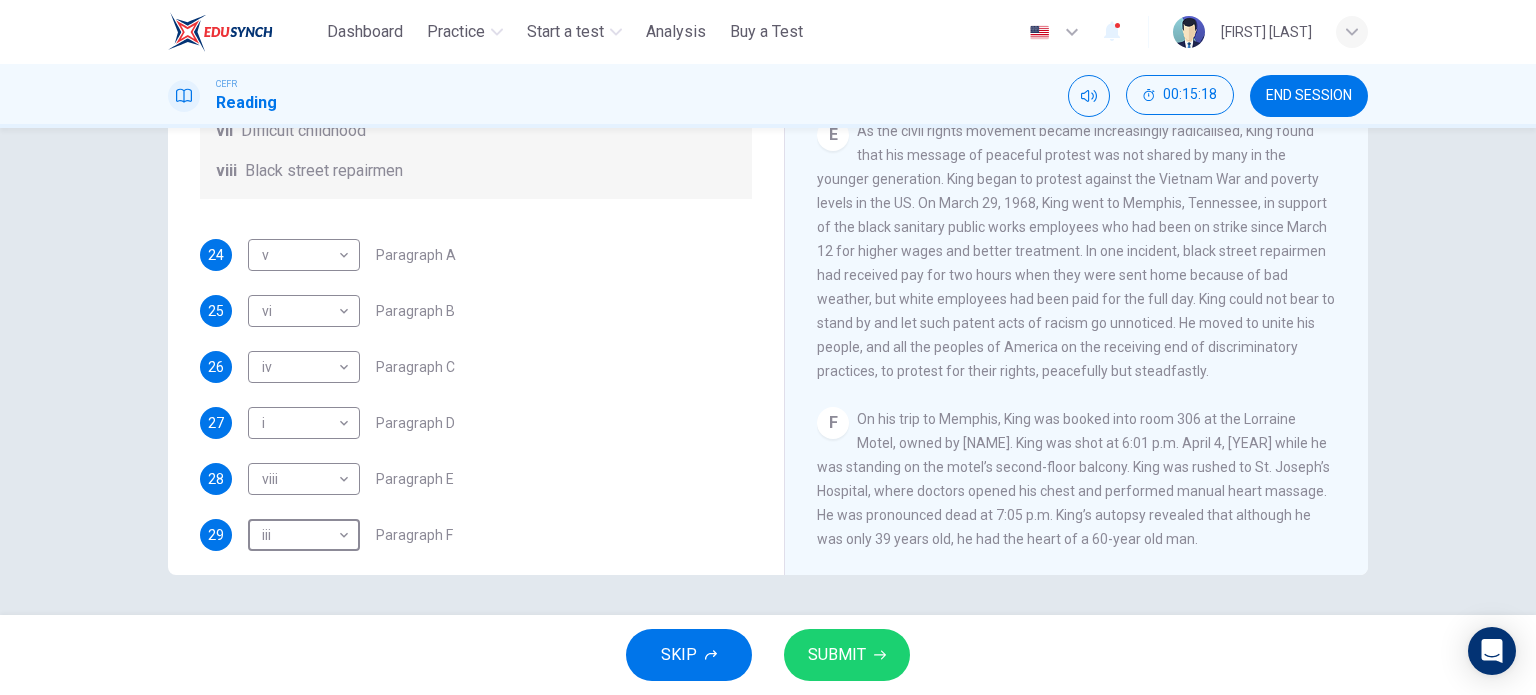 scroll, scrollTop: 352, scrollLeft: 0, axis: vertical 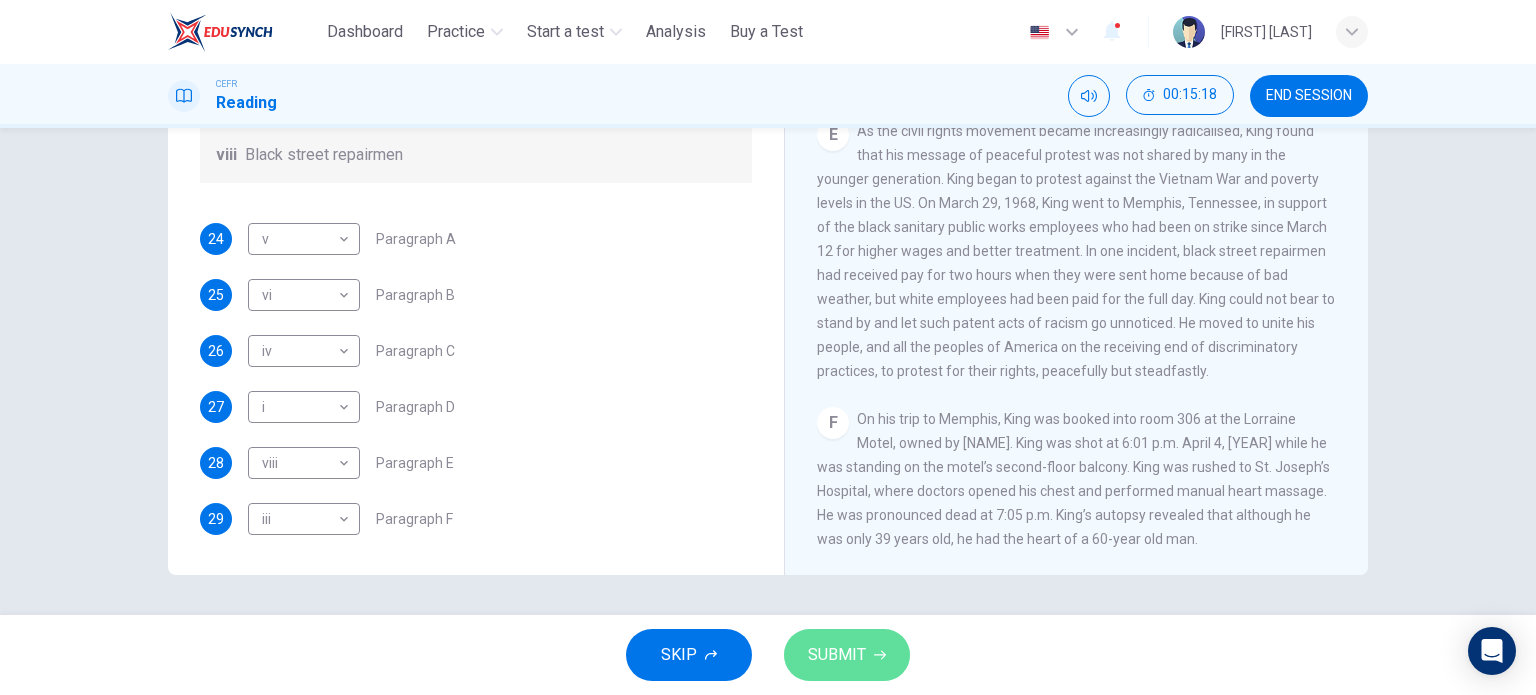 click on "SUBMIT" at bounding box center (837, 655) 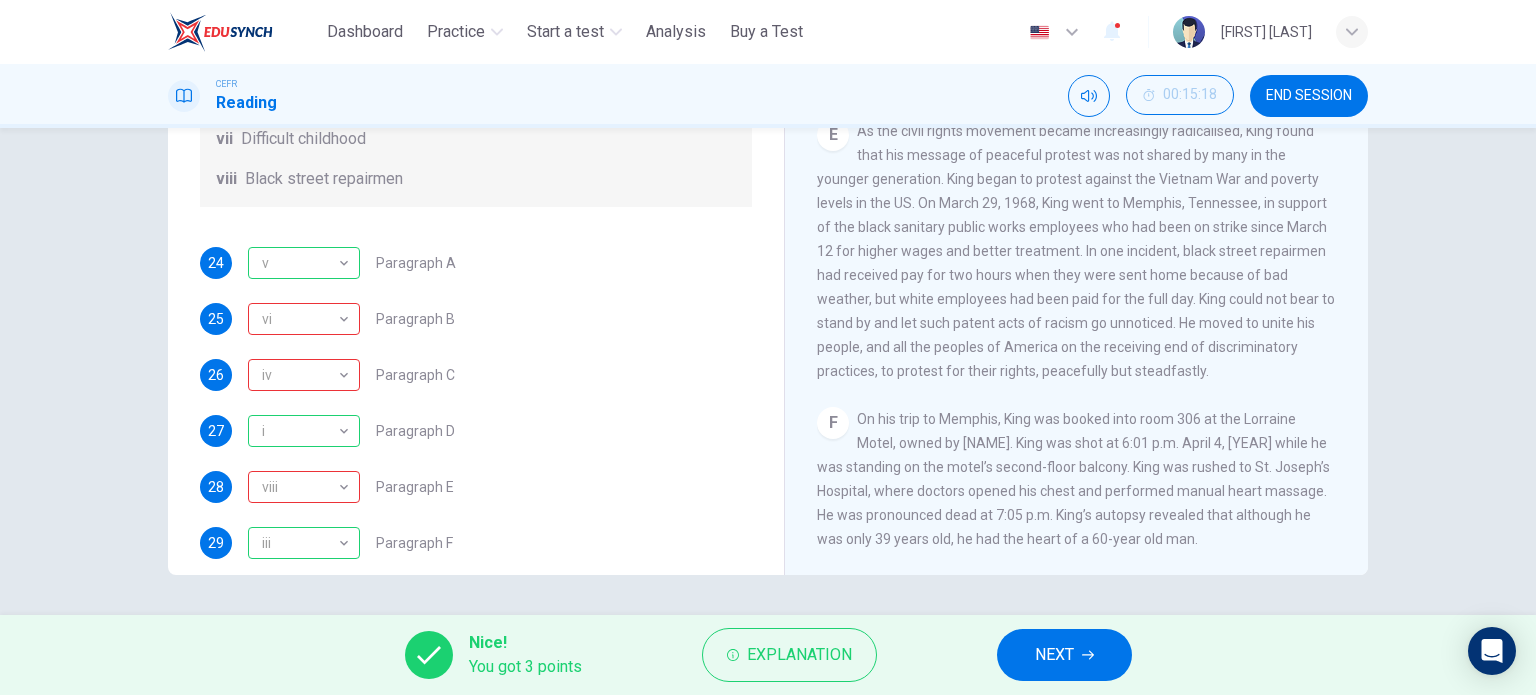 scroll, scrollTop: 352, scrollLeft: 0, axis: vertical 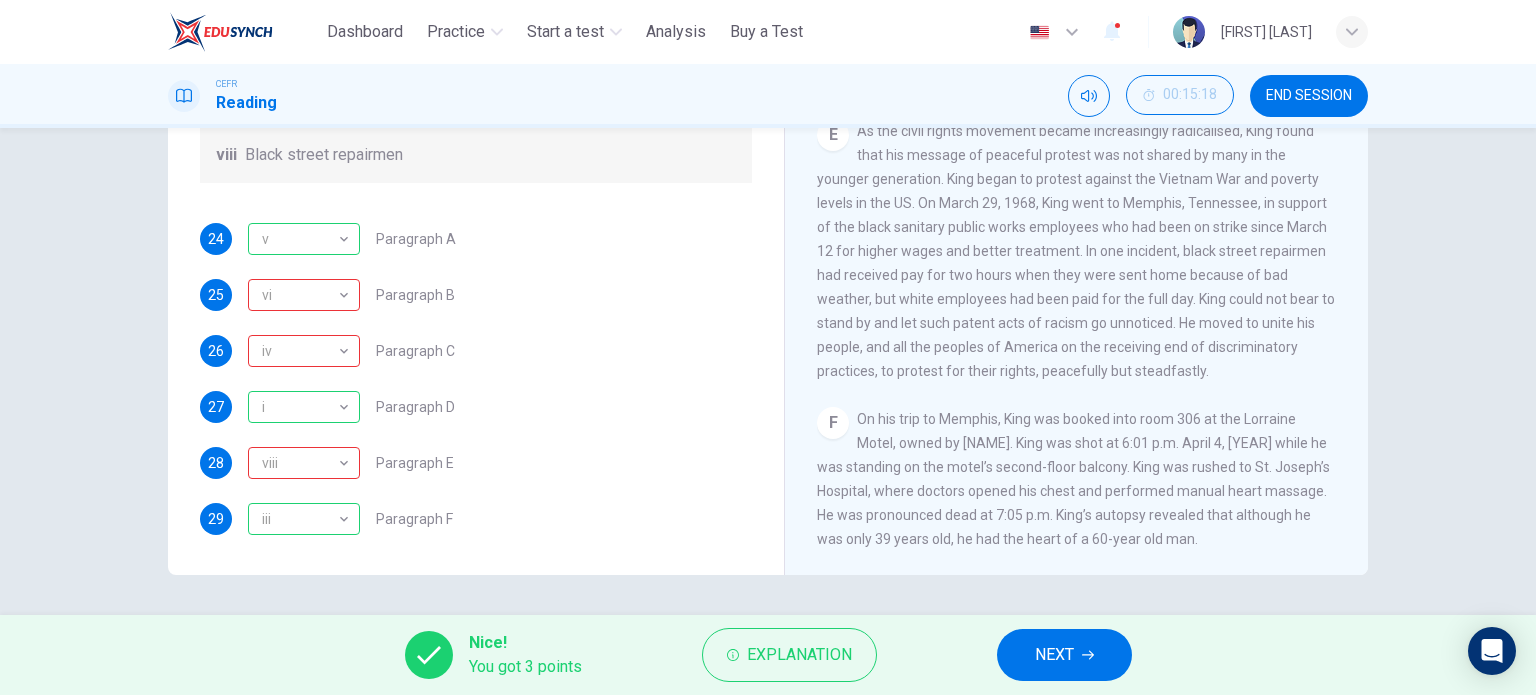 click on "Nice! You got 3
points Explanation NEXT" at bounding box center [768, 655] 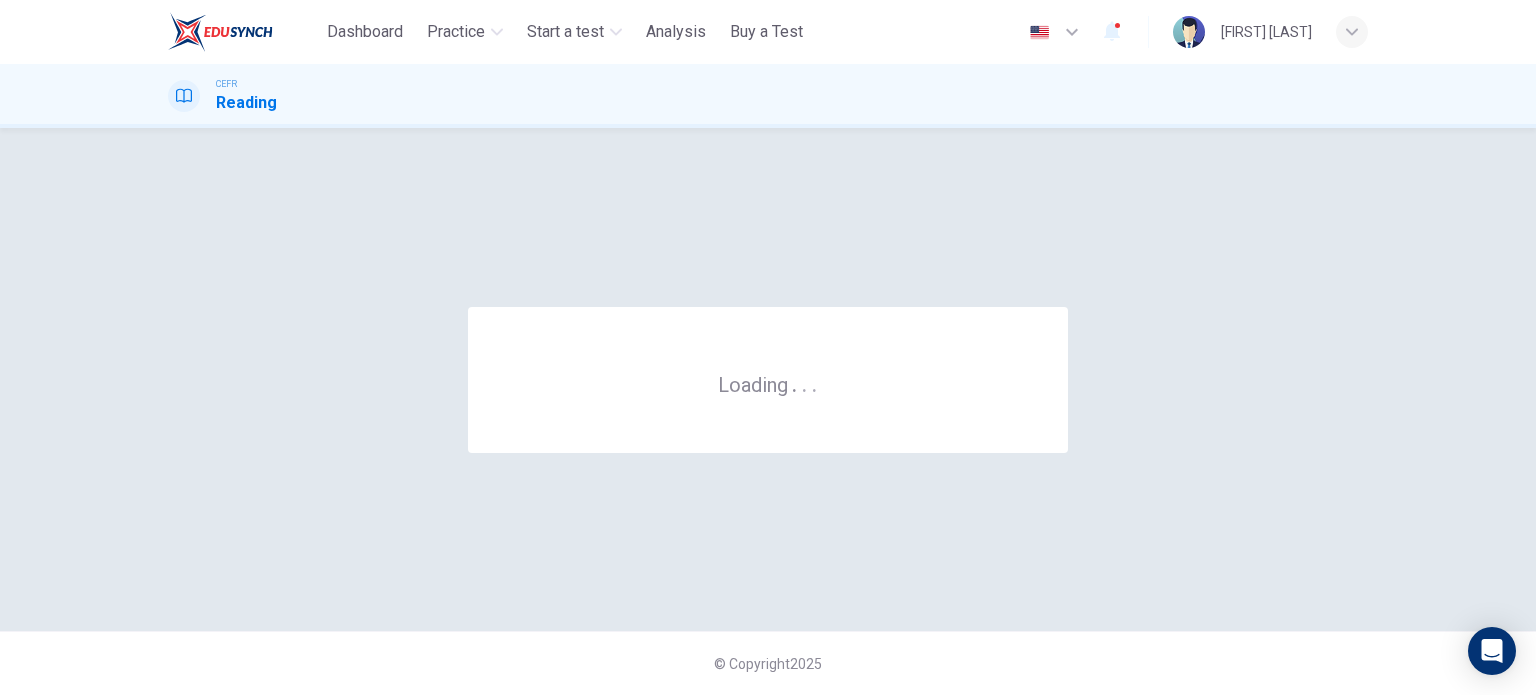 scroll, scrollTop: 0, scrollLeft: 0, axis: both 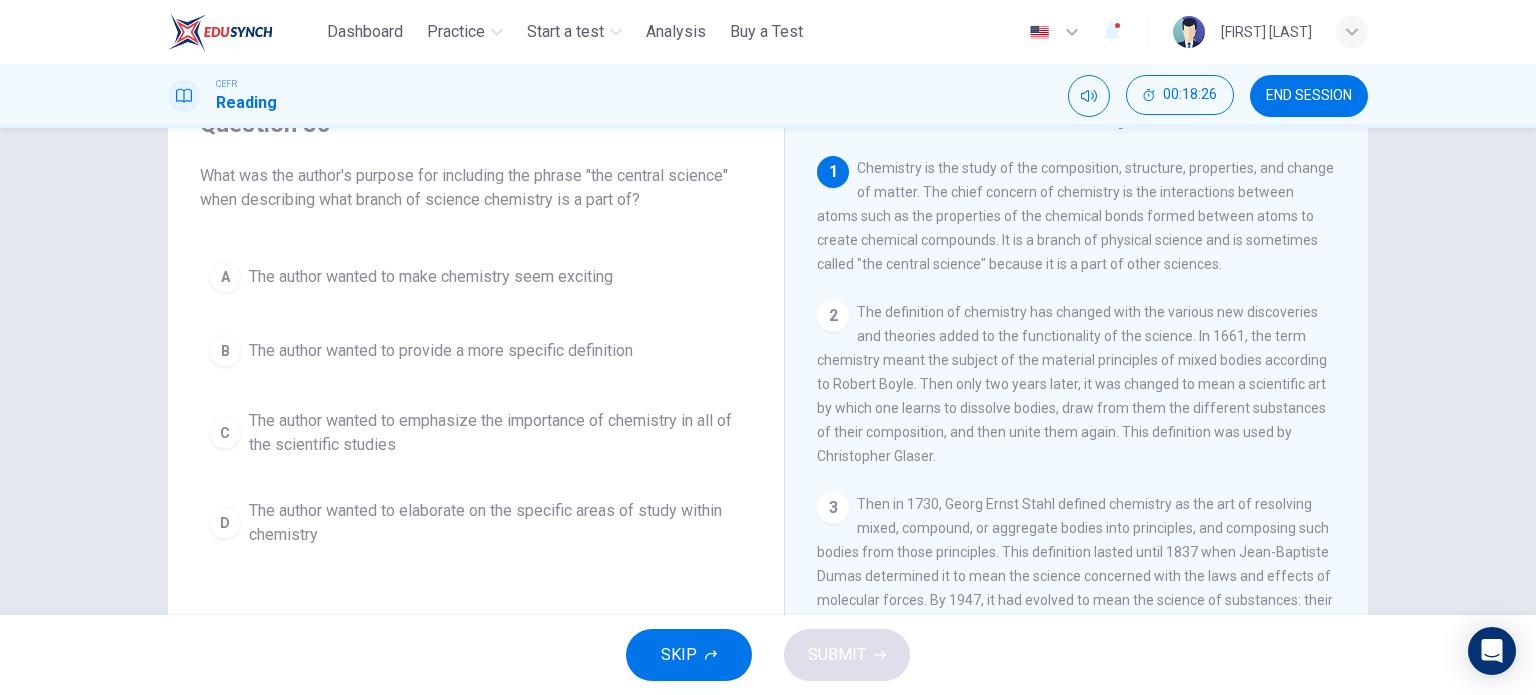 click on "C The author wanted to emphasize the importance of chemistry in all of the scientific studies" at bounding box center [476, 433] 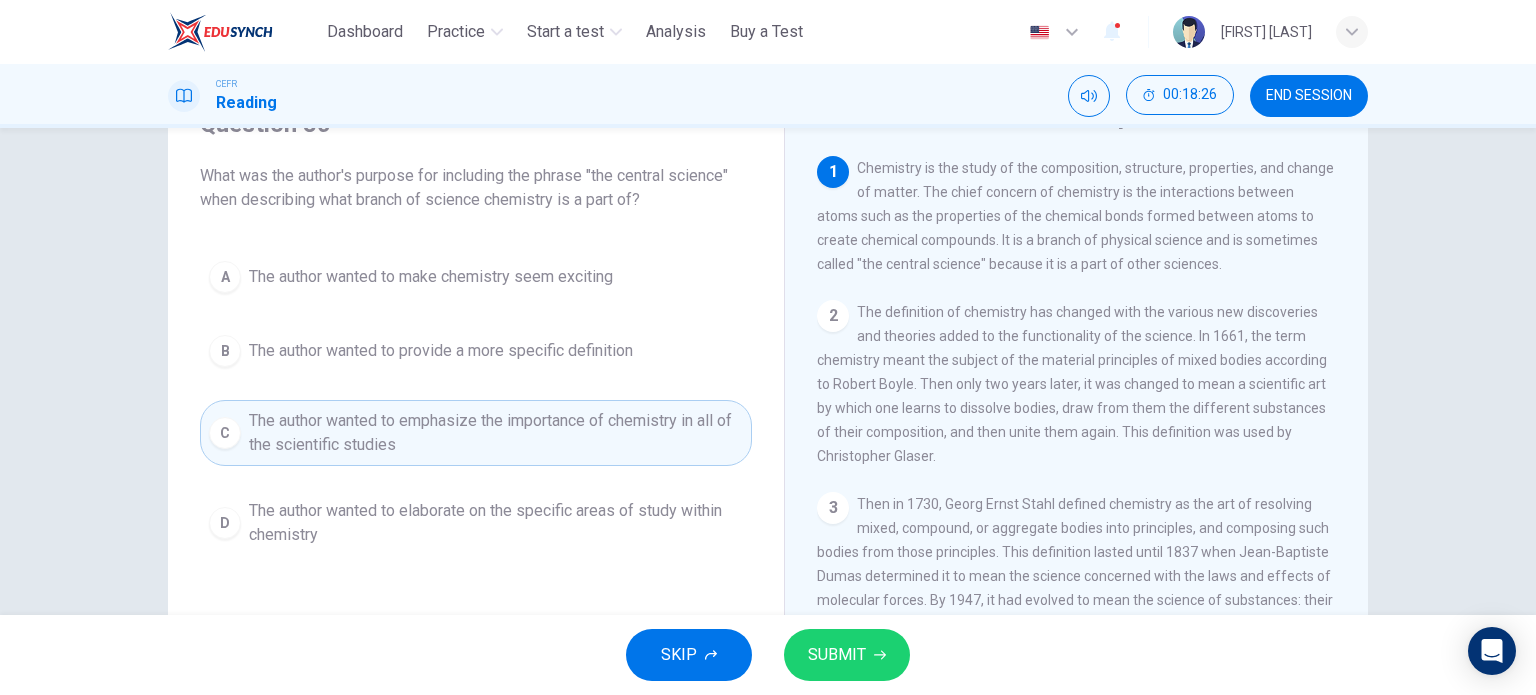 click on "SUBMIT" at bounding box center (847, 655) 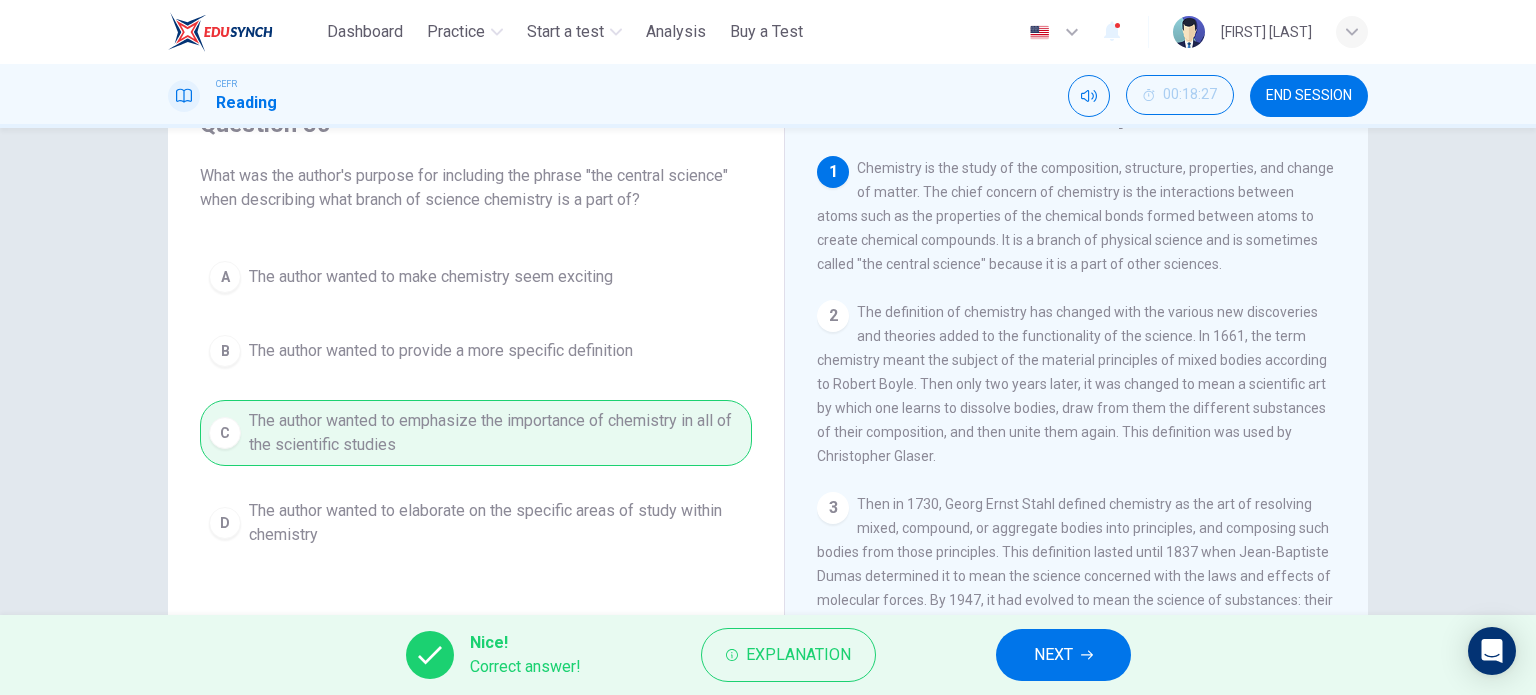 click on "NEXT" at bounding box center (1063, 655) 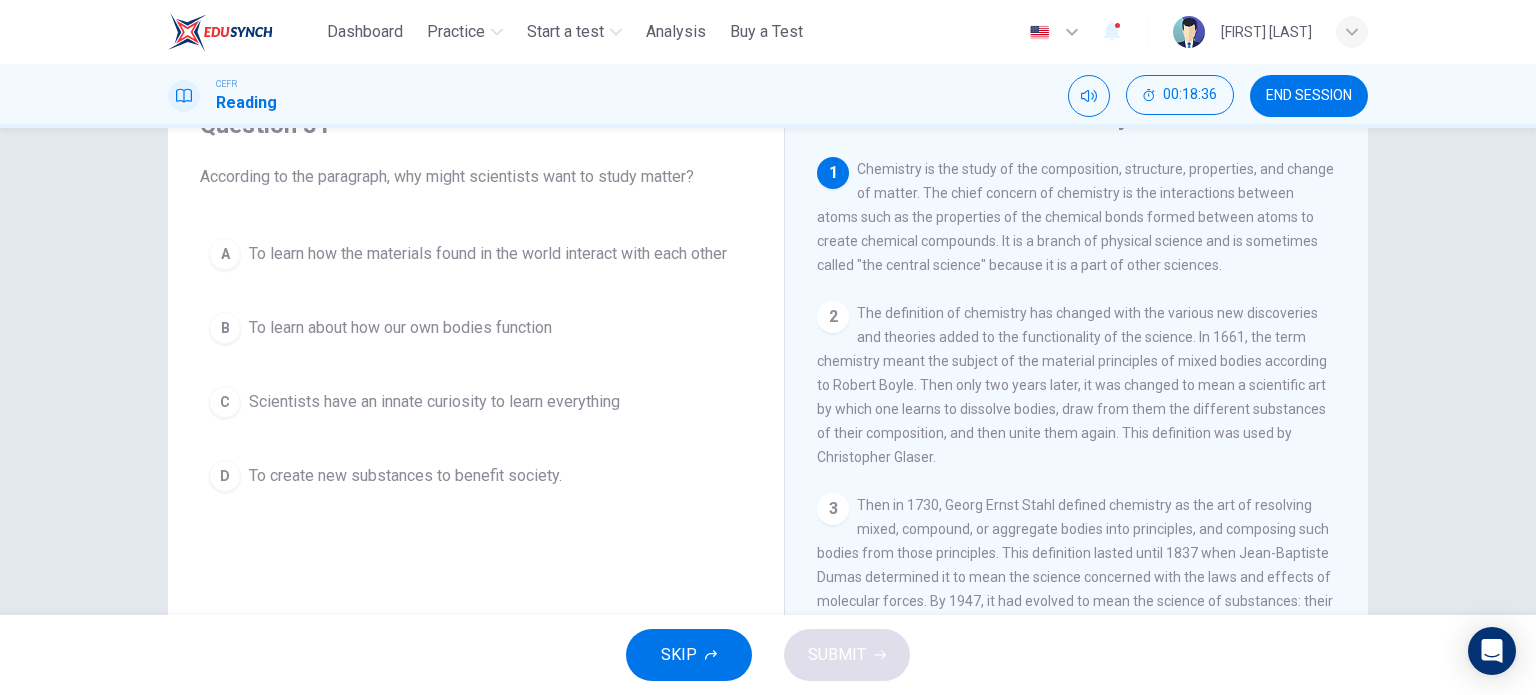 scroll, scrollTop: 100, scrollLeft: 0, axis: vertical 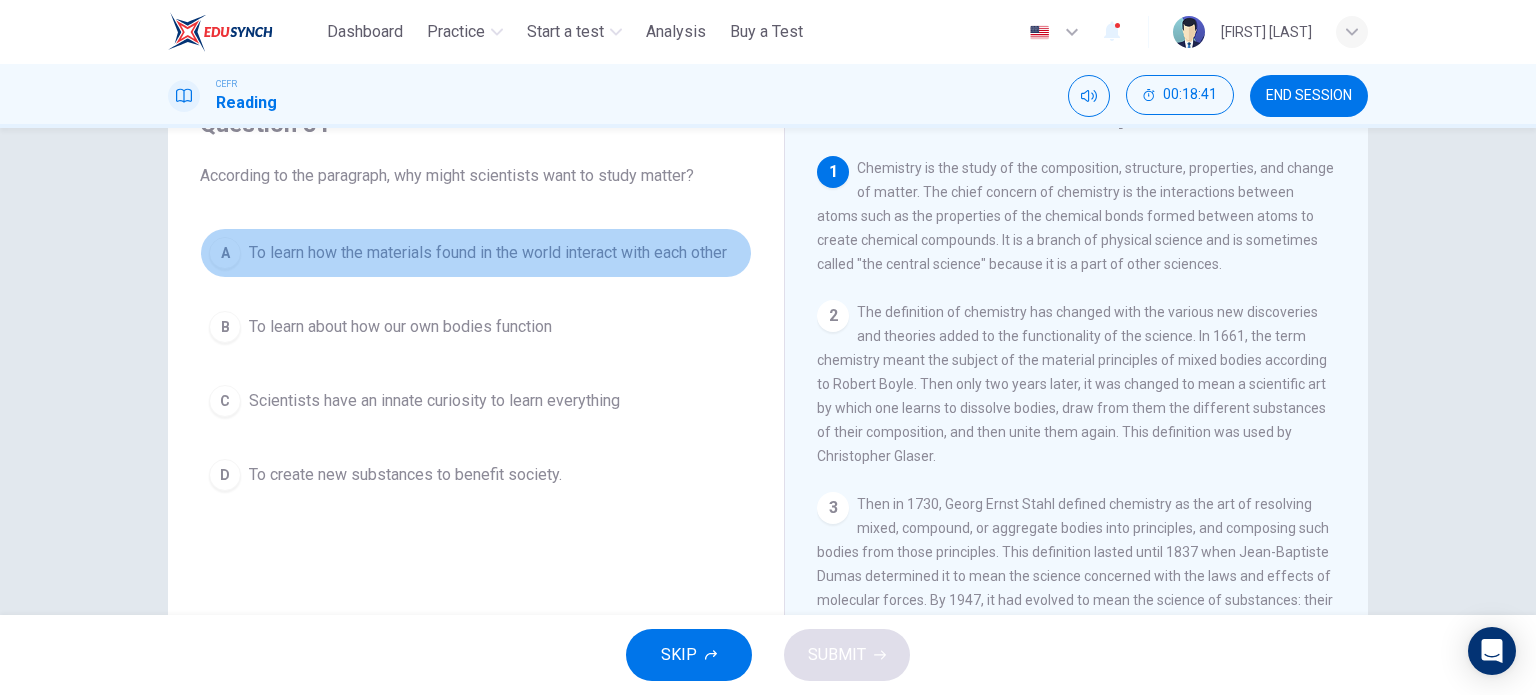 click on "To learn how the materials found in the world interact with each other" at bounding box center [488, 253] 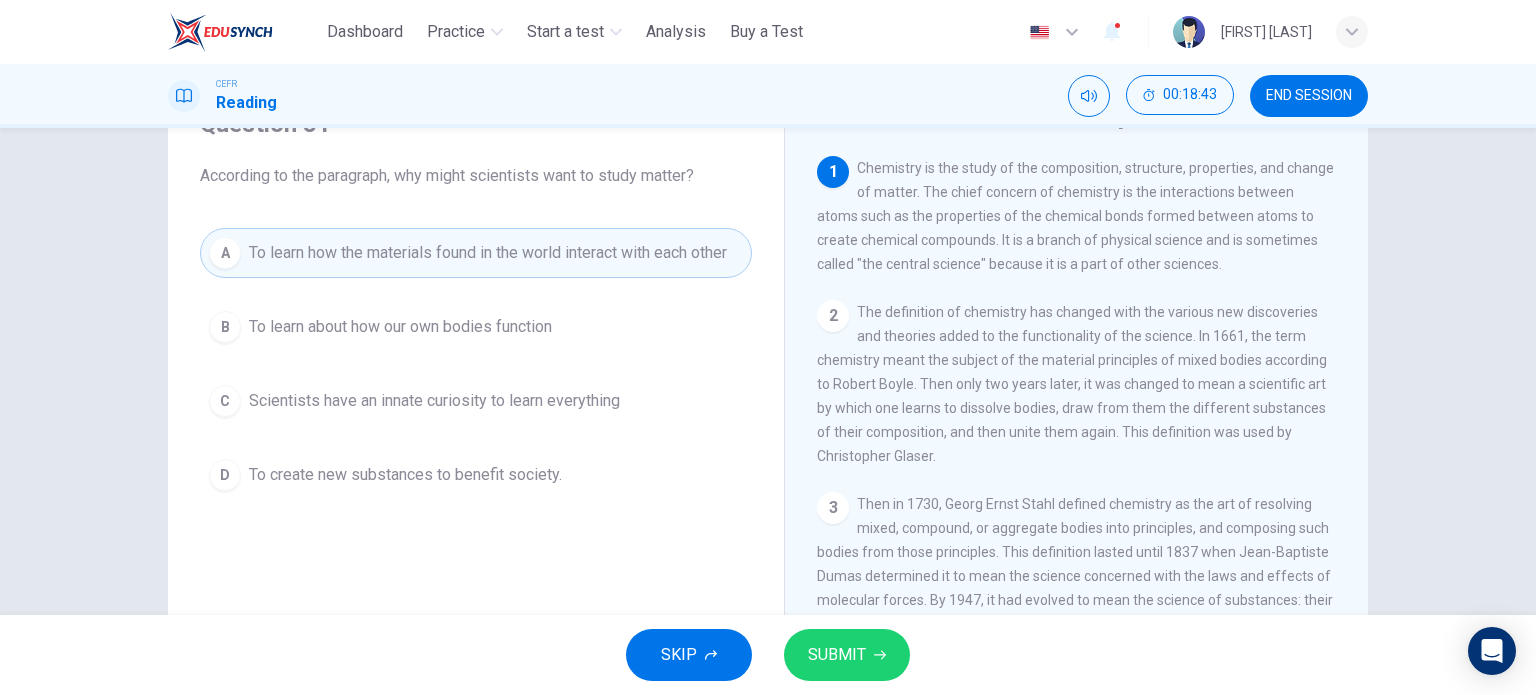 click on "SUBMIT" at bounding box center (837, 655) 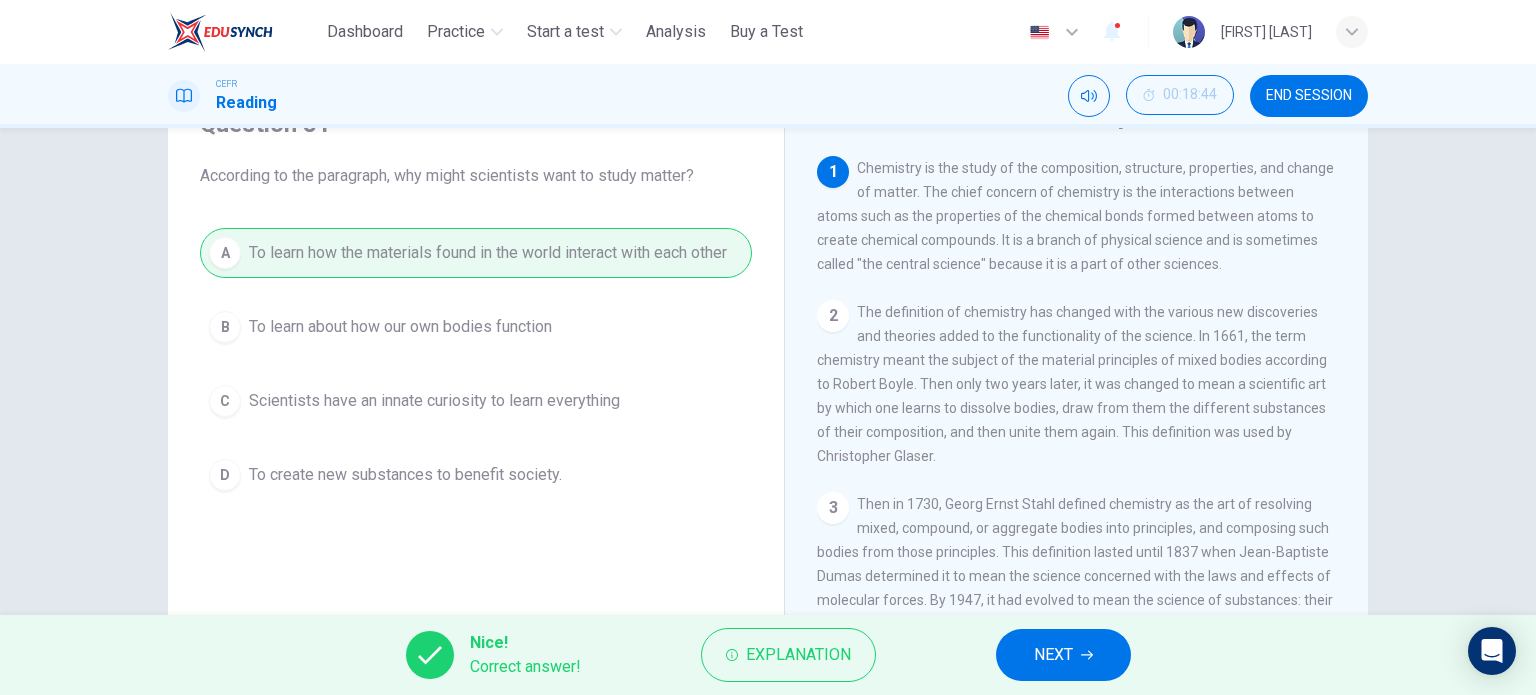 click on "NEXT" at bounding box center [1063, 655] 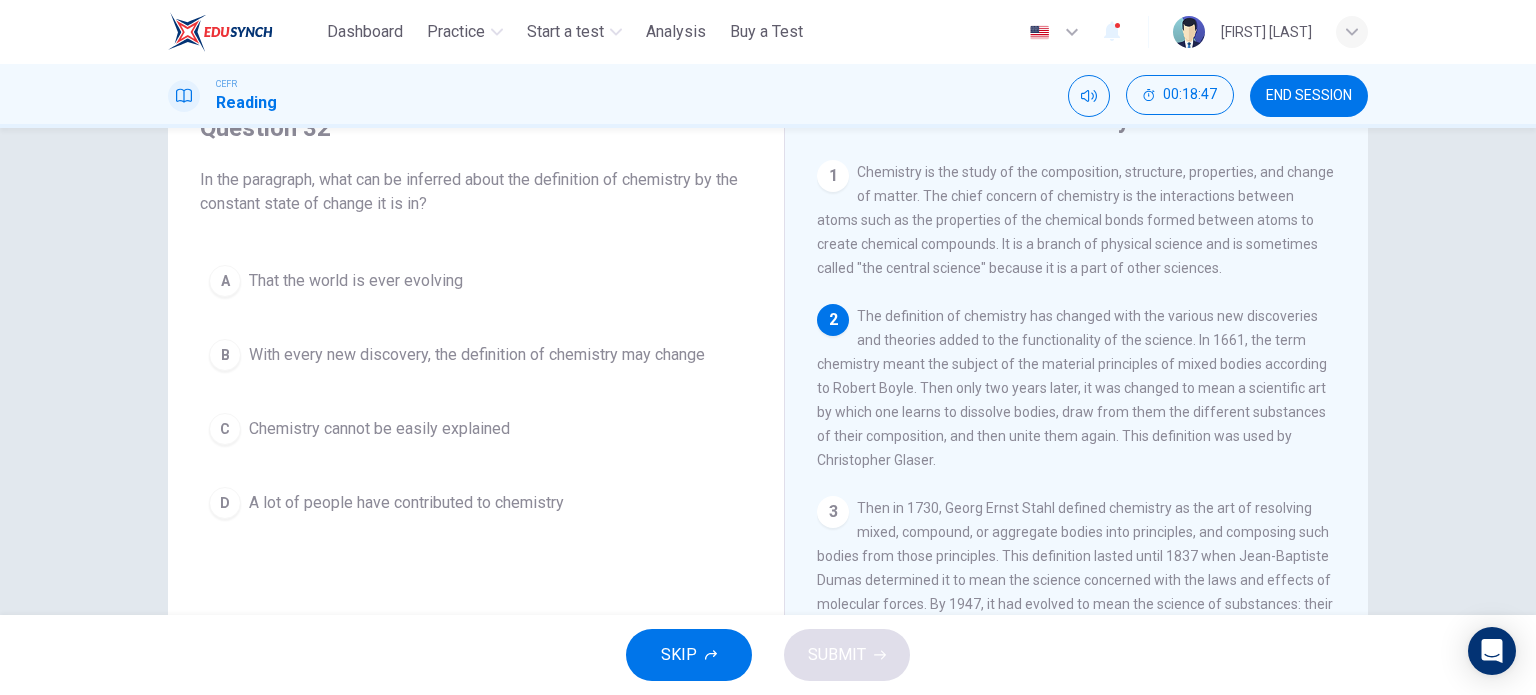 scroll, scrollTop: 100, scrollLeft: 0, axis: vertical 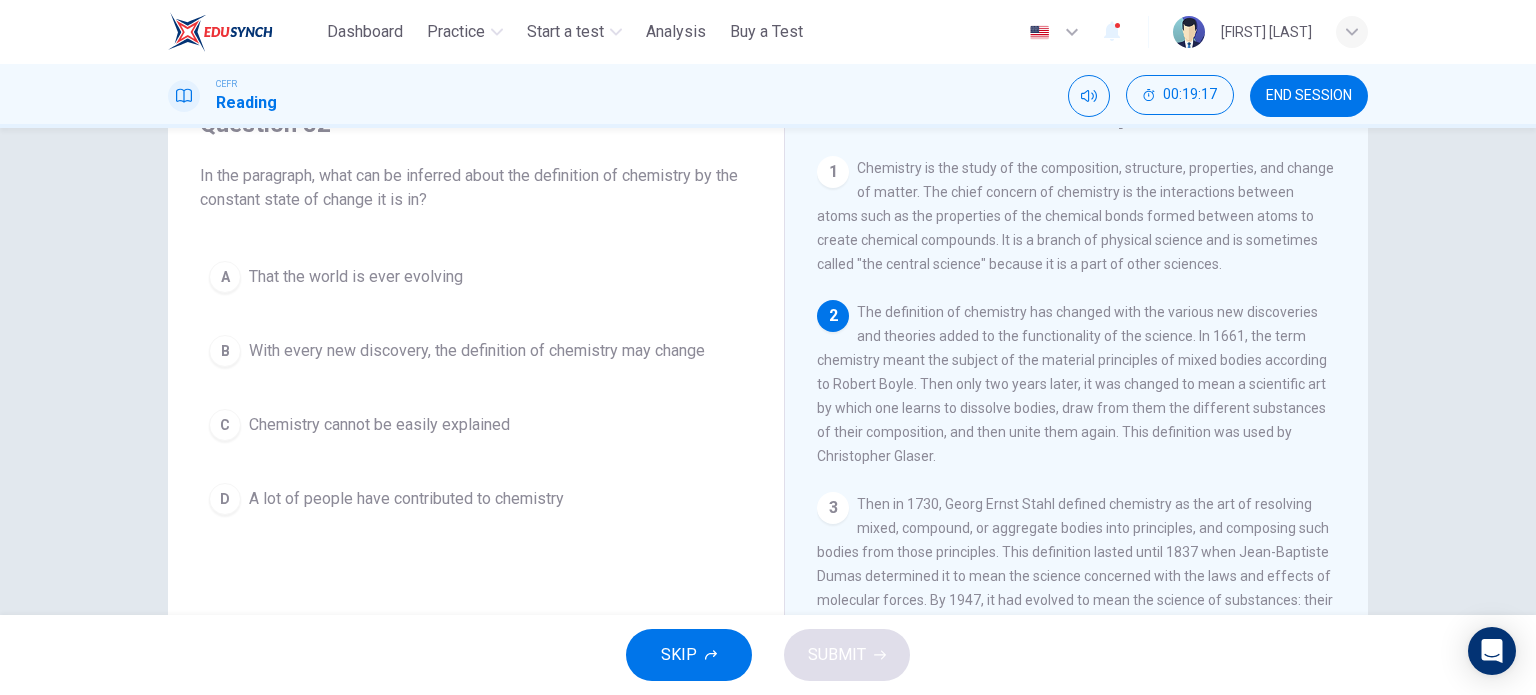click on "A That the world is ever evolving B With every new discovery, the definition of chemistry may change C Chemistry cannot be easily explained D A lot of people have contributed to chemistry" at bounding box center [476, 388] 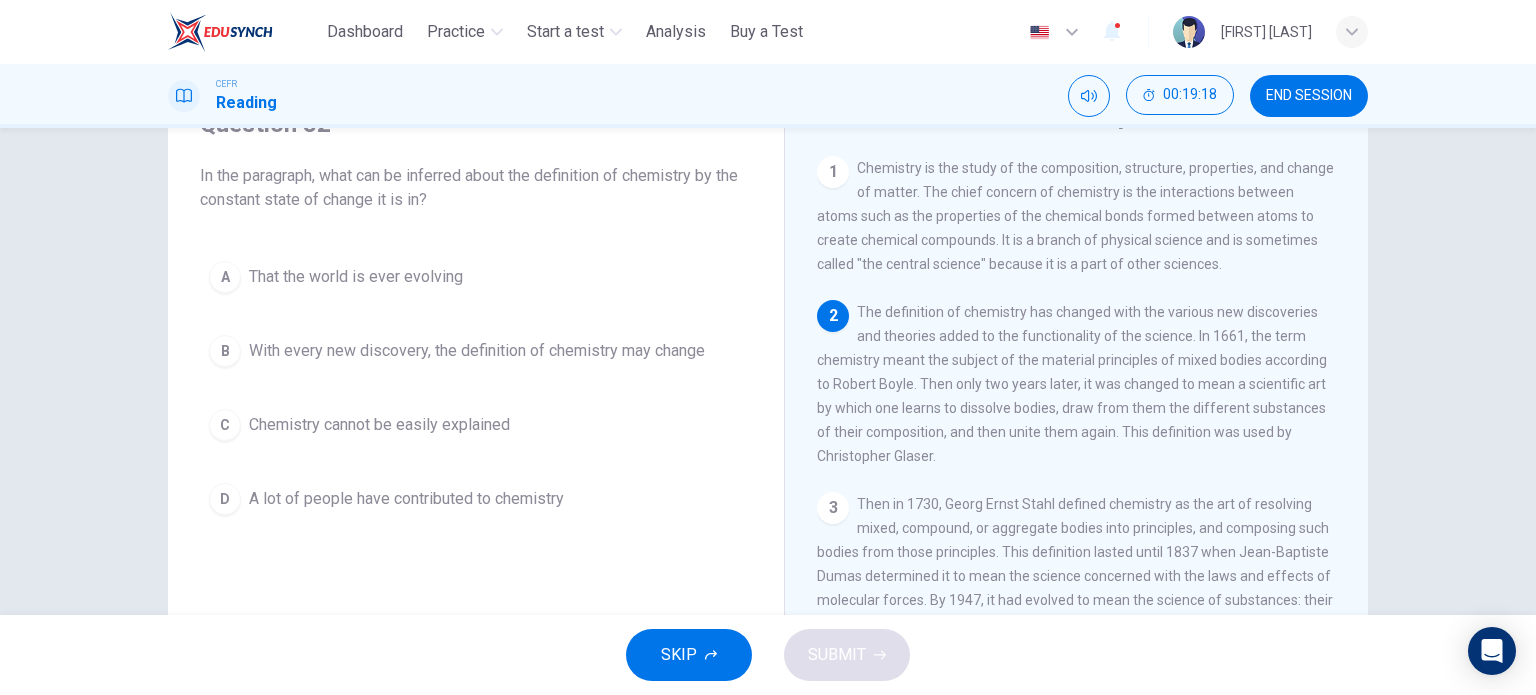 click on "With every new discovery, the definition of chemistry may change" at bounding box center [356, 277] 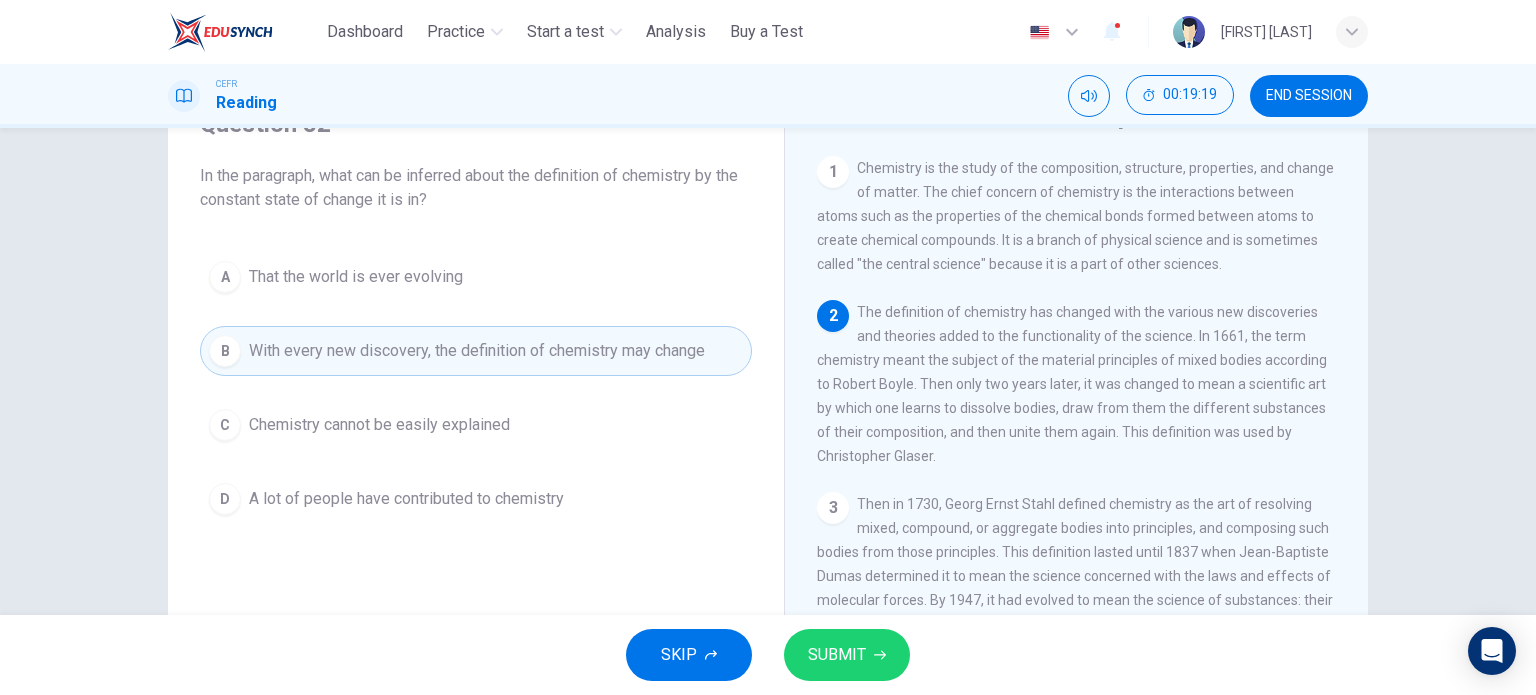 click on "SUBMIT" at bounding box center (847, 655) 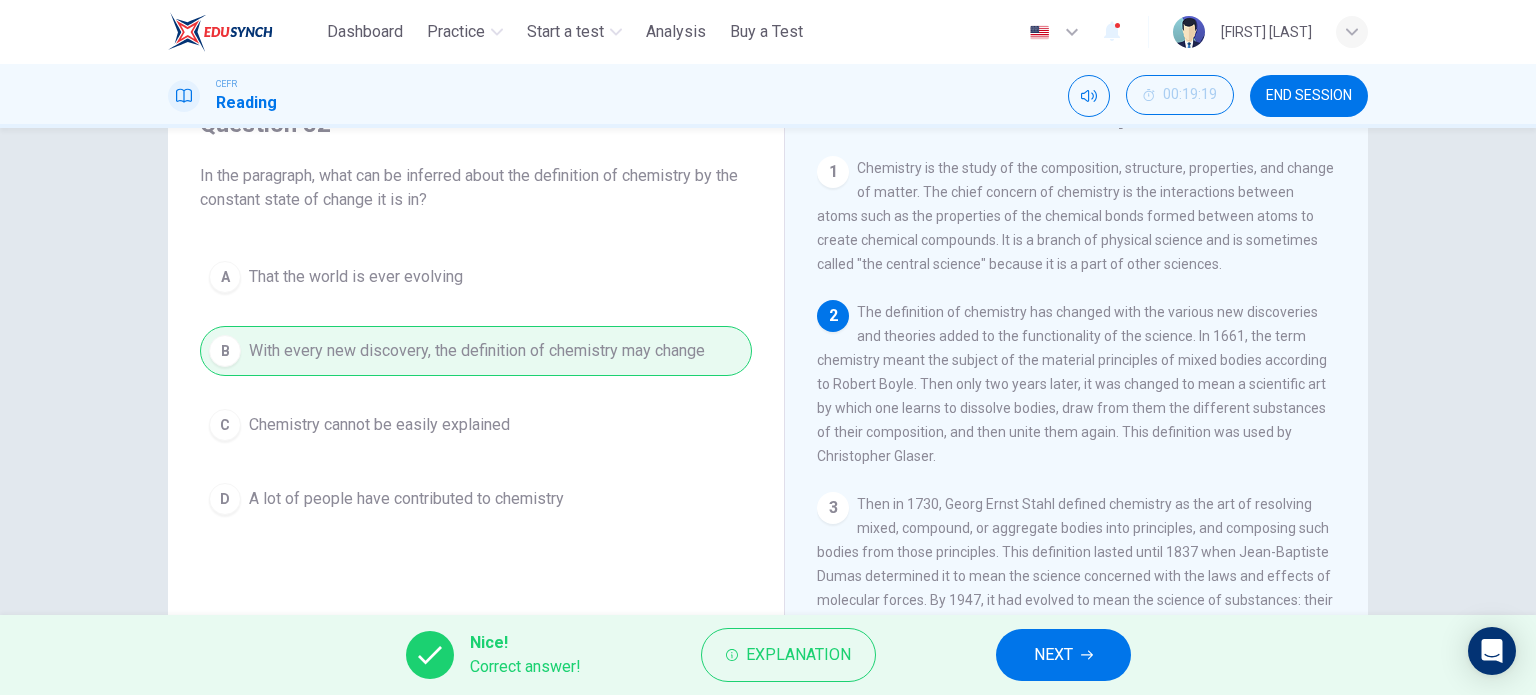 click on "NEXT" at bounding box center (1063, 655) 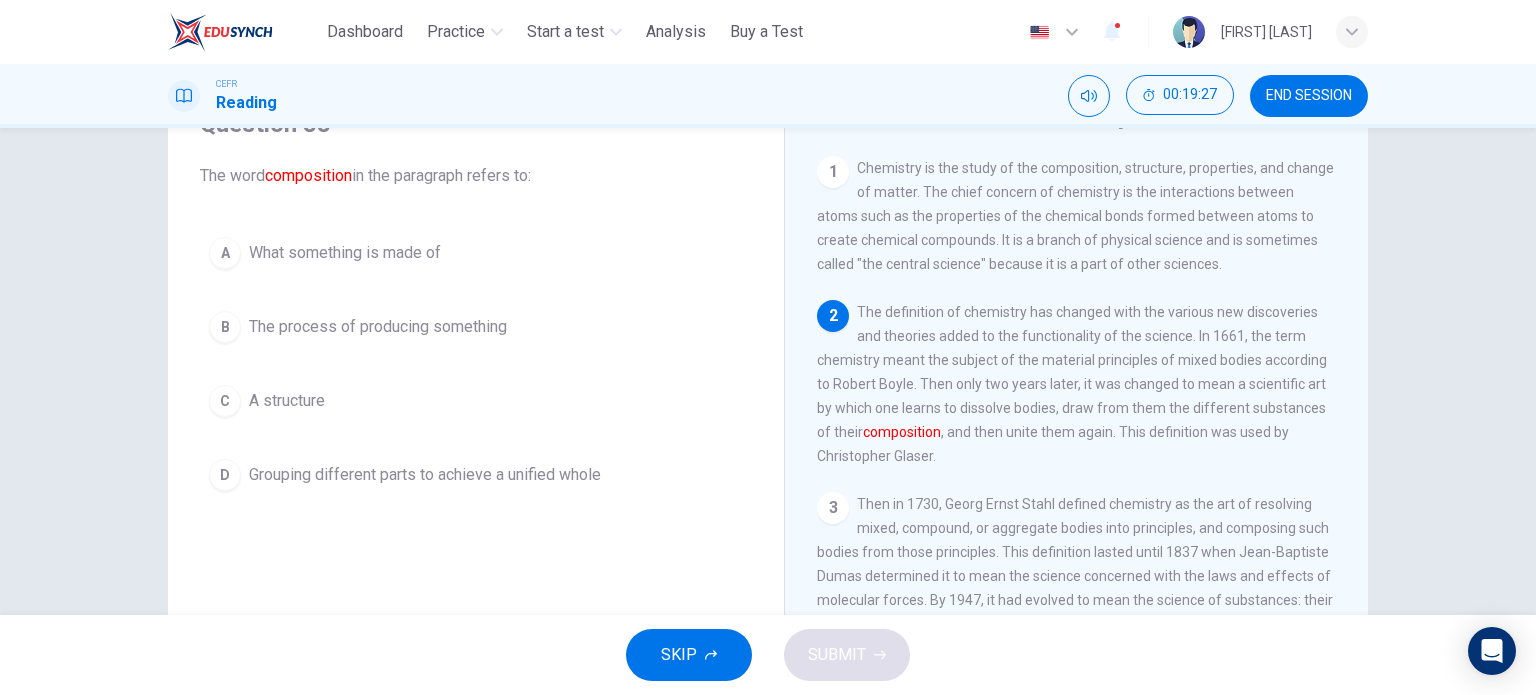 click on "A What something is made of" at bounding box center [476, 253] 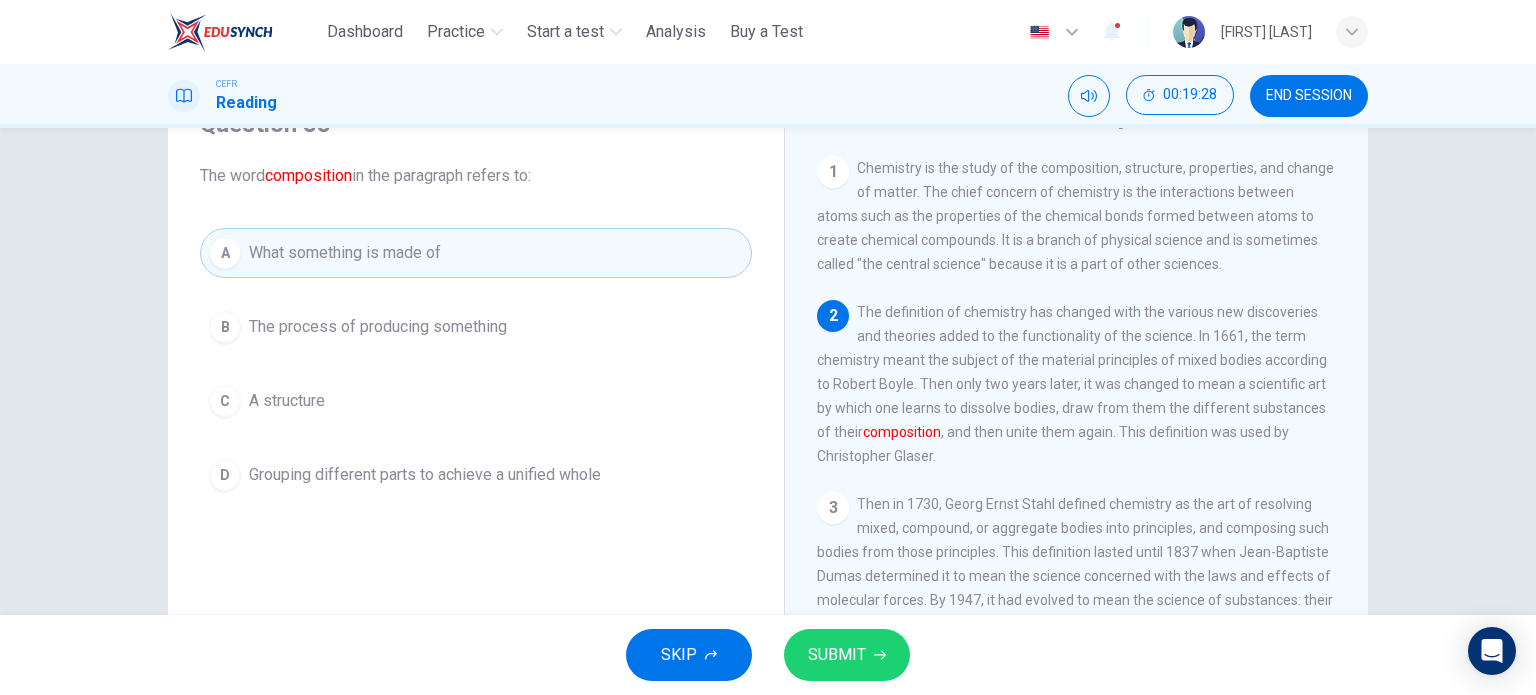 click on "SUBMIT" at bounding box center [847, 655] 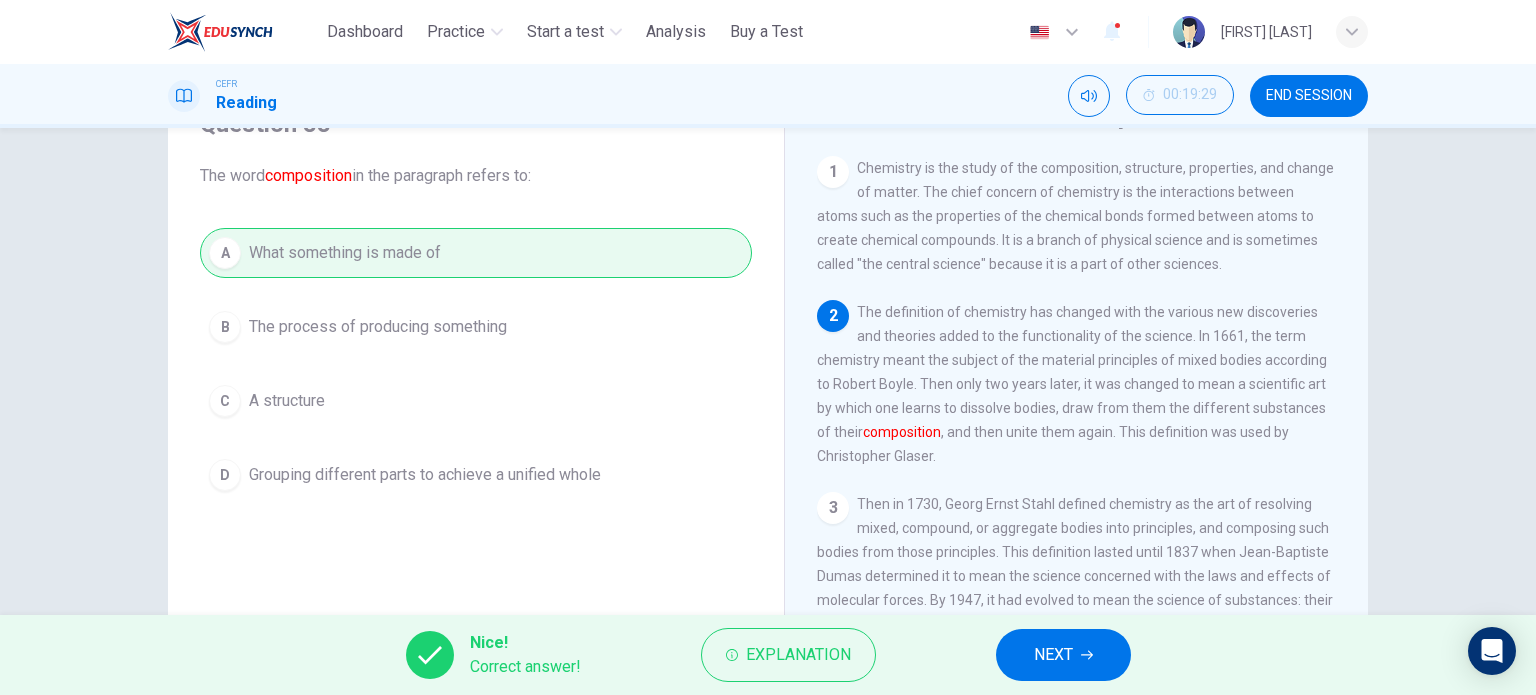 click on "NEXT" at bounding box center (1063, 655) 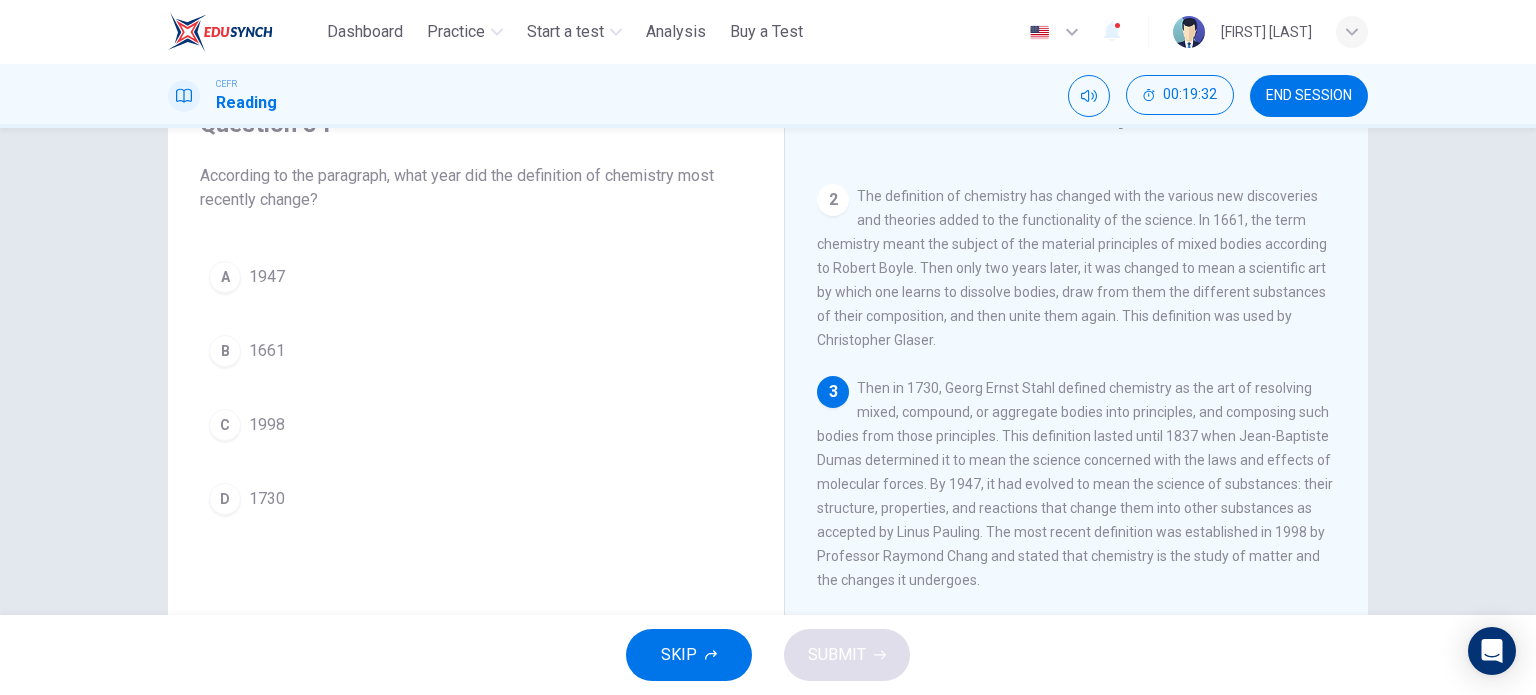 scroll, scrollTop: 300, scrollLeft: 0, axis: vertical 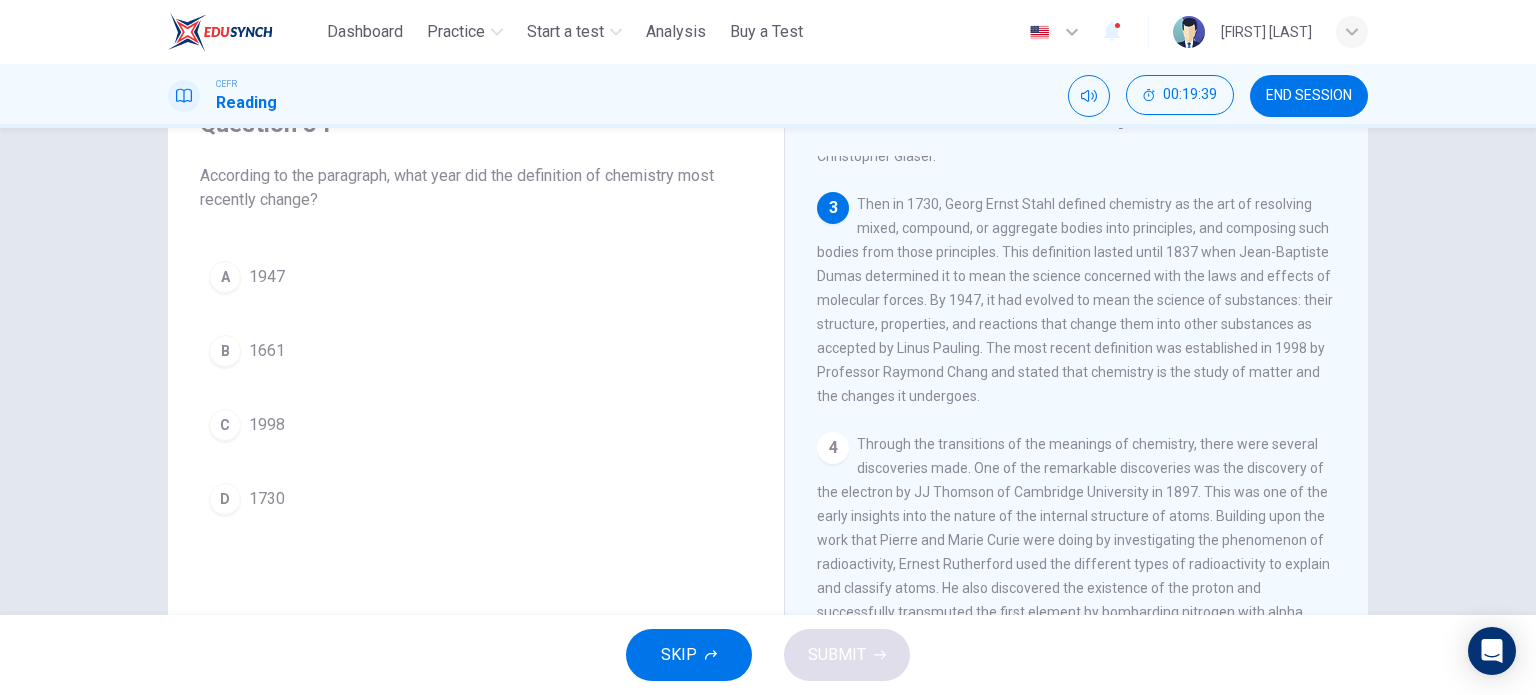 click on "C 1998" at bounding box center (476, 425) 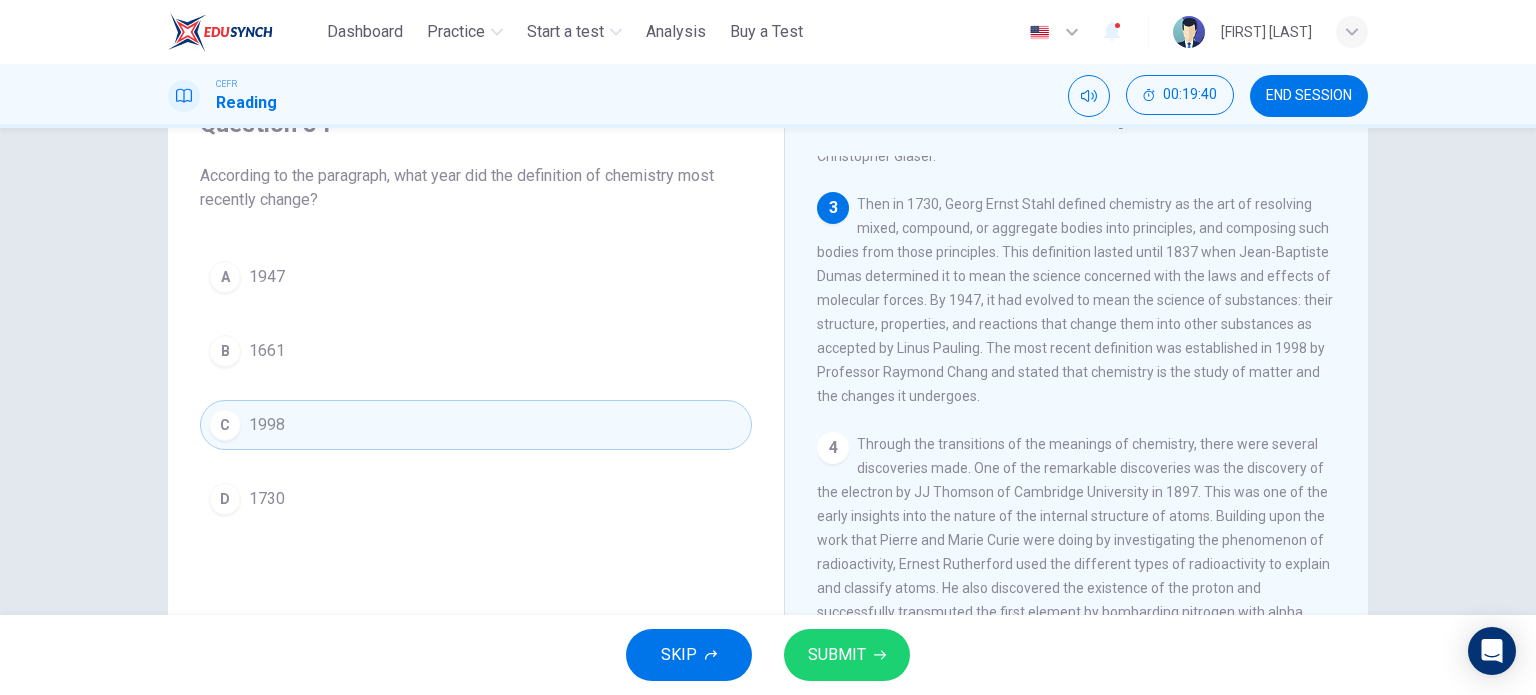 click on "SUBMIT" at bounding box center [847, 655] 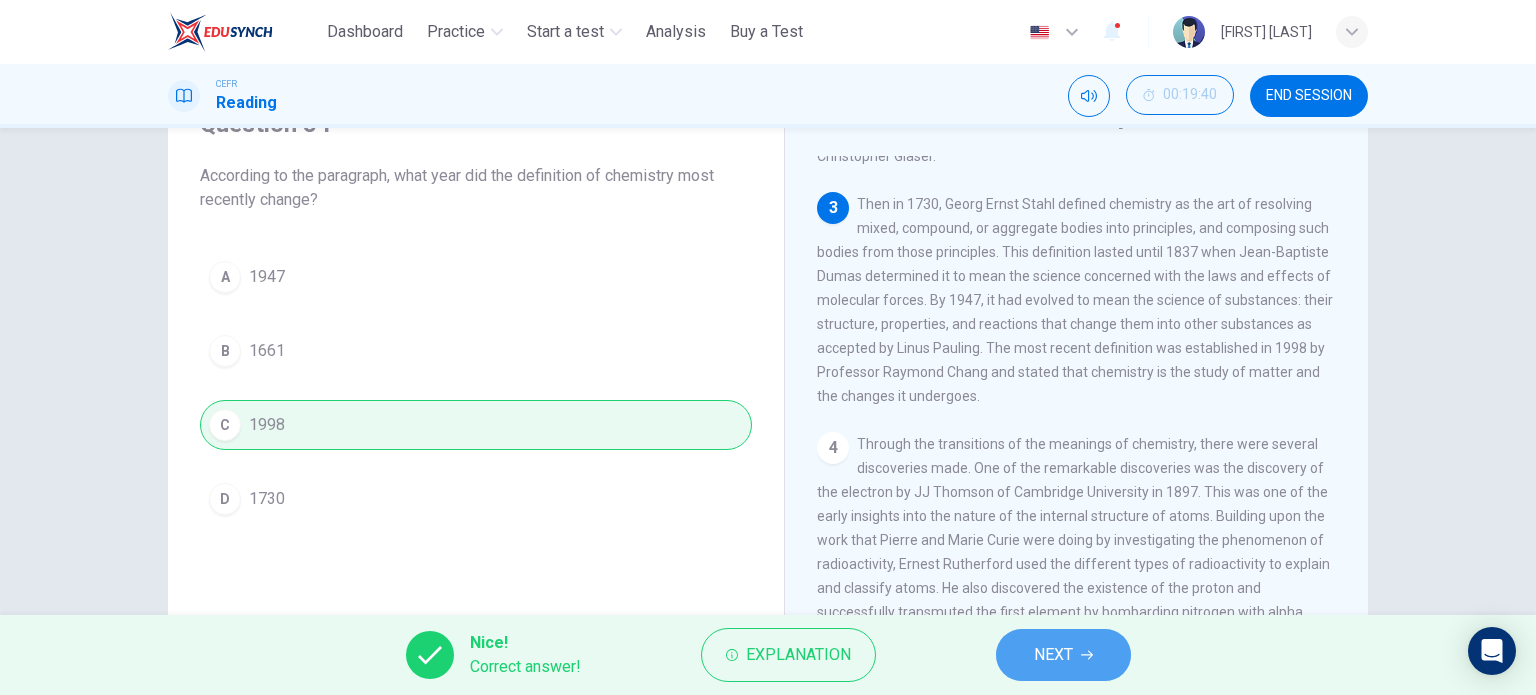 click on "NEXT" at bounding box center [1063, 655] 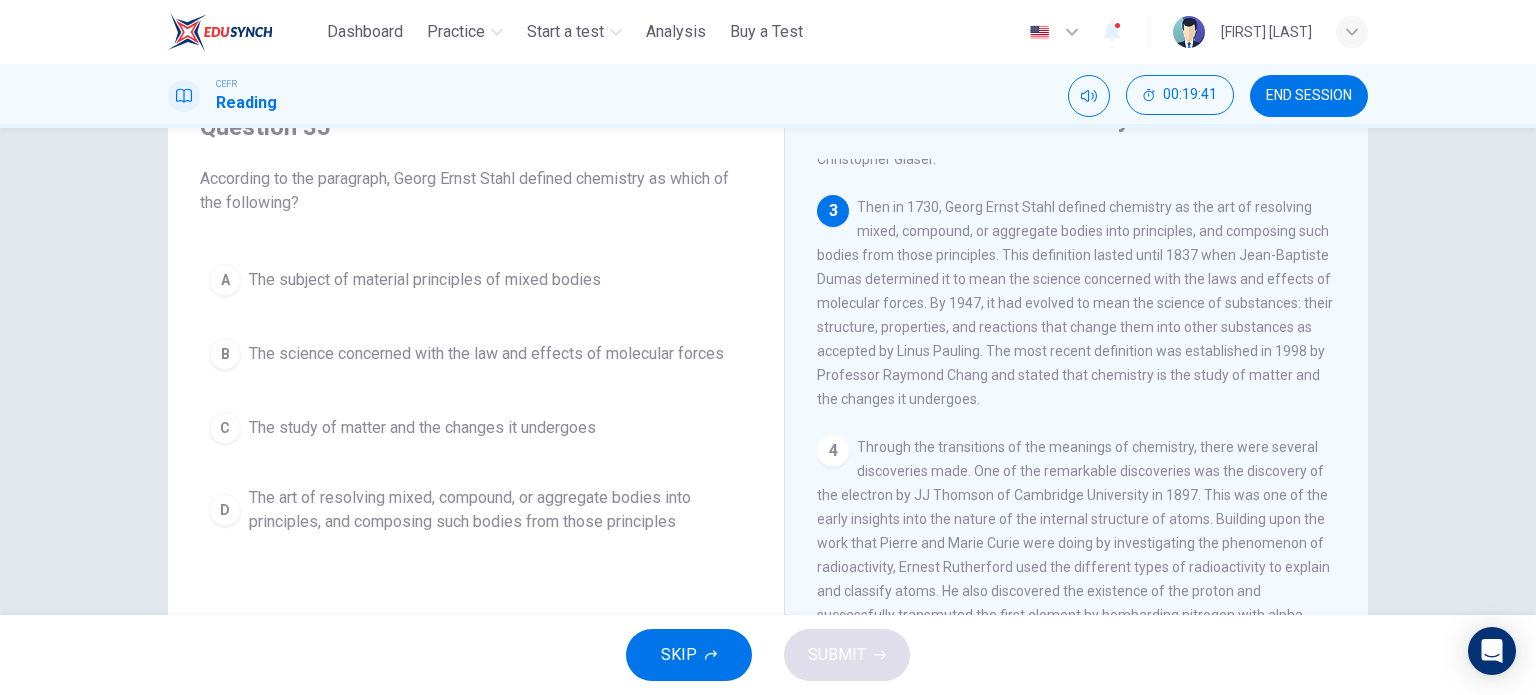 scroll, scrollTop: 100, scrollLeft: 0, axis: vertical 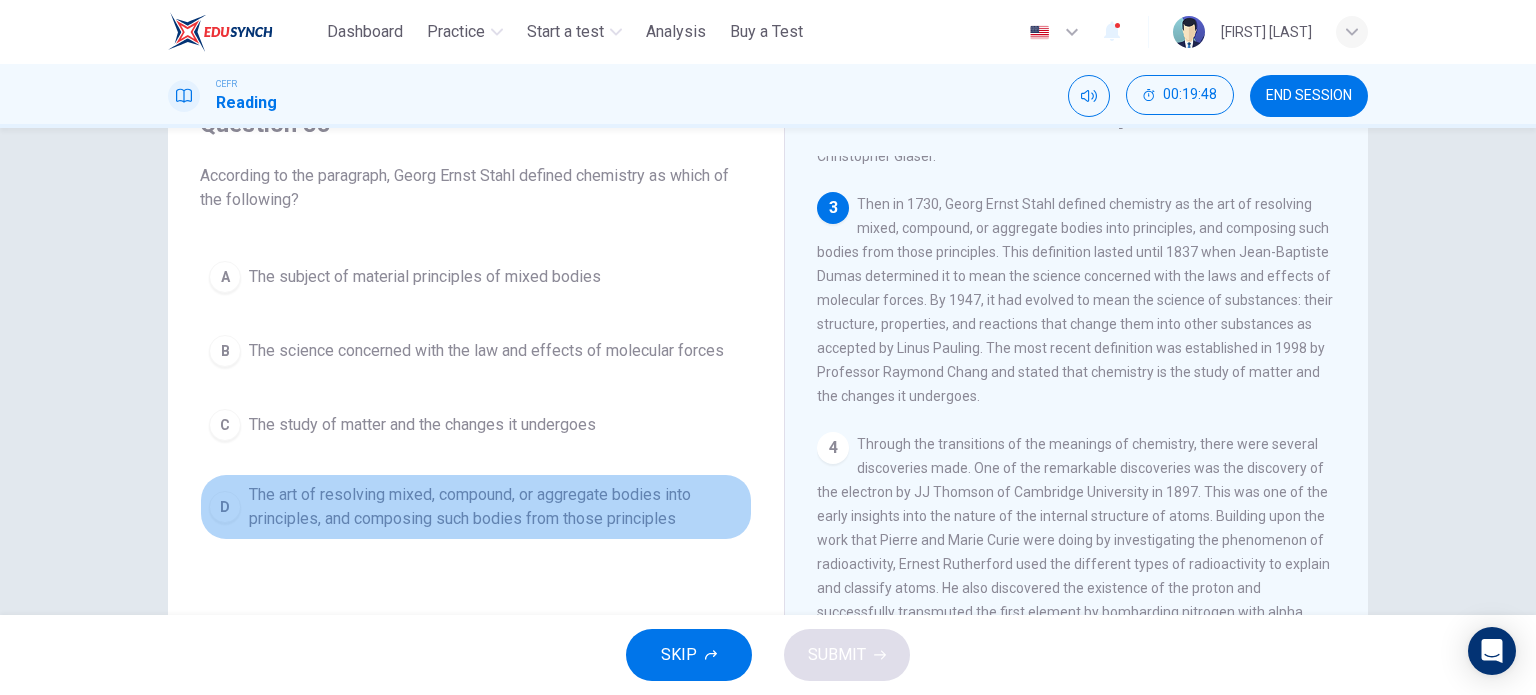 click on "The art of resolving mixed, compound, or aggregate bodies into principles, and composing such bodies from those principles" at bounding box center [425, 277] 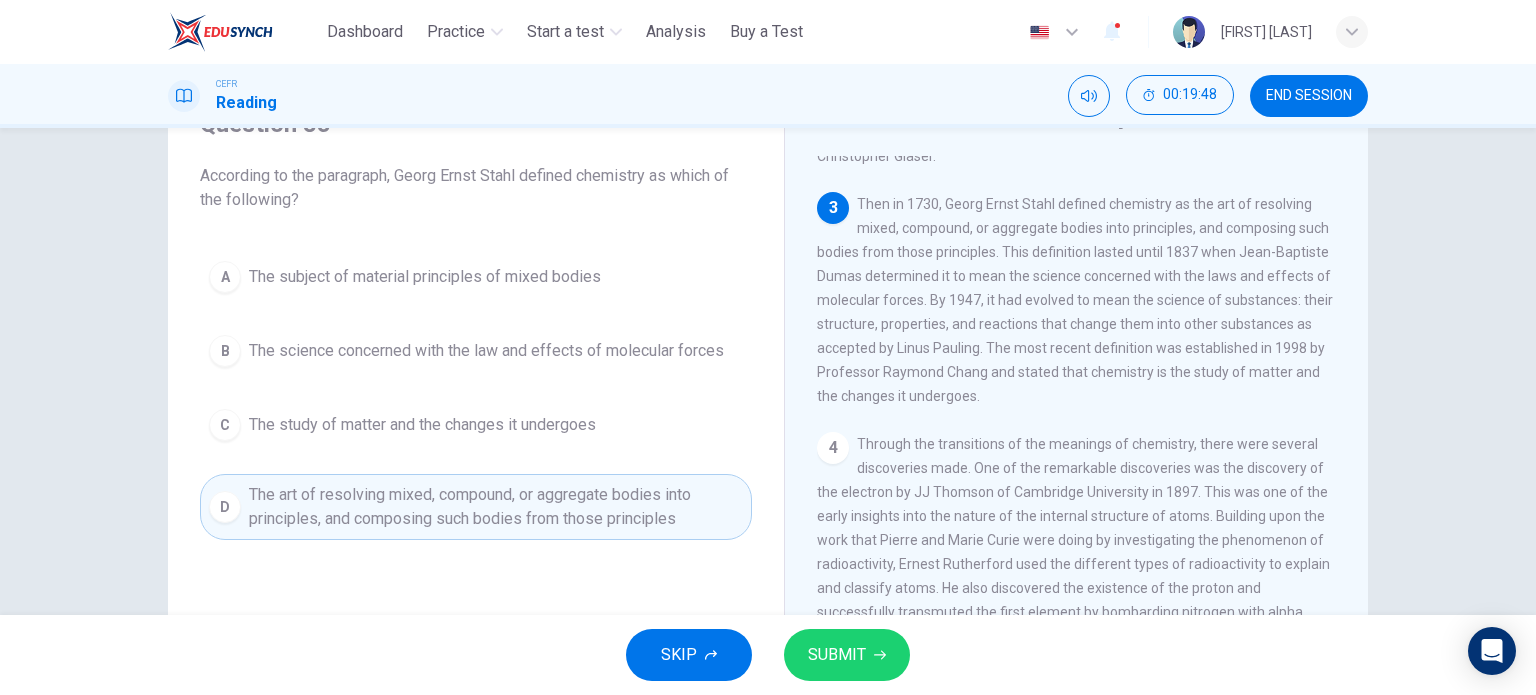 click on "SUBMIT" at bounding box center (837, 655) 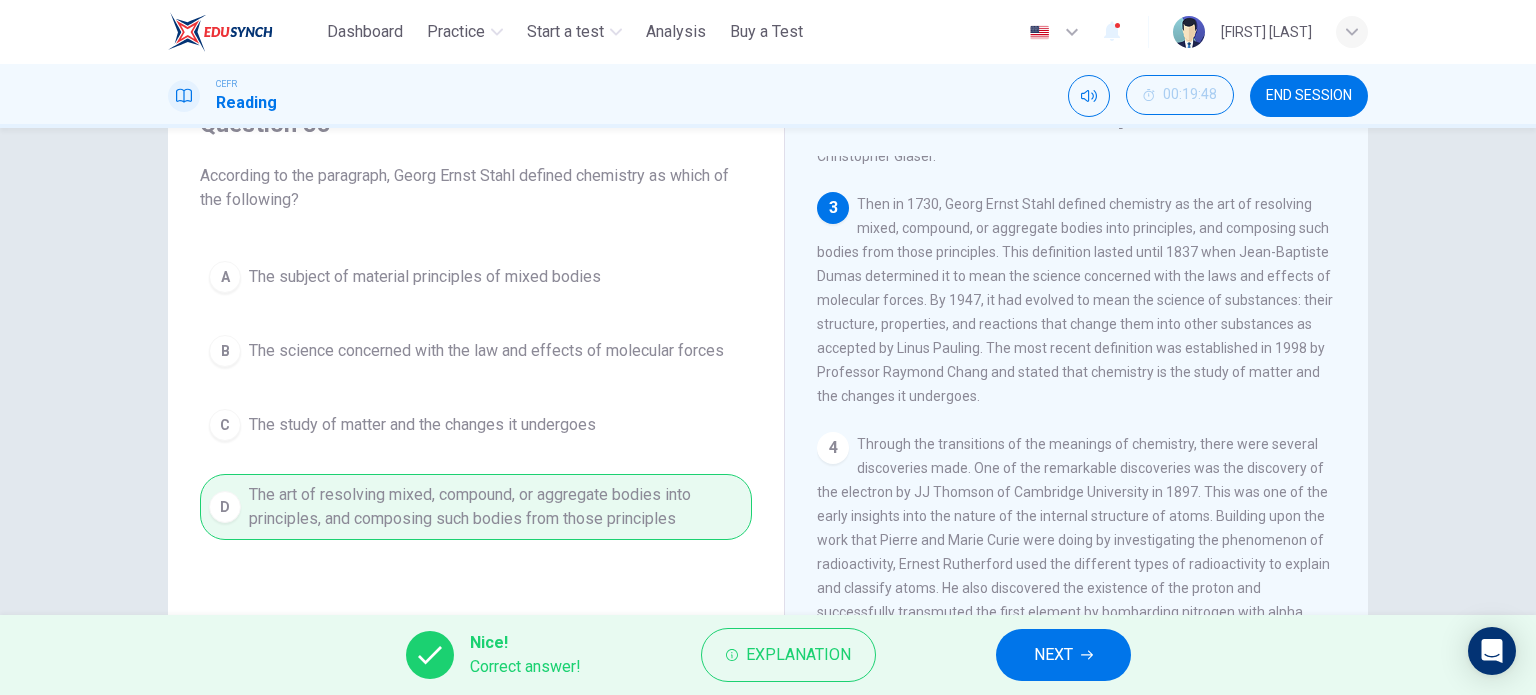 click on "NEXT" at bounding box center (1063, 655) 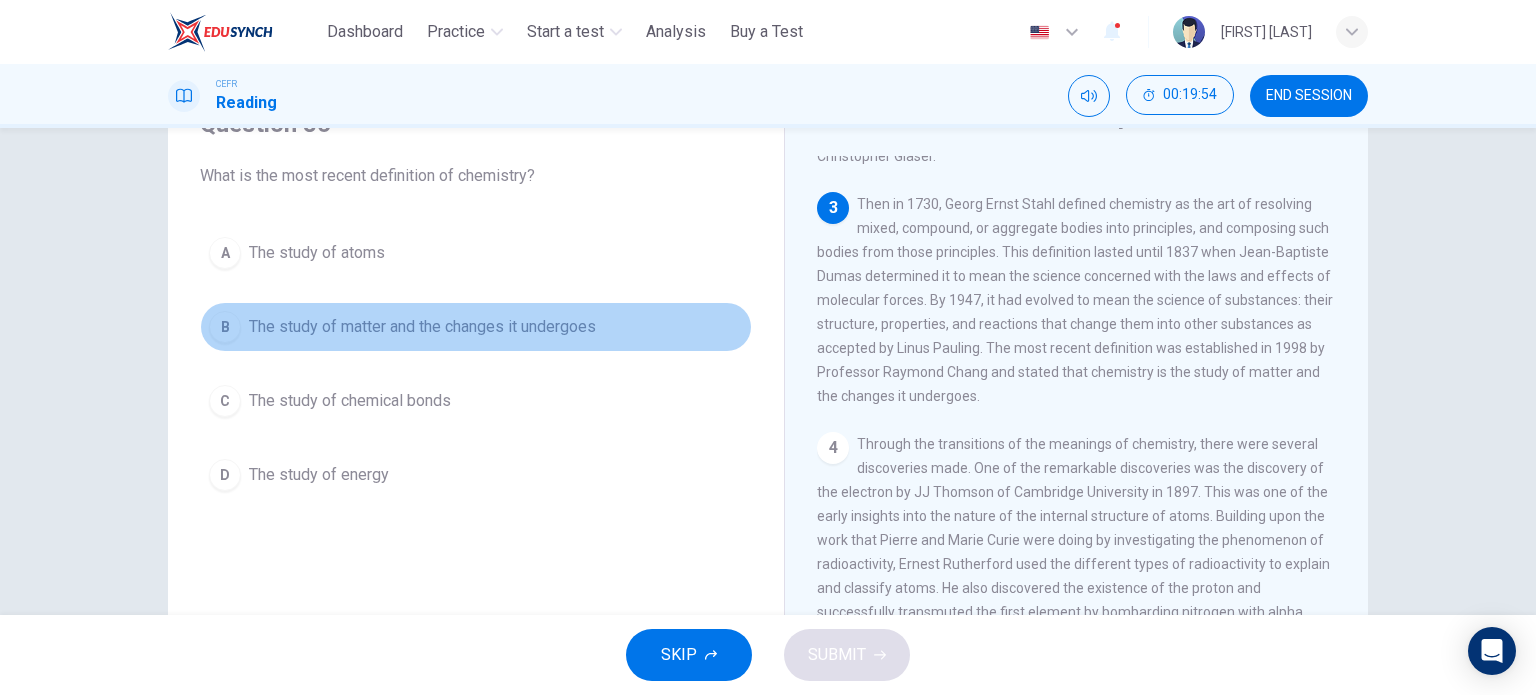 click on "The study of matter and the changes it undergoes" at bounding box center (317, 253) 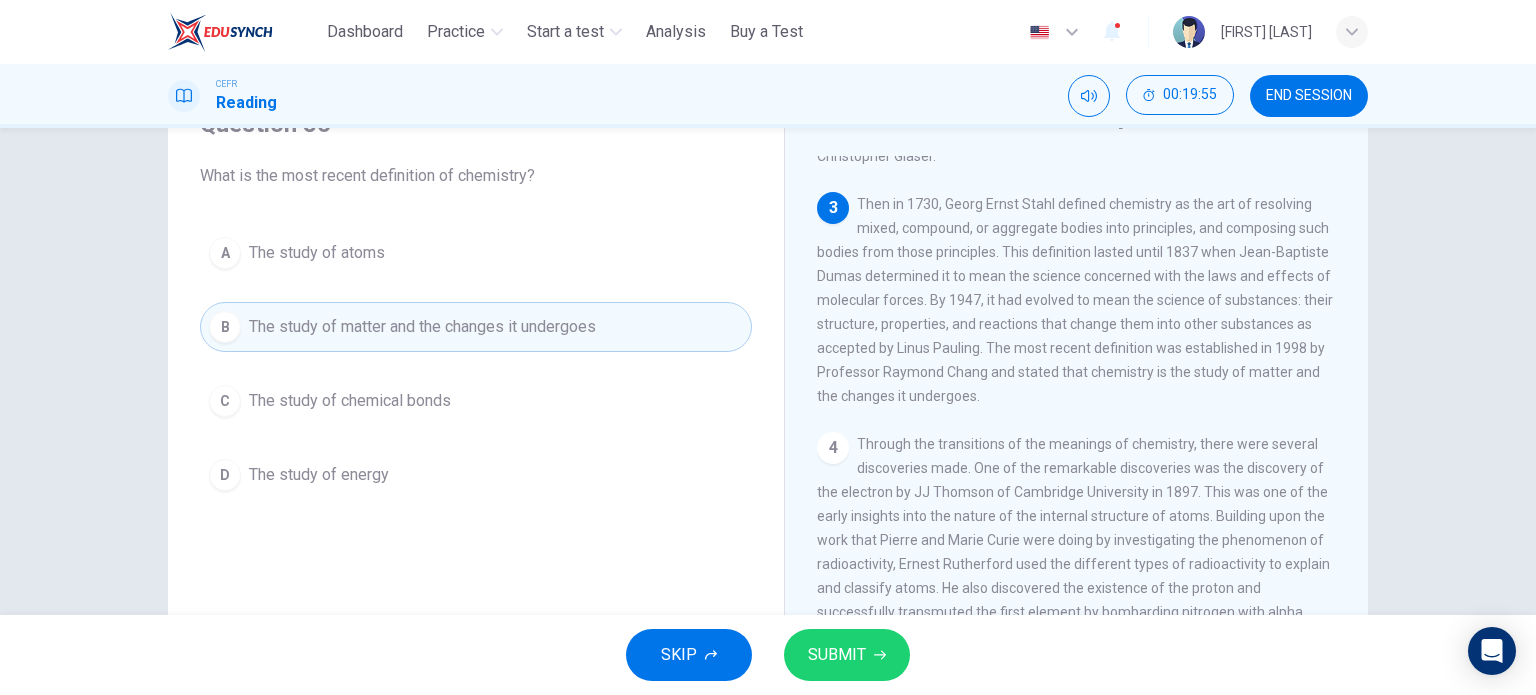 click on "SUBMIT" at bounding box center (837, 655) 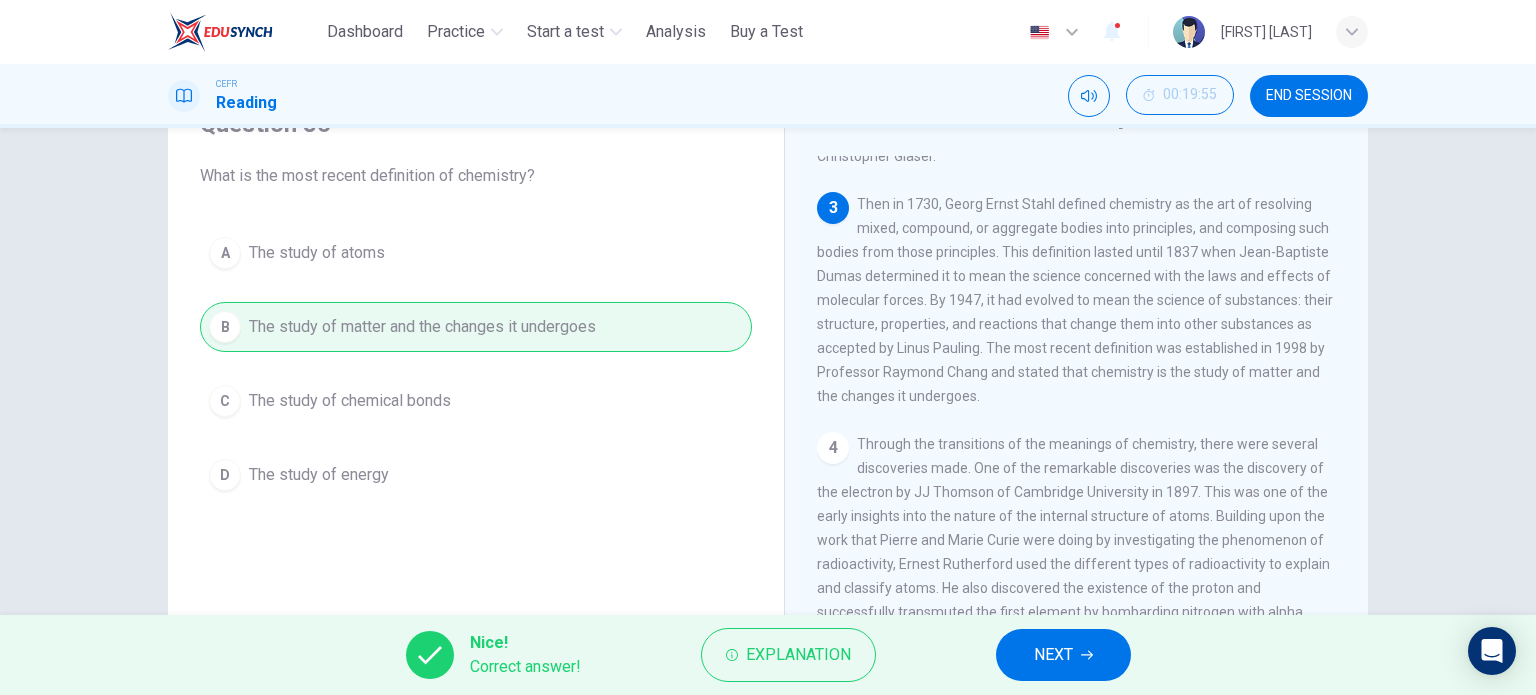 click at bounding box center [1087, 655] 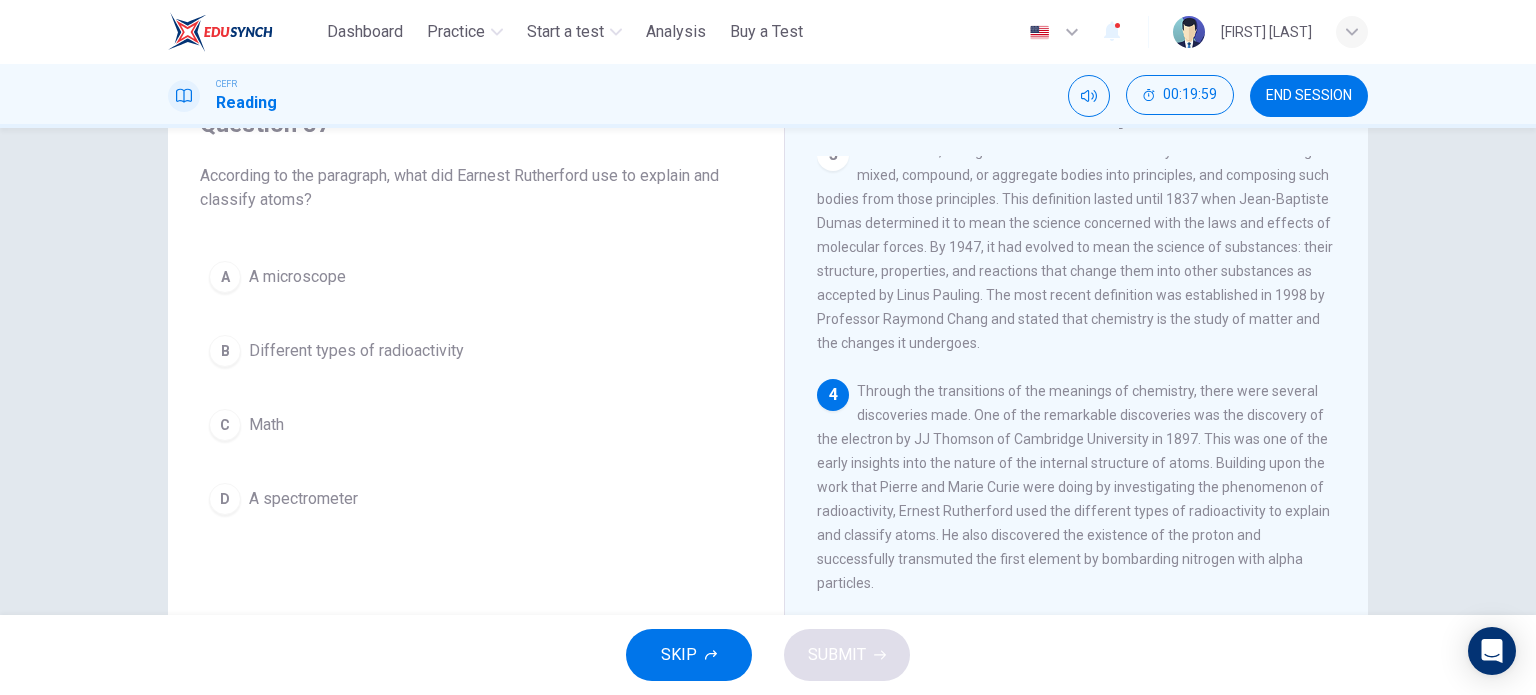 scroll, scrollTop: 380, scrollLeft: 0, axis: vertical 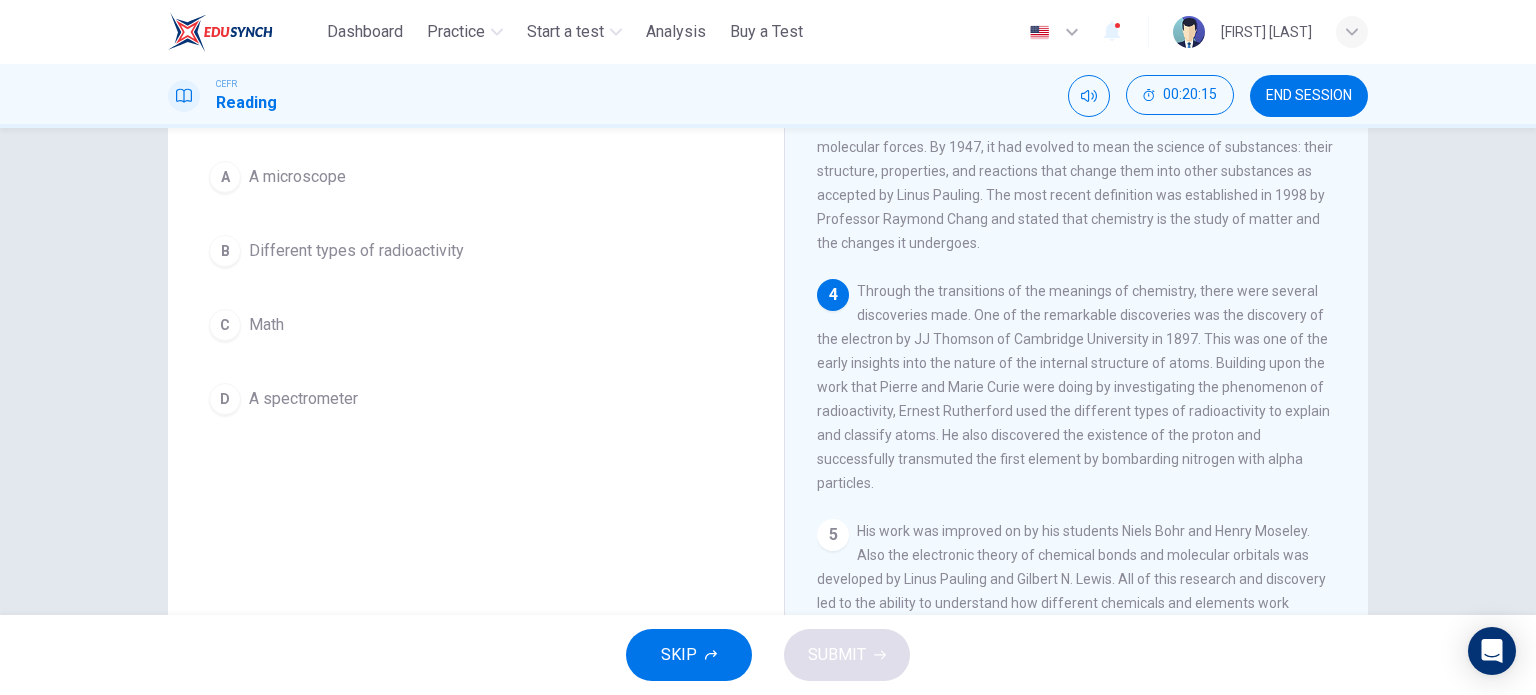 click on "B Different types of radioactivity" at bounding box center [476, 251] 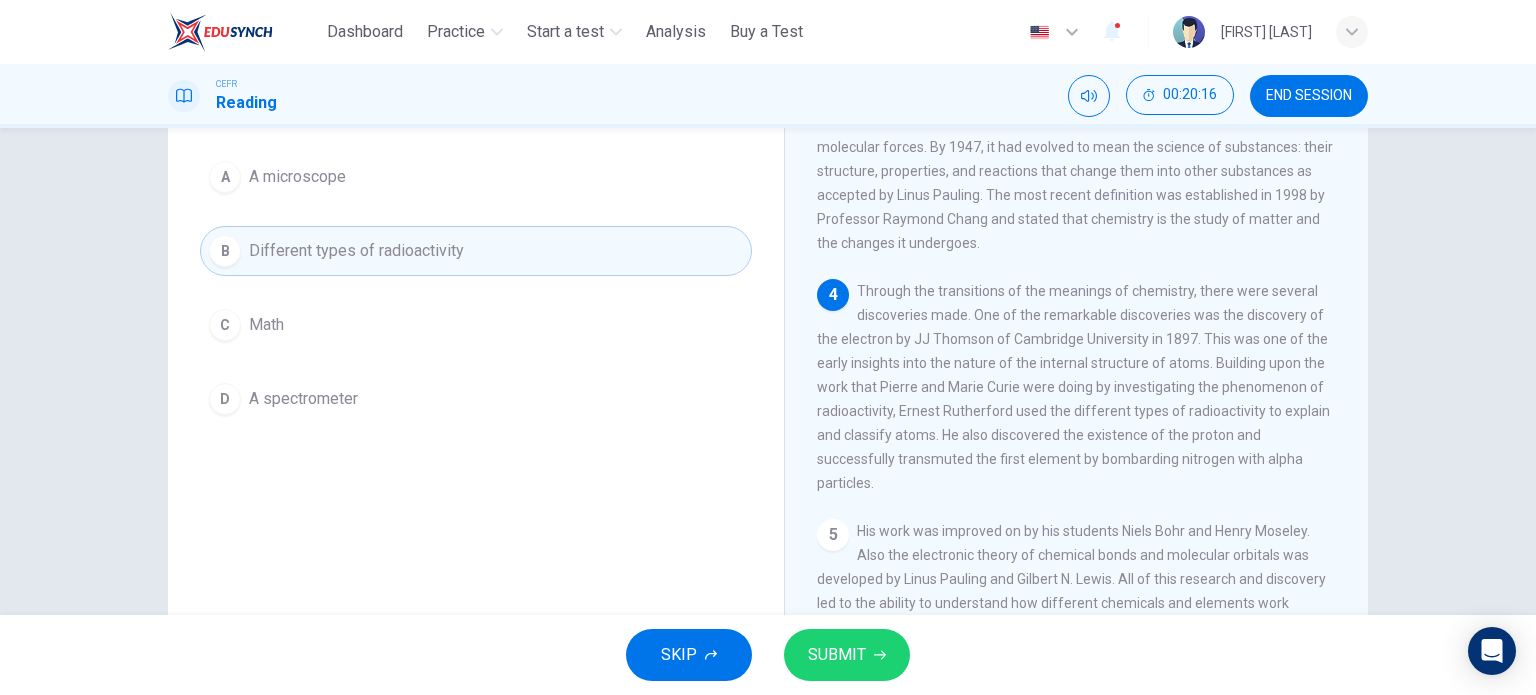 click on "SUBMIT" at bounding box center [837, 655] 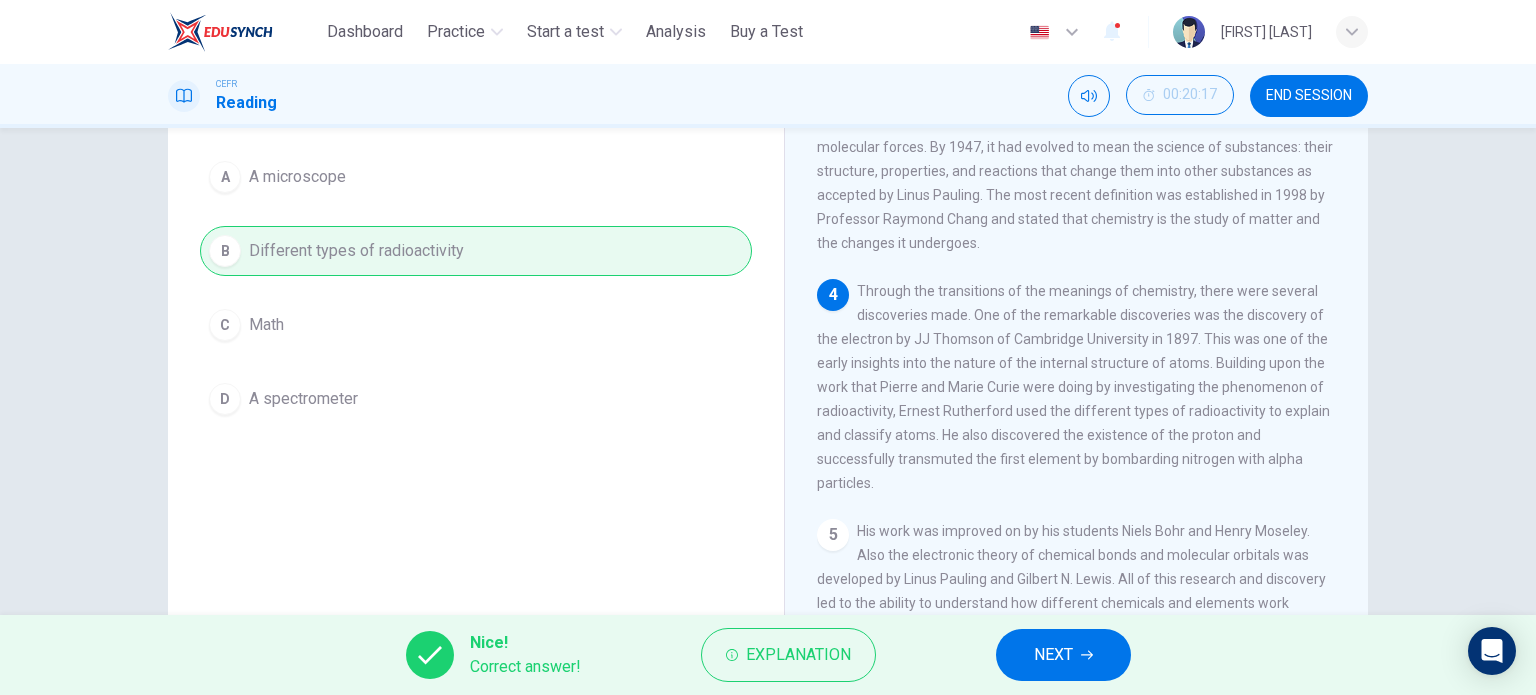 click on "NEXT" at bounding box center [1063, 655] 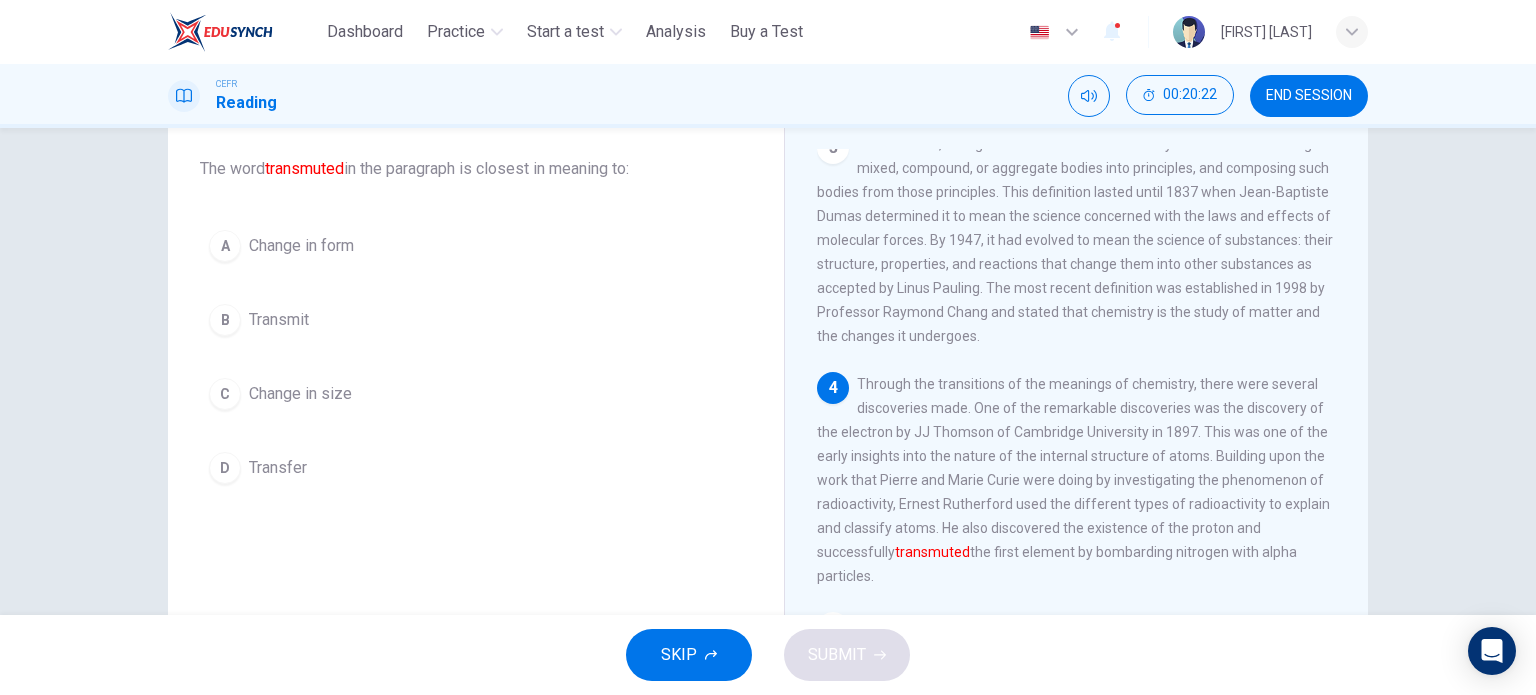 scroll, scrollTop: 100, scrollLeft: 0, axis: vertical 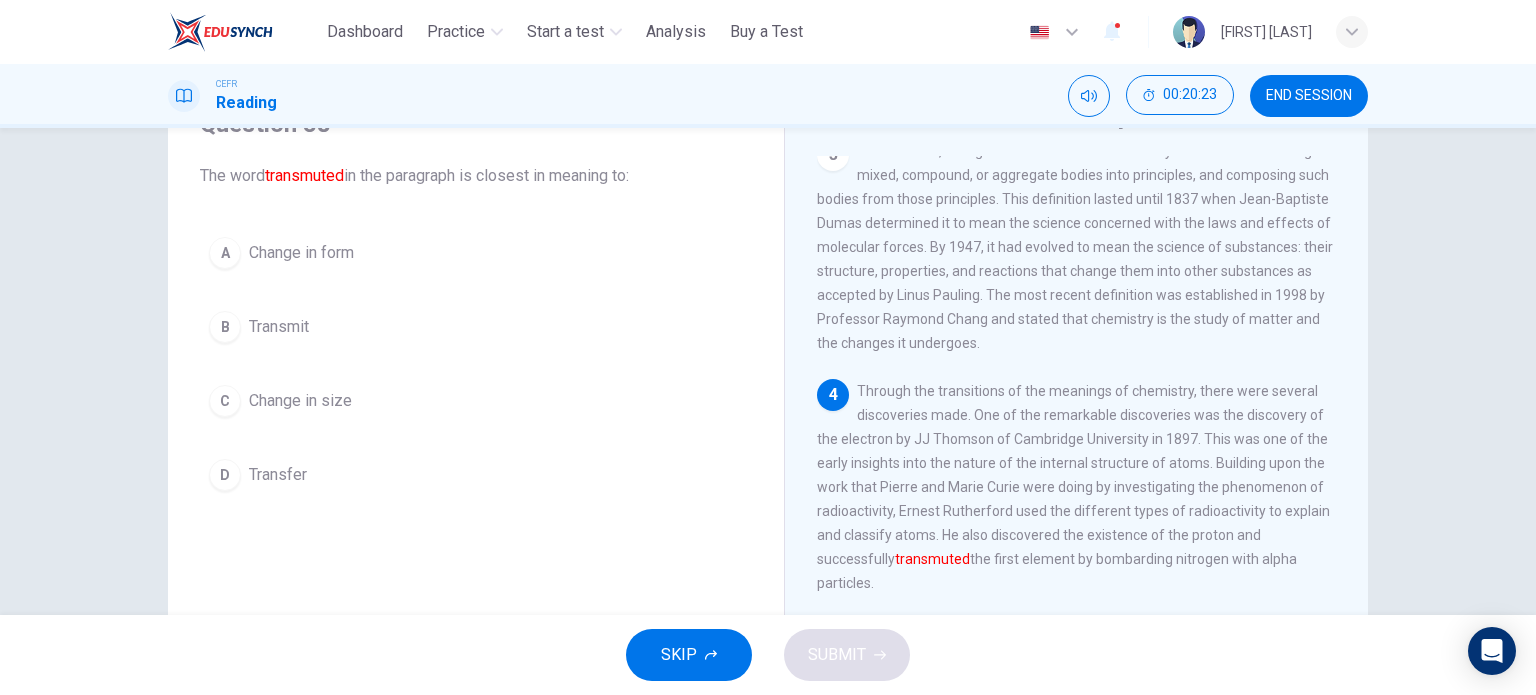 click on "A Change in form" at bounding box center (476, 253) 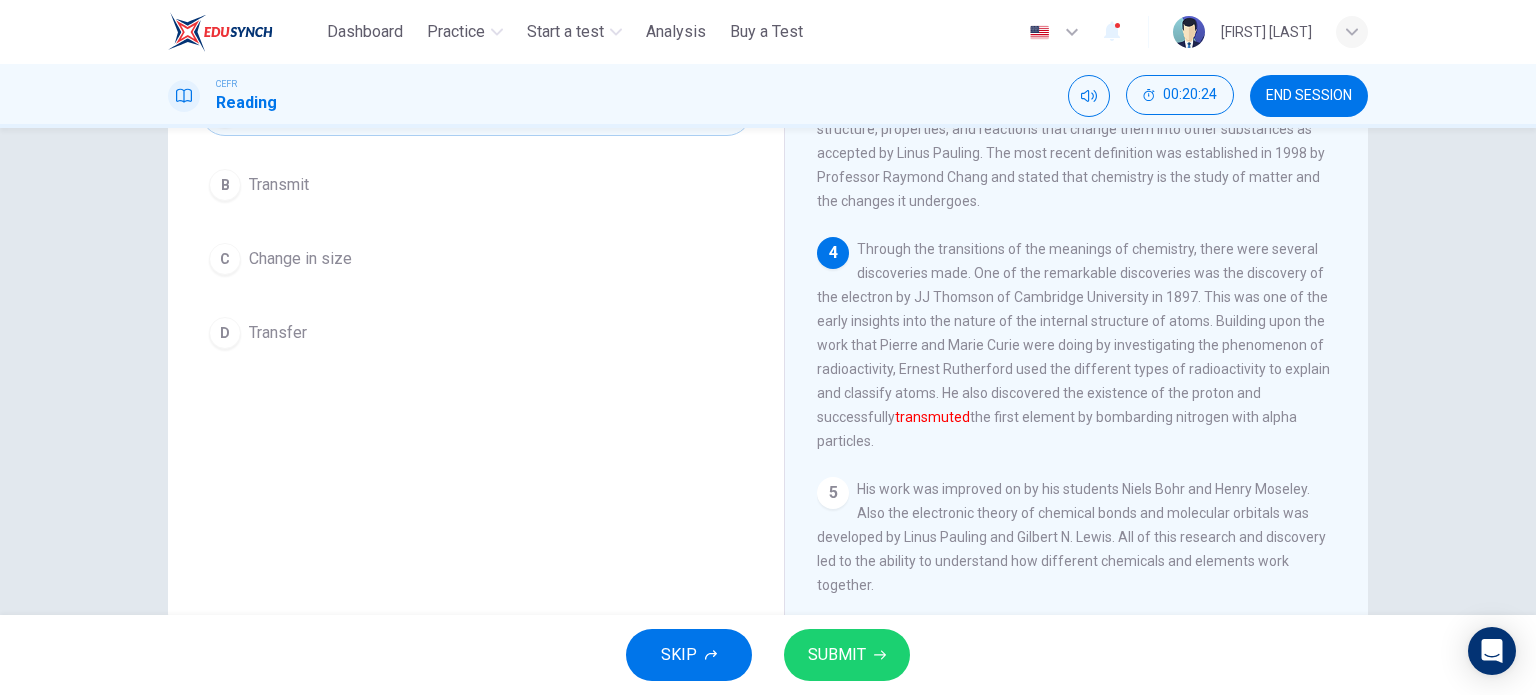 scroll, scrollTop: 288, scrollLeft: 0, axis: vertical 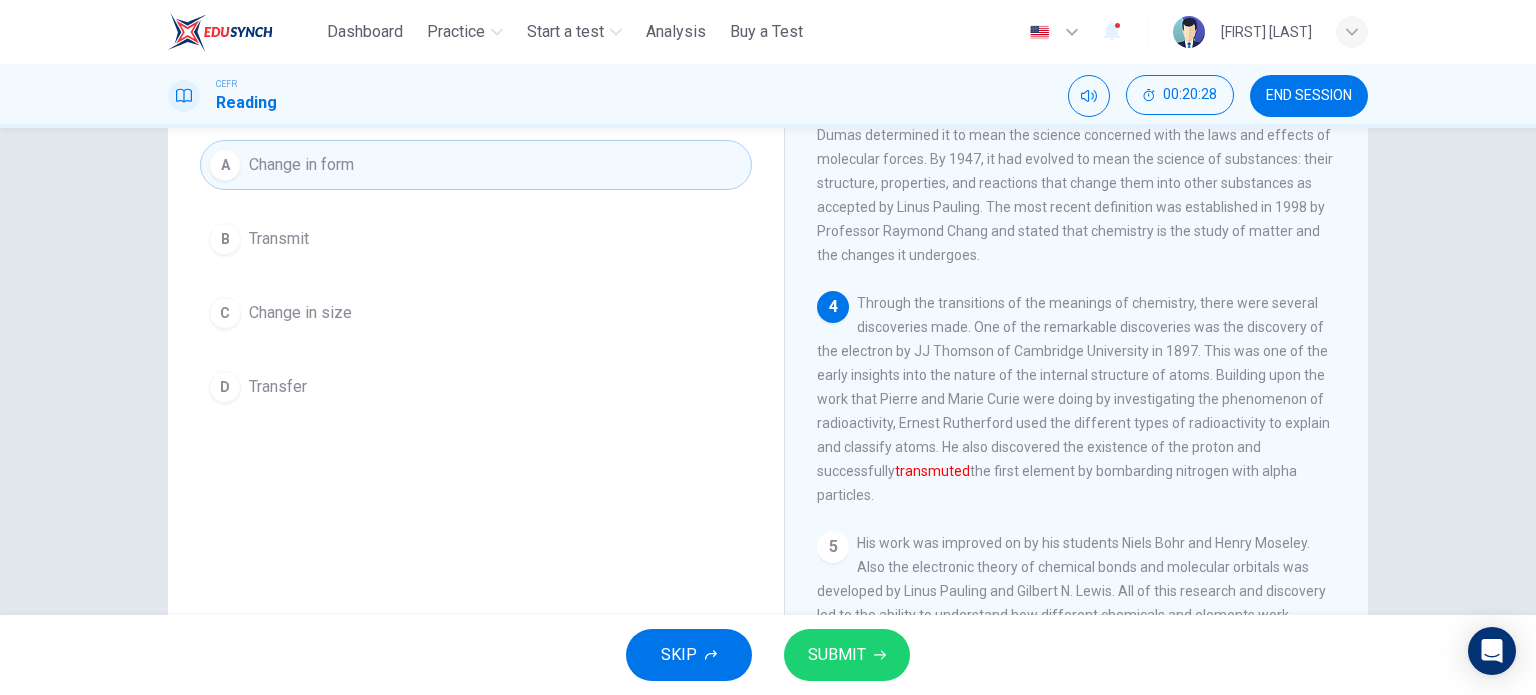 click on "SKIP SUBMIT" at bounding box center [768, 655] 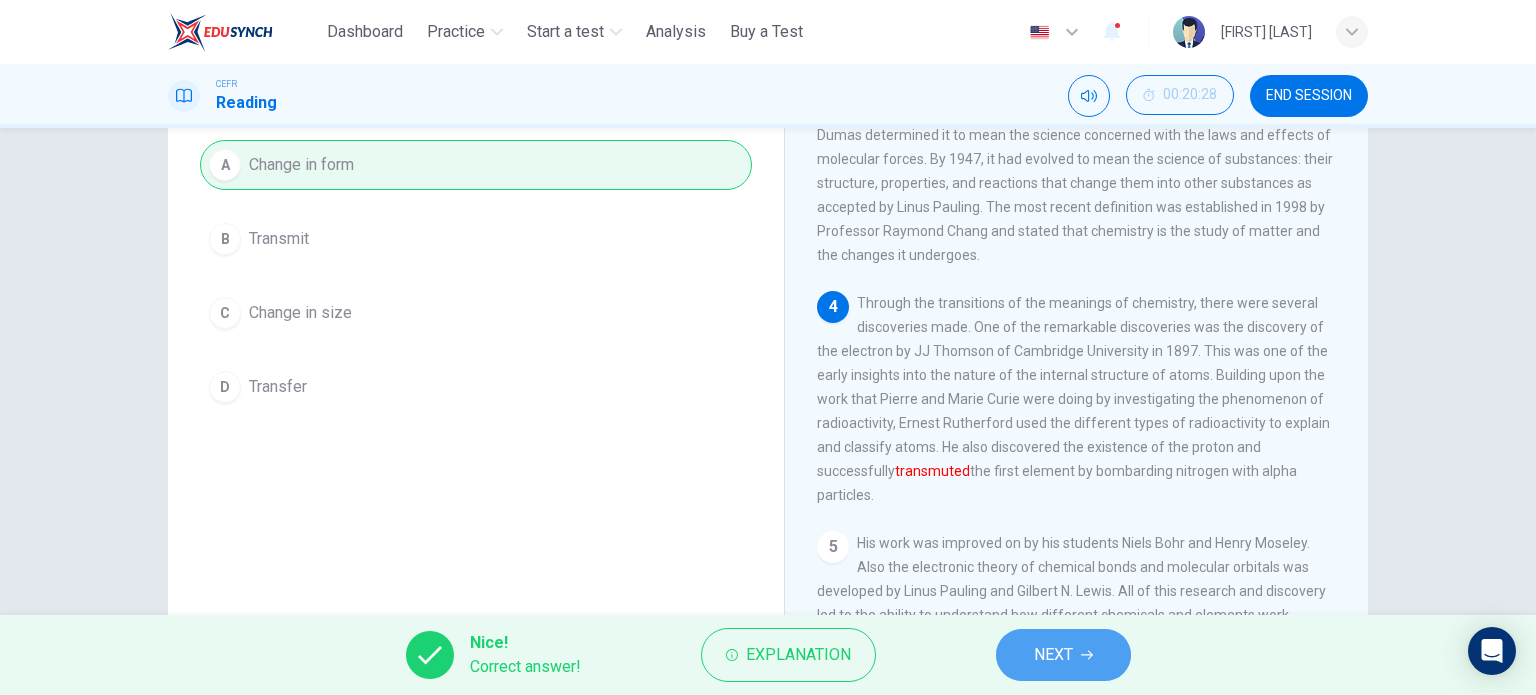 click on "NEXT" at bounding box center [1063, 655] 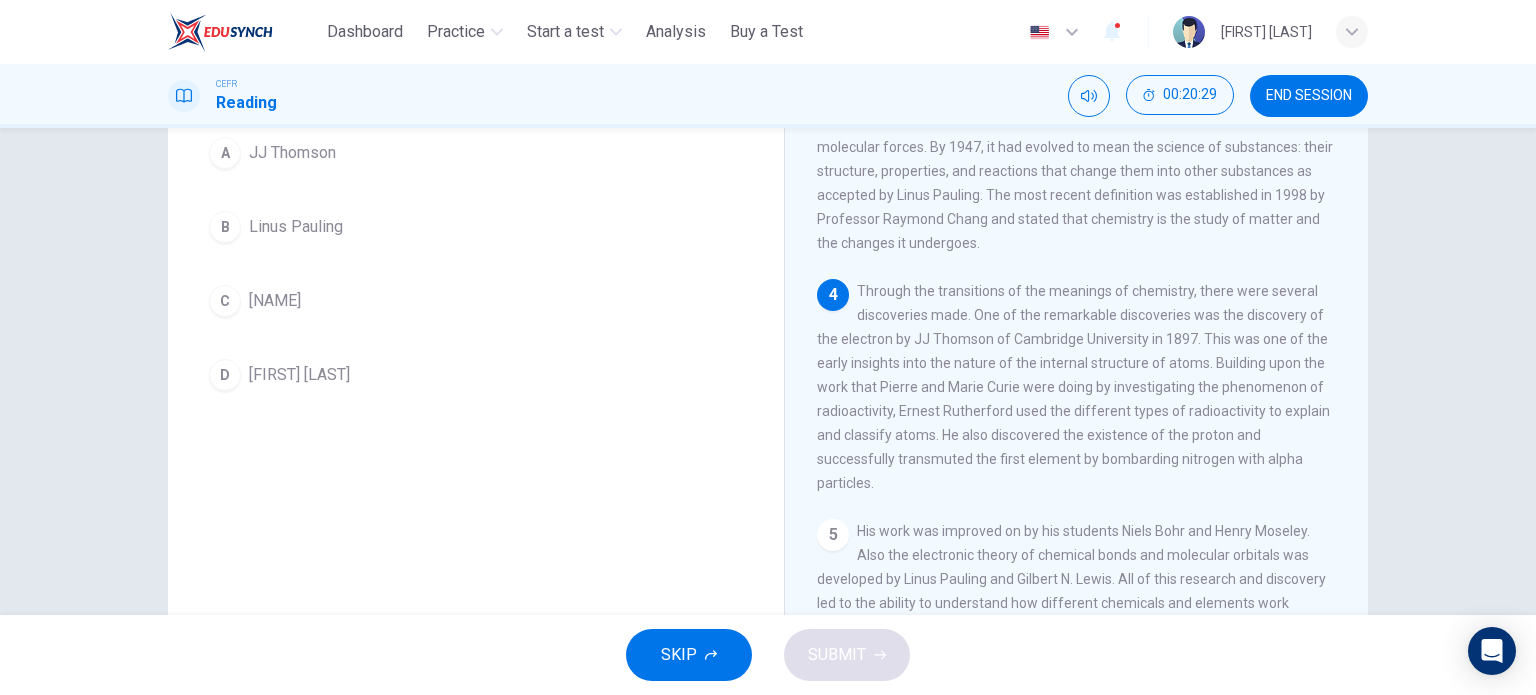 scroll, scrollTop: 100, scrollLeft: 0, axis: vertical 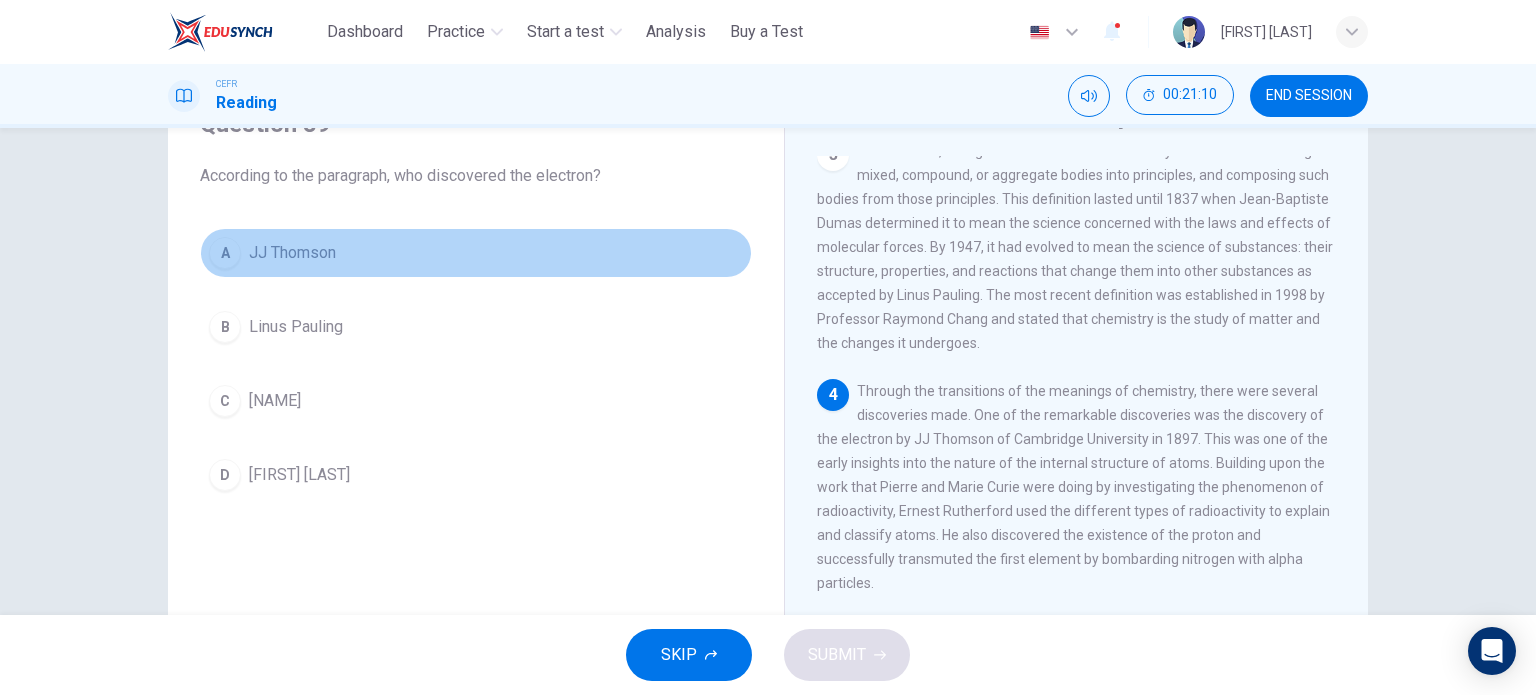 click on "JJ Thomson" at bounding box center [292, 253] 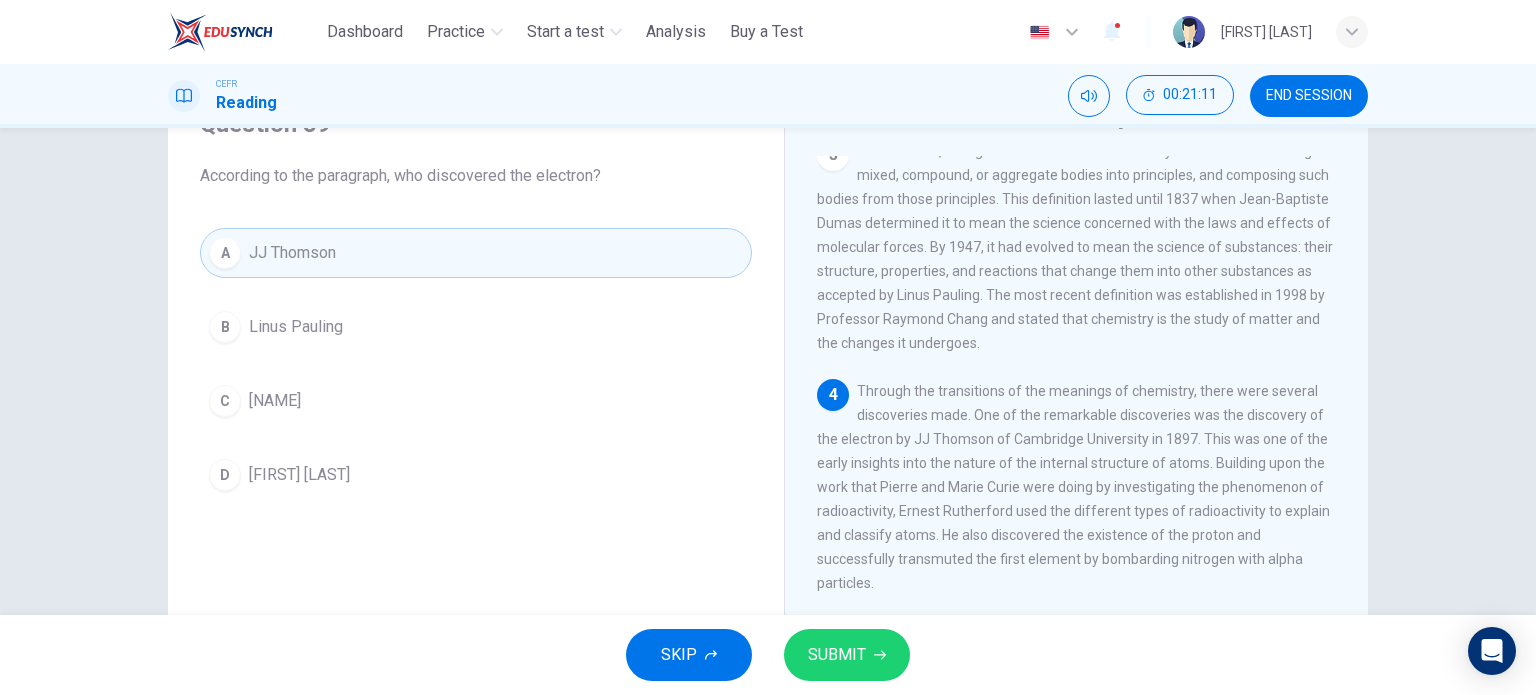 click on "SUBMIT" at bounding box center (837, 655) 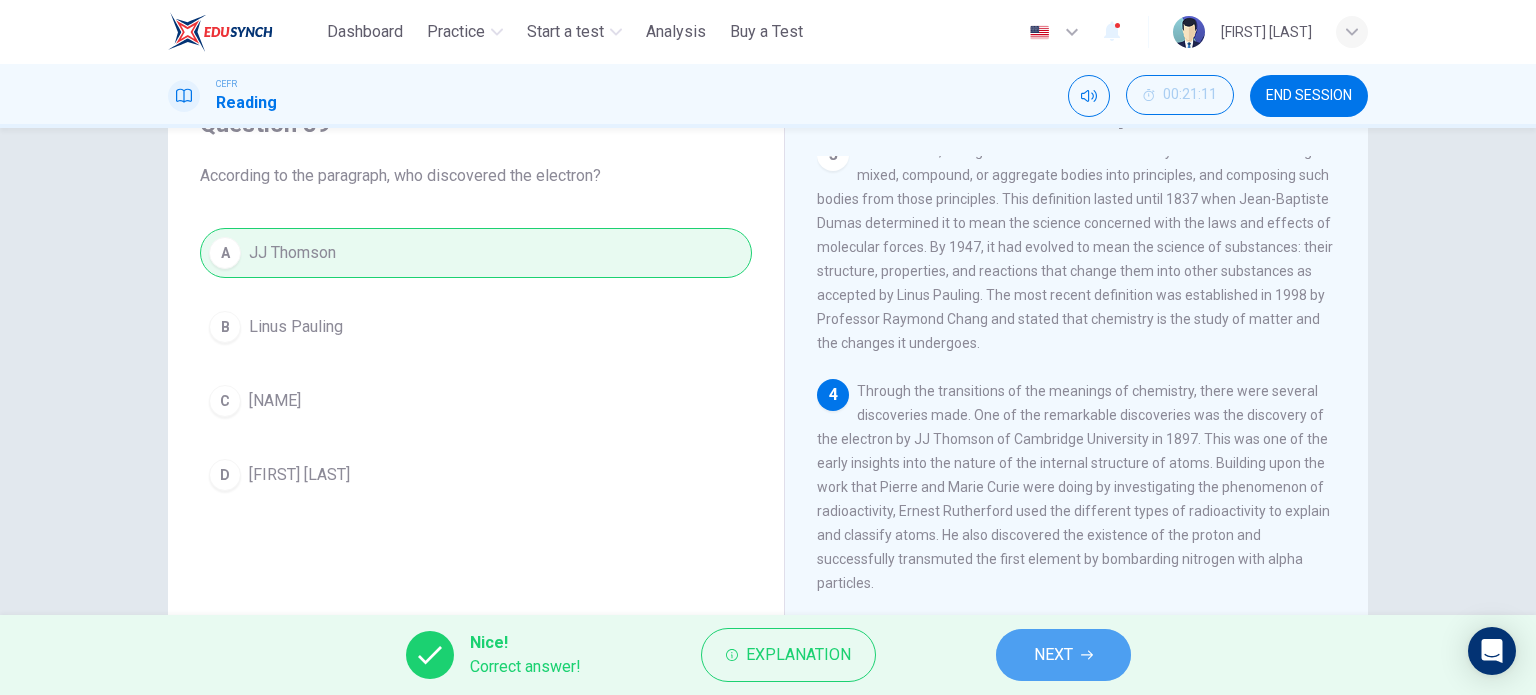 click on "NEXT" at bounding box center [1063, 655] 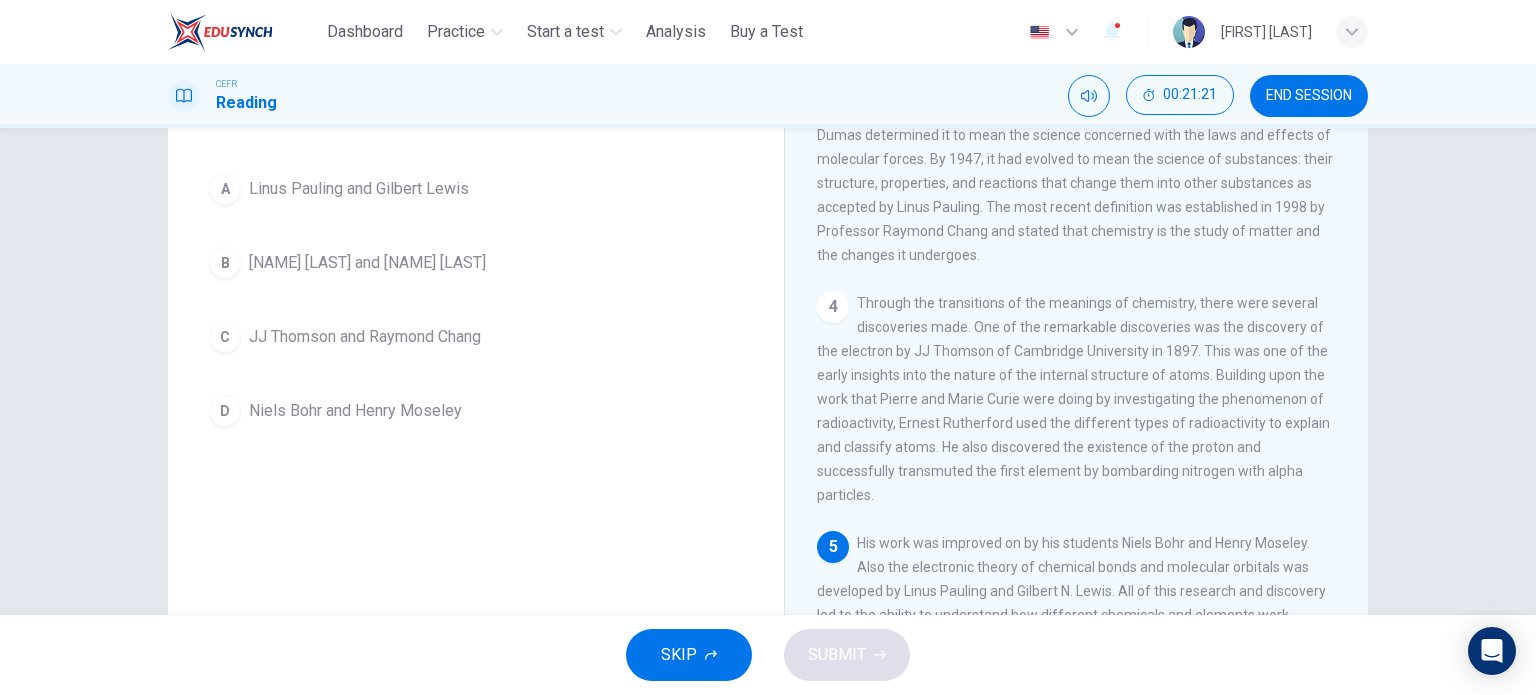 scroll, scrollTop: 188, scrollLeft: 0, axis: vertical 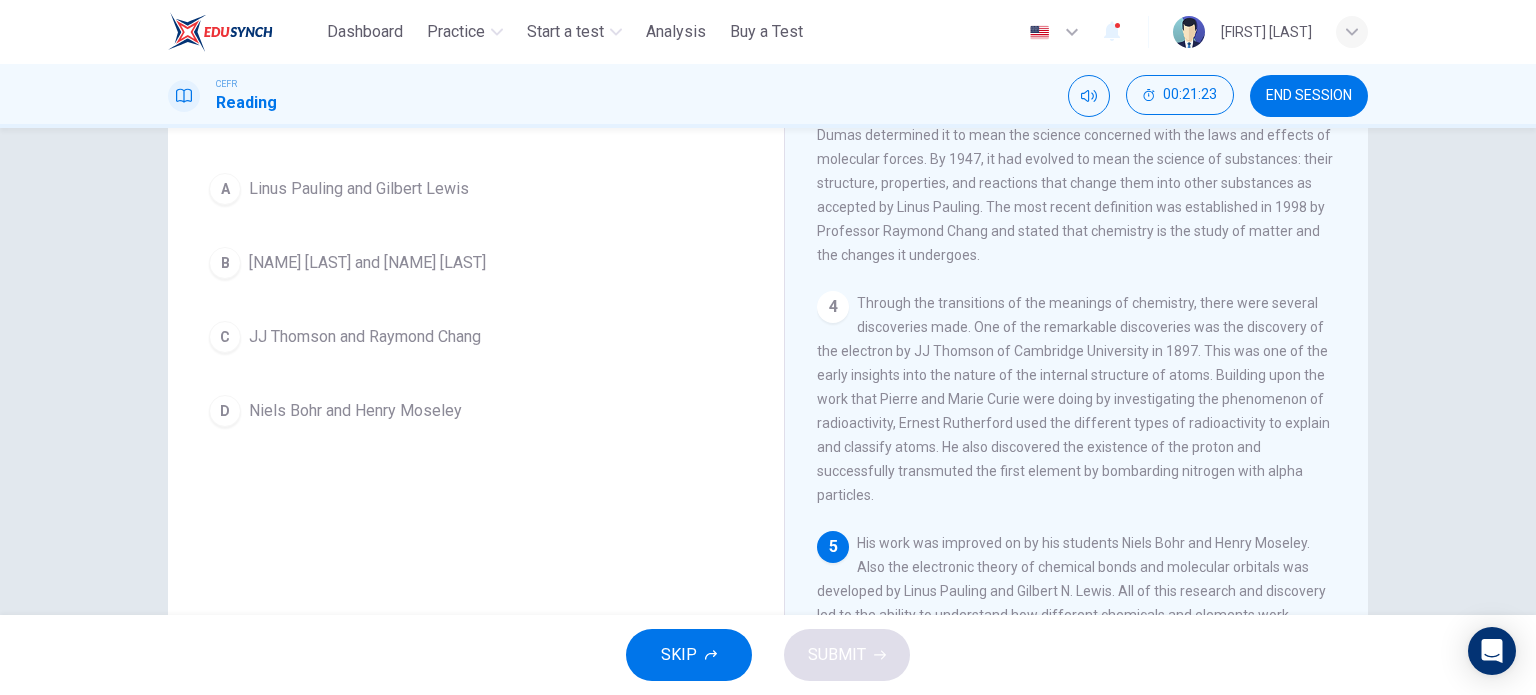 click on "Linus Pauling and Gilbert Lewis" at bounding box center (359, 189) 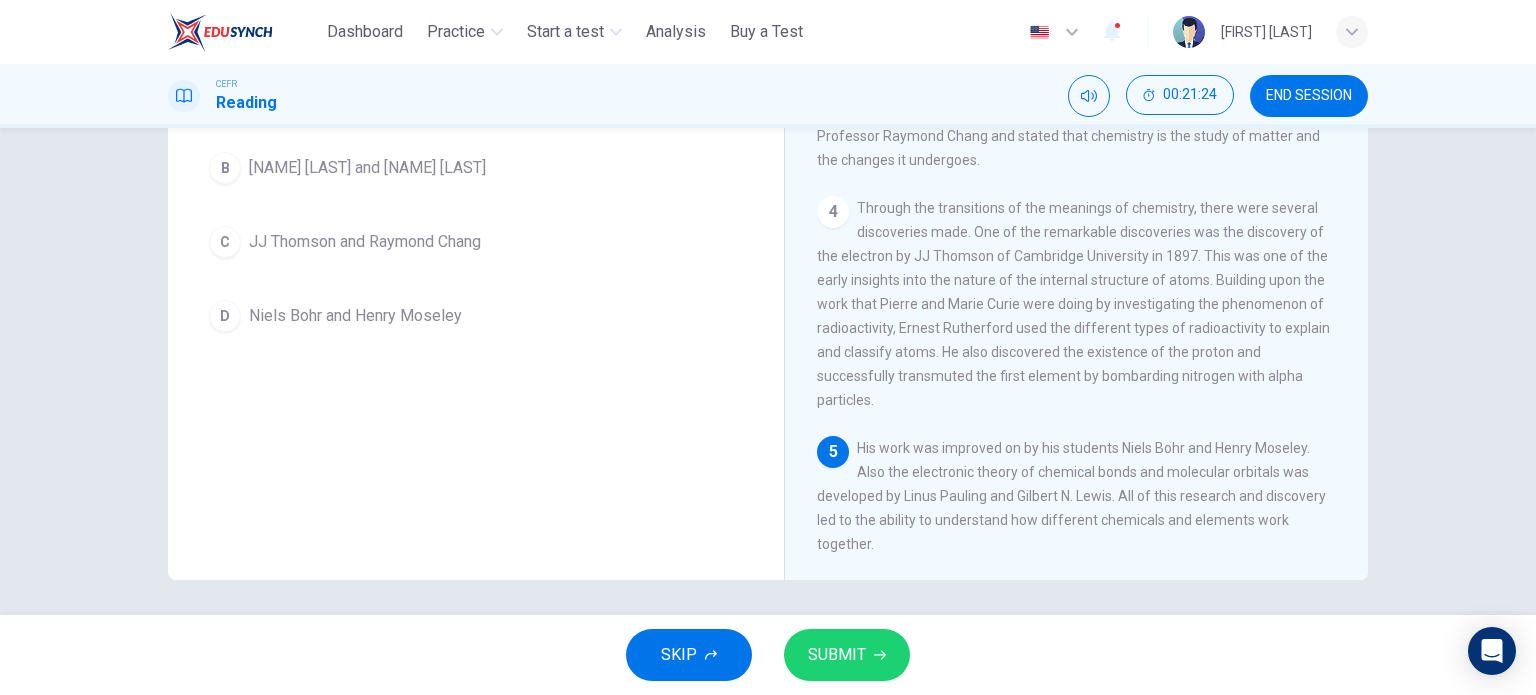 scroll, scrollTop: 288, scrollLeft: 0, axis: vertical 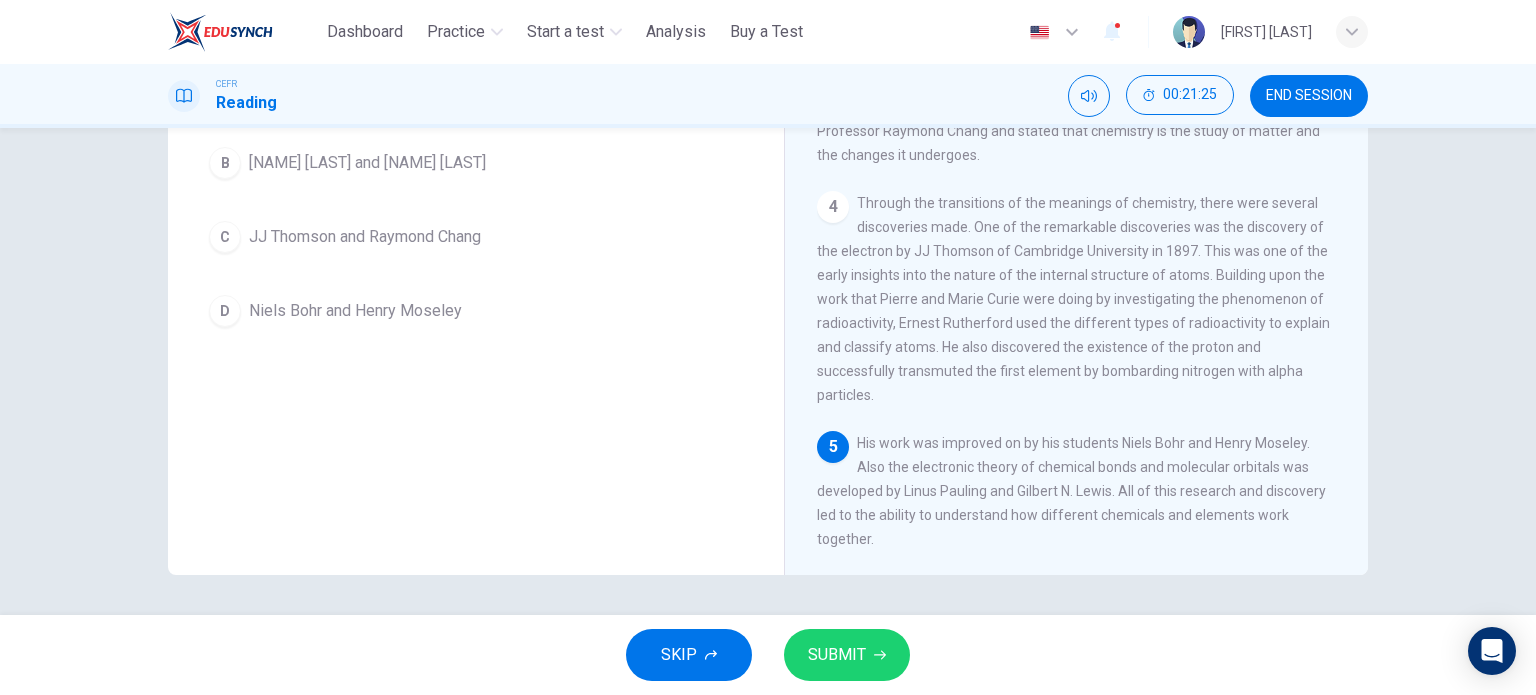click on "SUBMIT" at bounding box center [847, 655] 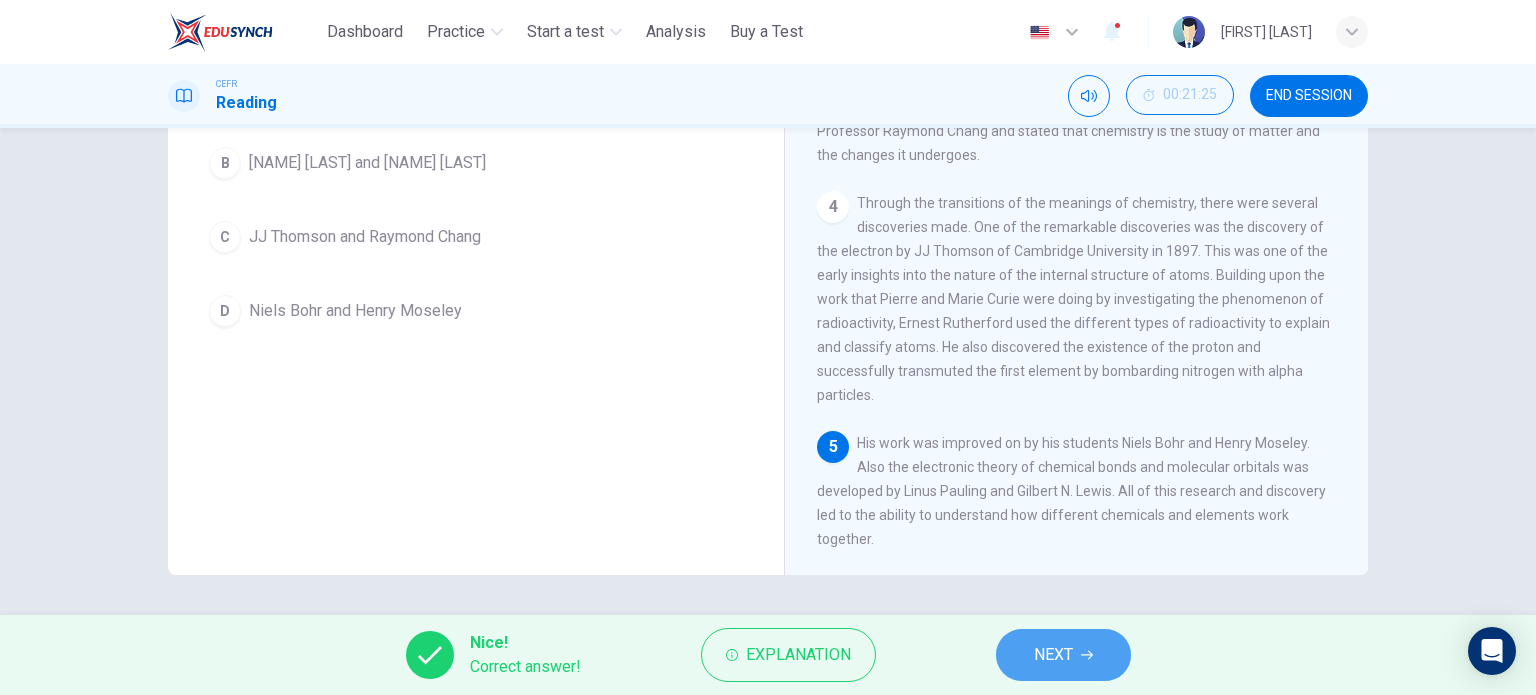 click on "NEXT" at bounding box center [1063, 655] 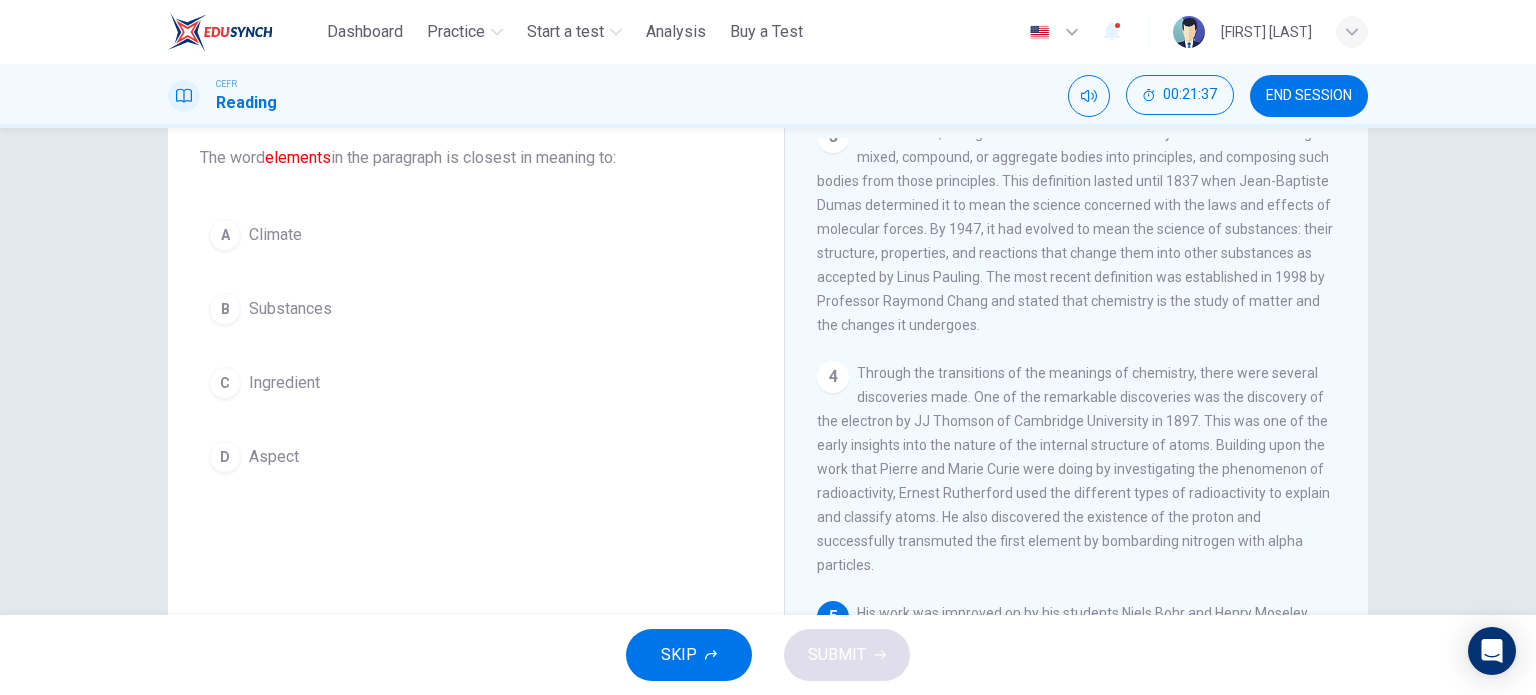 scroll, scrollTop: 88, scrollLeft: 0, axis: vertical 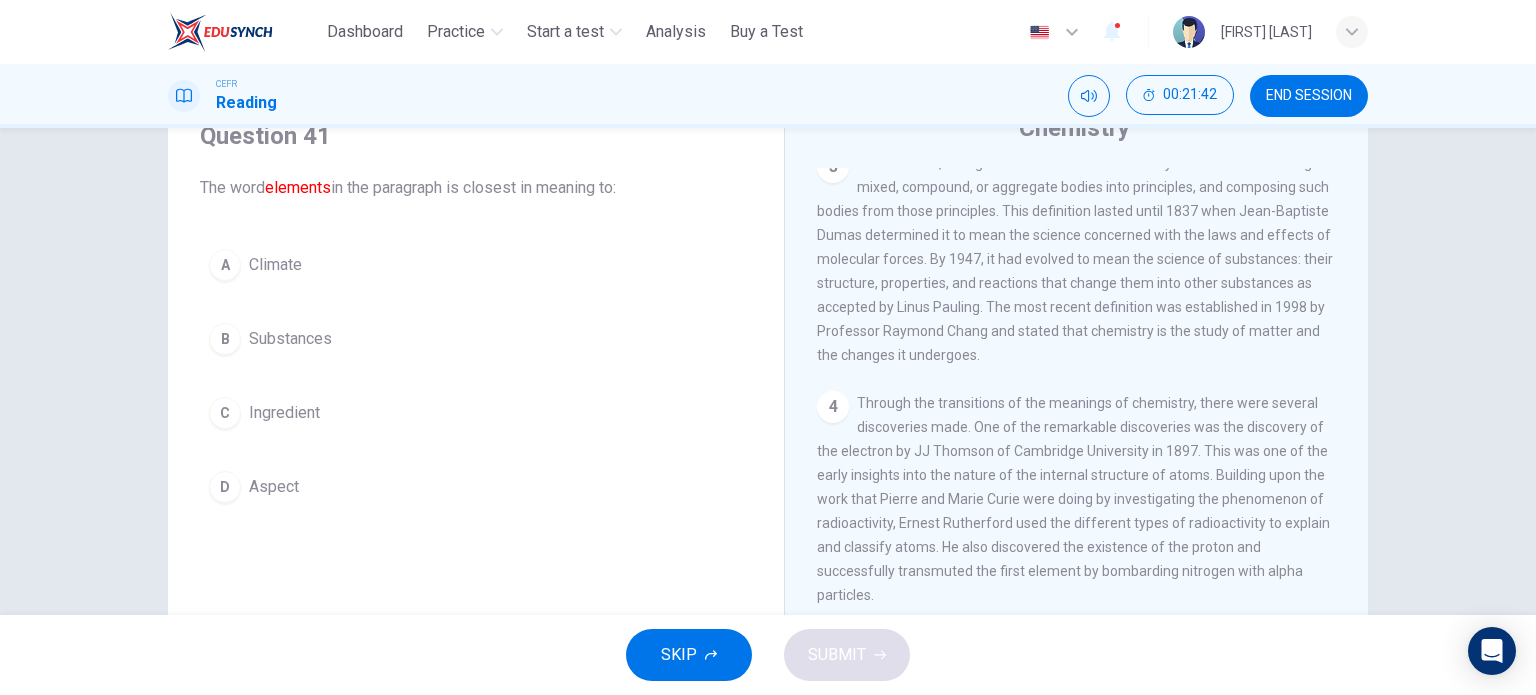 click on "Substances" at bounding box center (275, 265) 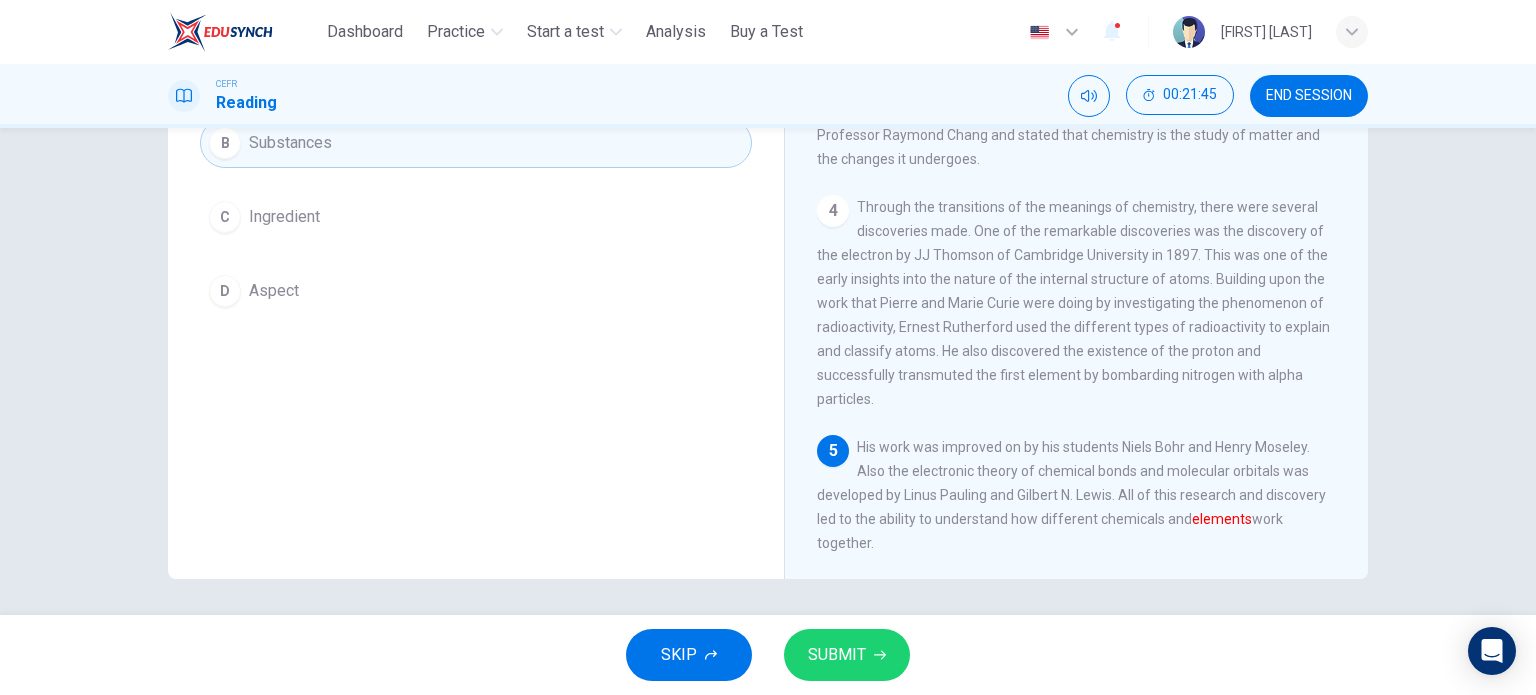 scroll, scrollTop: 288, scrollLeft: 0, axis: vertical 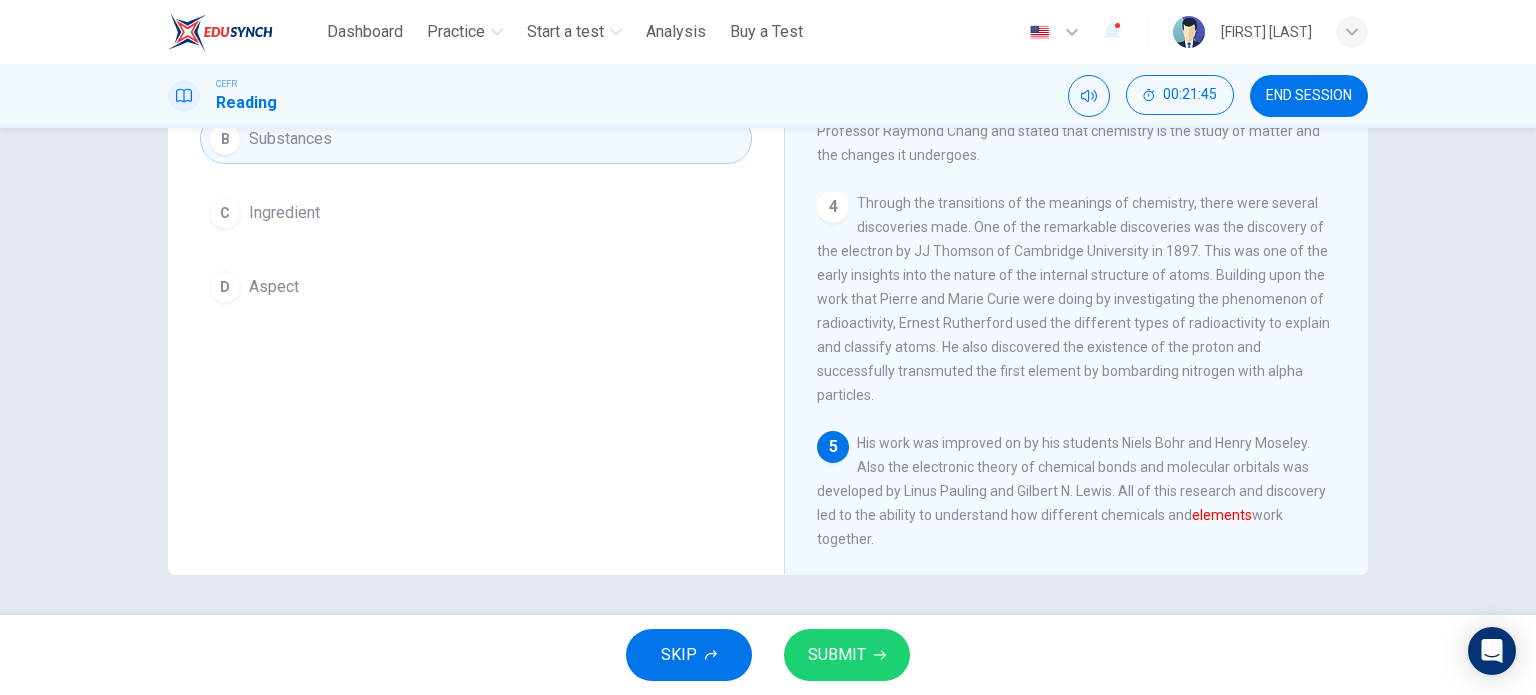 click on "SUBMIT" at bounding box center (847, 655) 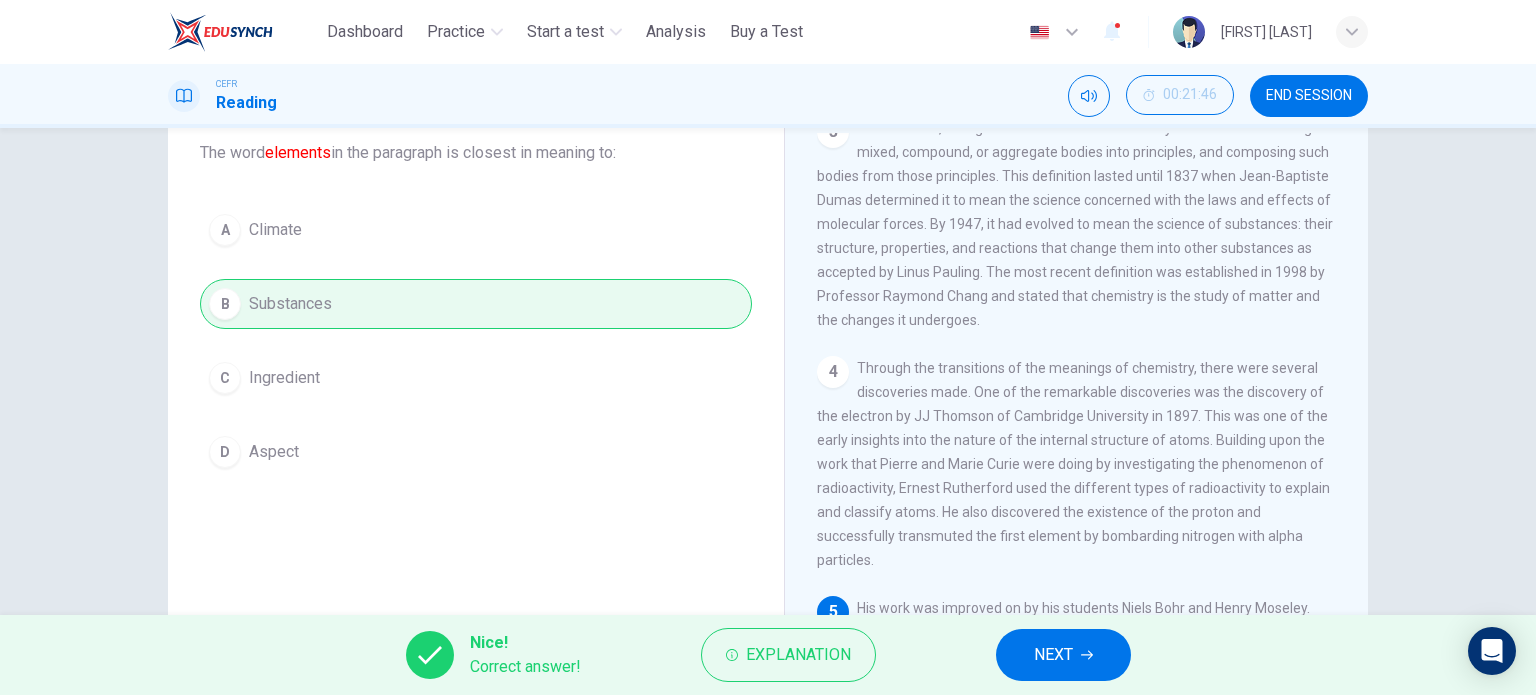 scroll, scrollTop: 88, scrollLeft: 0, axis: vertical 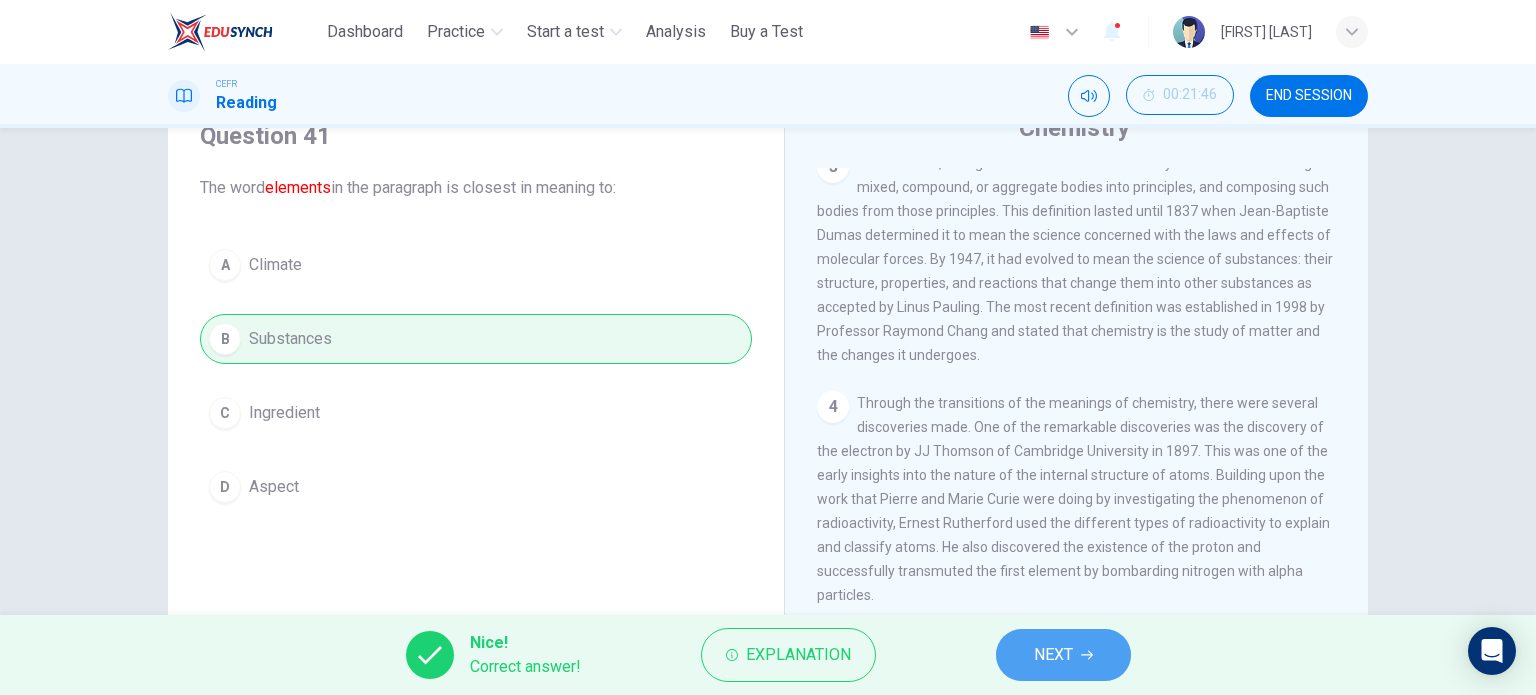 click on "NEXT" at bounding box center (1063, 655) 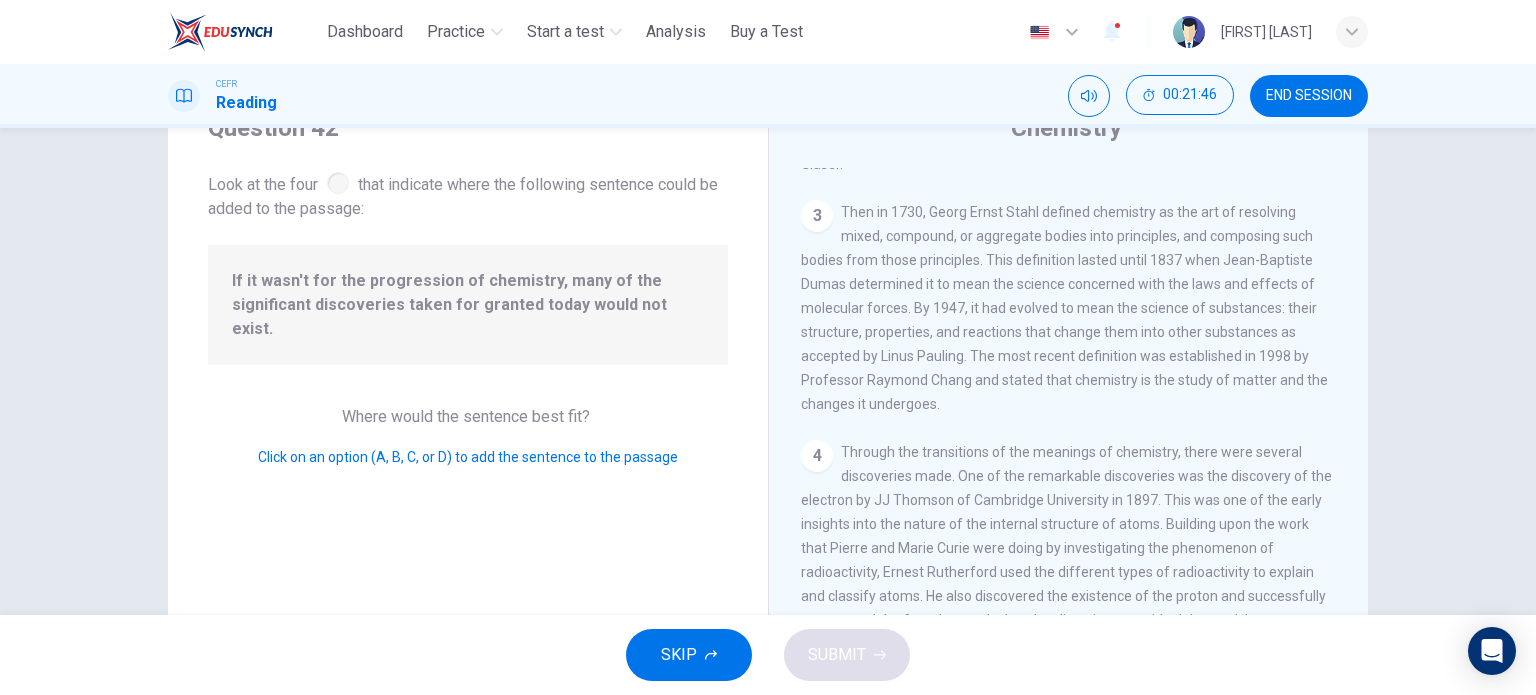 scroll, scrollTop: 416, scrollLeft: 0, axis: vertical 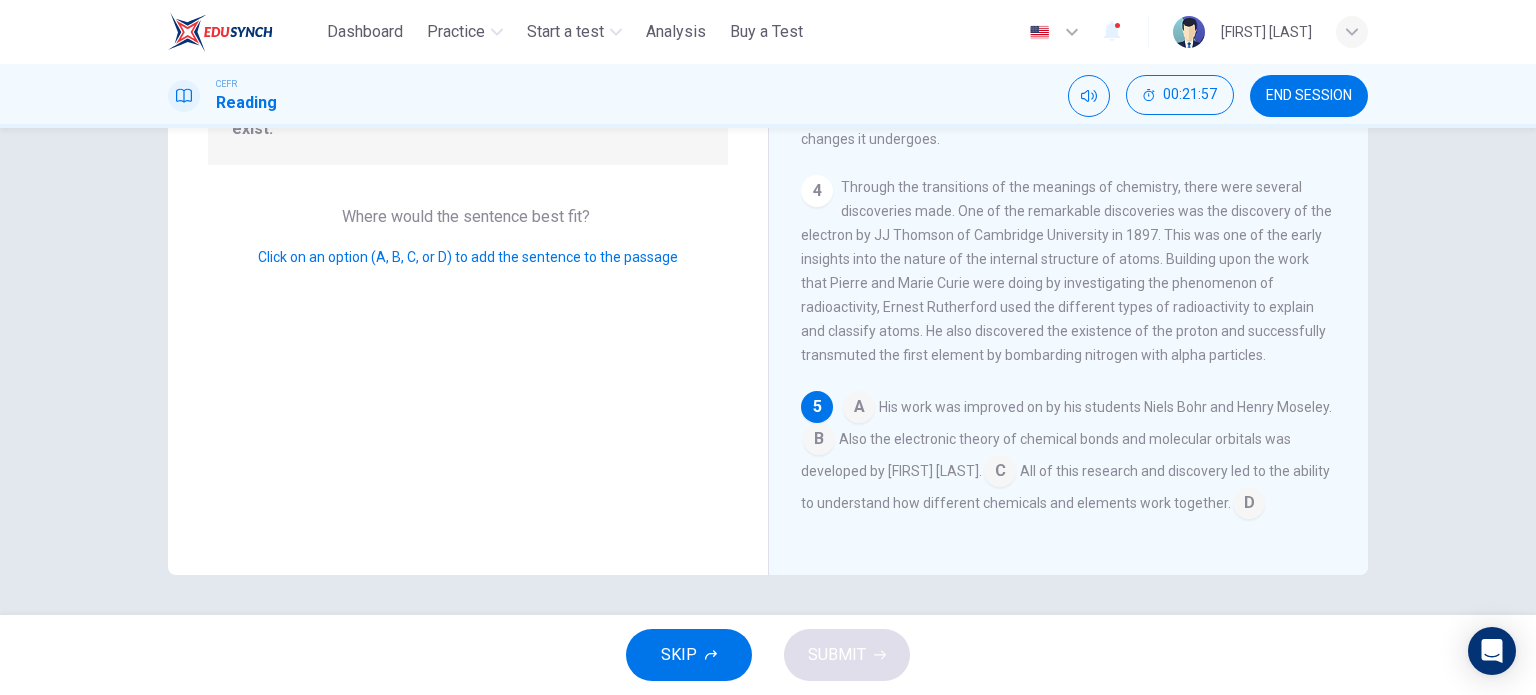 click at bounding box center (859, 409) 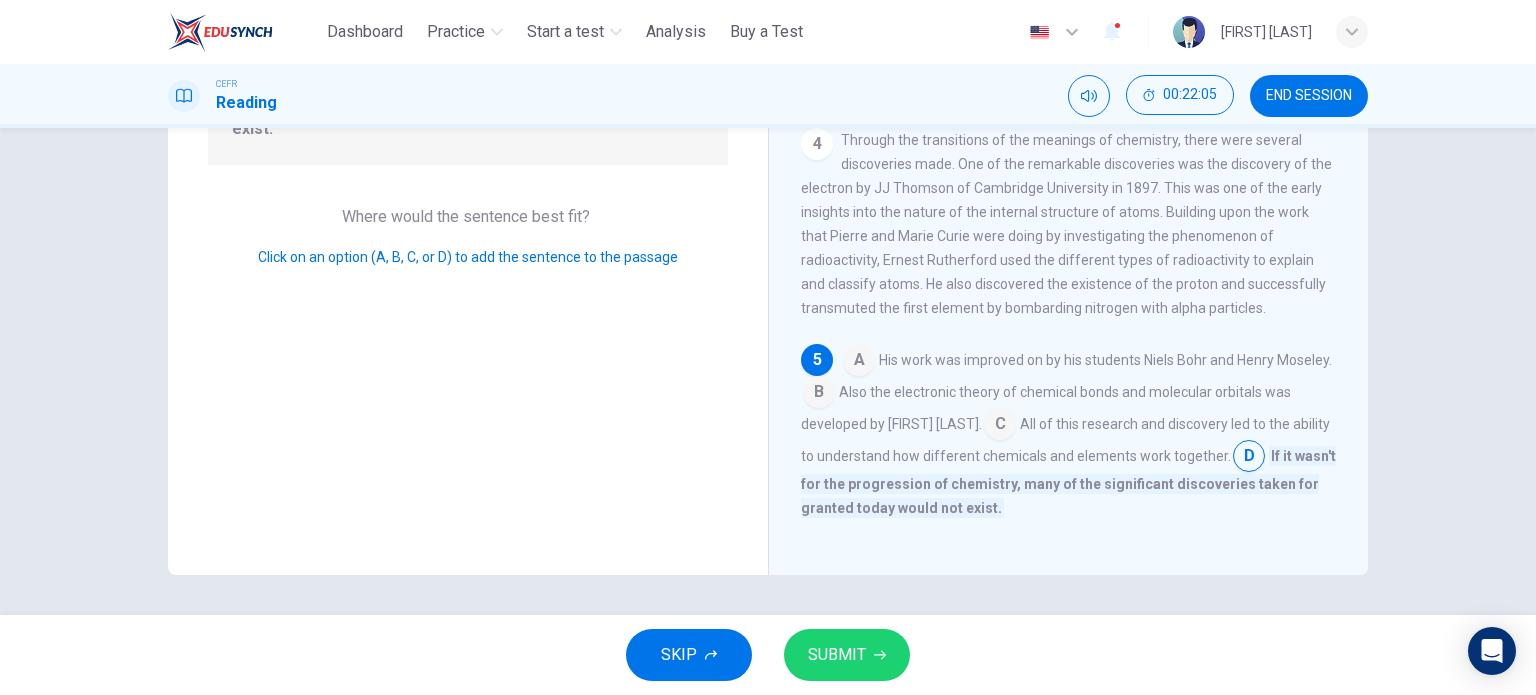 click on "SUBMIT" at bounding box center (837, 655) 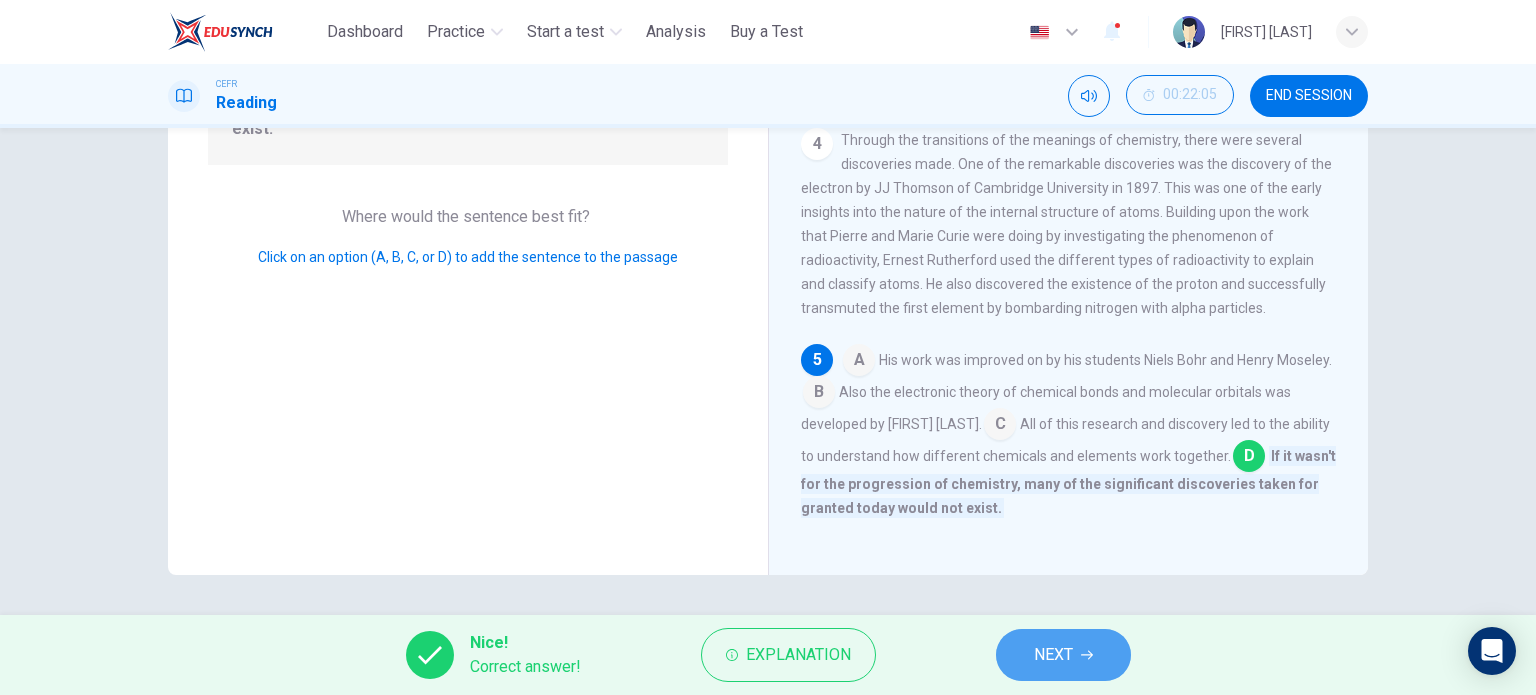 click on "NEXT" at bounding box center [1053, 655] 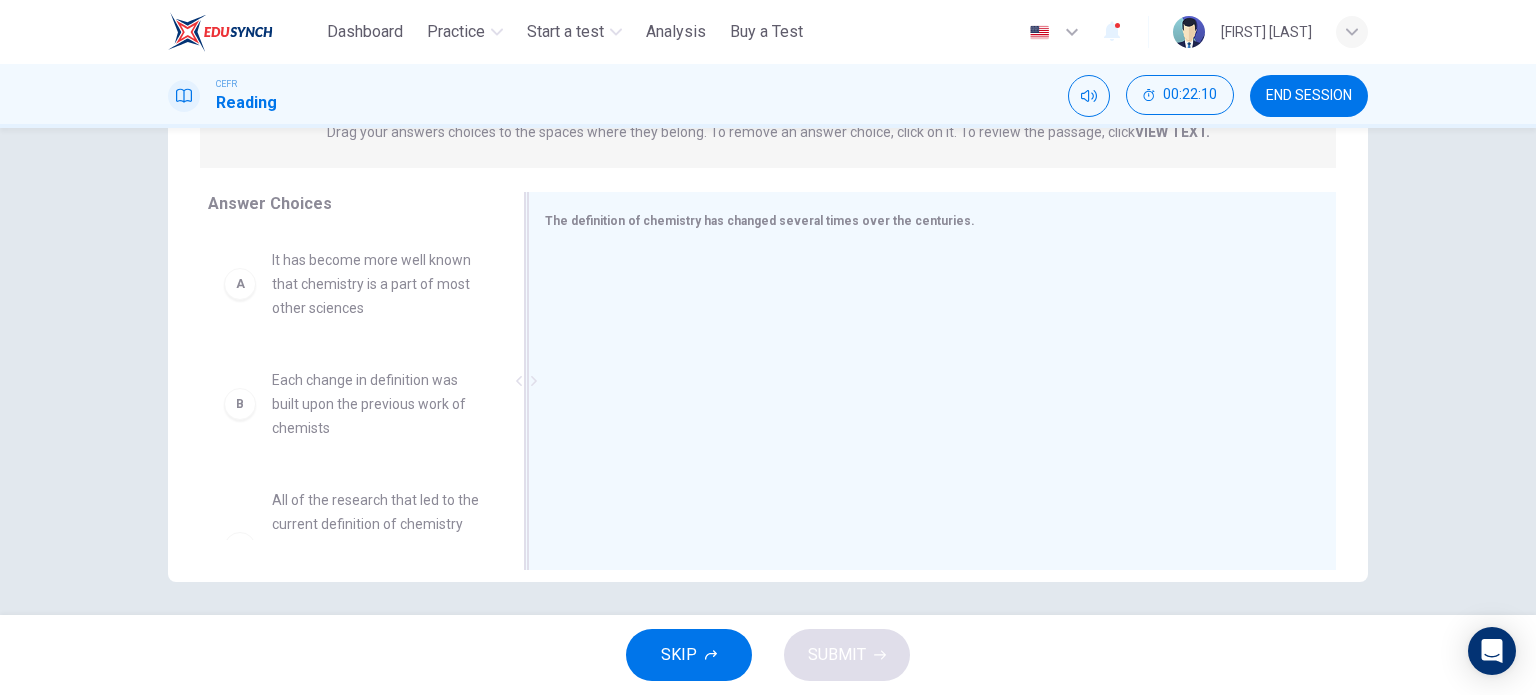 scroll, scrollTop: 288, scrollLeft: 0, axis: vertical 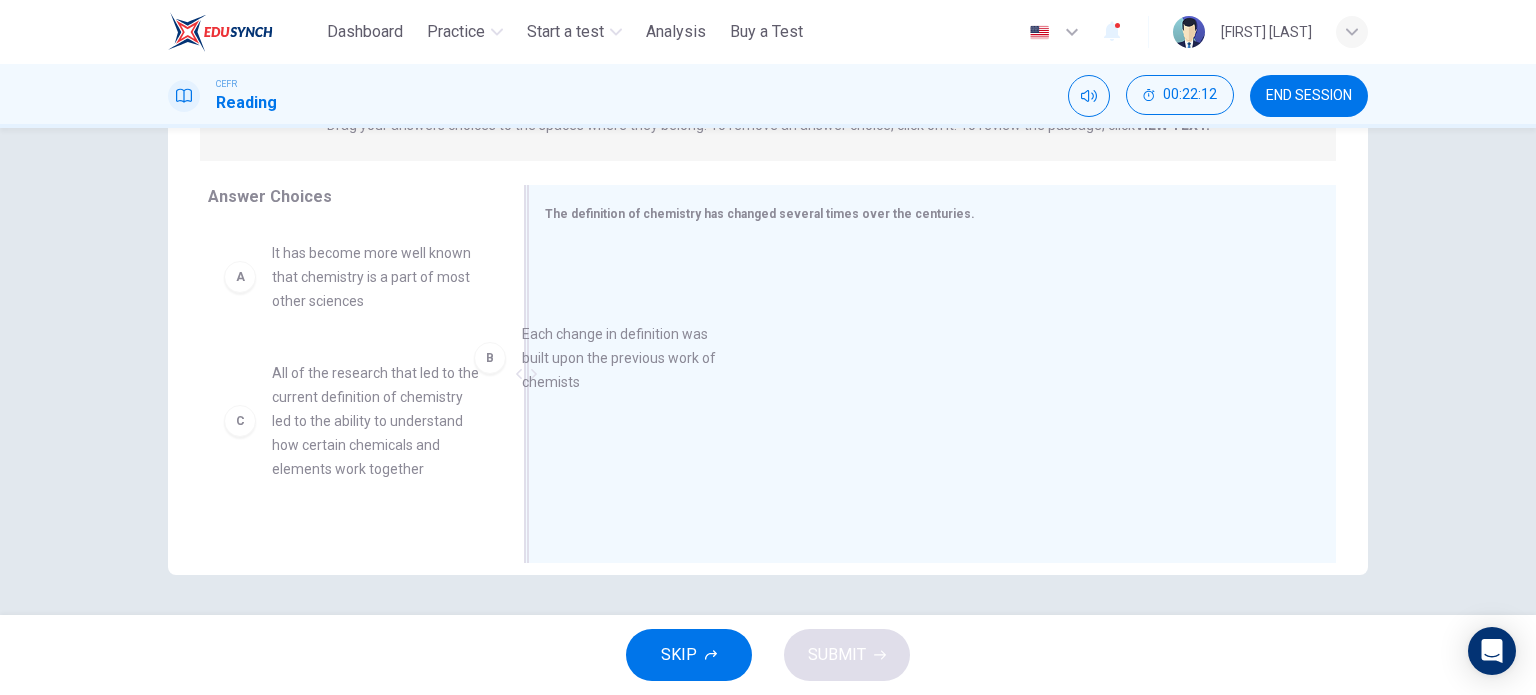 drag, startPoint x: 399, startPoint y: 394, endPoint x: 659, endPoint y: 355, distance: 262.90872 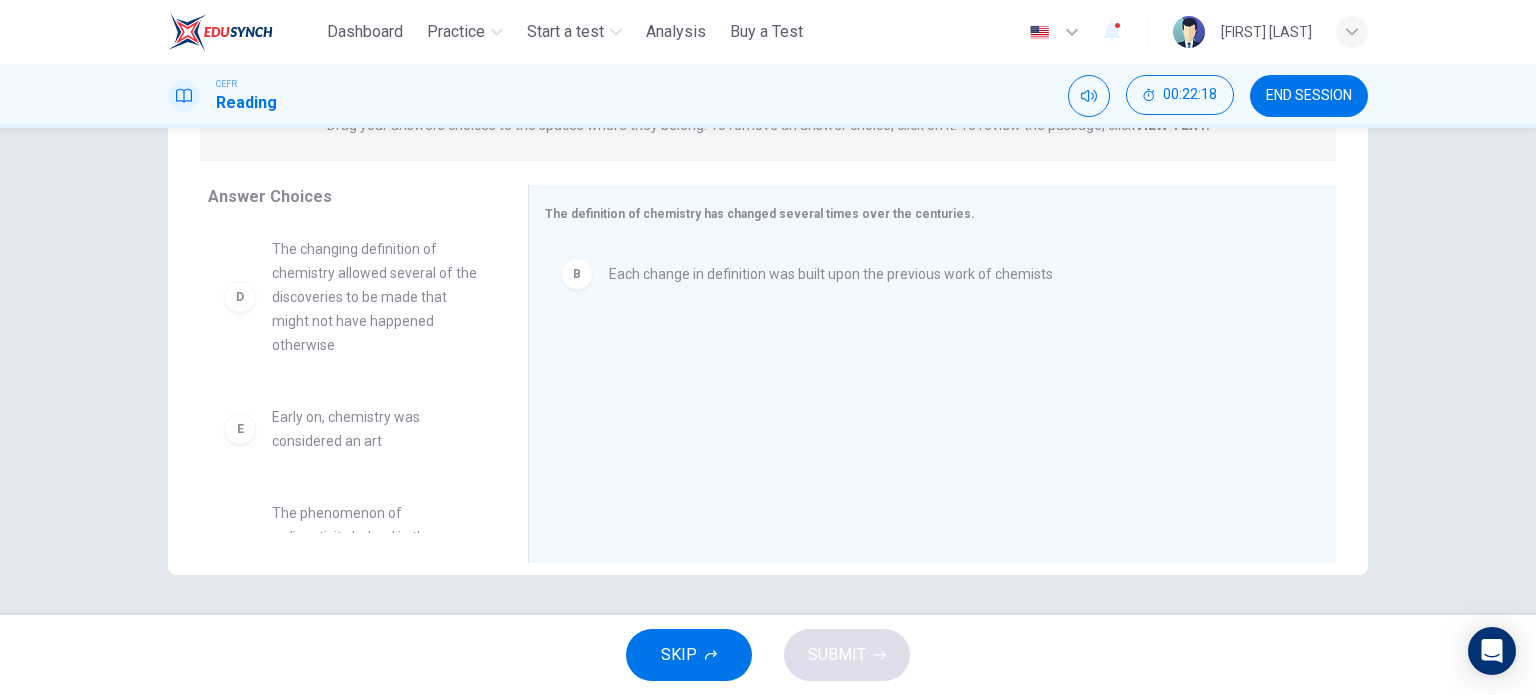 scroll, scrollTop: 300, scrollLeft: 0, axis: vertical 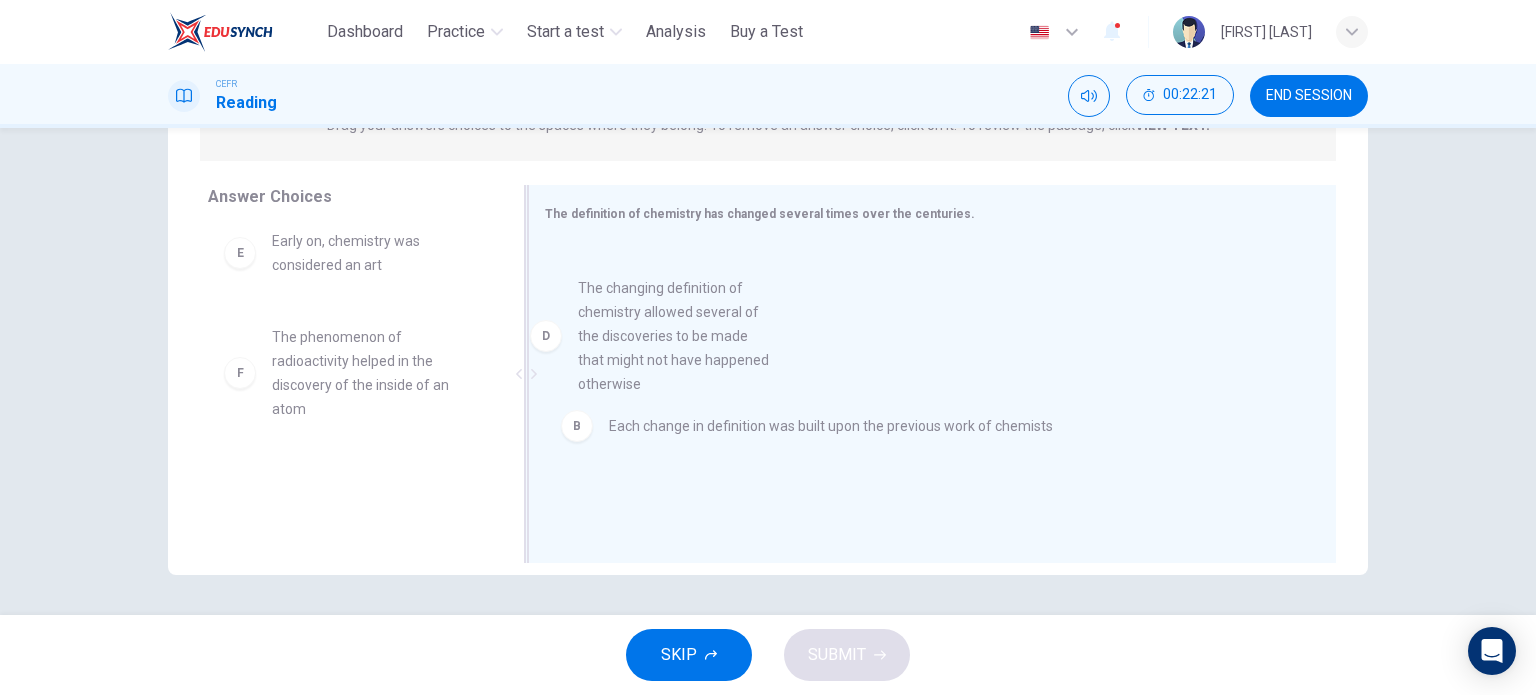 drag, startPoint x: 398, startPoint y: 312, endPoint x: 716, endPoint y: 335, distance: 318.8307 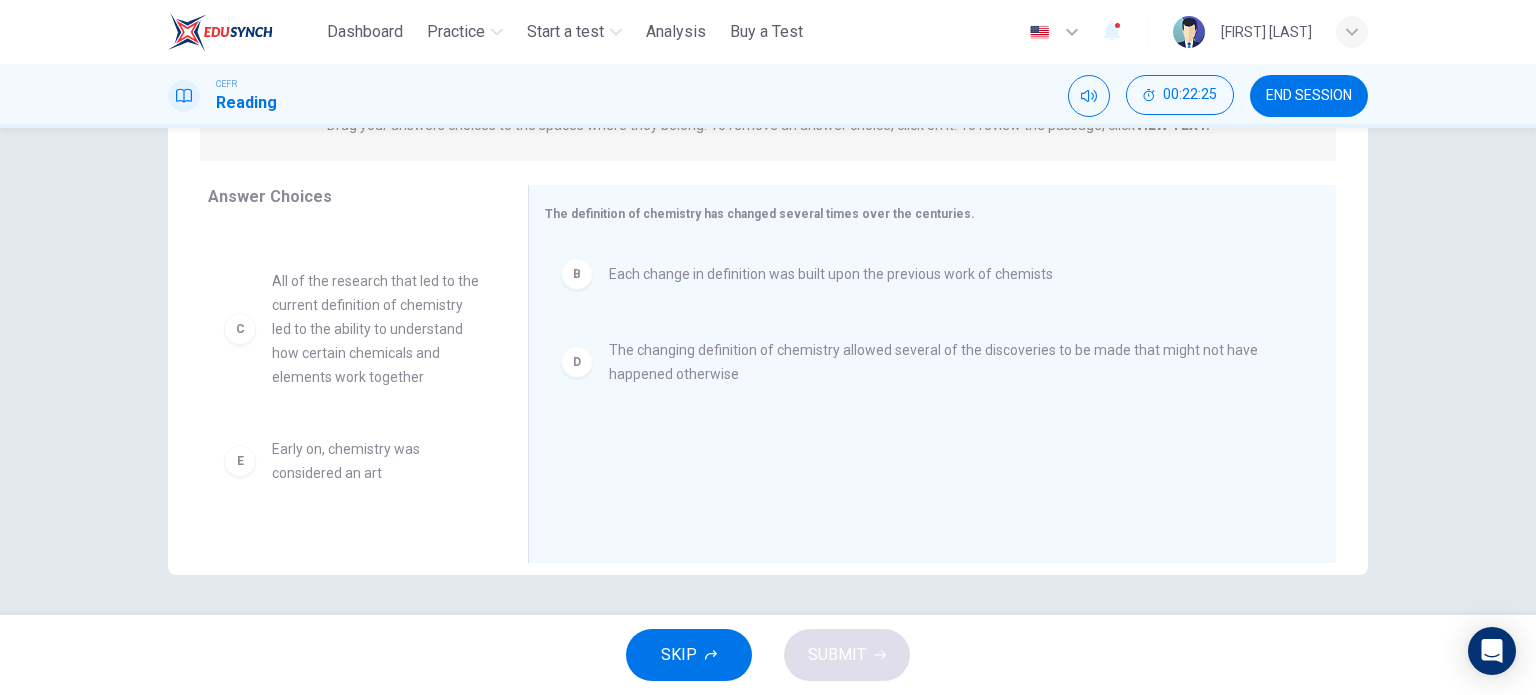 scroll, scrollTop: 100, scrollLeft: 0, axis: vertical 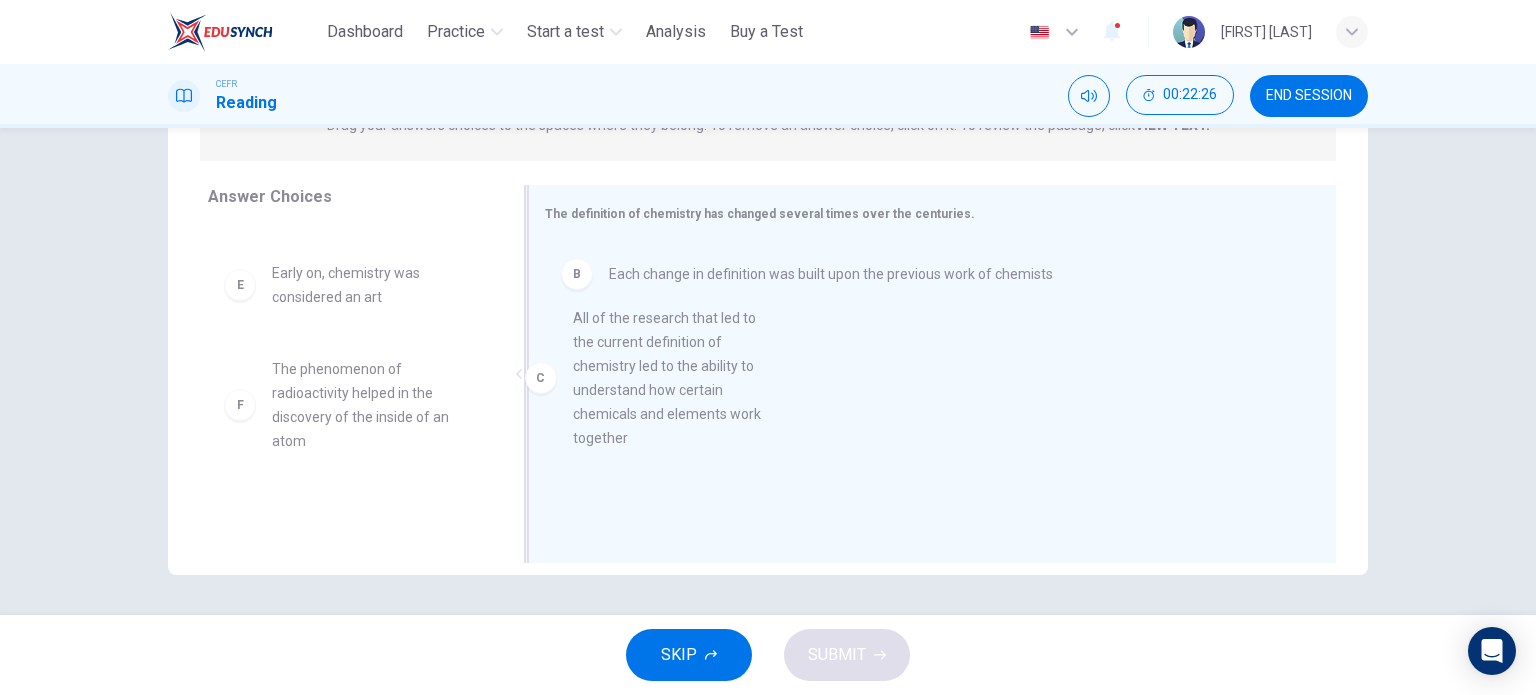 drag, startPoint x: 388, startPoint y: 347, endPoint x: 700, endPoint y: 392, distance: 315.2285 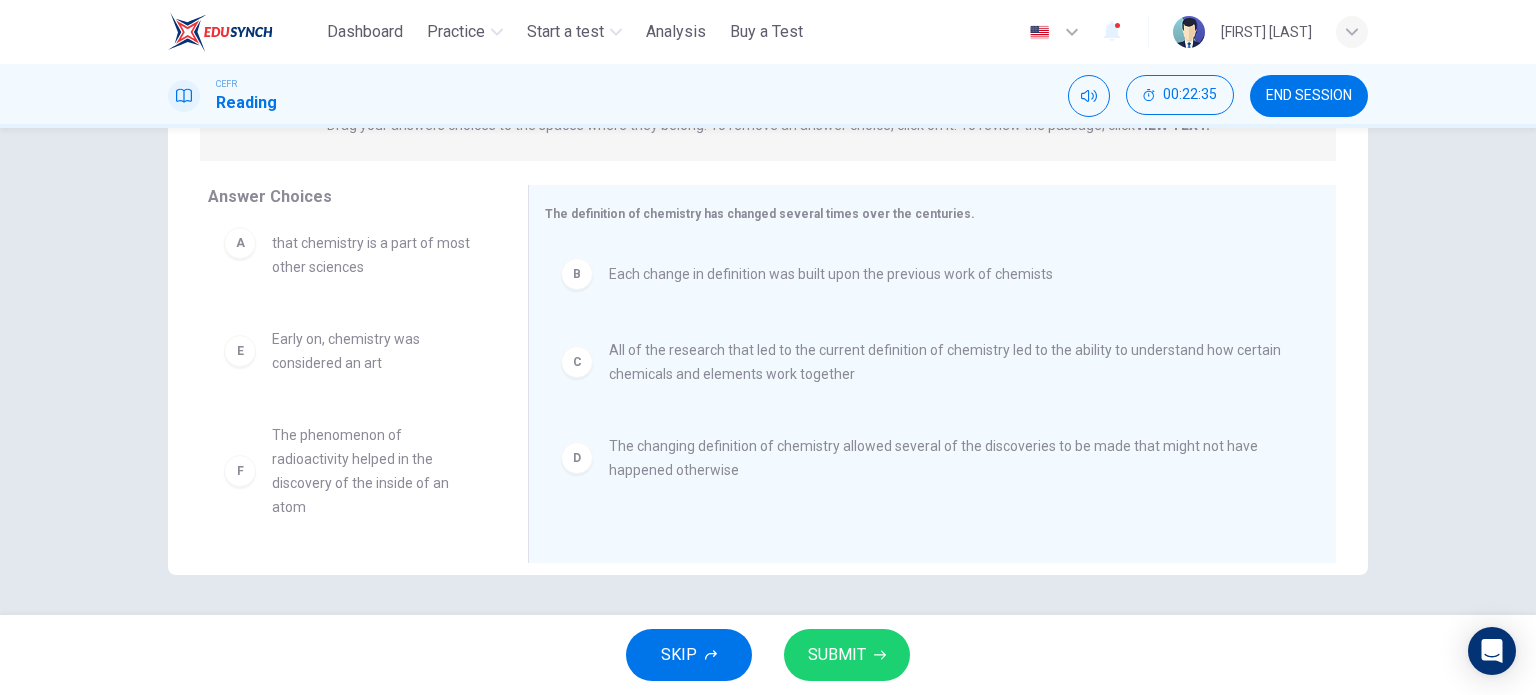 scroll, scrollTop: 36, scrollLeft: 0, axis: vertical 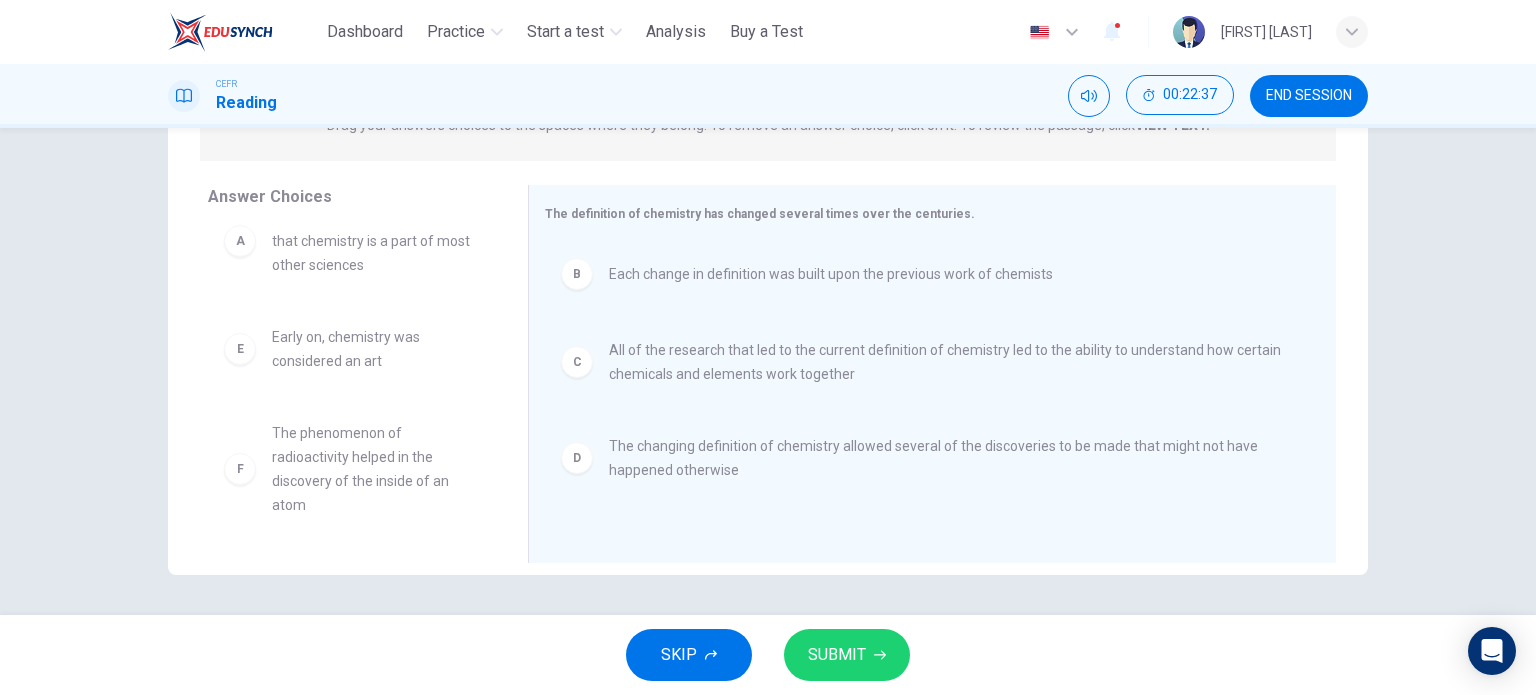 click on "SUBMIT" at bounding box center [837, 655] 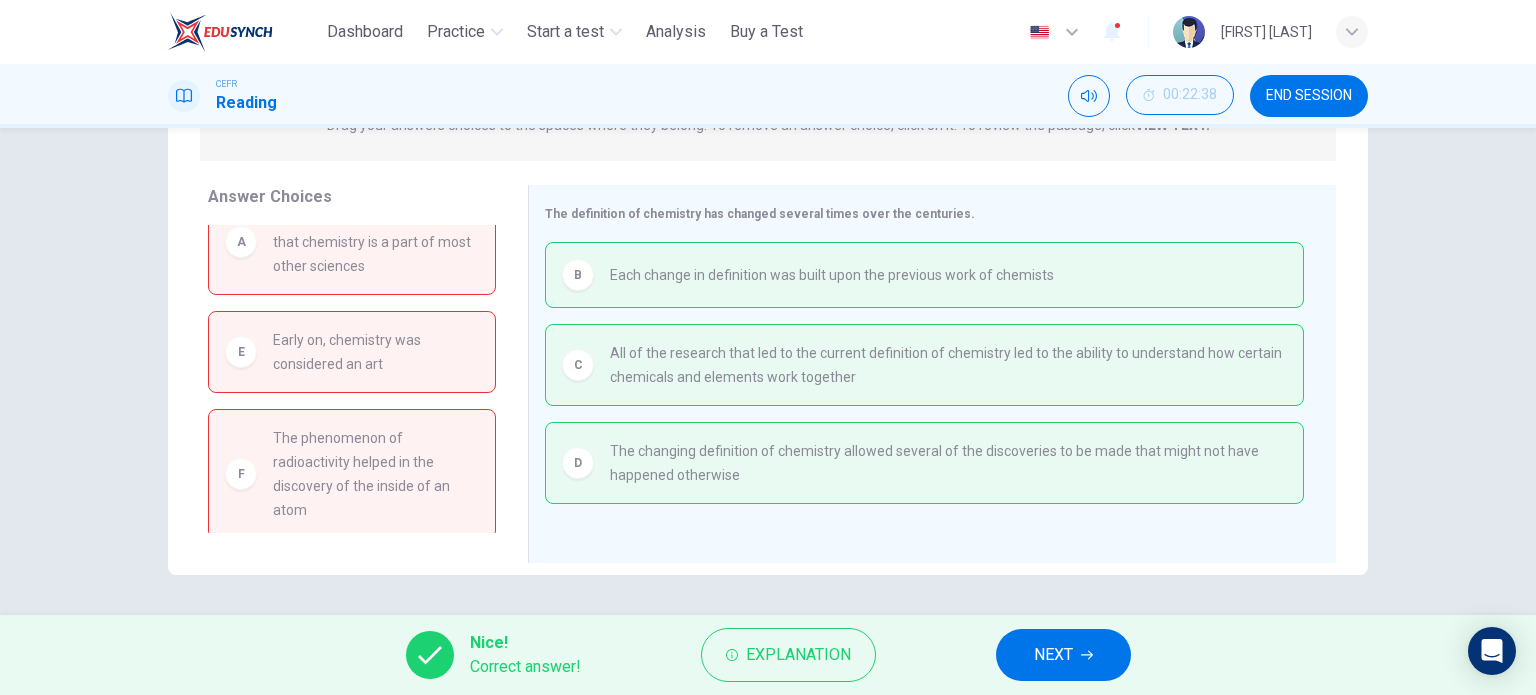 click on "NEXT" at bounding box center (1063, 655) 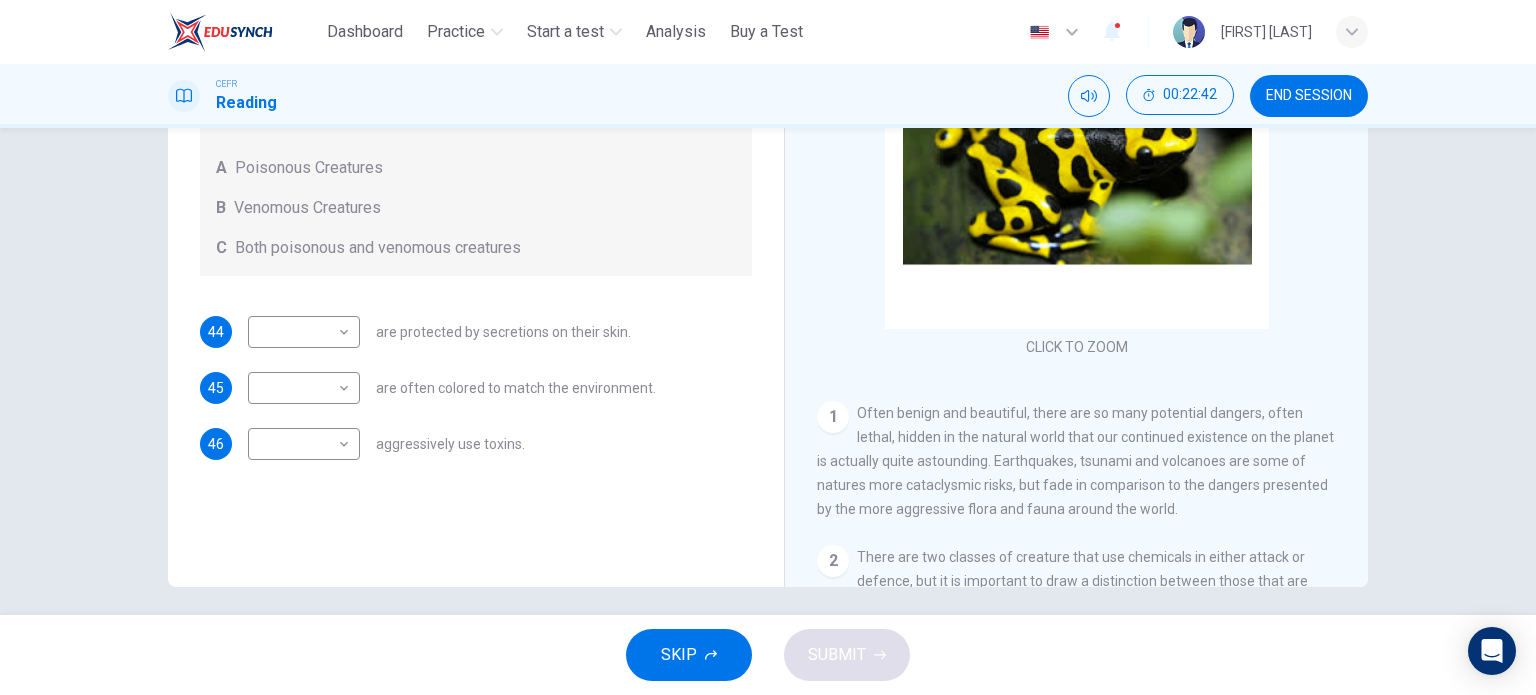 scroll, scrollTop: 288, scrollLeft: 0, axis: vertical 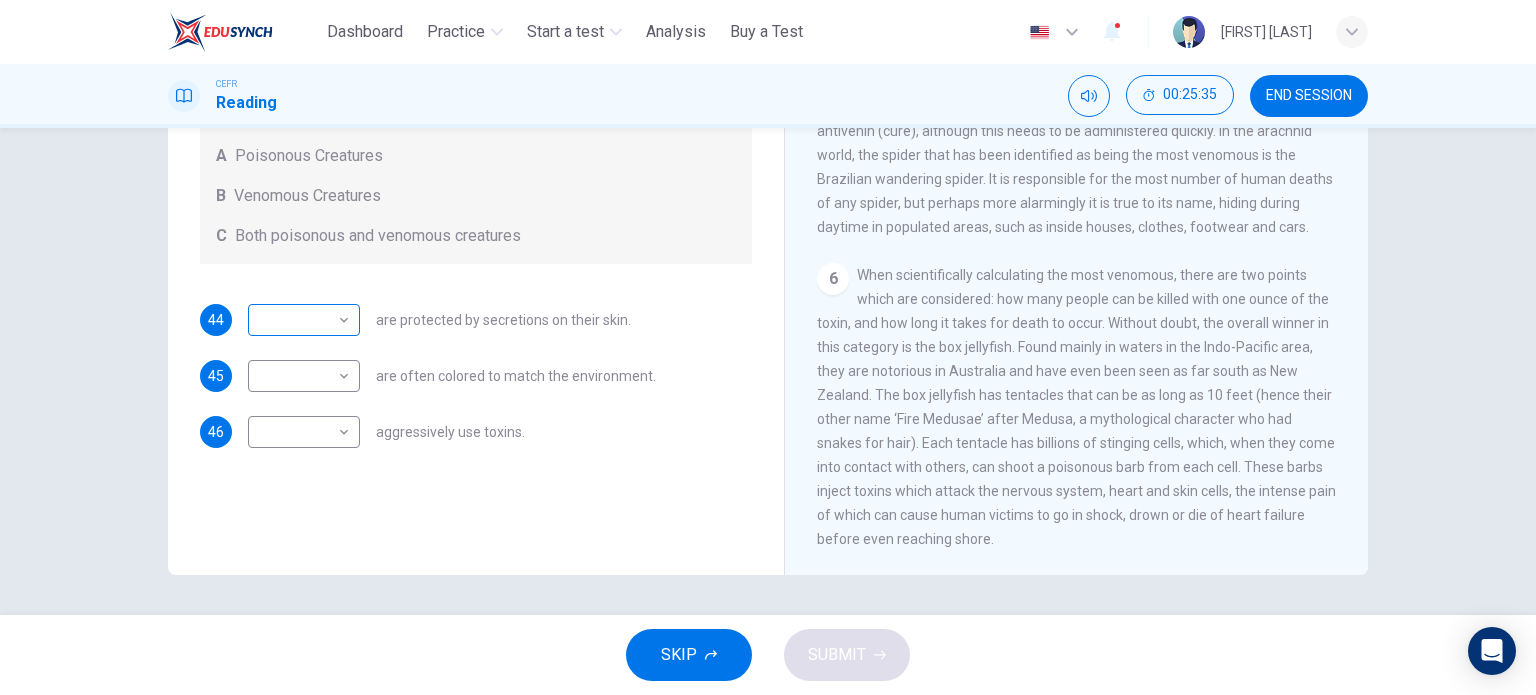 click on "This site uses cookies, as explained in our  Privacy Policy . If you agree to the use of cookies, please click the Accept button and continue to browse our site.   Privacy Policy Accept Dashboard Practice Start a test Analysis Buy a Test English ** ​ [NAME] [LAST] [LAST] CEFR Reading 00:25:35 END SESSION Questions 44 - 46 Write the correct letter,  A ,  B  or  C  in the boxes below.
According to the information in the passage, classify the following information
as relating to: A Poisonous Creatures B Venomous Creatures C Both poisonous and venomous creatures 44 ​ ​ are protected by secretions on their skin. 45 ​ ​ are often colored to match the environment. 46 ​ ​ aggressively use toxins. Poisonous Animals CLICK TO ZOOM Click to Zoom 1 2 3 4 5 6 SKIP SUBMIT ELTC - EduSynch CEFR Test for Teachers in Malaysia
Dashboard Practice Start a test Analysis Pricing   Notifications 1 © Copyright  2025 A B C" at bounding box center (768, 347) 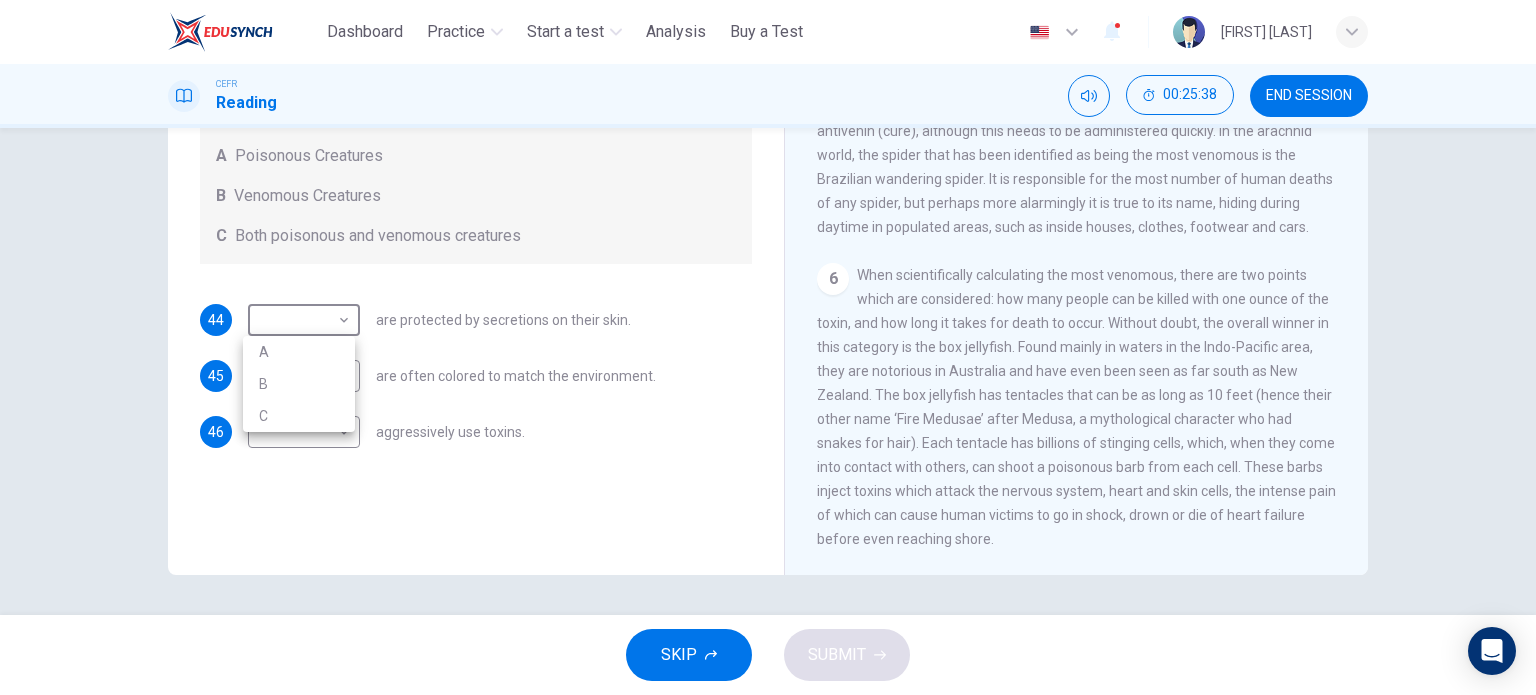 click on "A" at bounding box center [299, 352] 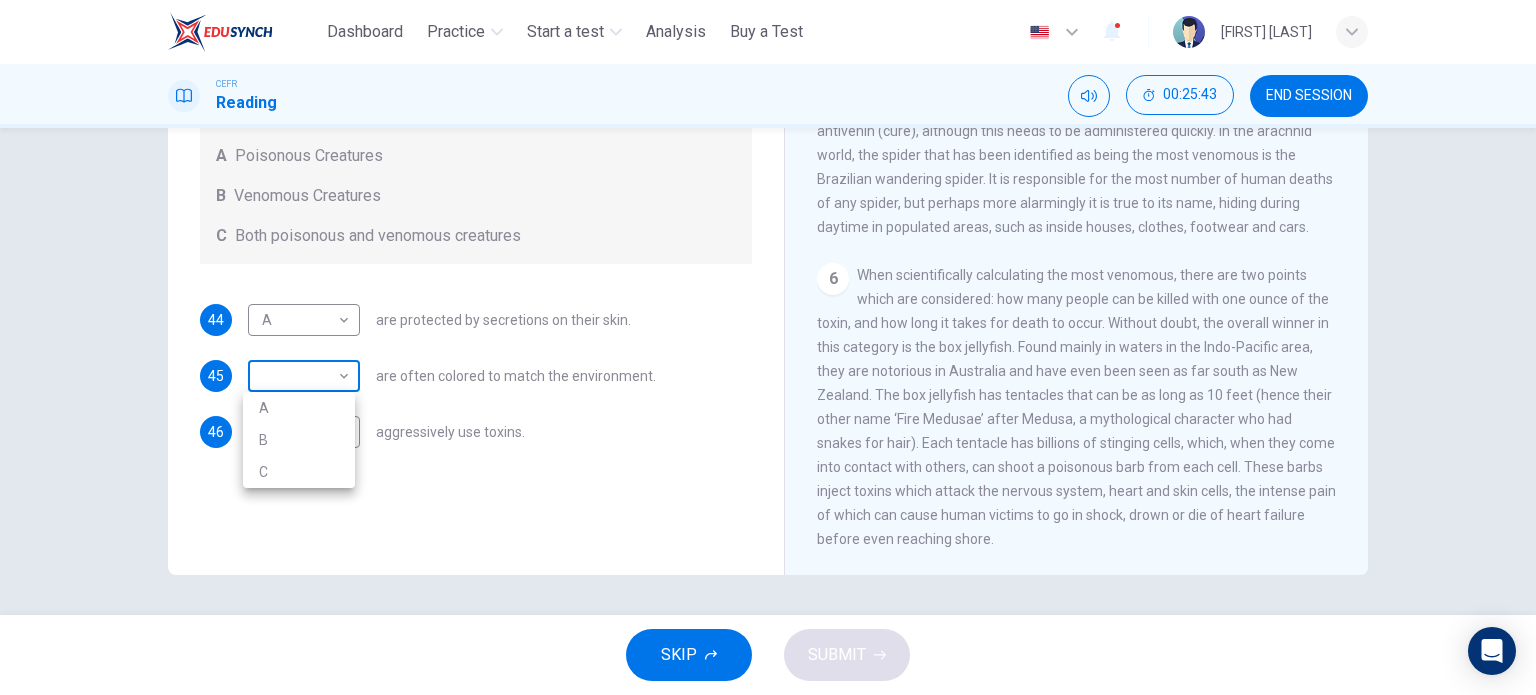click on "This site uses cookies, as explained in our  Privacy Policy . If you agree to the use of cookies, please click the Accept button and continue to browse our site.   Privacy Policy Accept Dashboard Practice Start a test Analysis Buy a Test English ** ​ [NAME] [NAME] CEFR Reading 00:25:43 END SESSION Questions 44 - 46 Write the correct letter,  A ,  B  or  C  in the boxes below.
According to the information in the passage, classify the following information
as relating to: A Poisonous Creatures B Venomous Creatures C Both poisonous and venomous creatures 44 A * ​ are protected by secretions on their skin. 45 ​ ​ are often colored to match the environment. 46 ​ ​ aggressively use toxins. Poisonous Animals CLICK TO ZOOM Click to Zoom 1 2 3 4 5 6 SKIP SUBMIT ELTC - EduSynch CEFR Test for Teachers in Malaysia
Dashboard Practice Start a test Analysis Pricing   Notifications 1 © Copyright  [YEAR] A B C" at bounding box center (768, 347) 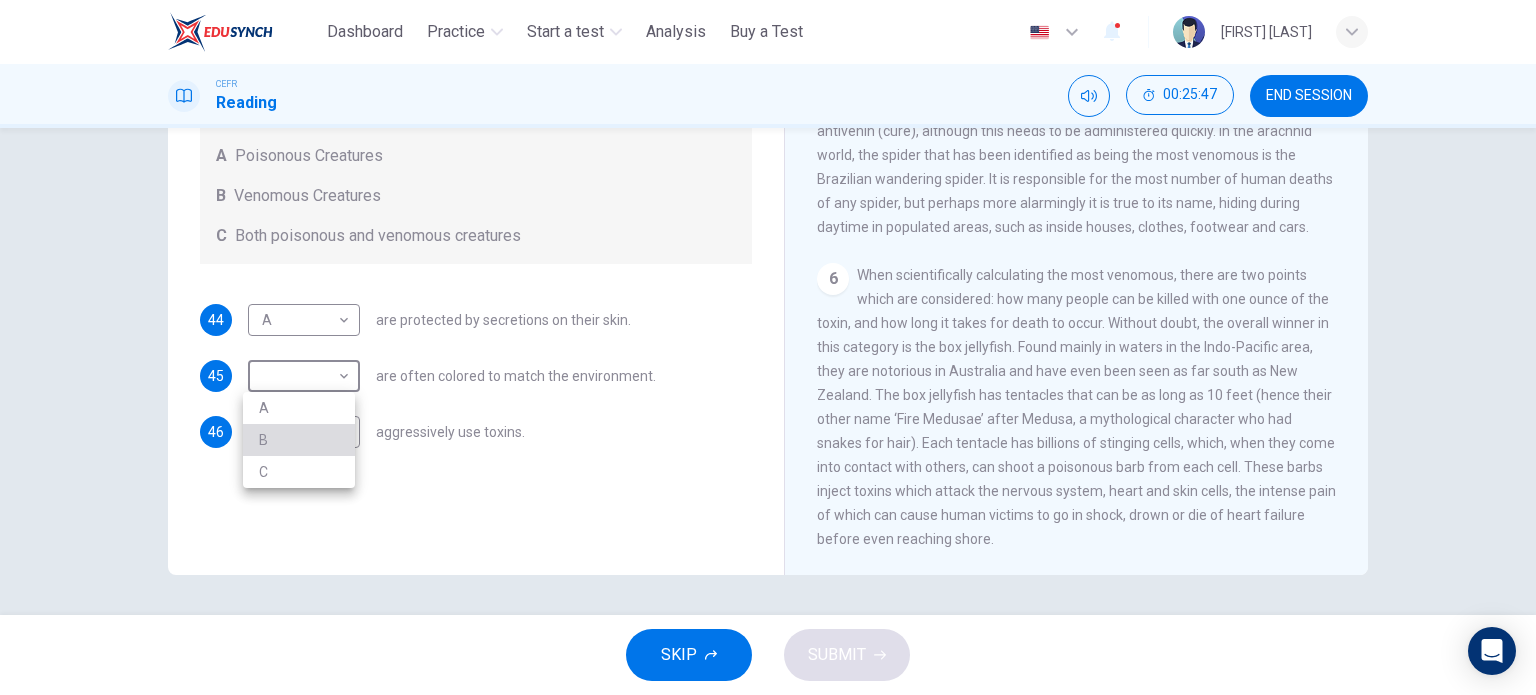 click on "B" at bounding box center [299, 440] 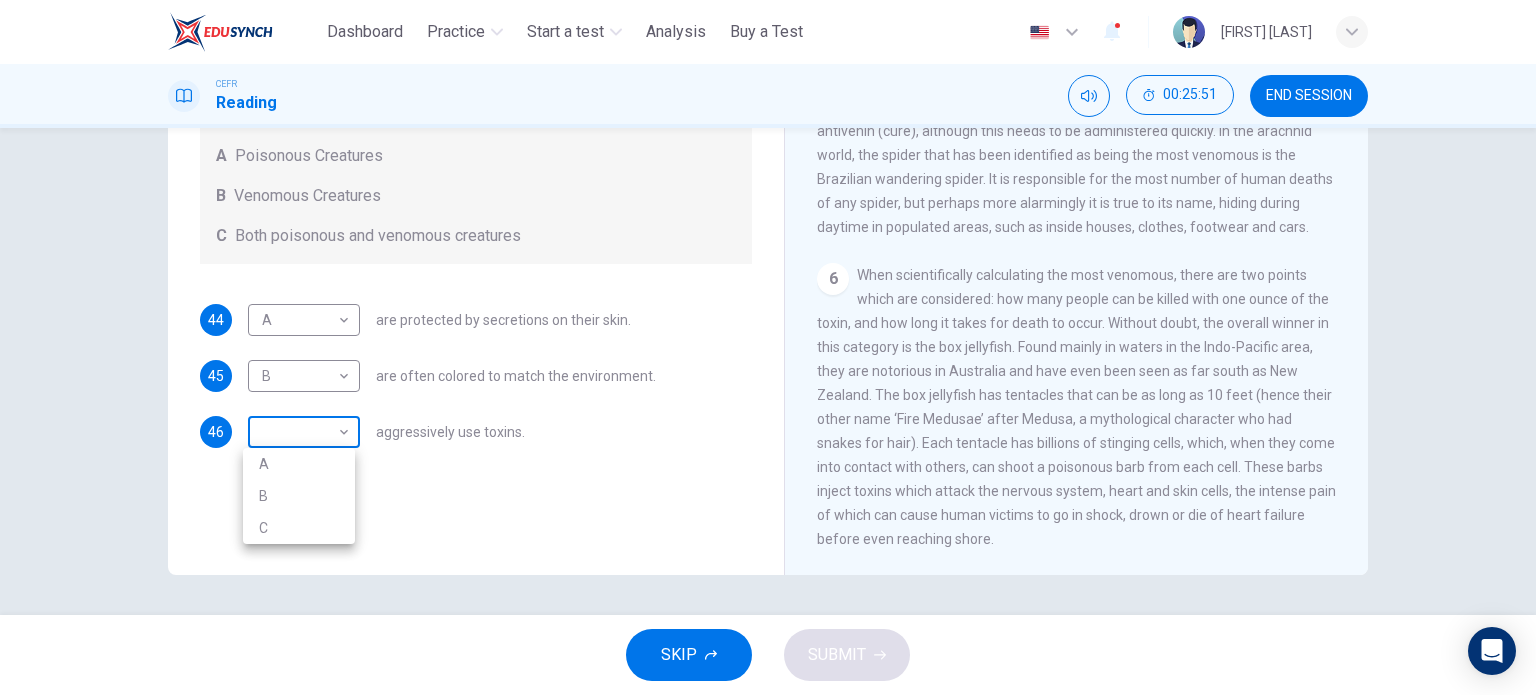 click on "This site uses cookies, as explained in our  Privacy Policy . If you agree to the use of cookies, please click the Accept button and continue to browse our site.   Privacy Policy Accept Dashboard Practice Start a test Analysis Buy a Test English ** ​ [NAME] [LAST] [LAST] CEFR Reading 00:25:51 END SESSION Questions 44 - 46 Write the correct letter,  A ,  B  or  C  in the boxes below.
According to the information in the passage, classify the following information
as relating to: A Poisonous Creatures B Venomous Creatures C Both poisonous and venomous creatures 44 A * ​ are protected by secretions on their skin. 45 B * ​ are often colored to match the environment. 46 ​ ​ aggressively use toxins. Poisonous Animals CLICK TO ZOOM Click to Zoom 1 2 3 4 5 6 SKIP SUBMIT ELTC - EduSynch CEFR Test for Teachers in Malaysia
Dashboard Practice Start a test Analysis Pricing   Notifications 1 © Copyright  2025 A B C" at bounding box center (768, 347) 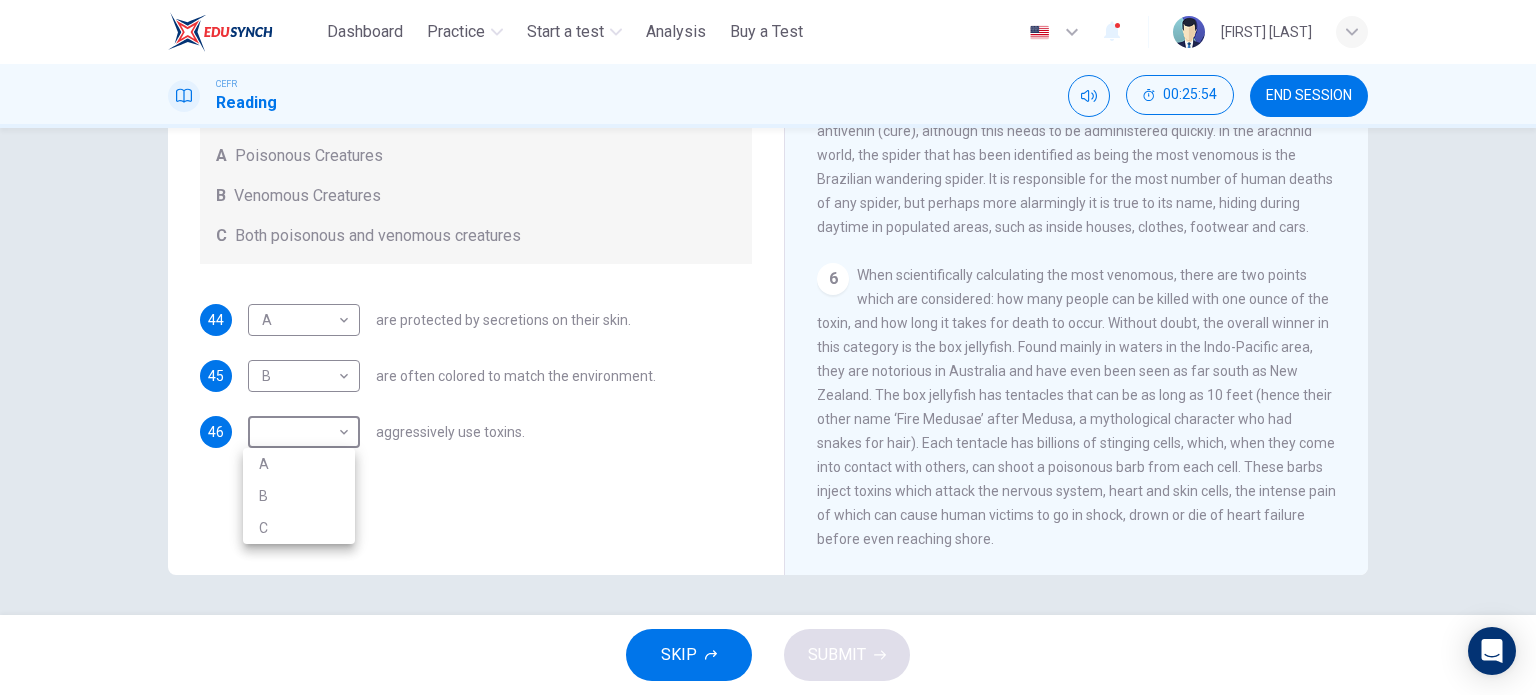 click on "B" at bounding box center [299, 496] 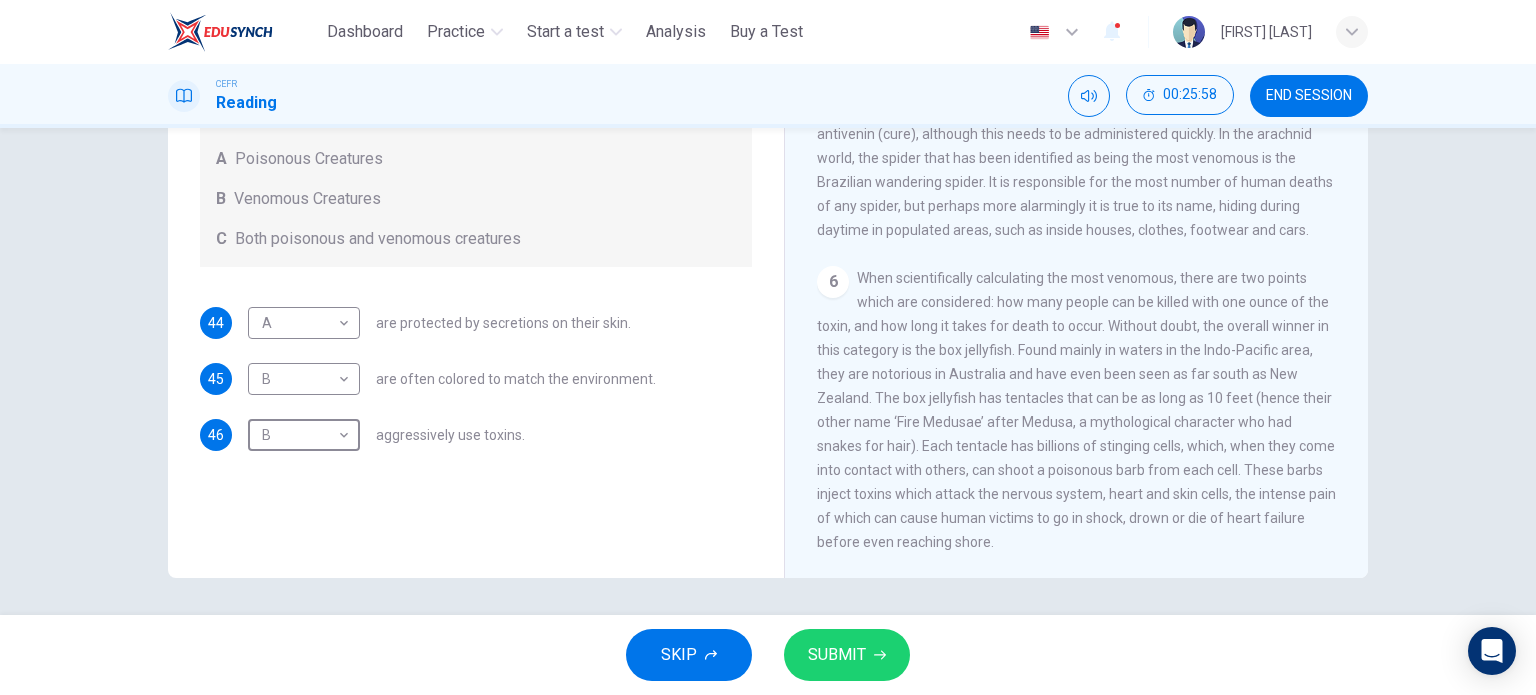 scroll, scrollTop: 288, scrollLeft: 0, axis: vertical 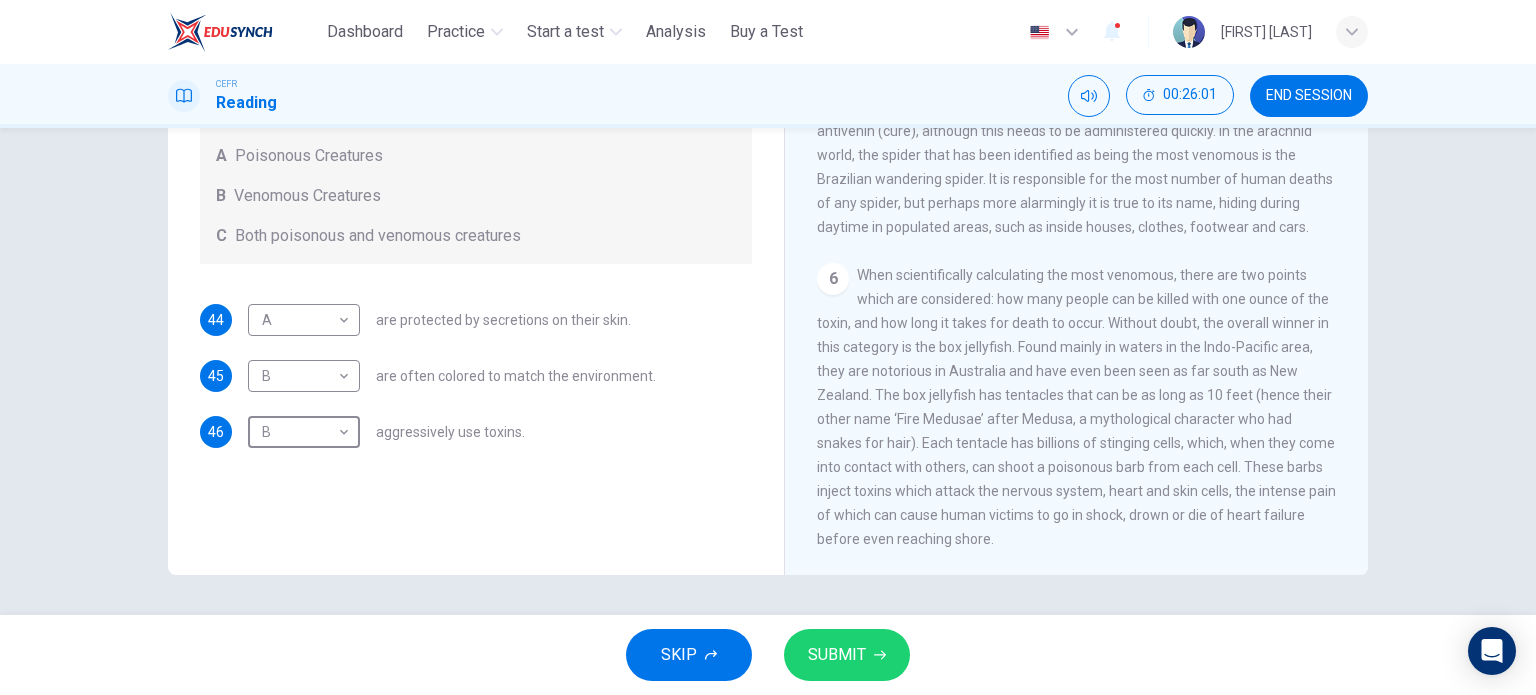 click on "SKIP SUBMIT" at bounding box center (768, 655) 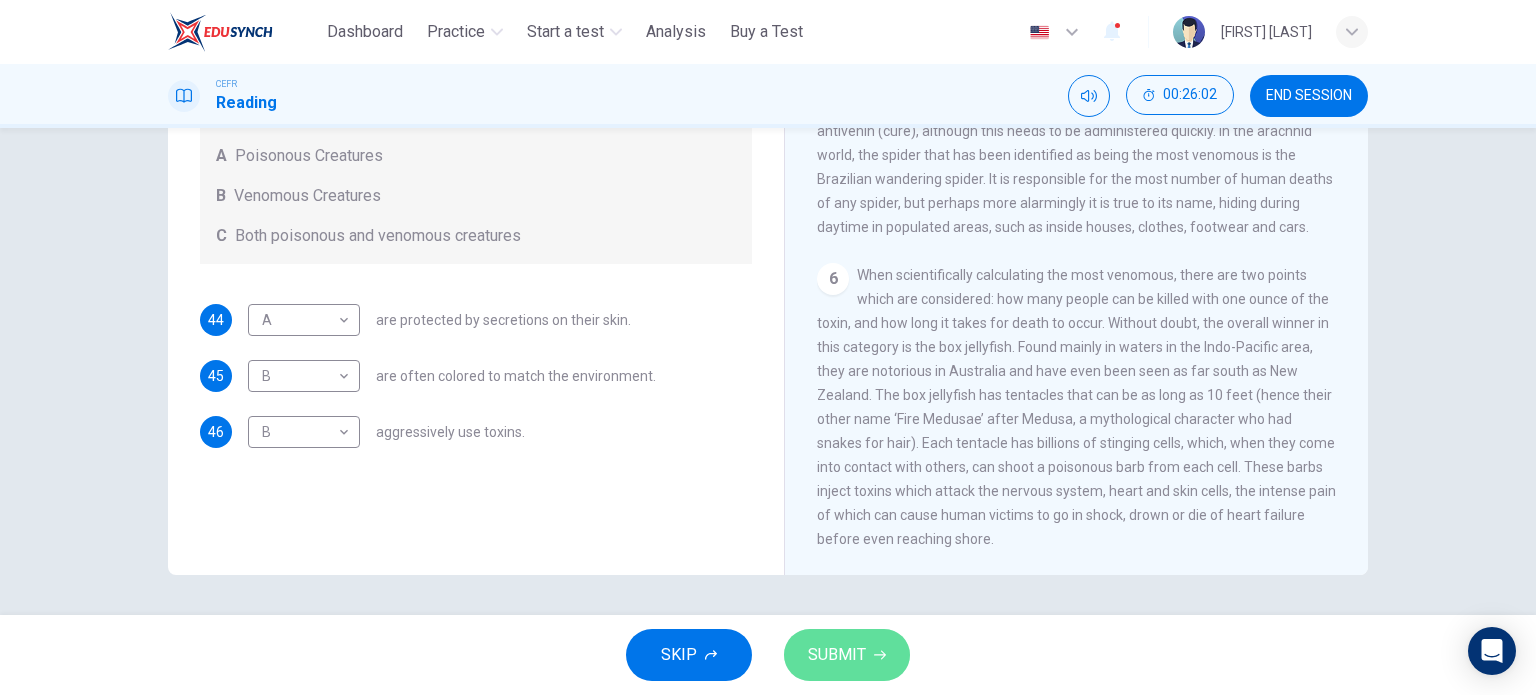click on "SUBMIT" at bounding box center (837, 655) 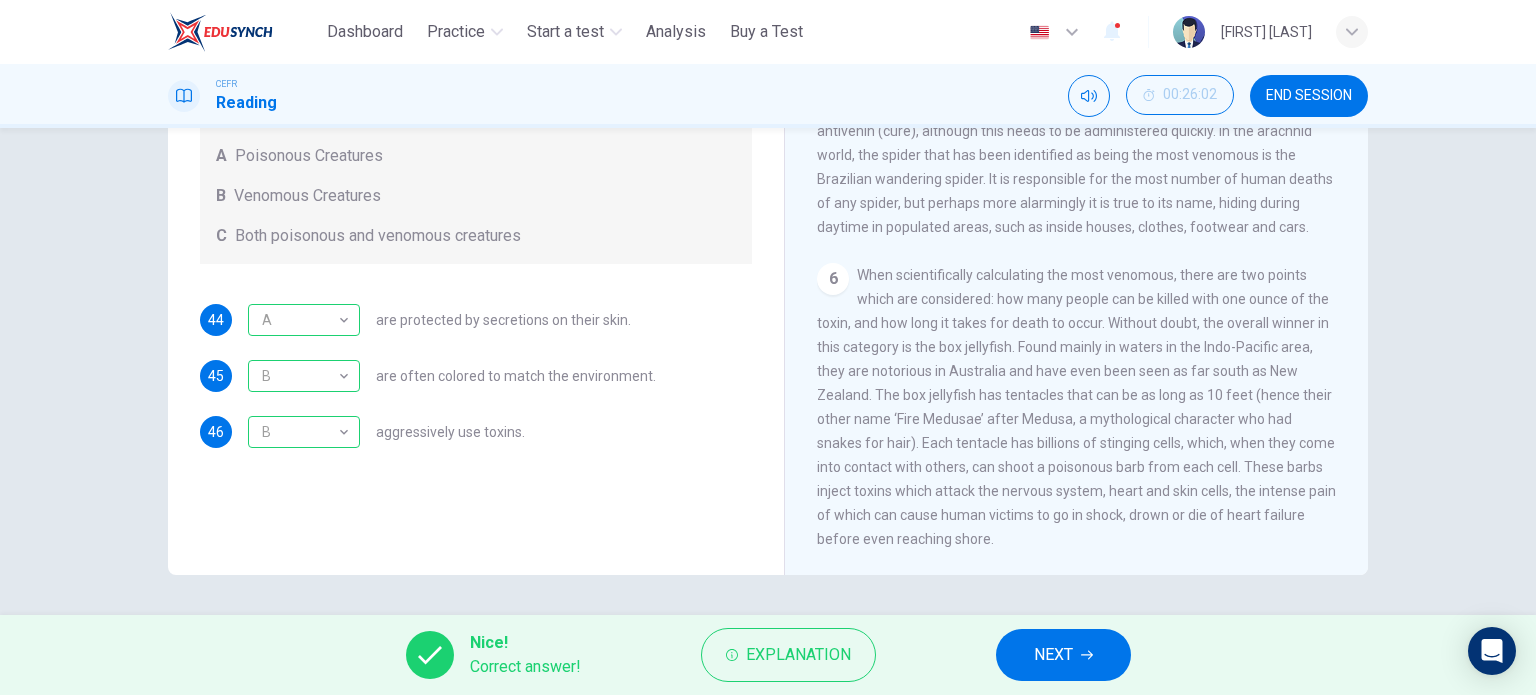 click on "NEXT" at bounding box center (1063, 655) 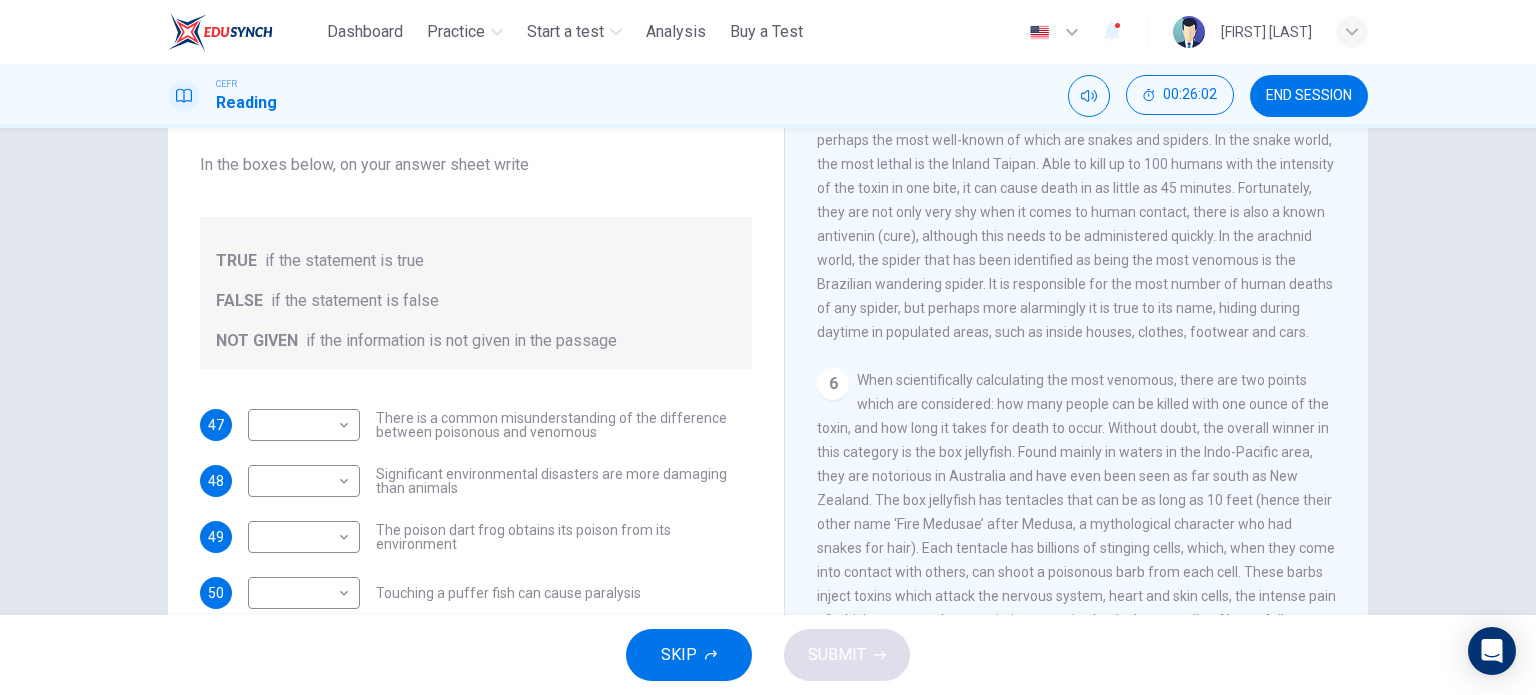 scroll, scrollTop: 188, scrollLeft: 0, axis: vertical 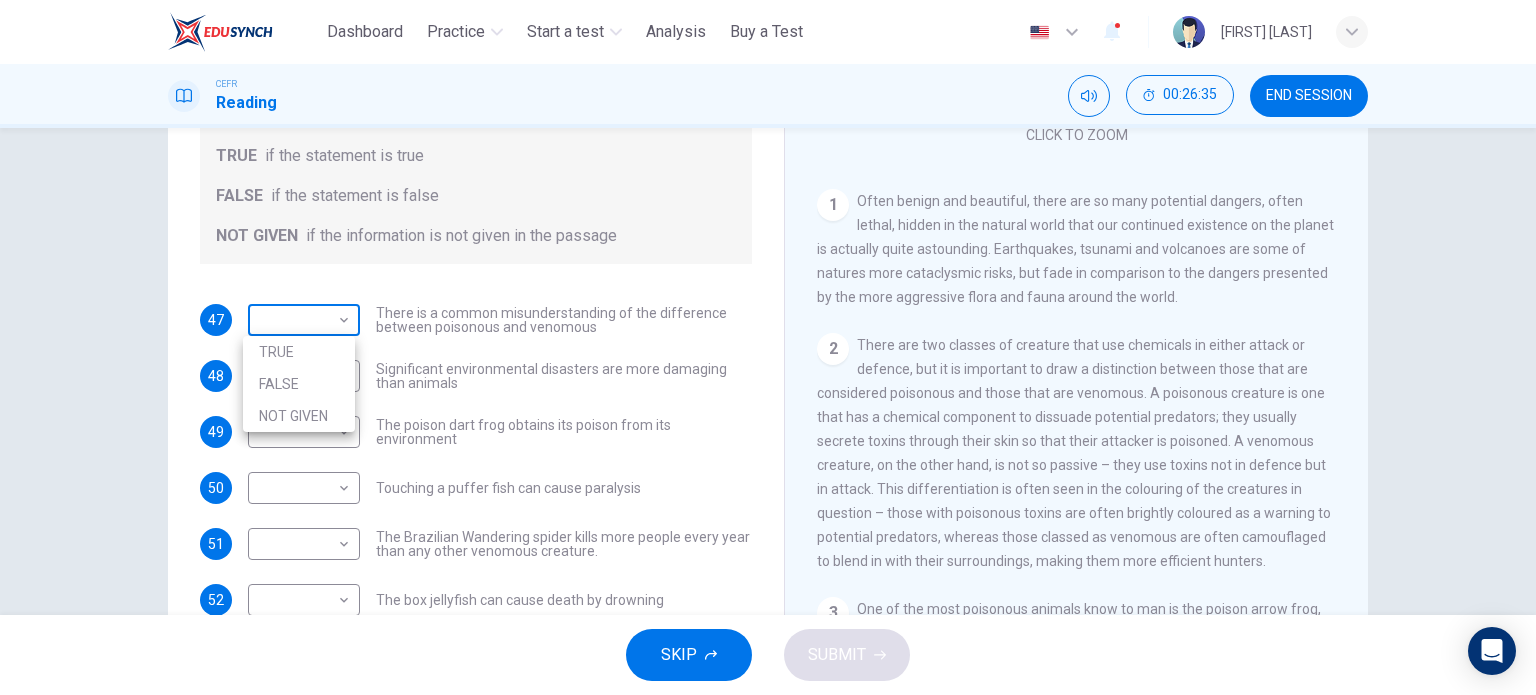 click on "This site uses cookies, as explained in our Privacy Policy. If you agree to the use of cookies, please click the Accept button and continue to browse our site. Privacy Policy Accept Dashboard Practice Start a test Analysis Buy a Test English ** ​ [FIRST] [LAST] CEFR Reading 00:26:35 END SESSION Questions 47 - 53 Do the following statements agree with the information given in the Reading Passage?
In the boxes below, on your answer sheet write TRUE if the statement is true FALSE if the statement is false NOT GIVEN if the information is not given in the passage 47 ​ ​ There is a common misunderstanding of the difference between poisonous and venomous 48 ​ ​ Significant environmental disasters are more damaging than animals 49 ​ ​ The poison dart frog obtains its poison from its environment 50 ​ ​ Touching a puffer fish can cause paralysis 51 ​ ​ The Brazilian Wandering spider kills more people every year than any other venomous creature. 52 ​ ​ 53 ​ ​ 1 2 3 4 5 6" at bounding box center (768, 347) 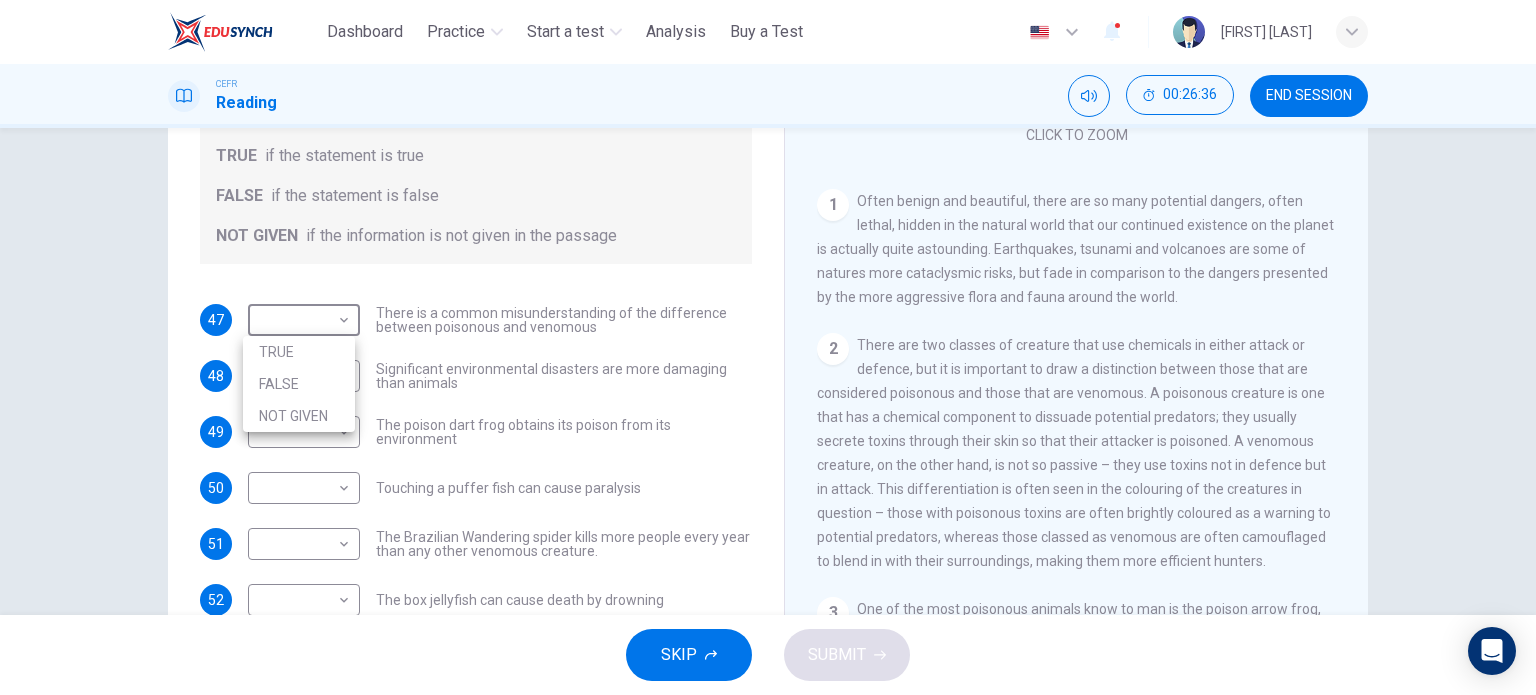 click on "NOT GIVEN" at bounding box center [299, 416] 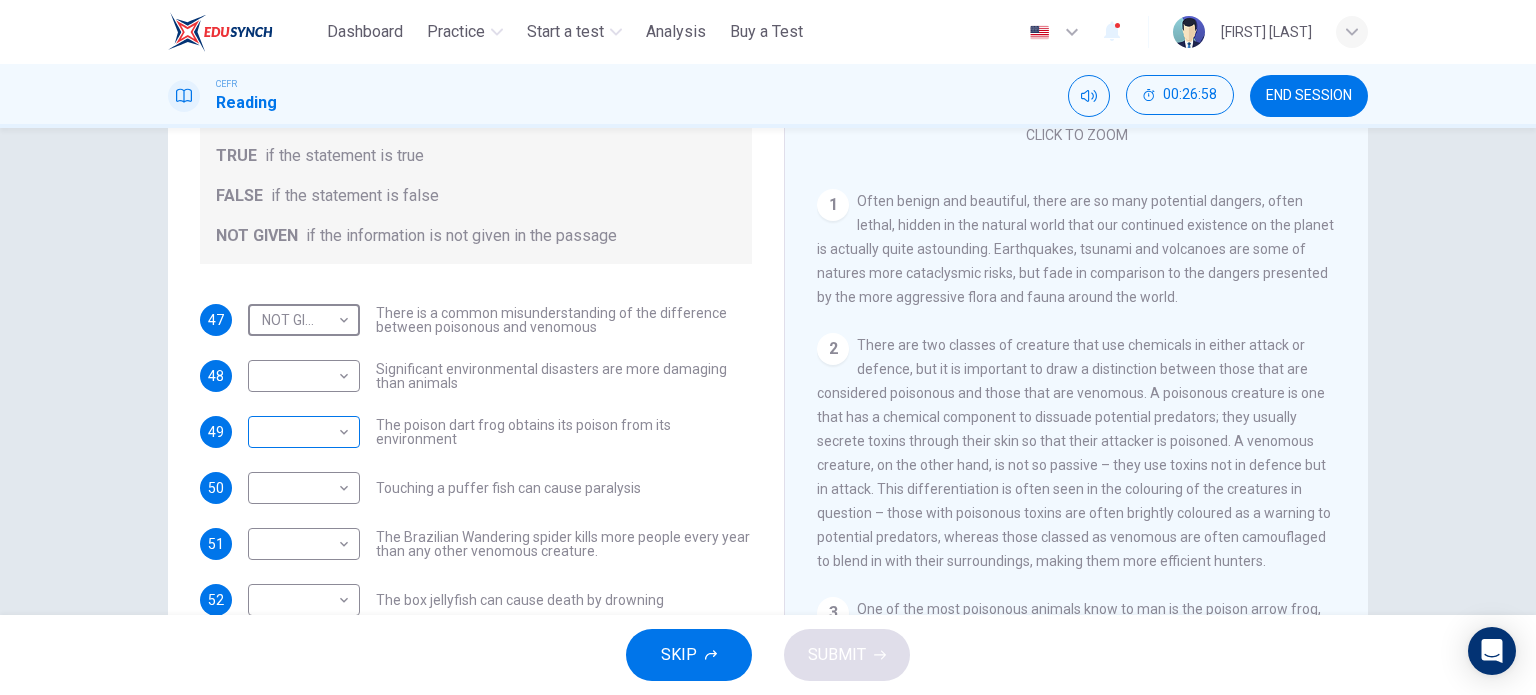 click on "This site uses cookies, as explained in our Privacy Policy. If you agree to the use of cookies, please click the Accept button and continue to browse our site. Privacy Policy Accept Dashboard Practice Start a test Analysis Buy a Test English ** ​ [FIRST] [LAST] CEFR Reading 00:26:58 END SESSION Questions 47 - 53 Do the following statements agree with the information given in the Reading Passage?
In the boxes below, on your answer sheet write TRUE if the statement is true FALSE if the statement is false NOT GIVEN if the information is not given in the passage 47 NOT GIVEN ********* ​ There is a common misunderstanding of the difference between poisonous and venomous 48 ​ ​ Significant environmental disasters are more damaging than animals 49 ​ ​ The poison dart frog obtains its poison from its environment 50 ​ ​ Touching a puffer fish can cause paralysis 51 ​ ​ The Brazilian Wandering spider kills more people every year than any other venomous creature. 52 ​ ​ 53 ​" at bounding box center [768, 347] 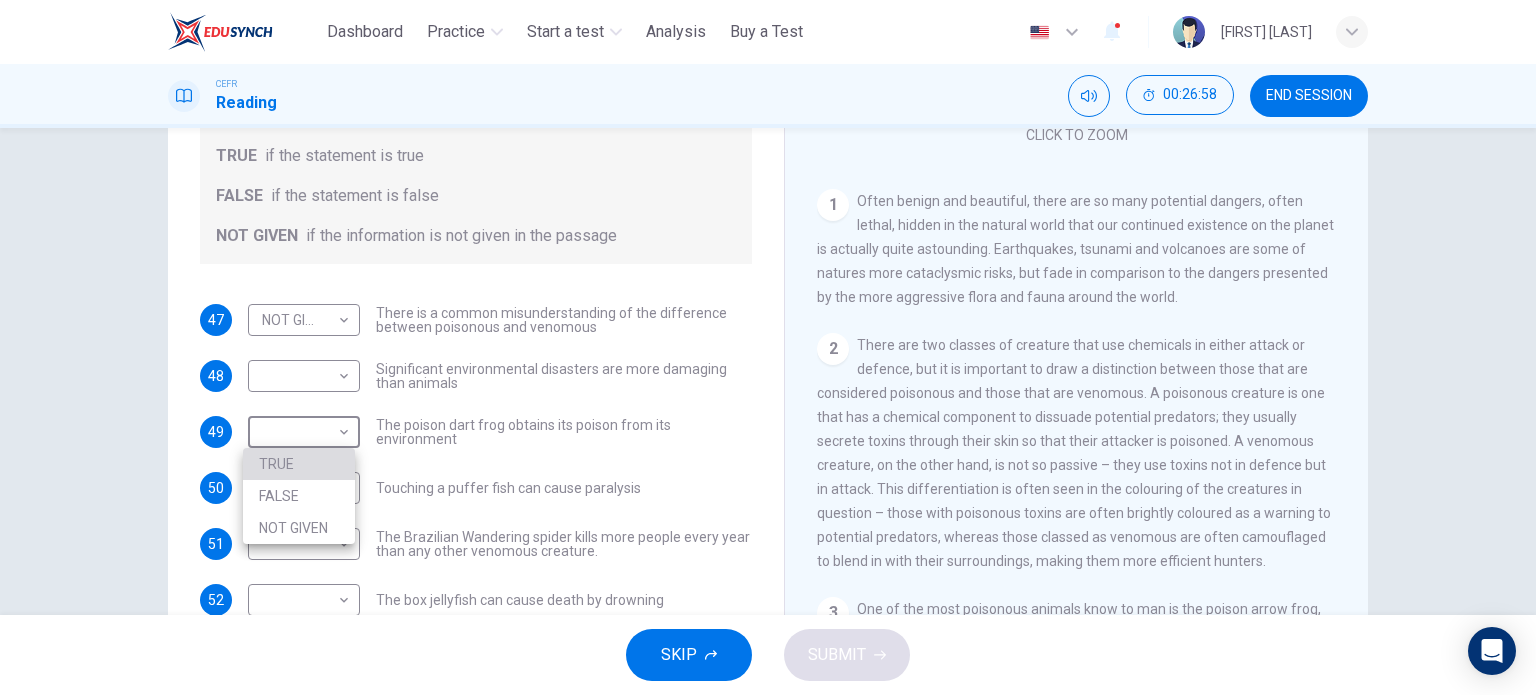 click on "TRUE" at bounding box center (299, 464) 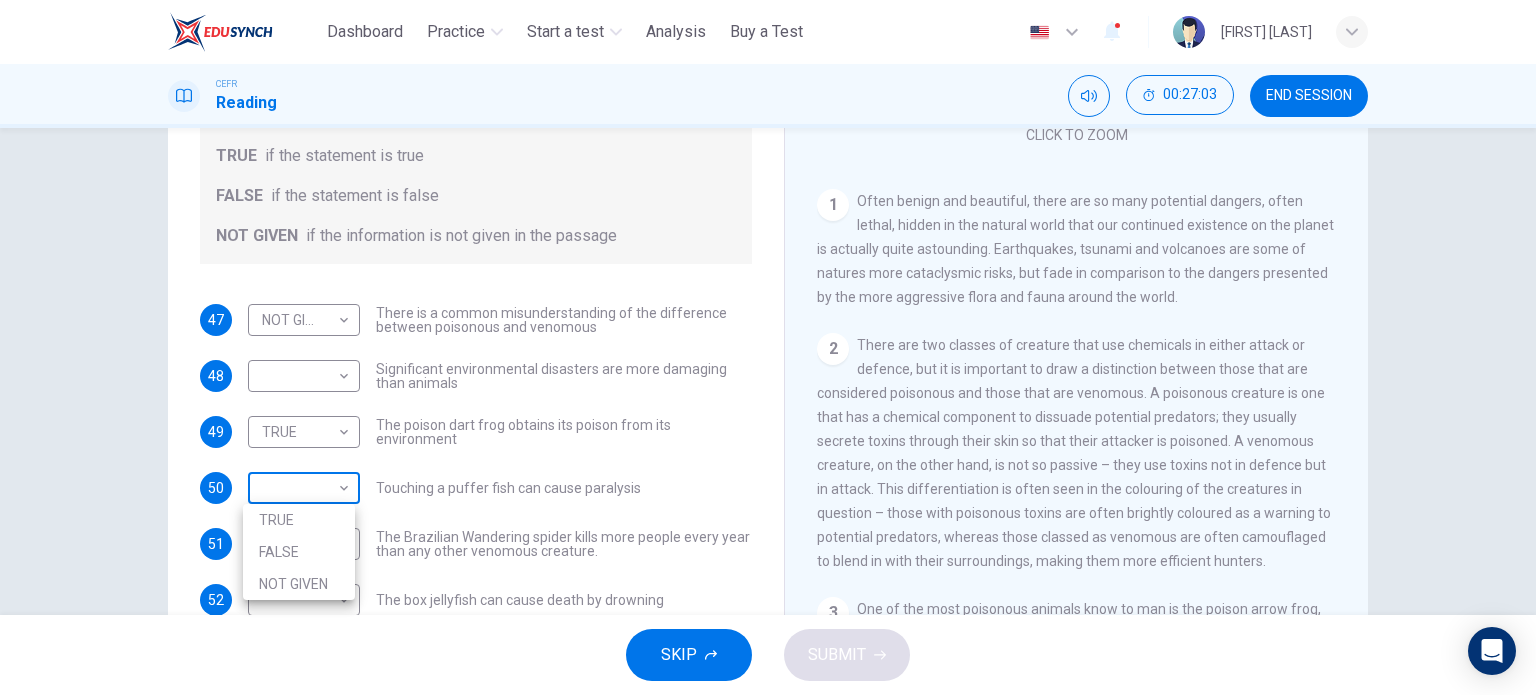 click on "This site uses cookies, as explained in our  Privacy Policy . If you agree to the use of cookies, please click the Accept button and continue to browse our site.   Privacy Policy Accept Dashboard Practice Start a test Analysis Buy a Test English ** ​ [NAME] [LAST] [LAST] CEFR Reading 00:27:03 END SESSION Questions 47 - 53 Do the following statements agree with the information given in the Reading Passage?
In the boxes below, on your answer sheet write TRUE if the statement is true FALSE if the statement is false NOT GIVEN if the information is not given in the passage 47 NOT GIVEN ********* ​ There is a common misunderstanding of the difference between poisonous and venomous 48 ​ ​ Significant environmental disasters are more damaging than animals 49 TRUE **** ​ The poison dart frog obtains its poison from its environment 50 ​ ​ Touching a puffer fish can cause paralysis 51 ​ ​ The Brazilian Wandering spider kills more people every year than any other venomous creature. 52 ​ ​ 1" at bounding box center (768, 347) 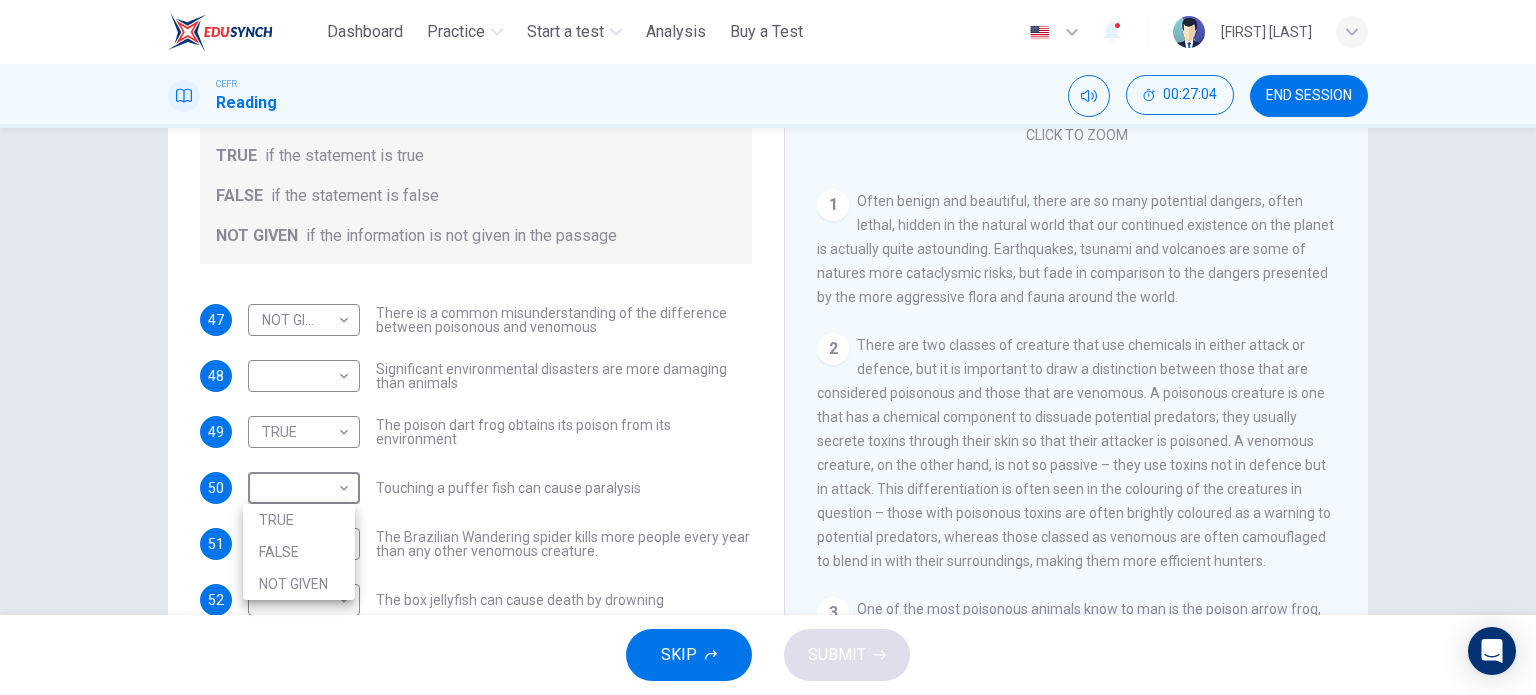 click on "FALSE" at bounding box center (299, 552) 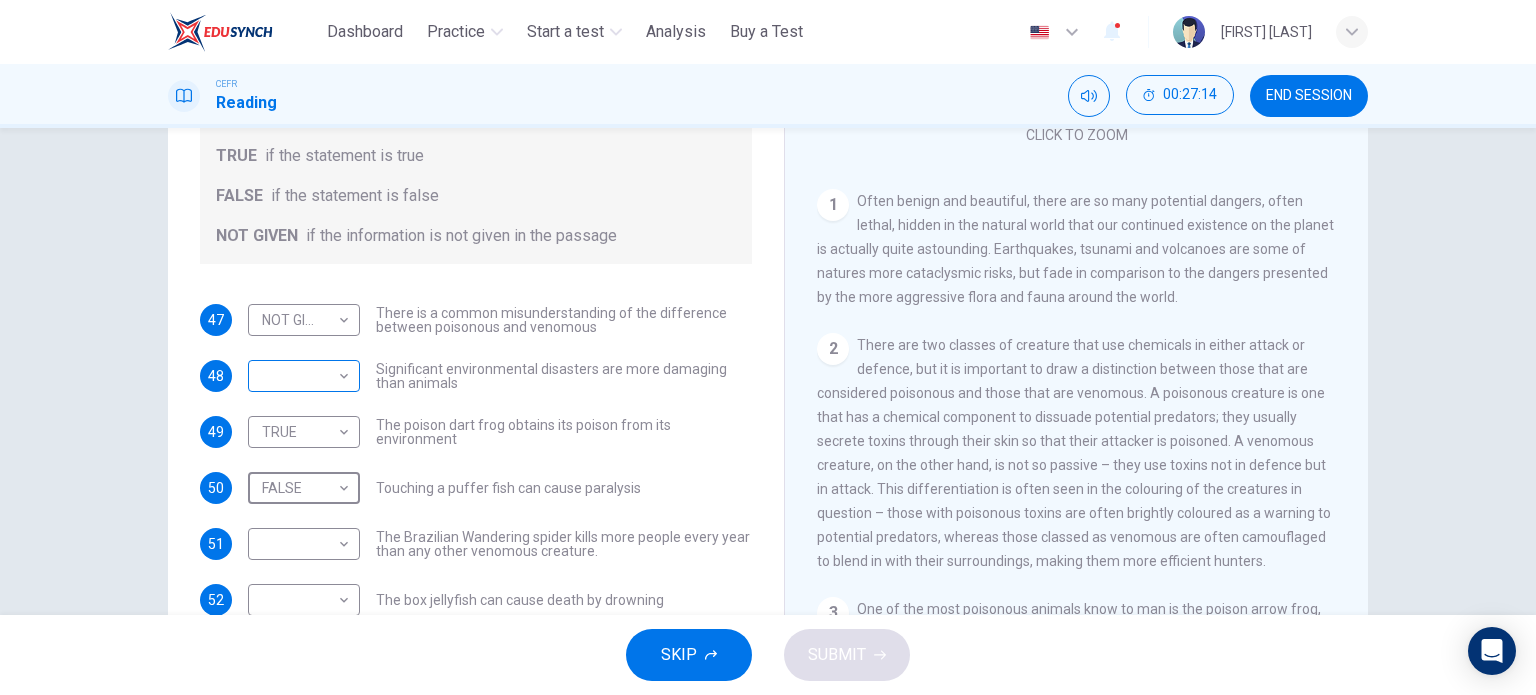 click on "This site uses cookies, as explained in our Privacy Policy. If you agree to the use of cookies, please click the Accept button and continue to browse our site. Privacy Policy Accept Dashboard Practice Start a test Analysis Buy a Test English ** ​ [FIRST] [LAST] CEFR Reading 00:27:14 END SESSION Questions 47 - 53 Do the following statements agree with the information given in the Reading Passage?
In the boxes below, on your answer sheet write TRUE if the statement is true FALSE if the statement is false NOT GIVEN if the information is not given in the passage 47 NOT GIVEN ********* ​ There is a common misunderstanding of the difference between poisonous and venomous 48 ​ ​ Significant environmental disasters are more damaging than animals 49 TRUE **** ​ The poison dart frog obtains its poison from its environment 50 FALSE ***** ​ Touching a puffer fish can cause paralysis 51 ​ ​ The Brazilian Wandering spider kills more people every year than any other venomous creature. 52 1" at bounding box center [768, 347] 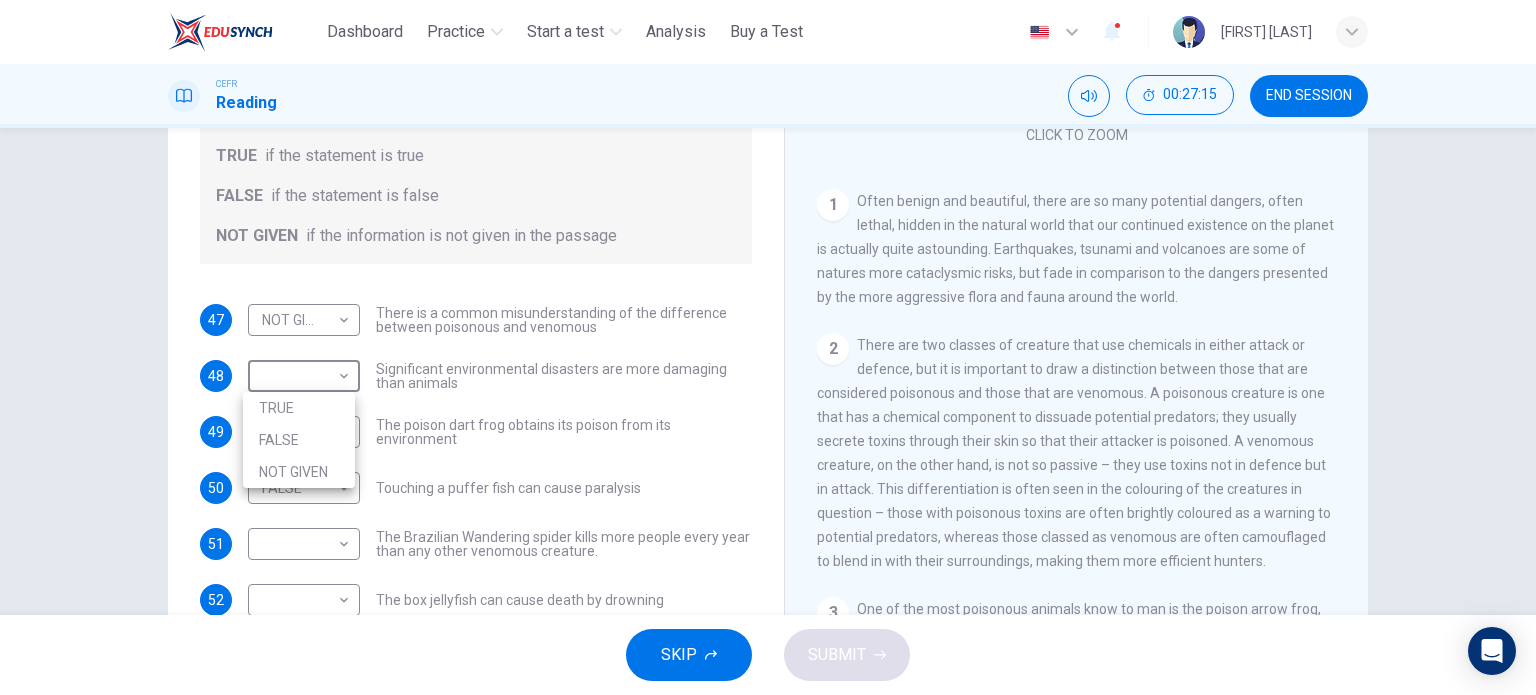 click on "FALSE" at bounding box center (299, 440) 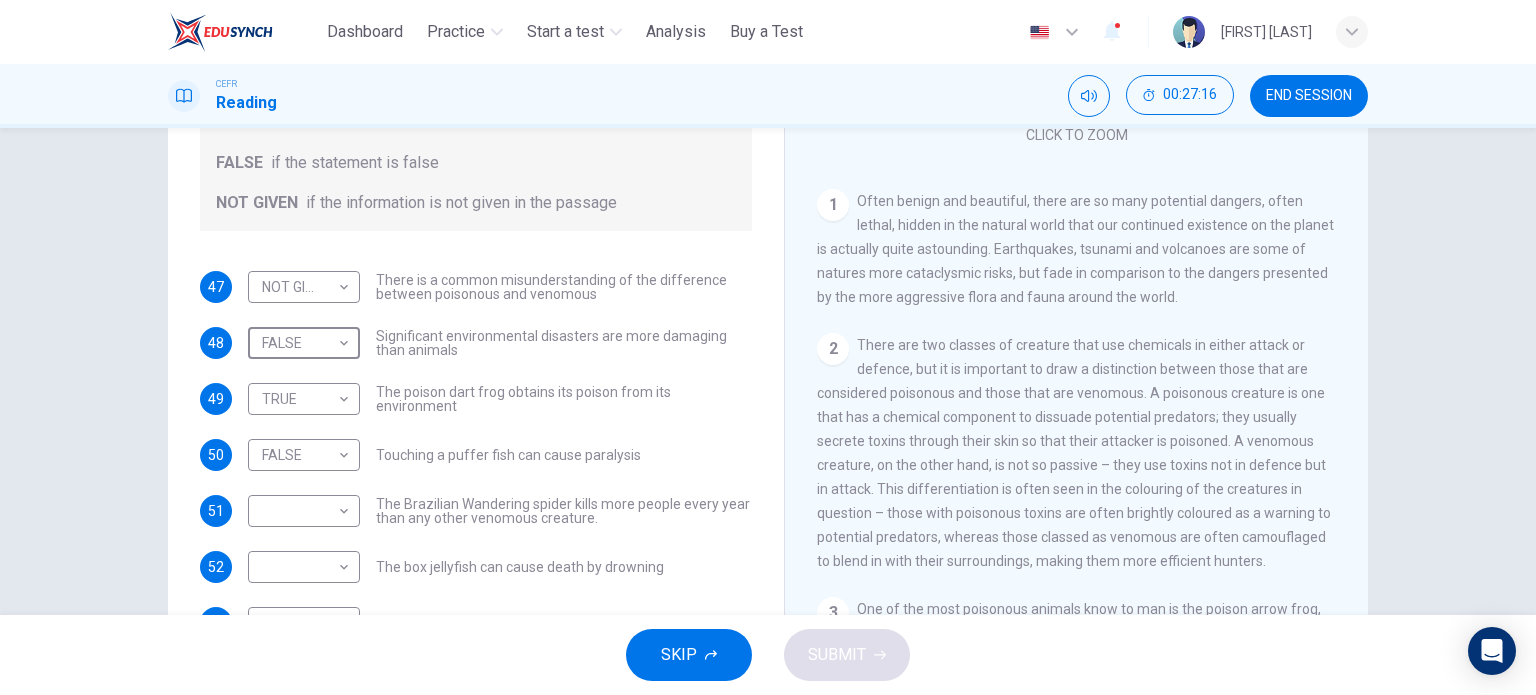 scroll, scrollTop: 136, scrollLeft: 0, axis: vertical 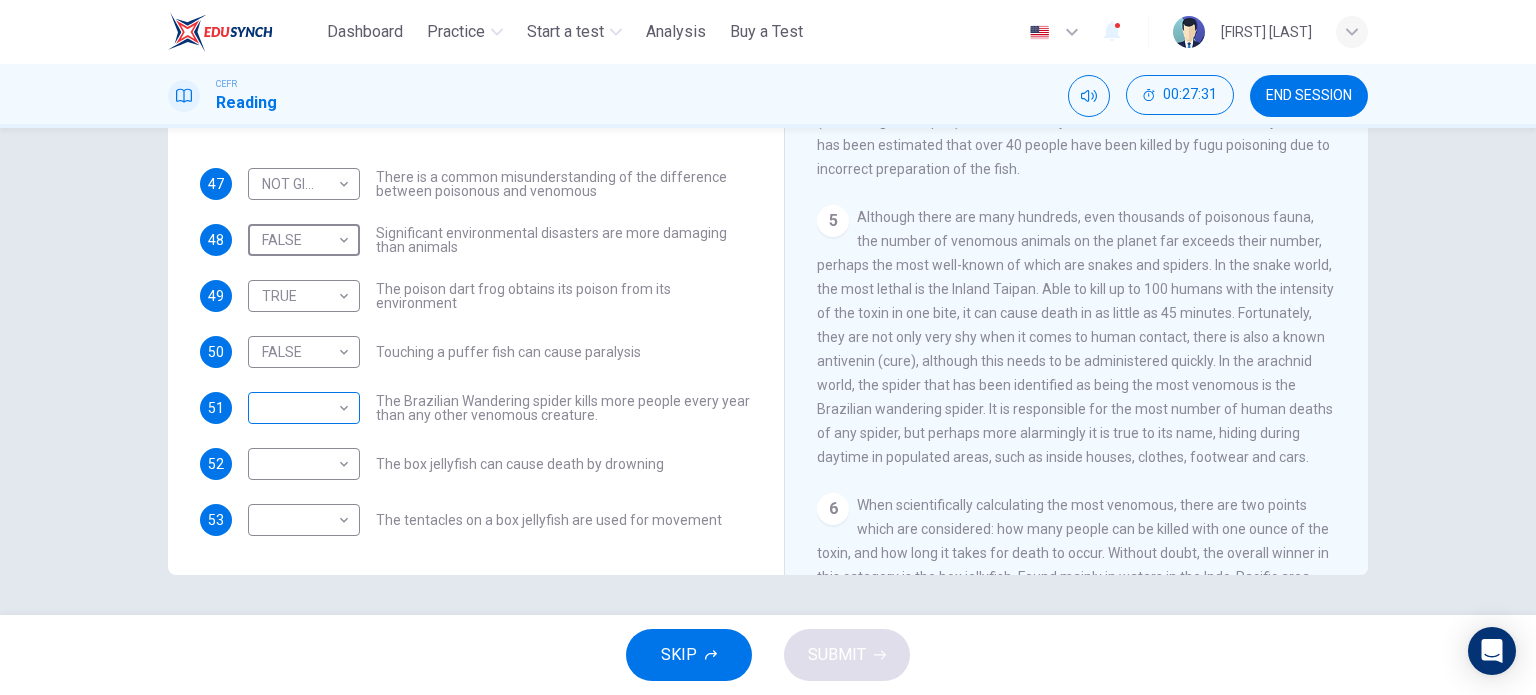 click on "This site uses cookies, as explained in our  Privacy Policy . If you agree to the use of cookies, please click the Accept button and continue to browse our site.   Privacy Policy Accept Dashboard Practice Start a test Analysis Buy a Test English ** ​ Adam Eusoff bin Azizul Rasdi CEFR Reading 00:27:31 END SESSION Questions 47 - 53 Do the following statements agree with the information given in the Reading Passage?
In the boxes below, on your answer sheet write TRUE if the statement is true FALSE if the statement is false NOT GIVEN if the information is not given in the passage 47 NOT GIVEN ********* ​ There is a common misunderstanding of the difference between poisonous and venomous 48 FALSE ***** ​ Significant environmental disasters are more damaging than animals 49 TRUE **** ​ The poison dart frog obtains its poison from its environment 50 FALSE ***** ​ Touching a puffer fish can cause paralysis 51 ​ ​ 52 ​ ​ The box jellyfish can cause death by drowning 53 ​ ​ Poisonous Animals 1 2" at bounding box center [768, 347] 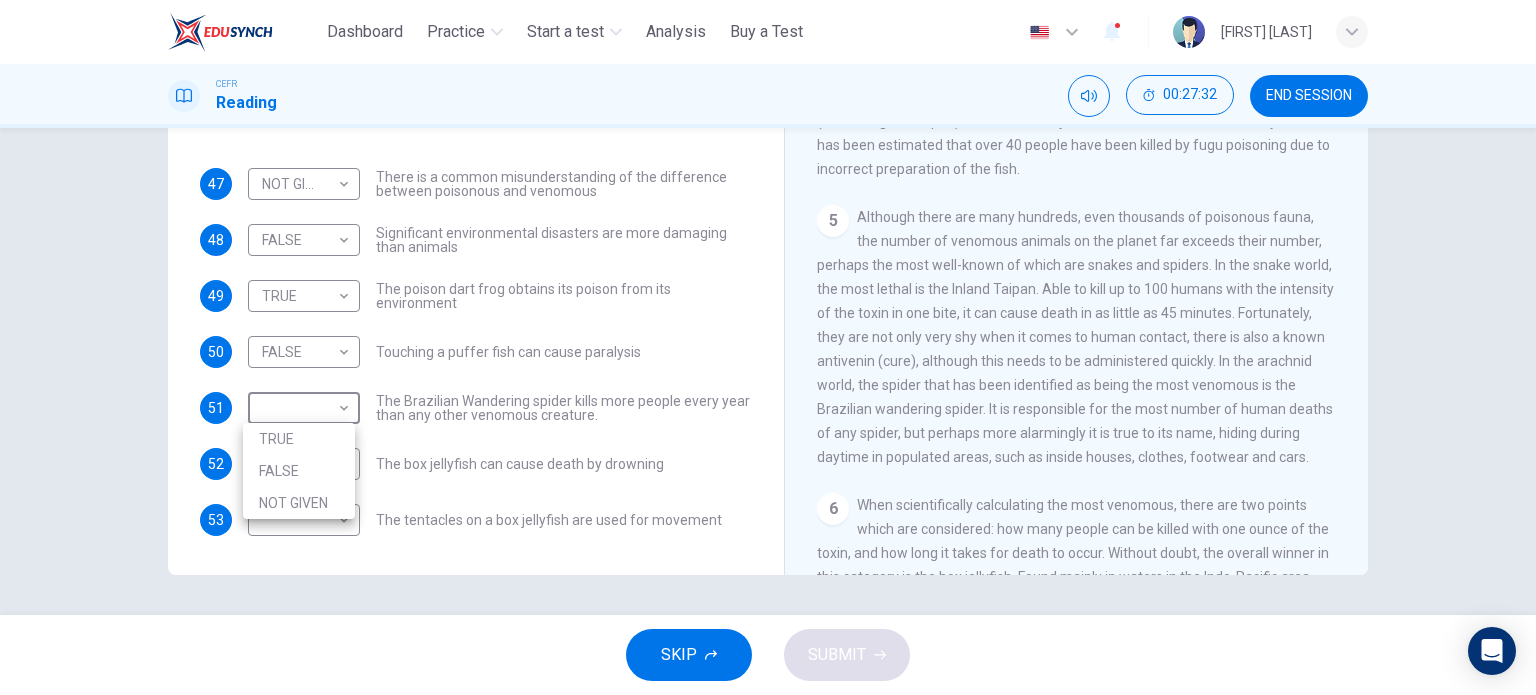 click on "NOT GIVEN" at bounding box center [299, 503] 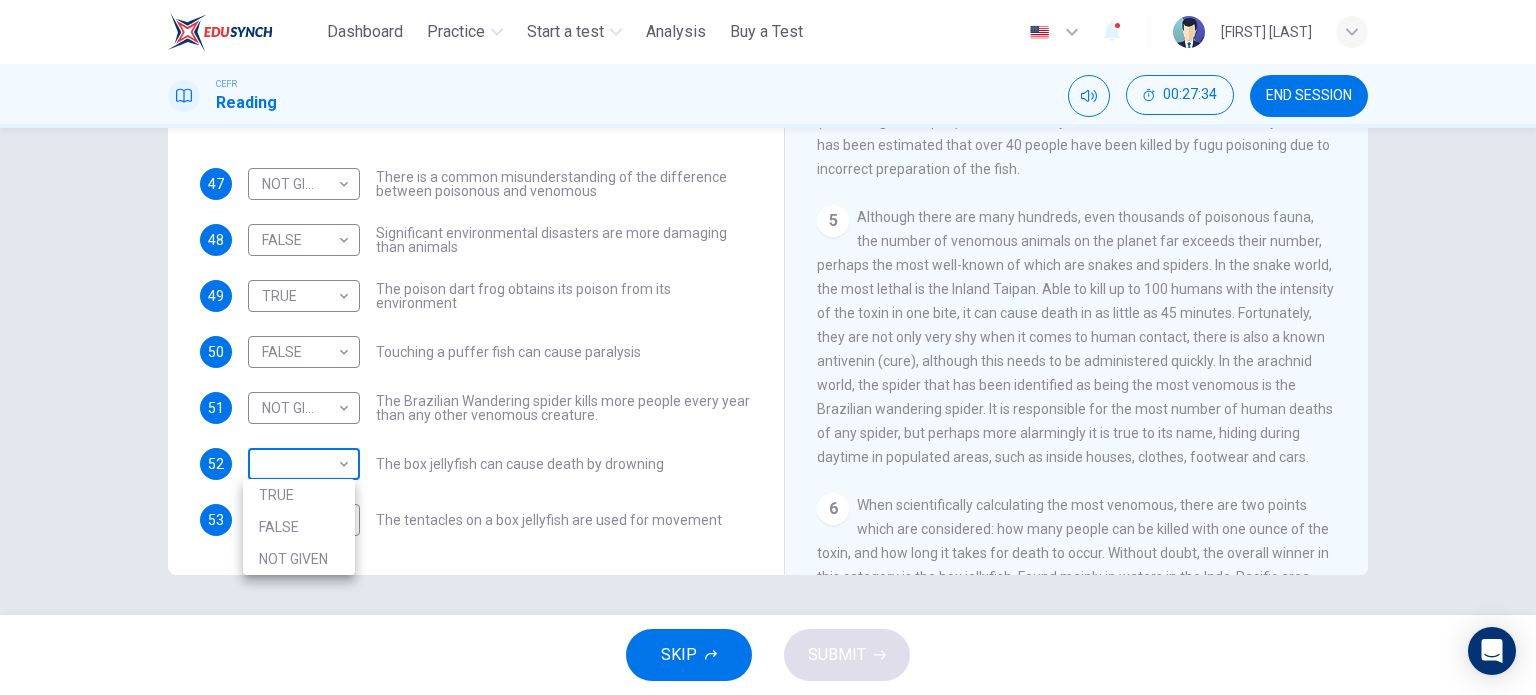 click on "This site uses cookies, as explained in our Privacy Policy. If you agree to the use of cookies, please click the Accept button and continue to browse our site. Privacy Policy Accept Dashboard Practice Start a test Analysis Buy a Test English ** ​ [FIRST] [LAST] CEFR Reading 00:27:34 END SESSION Questions 47 - 53 Do the following statements agree with the information given in the Reading Passage?
In the boxes below, on your answer sheet write TRUE if the statement is true FALSE if the statement is false NOT GIVEN if the information is not given in the passage 47 NOT GIVEN ********* ​ There is a common misunderstanding of the difference between poisonous and venomous 48 FALSE ***** ​ Significant environmental disasters are more damaging than animals 49 TRUE **** ​ The poison dart frog obtains its poison from its environment 50 FALSE ***** ​ Touching a puffer fish can cause paralysis 51 NOT GIVEN ********* ​ 52 ​ ​ The box jellyfish can cause death by drowning 53 ​ ​ 1 2 3" at bounding box center (768, 347) 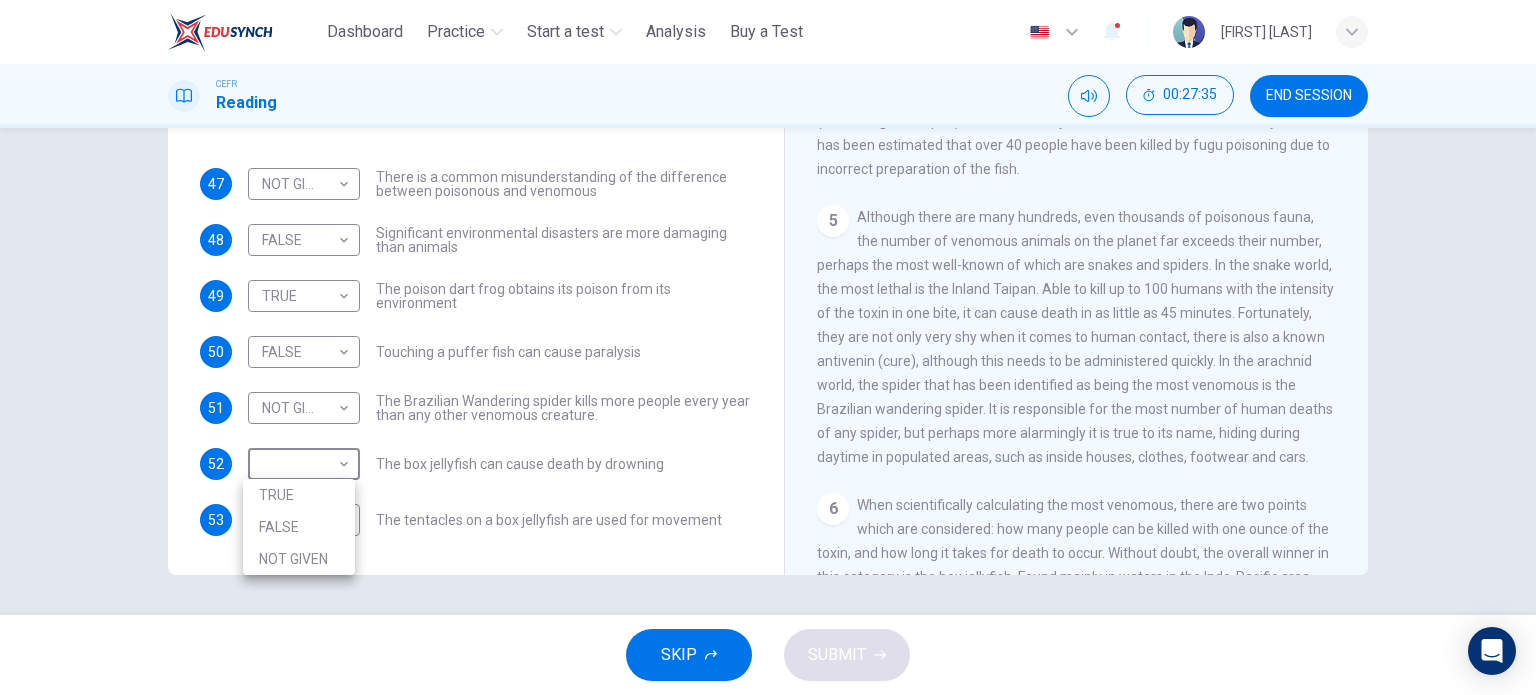 click on "FALSE" at bounding box center (299, 527) 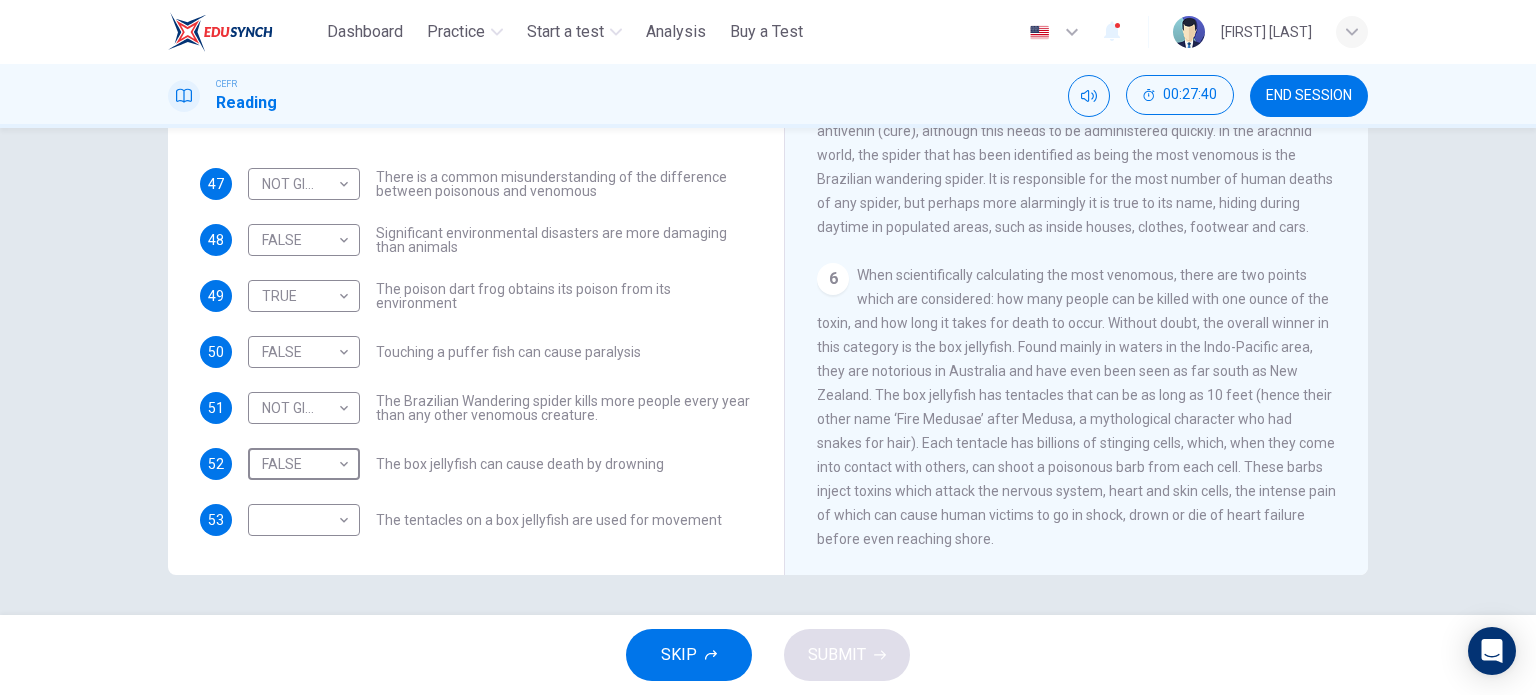 scroll, scrollTop: 1296, scrollLeft: 0, axis: vertical 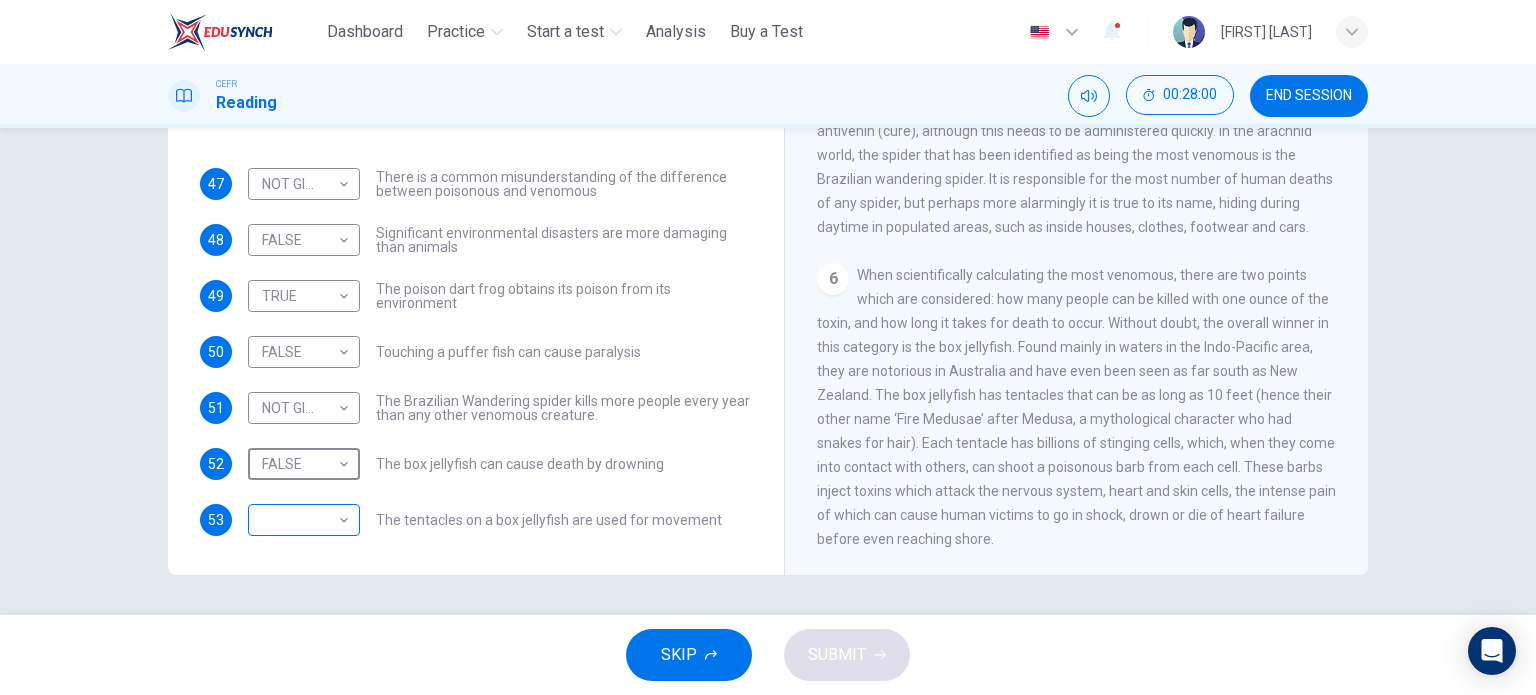click on "This site uses cookies, as explained in our  Privacy Policy . If you agree to the use of cookies, please click the Accept button and continue to browse our site.   Privacy Policy Accept Dashboard Practice Start a test Analysis Buy a Test English ** ​ [NAME] [NAME] CEFR Reading 00:28:00 END SESSION Questions 47 - 53 Do the following statements agree with the information given in the Reading Passage?
In the boxes below, on your answer sheet write TRUE if the statement is true FALSE if the statement is false NOT GIVEN if the information is not given in the passage 47 NOT GIVEN ********* ​ There is a common misunderstanding of the difference between poisonous and venomous 48 FALSE ***** ​ Significant environmental disasters are more damaging than animals 49 TRUE **** ​ The poison dart frog obtains its poison from its environment 50 FALSE ***** ​ Touching a puffer fish can cause paralysis 51 NOT GIVEN ********* ​ 52 FALSE ***** ​ The box jellyfish can cause death by drowning 53 ​ 1" at bounding box center [768, 347] 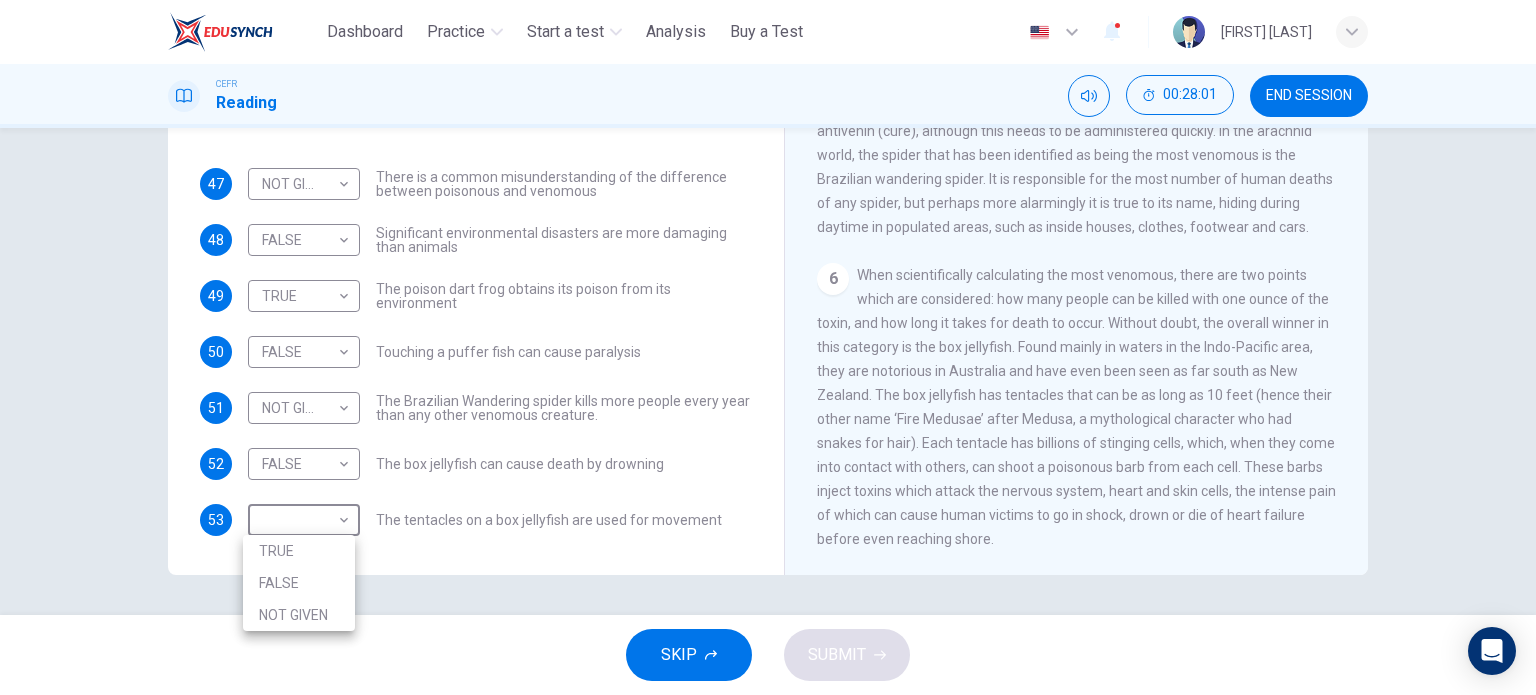 click on "NOT GIVEN" at bounding box center (299, 615) 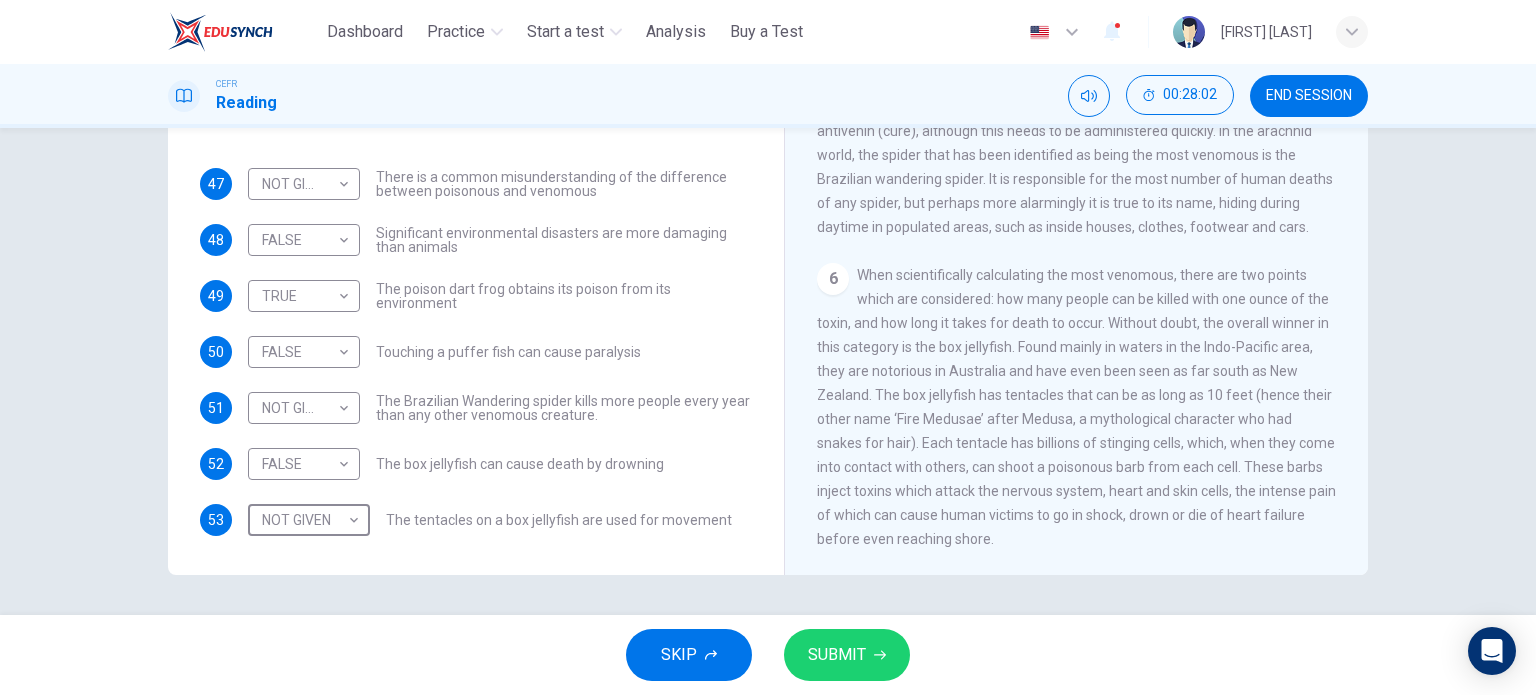 click on "SUBMIT" at bounding box center (847, 655) 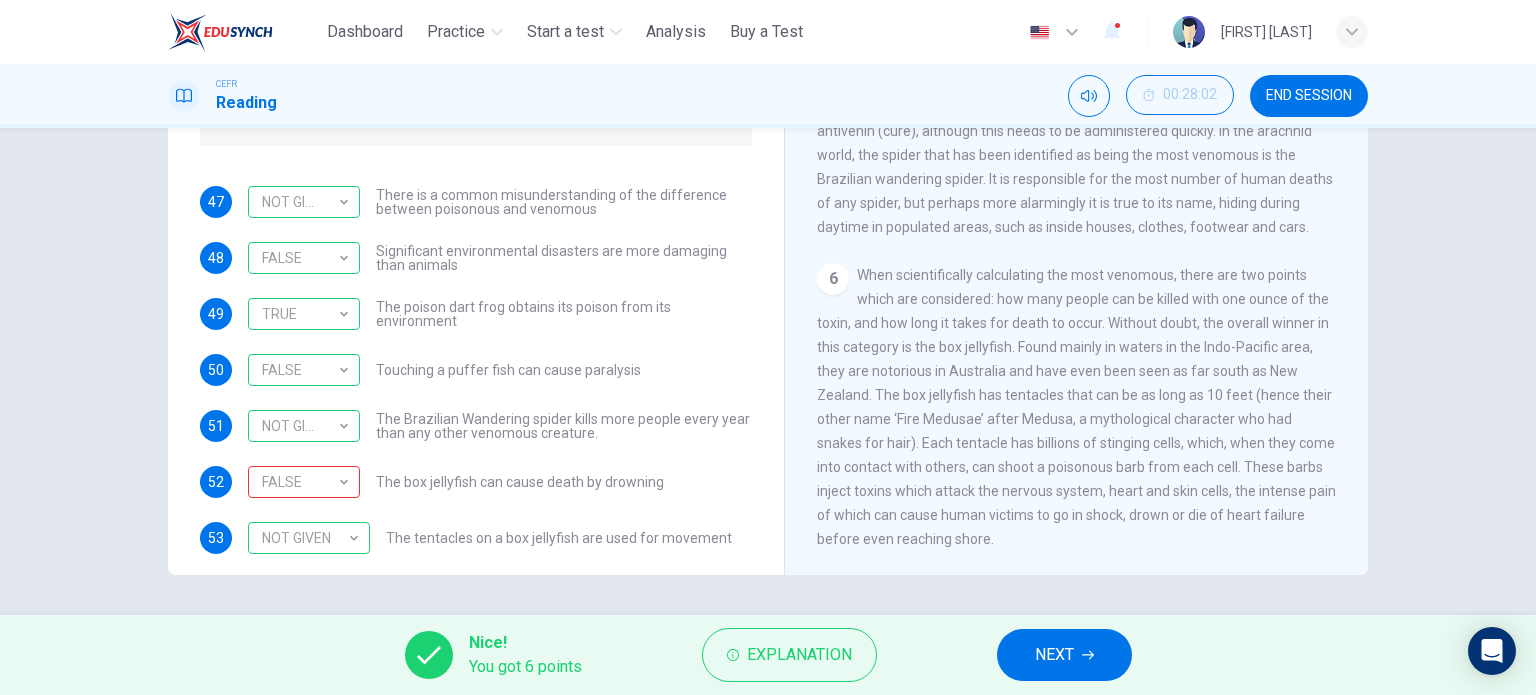 scroll, scrollTop: 136, scrollLeft: 0, axis: vertical 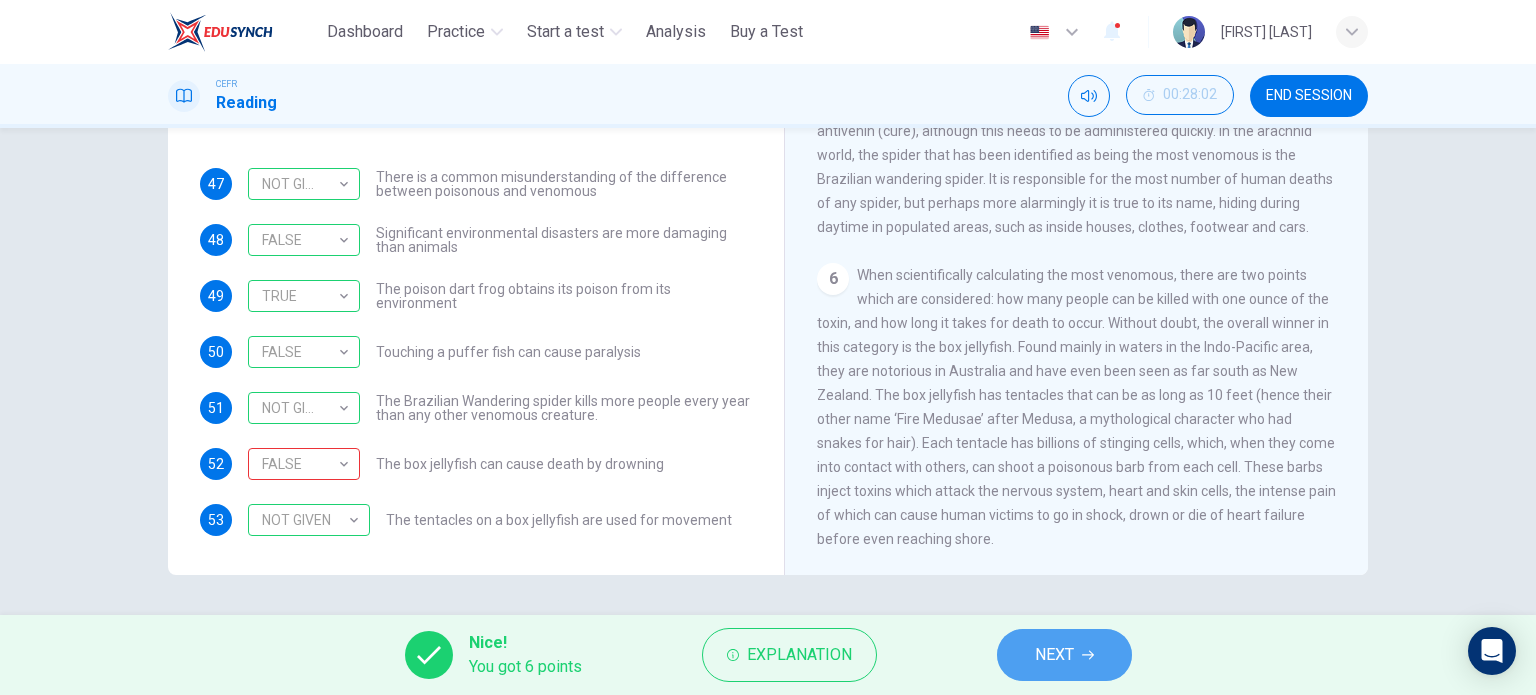 click on "NEXT" at bounding box center (1064, 655) 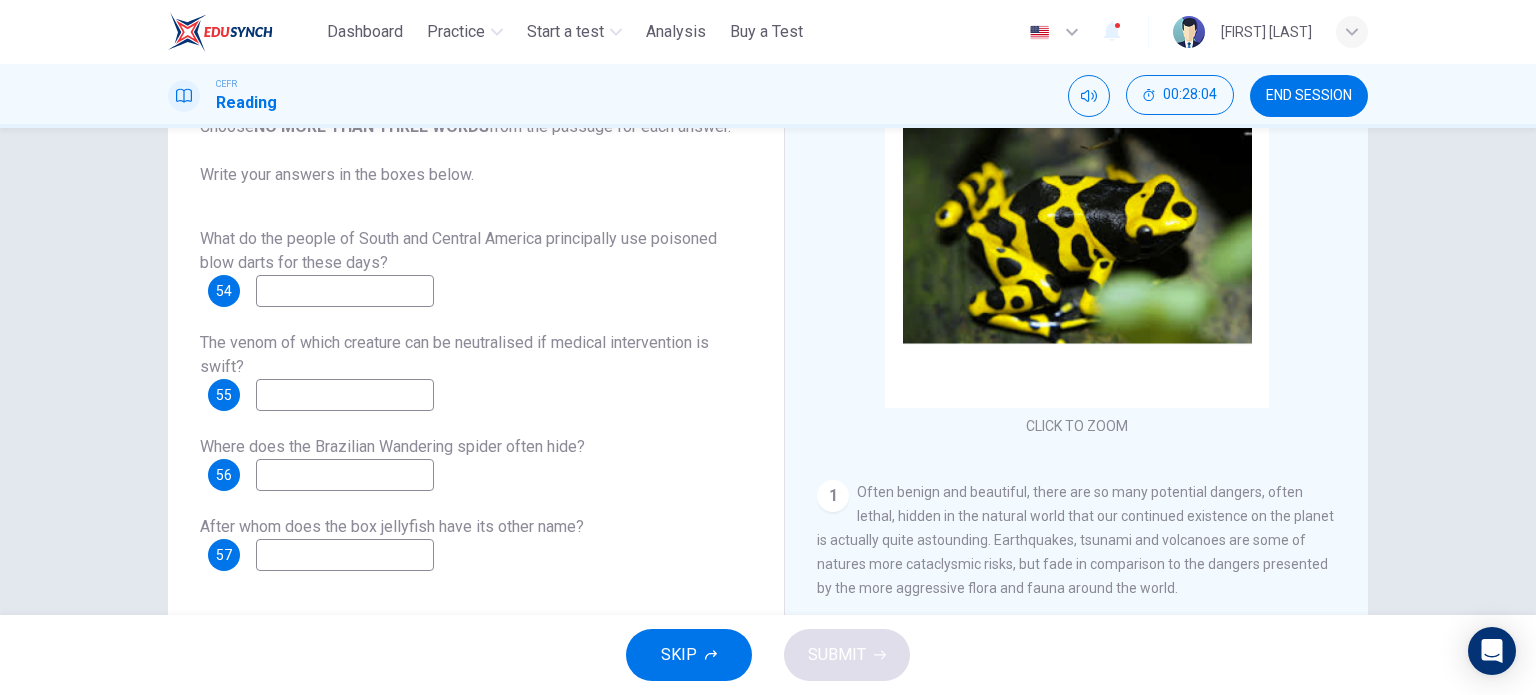 scroll, scrollTop: 200, scrollLeft: 0, axis: vertical 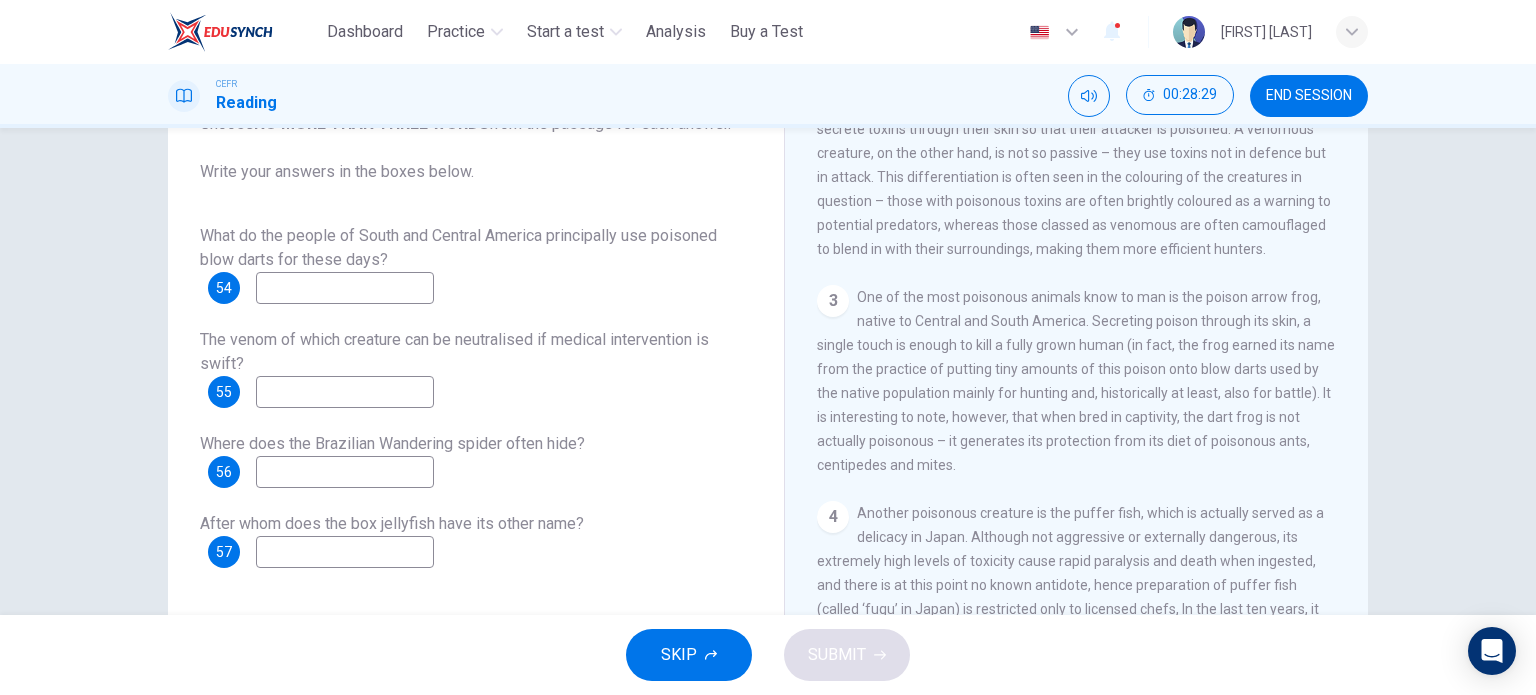 click at bounding box center [345, 288] 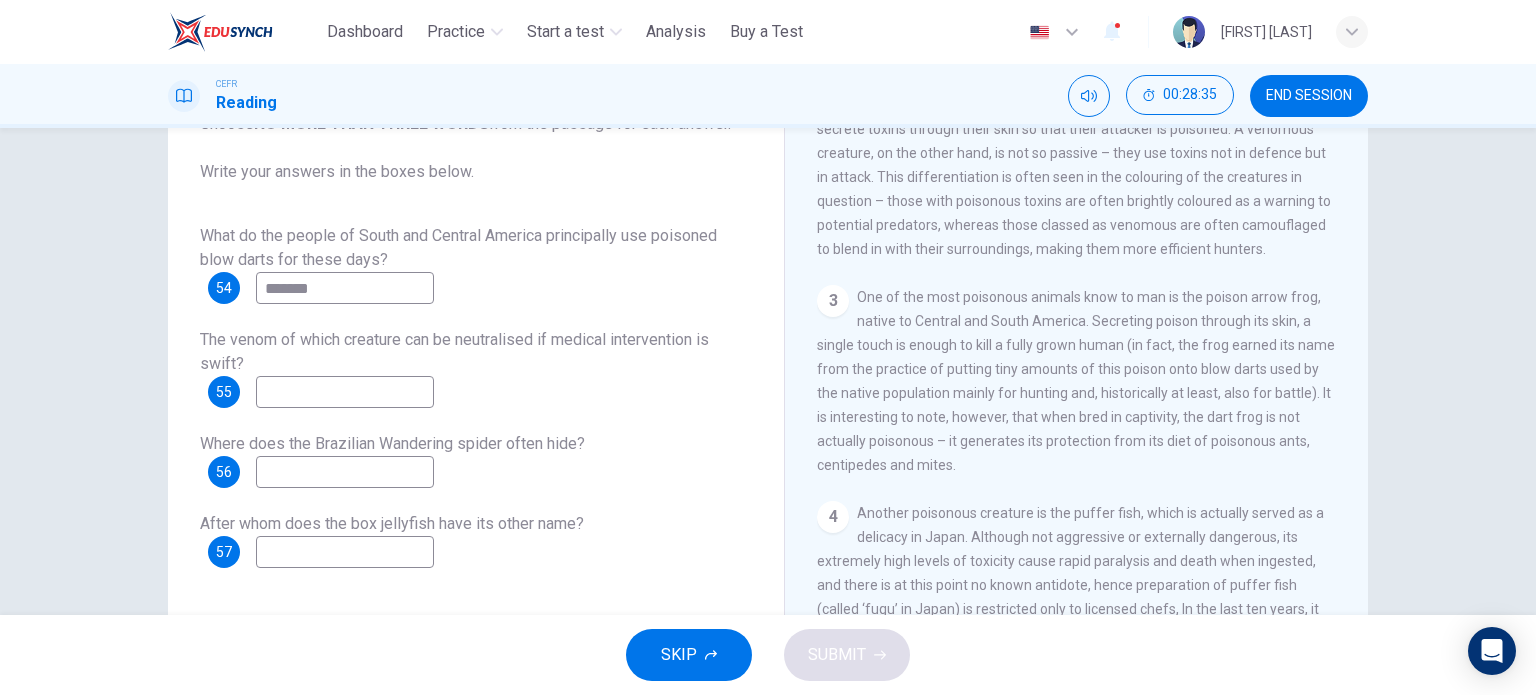 type on "*******" 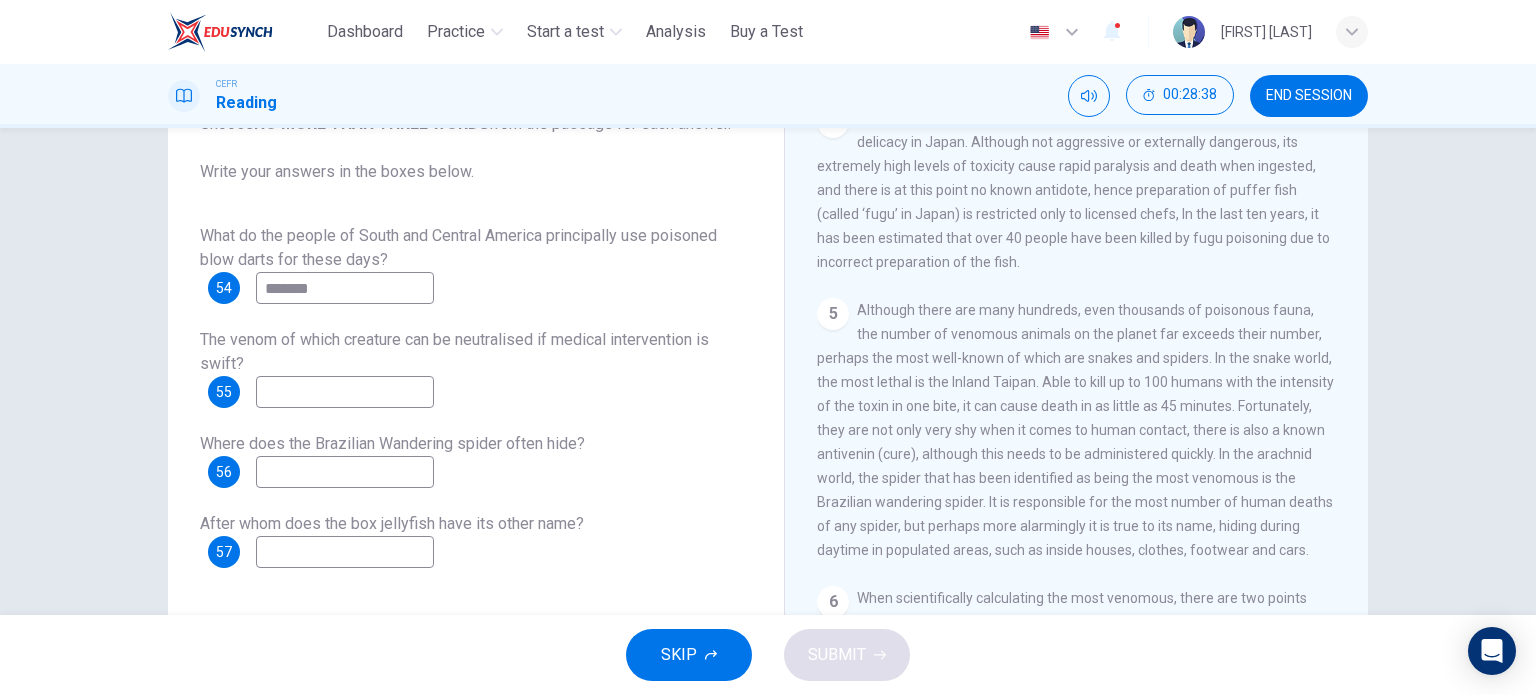 scroll, scrollTop: 1000, scrollLeft: 0, axis: vertical 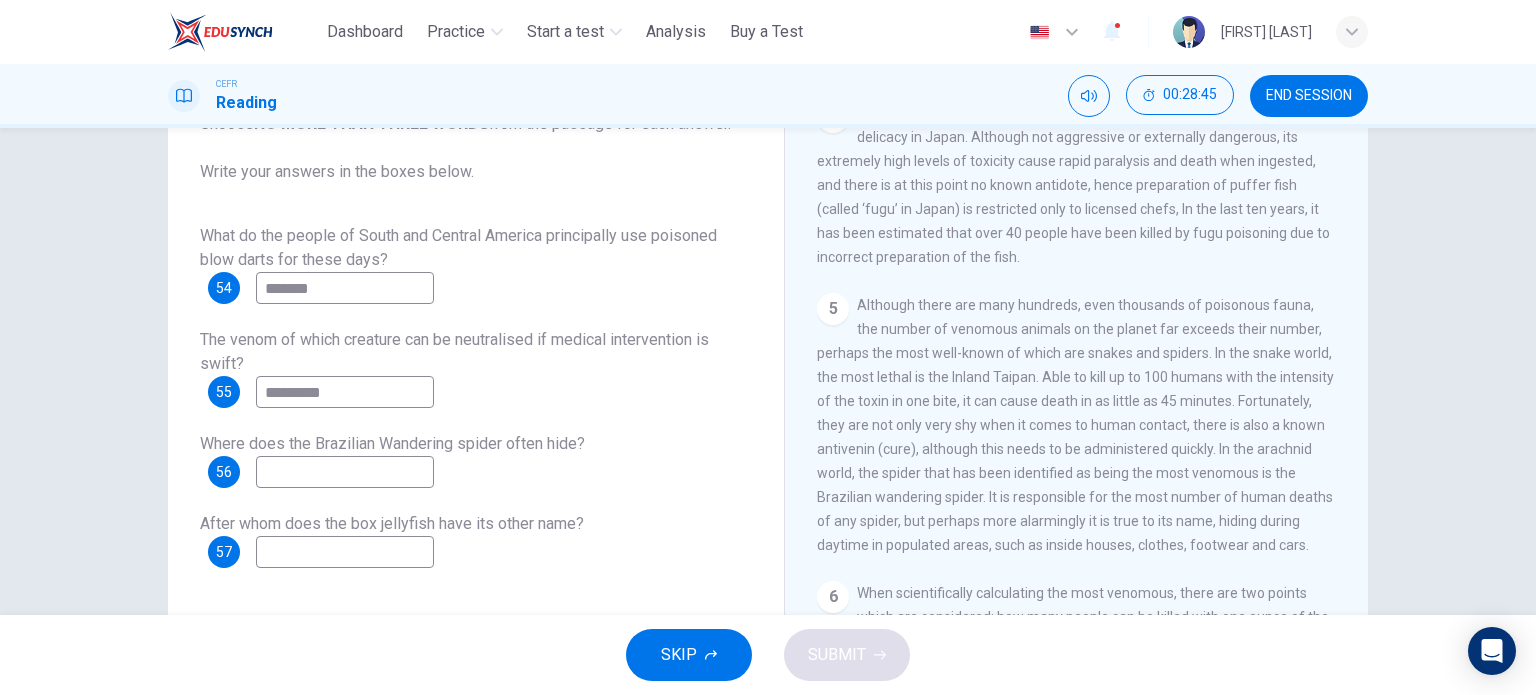 type on "*********" 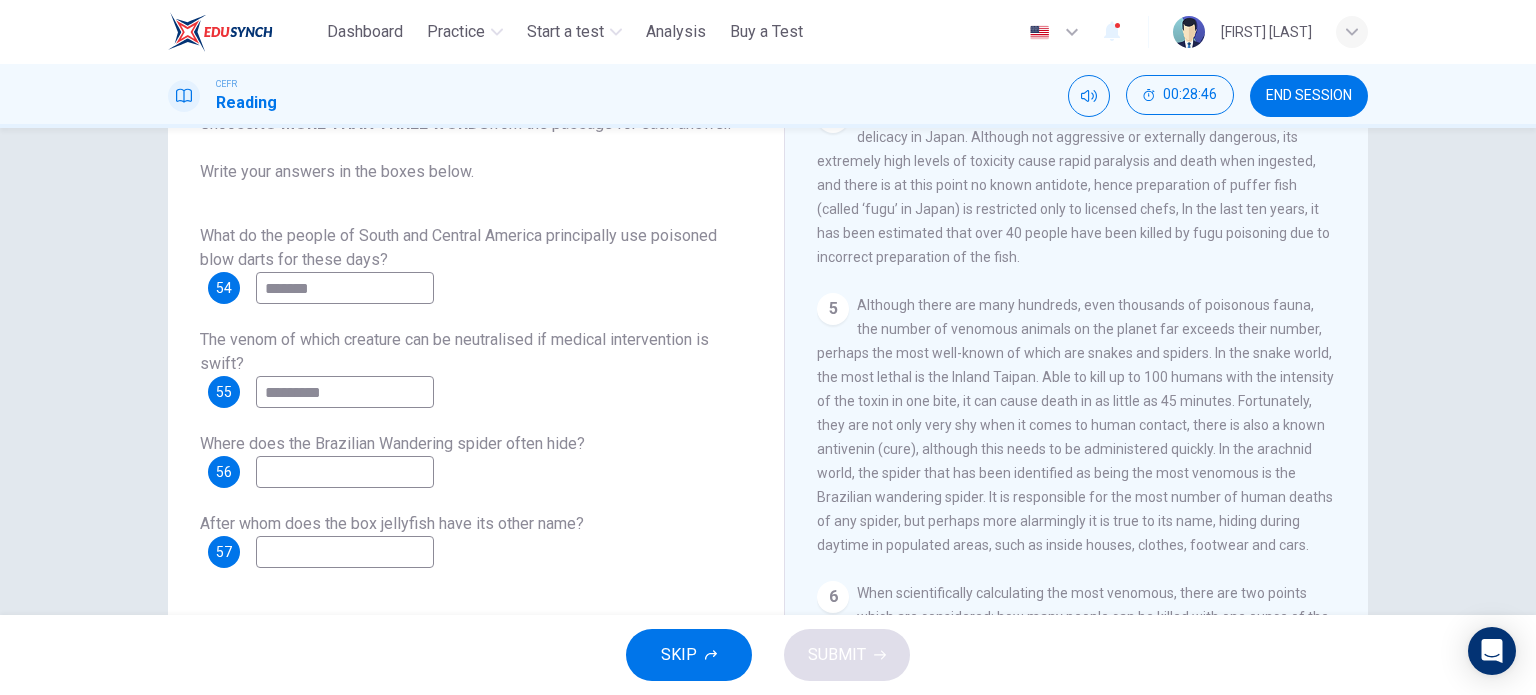 click at bounding box center (345, 288) 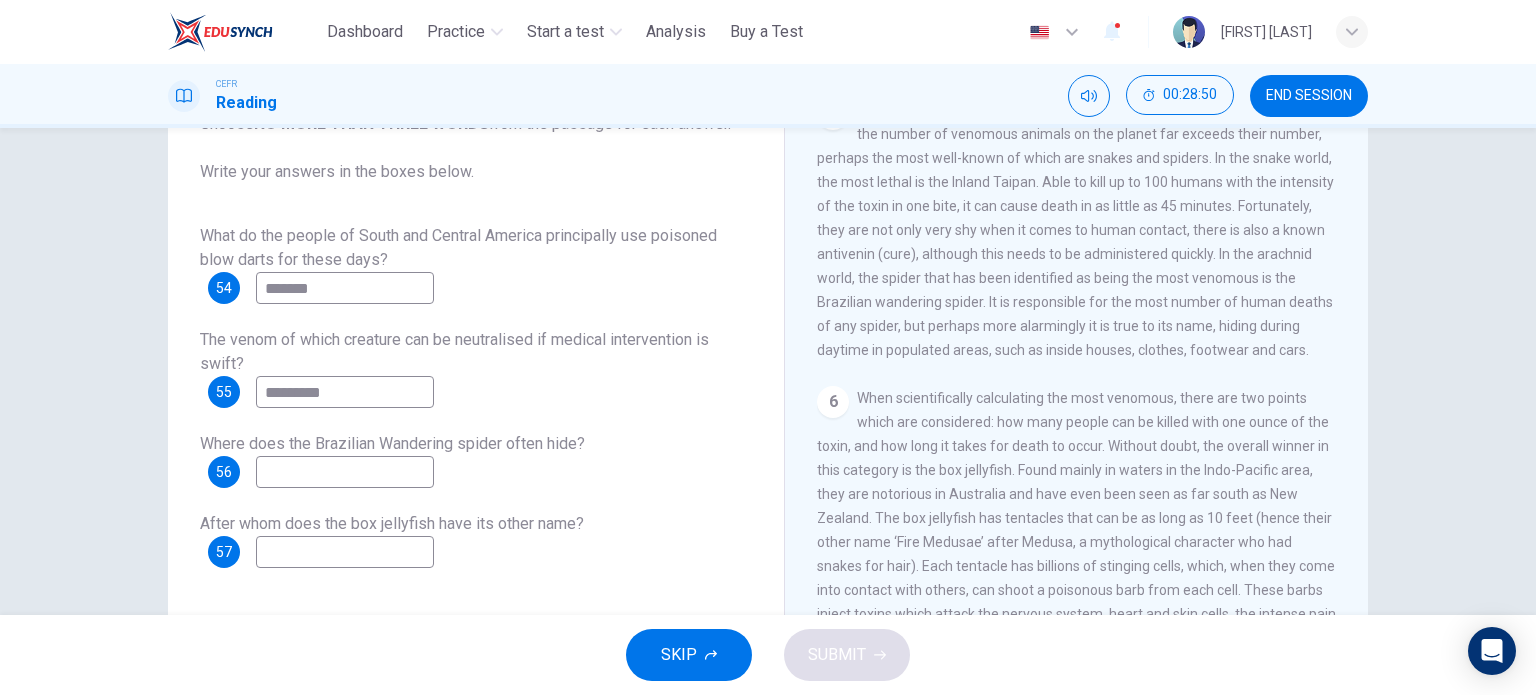 scroll, scrollTop: 1200, scrollLeft: 0, axis: vertical 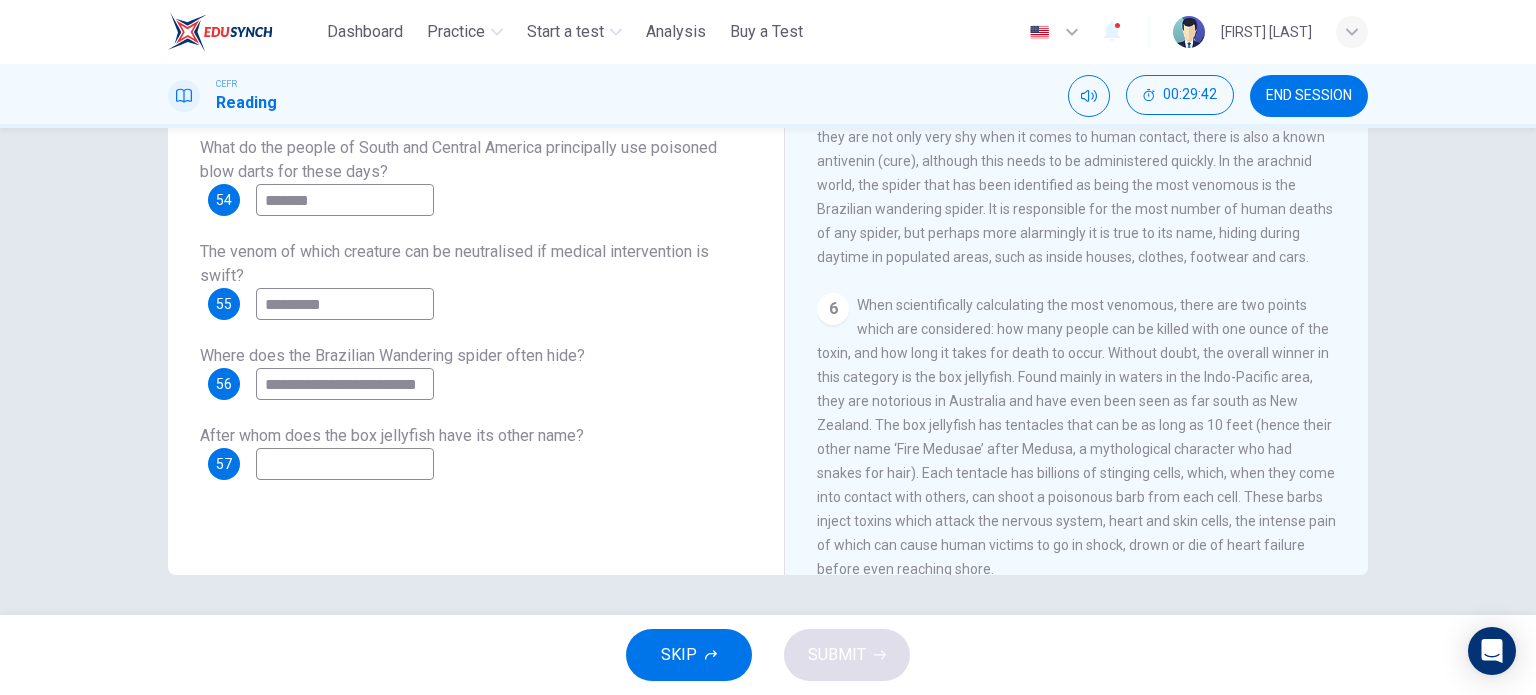 type on "**********" 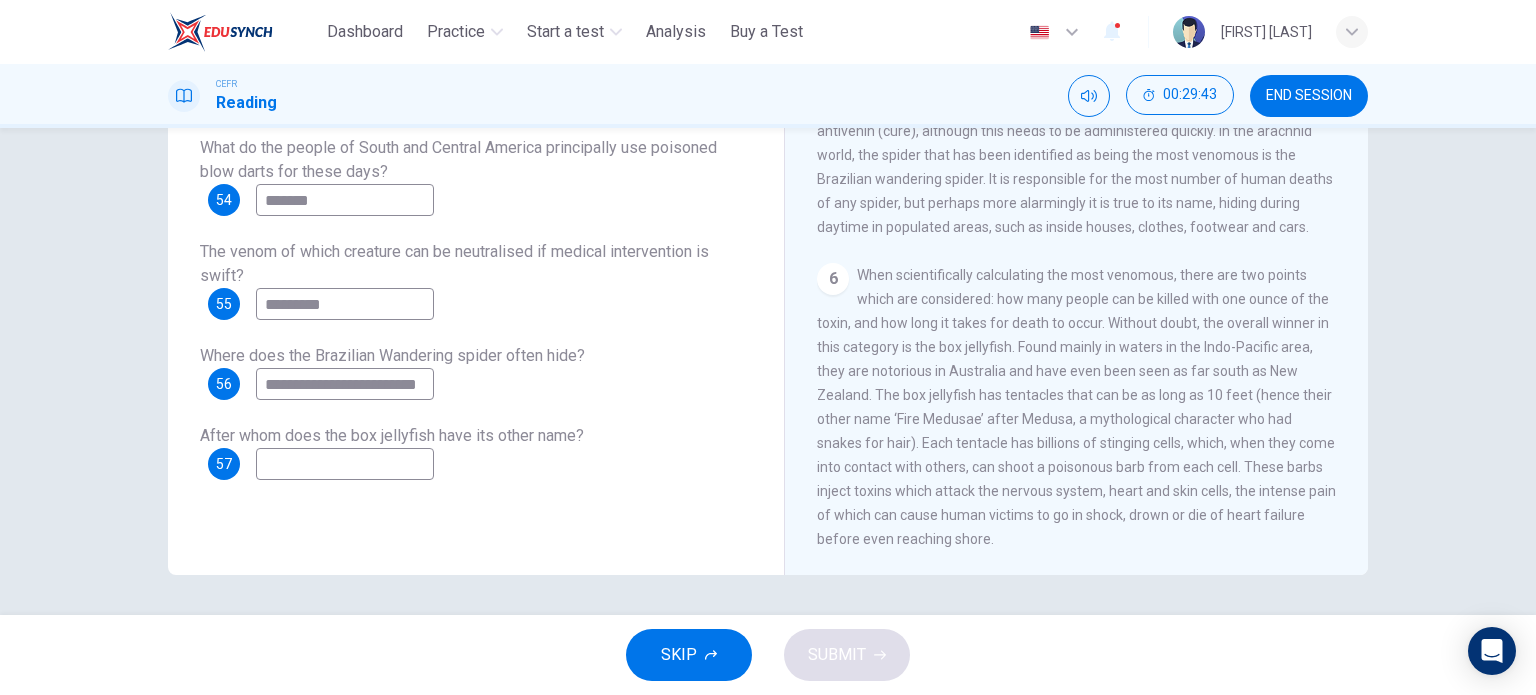 scroll, scrollTop: 1296, scrollLeft: 0, axis: vertical 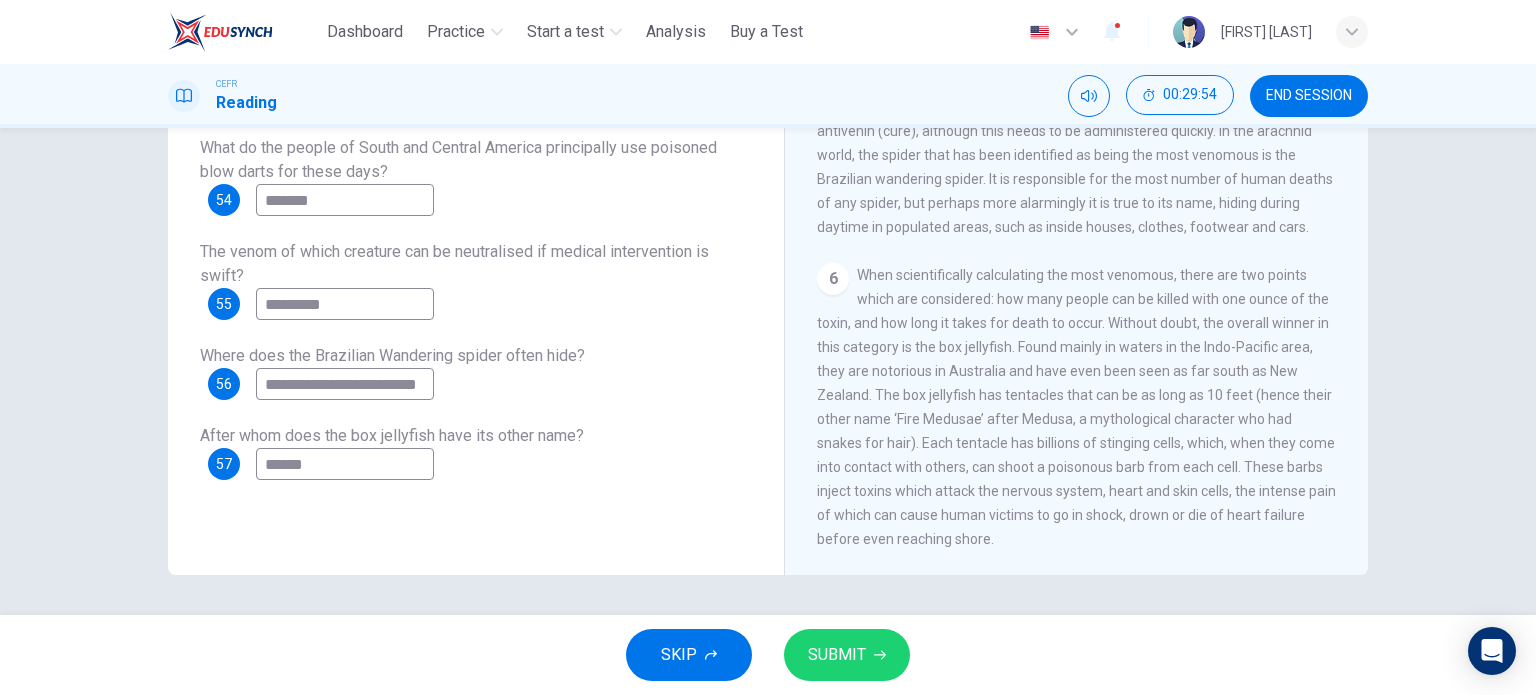 type on "******" 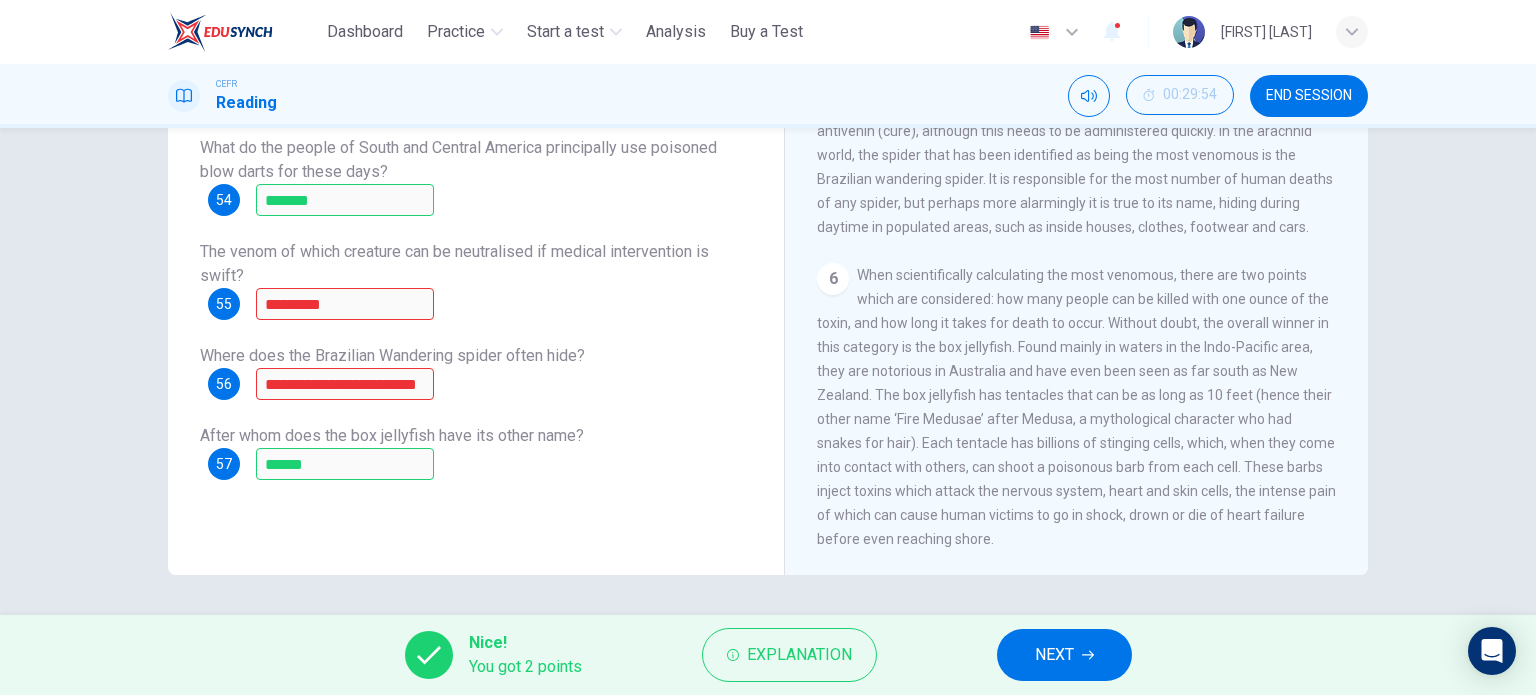 click on "NEXT" at bounding box center (1064, 655) 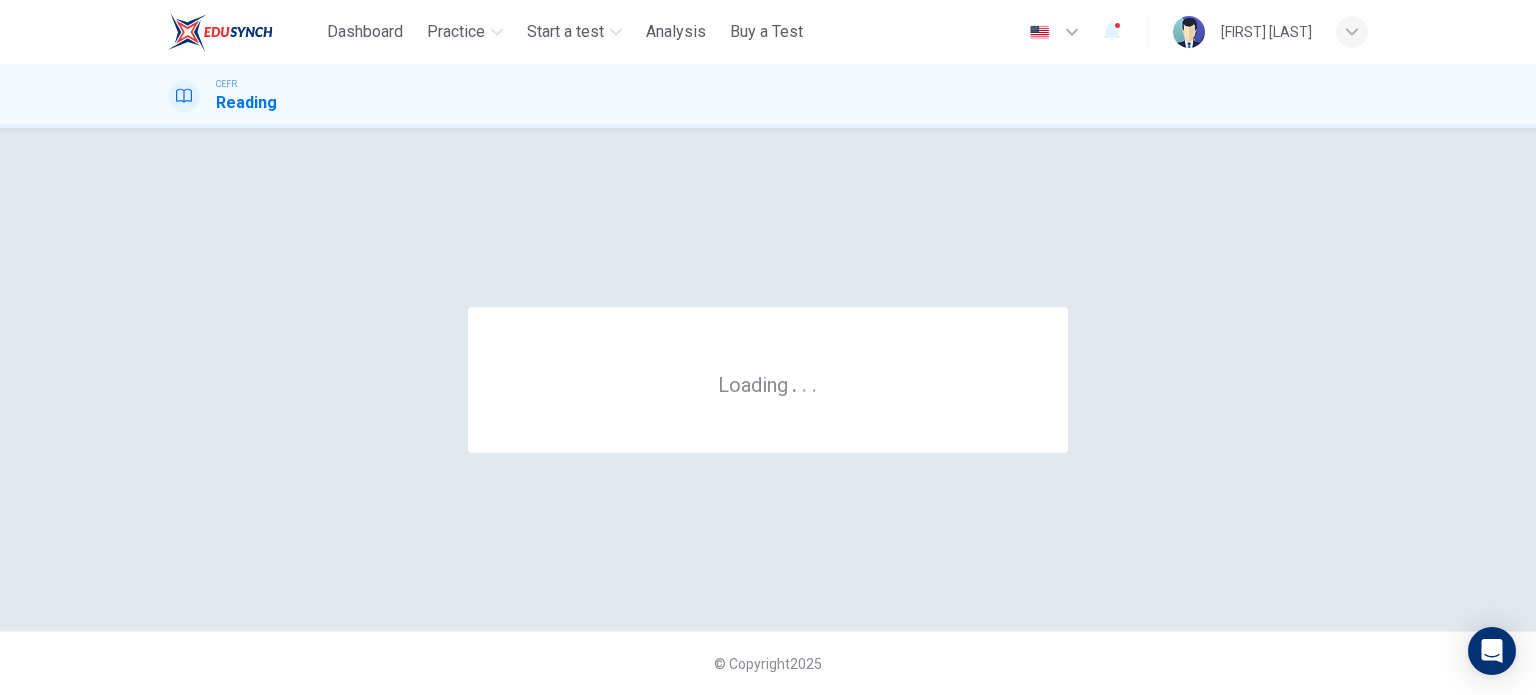 scroll, scrollTop: 0, scrollLeft: 0, axis: both 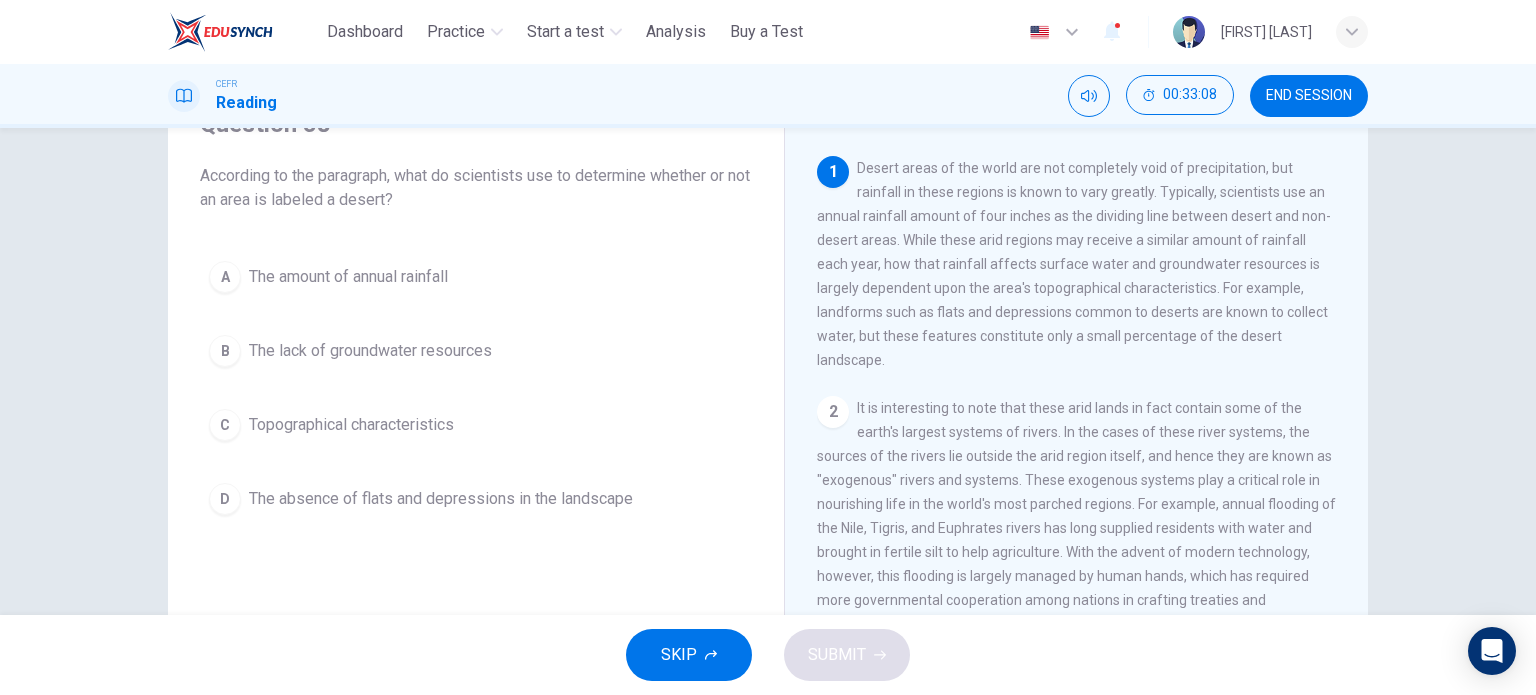 click on "The amount of annual rainfall" at bounding box center [348, 277] 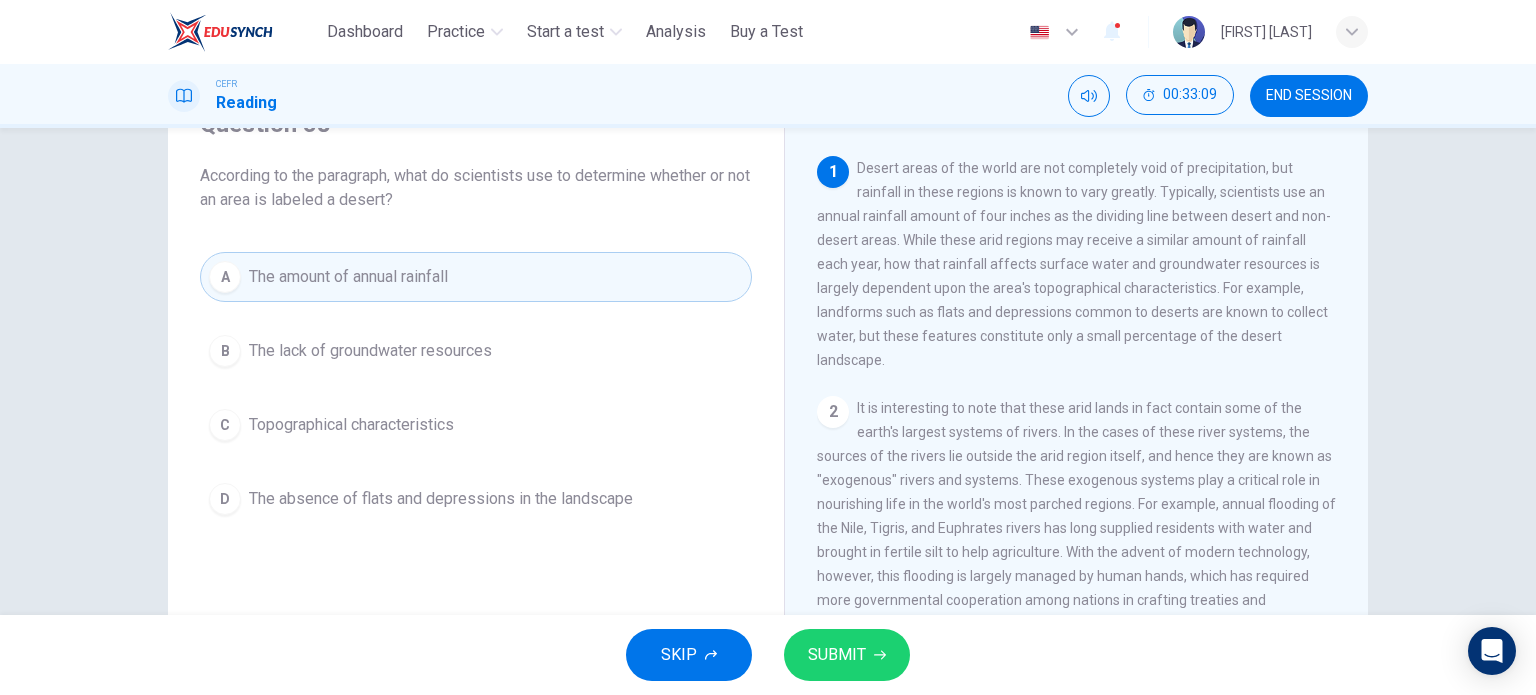 click on "SUBMIT" at bounding box center [837, 655] 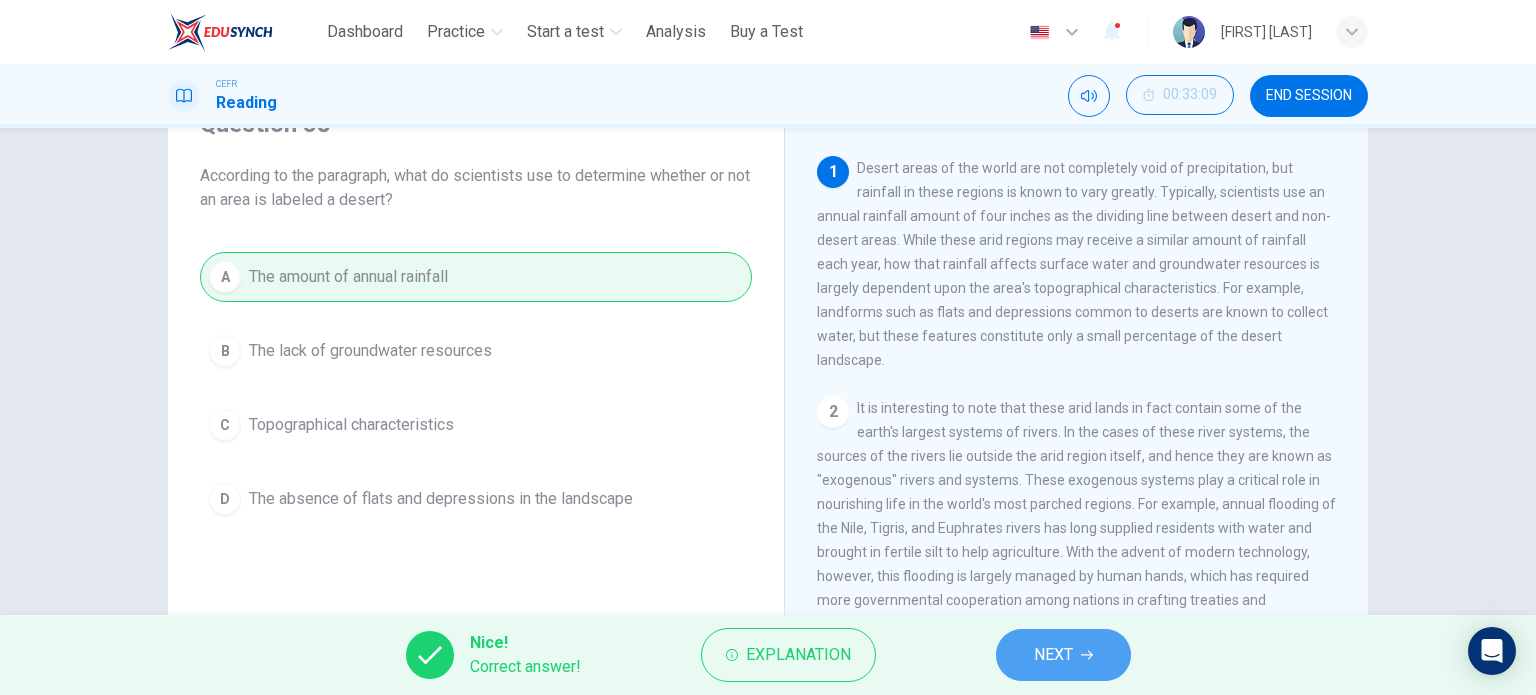 click on "NEXT" at bounding box center [1063, 655] 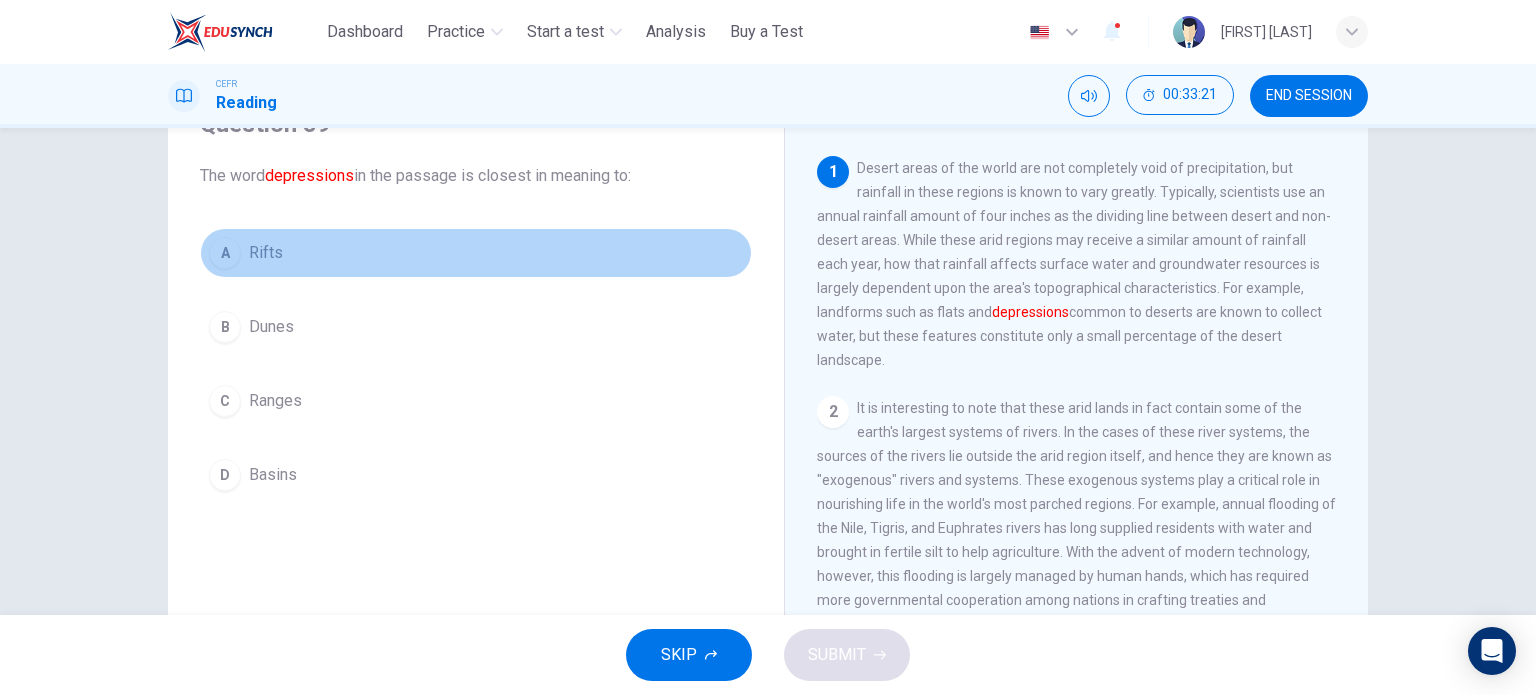 click on "Rifts" at bounding box center (266, 253) 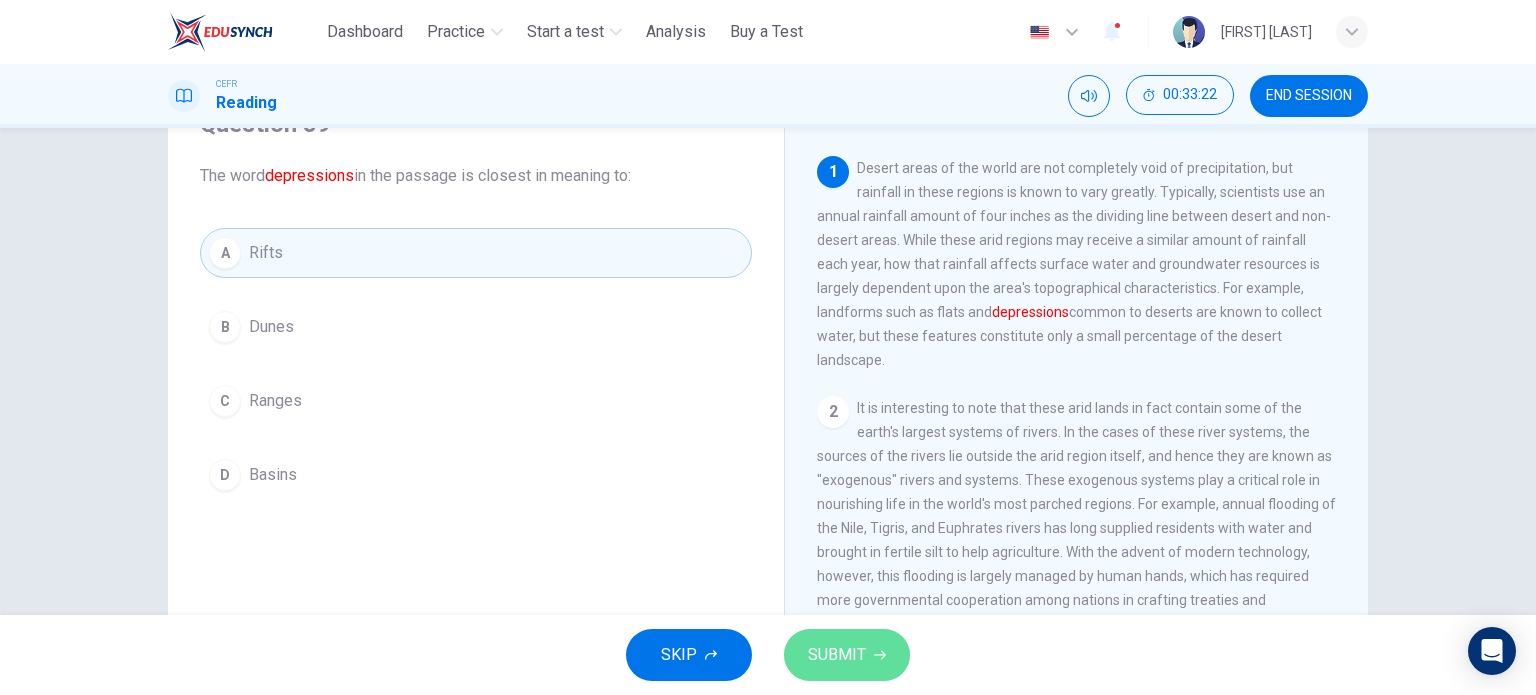 click on "SUBMIT" at bounding box center [837, 655] 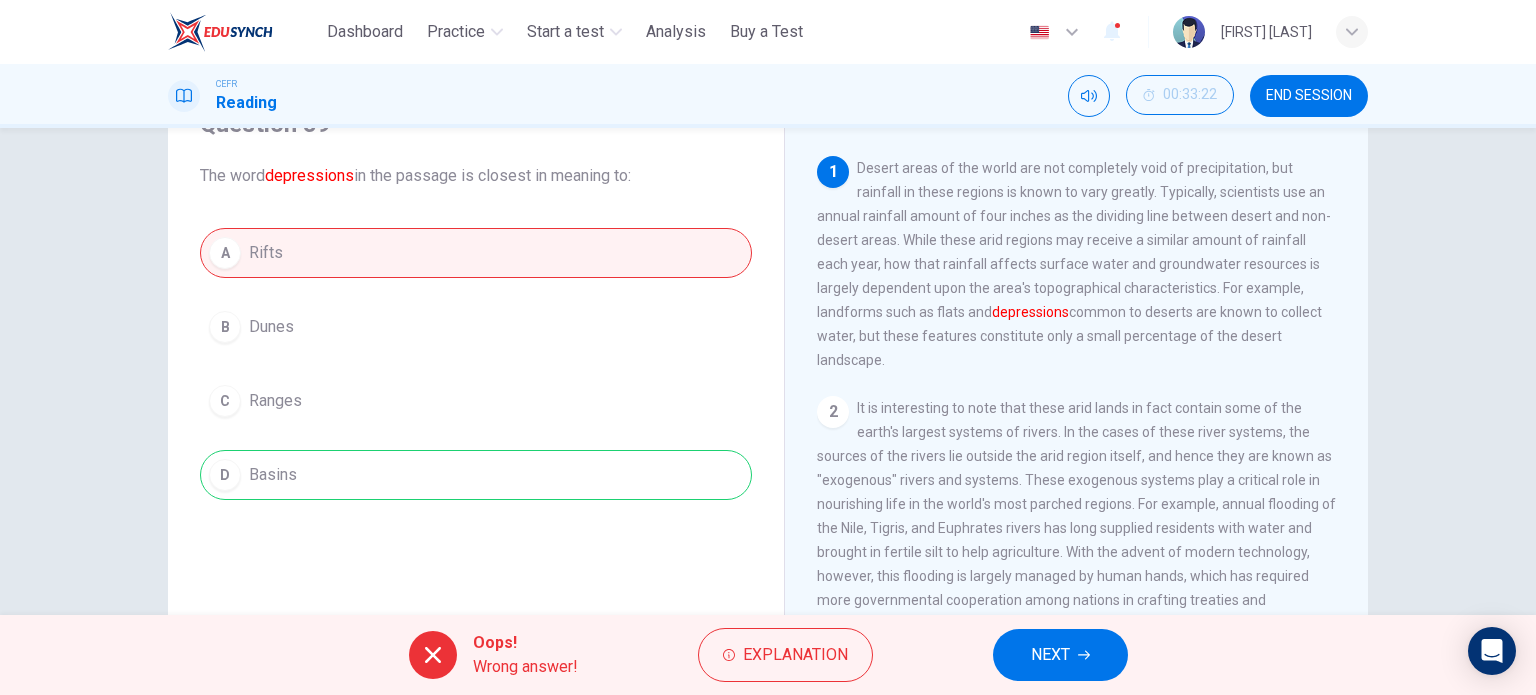 click on "NEXT" at bounding box center [1050, 655] 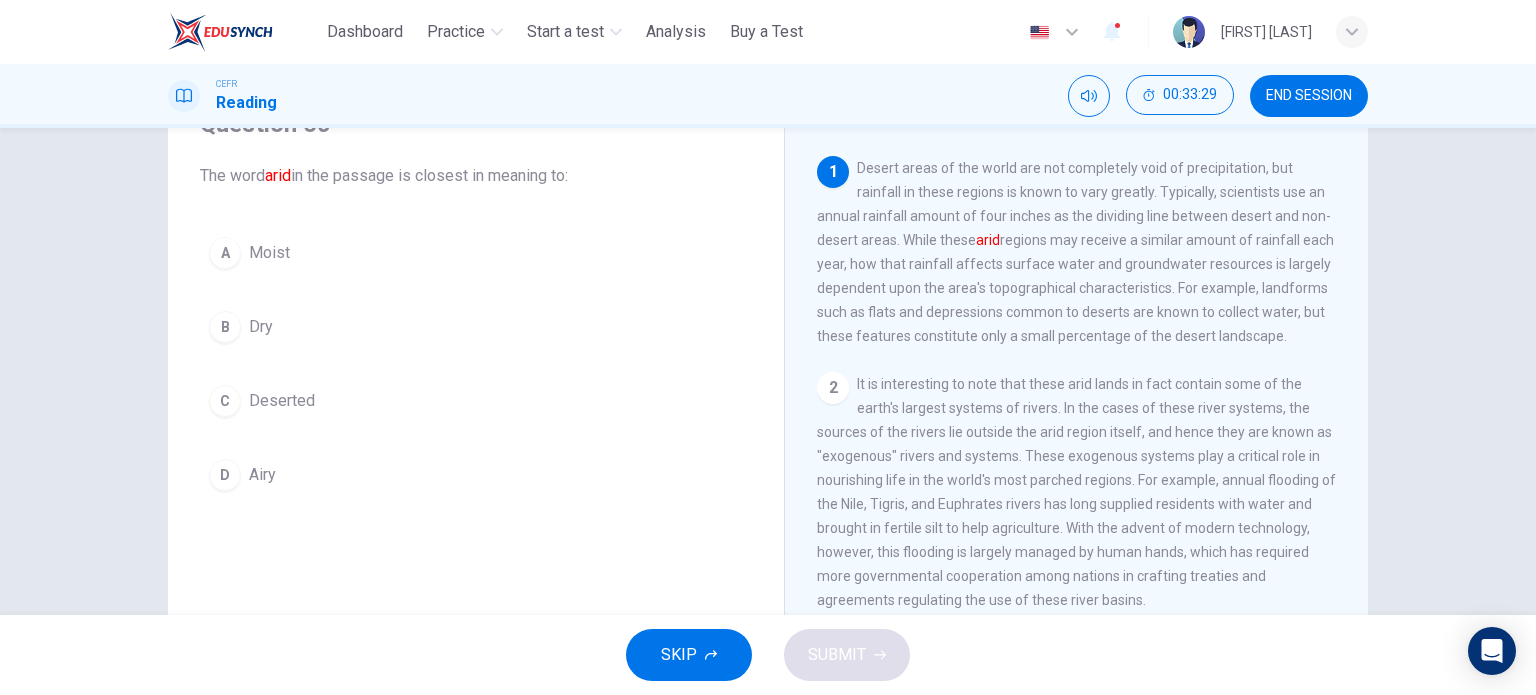 click on "B Dry" at bounding box center (476, 327) 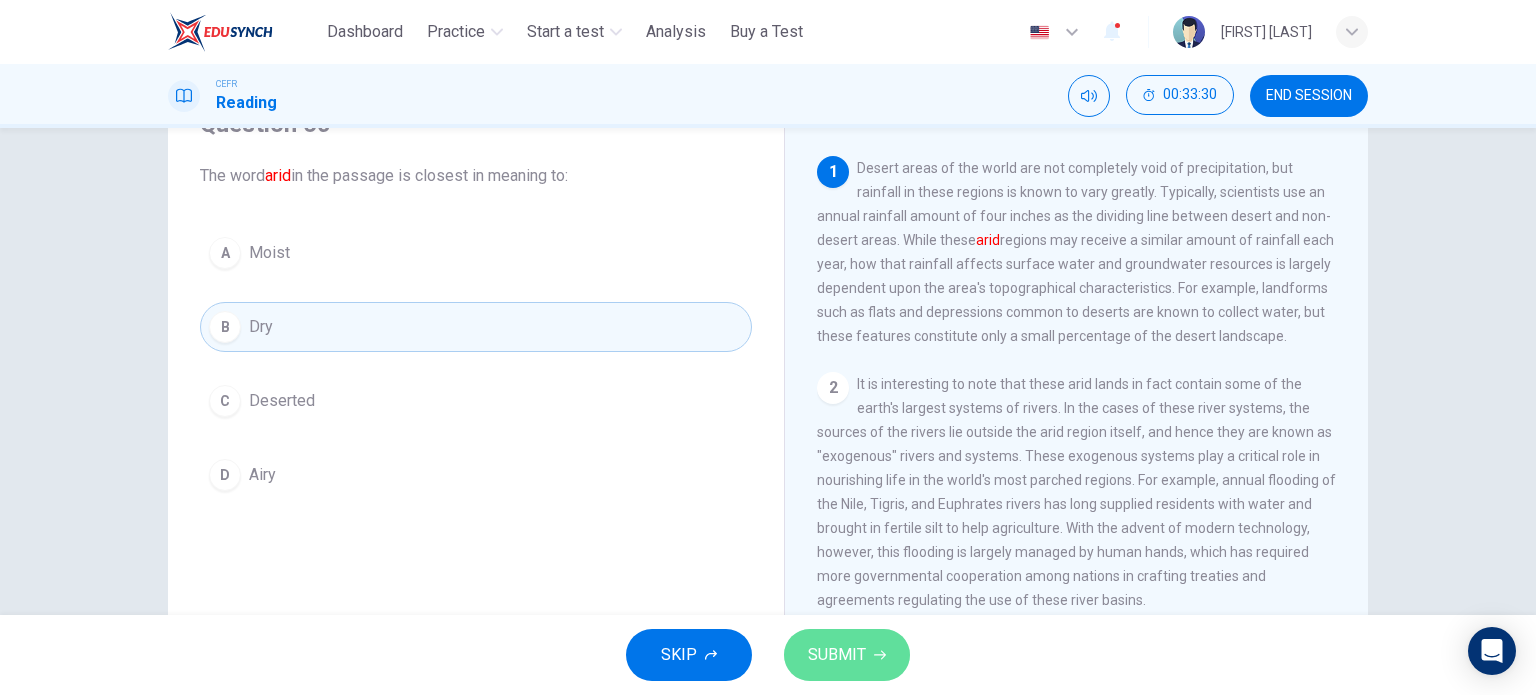 click on "SUBMIT" at bounding box center [837, 655] 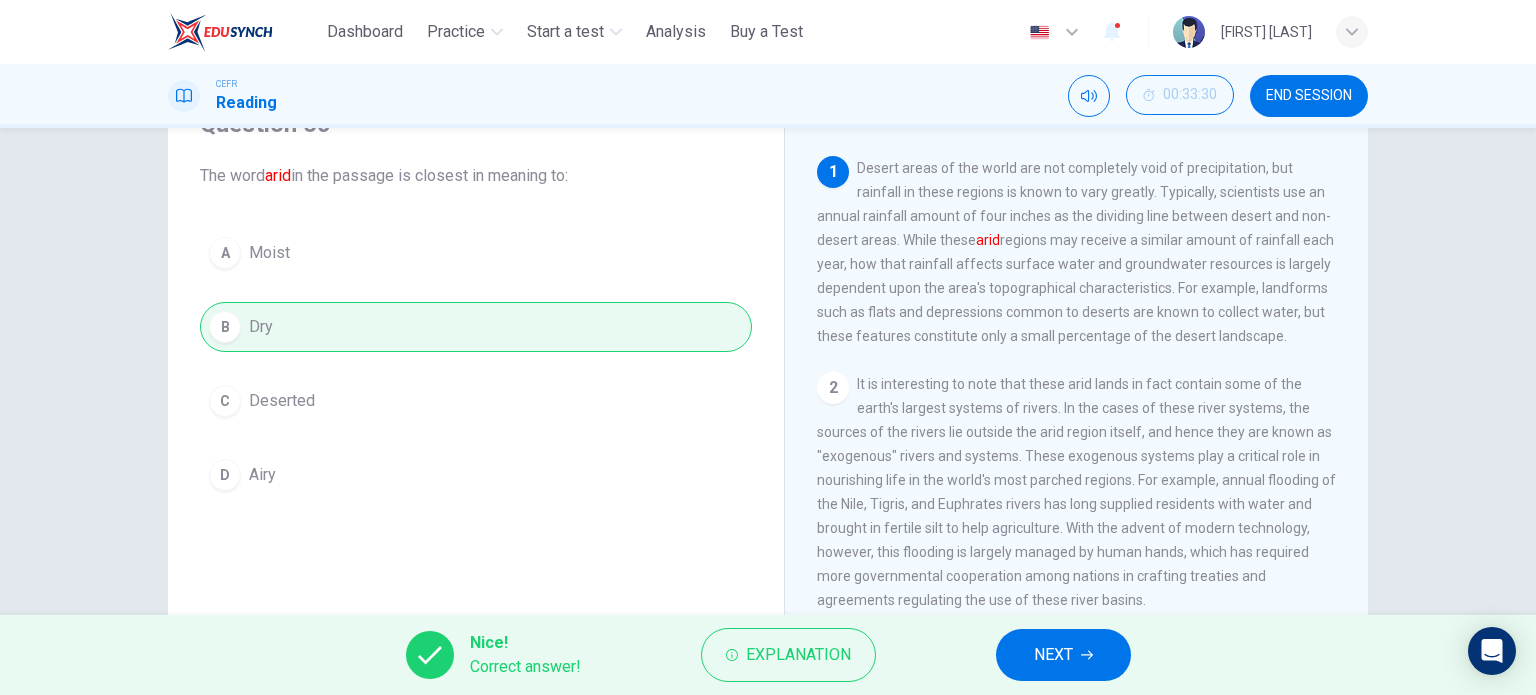 click on "NEXT" at bounding box center [1063, 655] 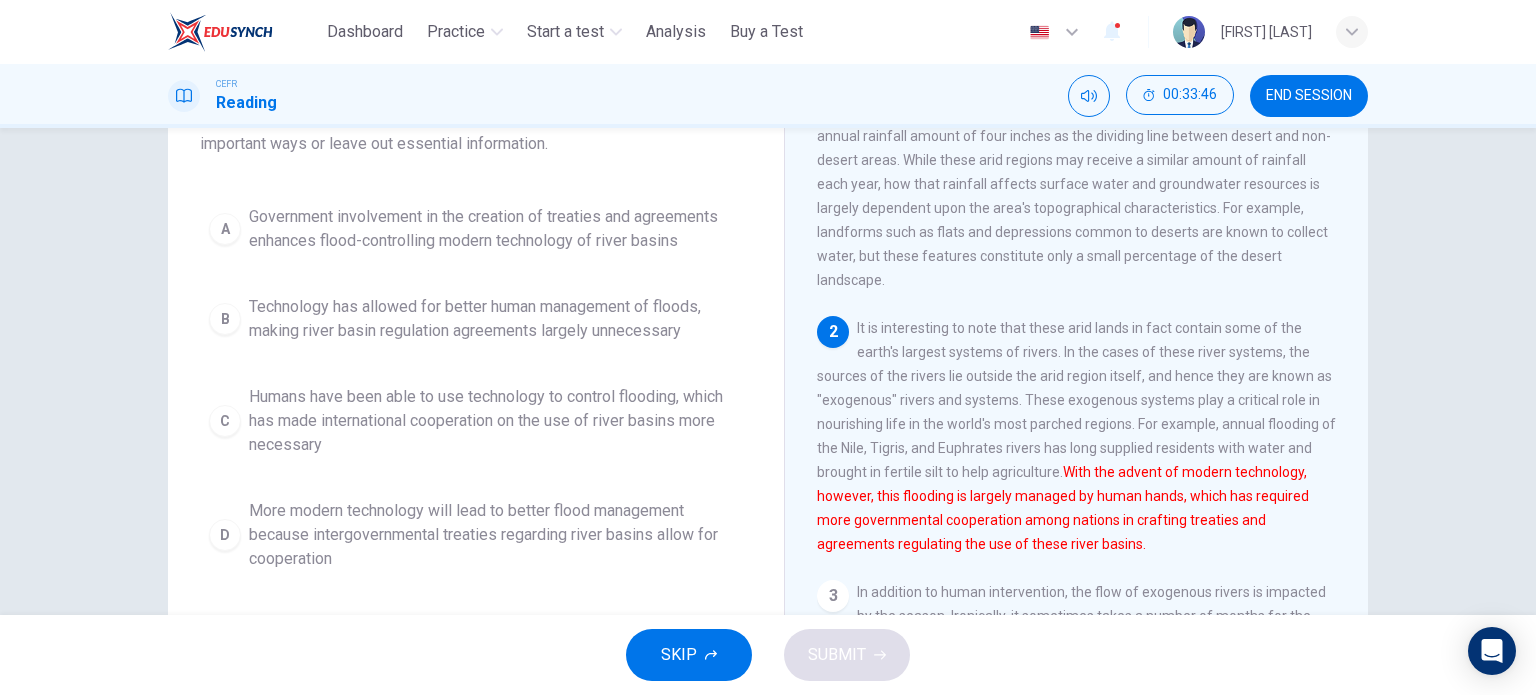 scroll, scrollTop: 188, scrollLeft: 0, axis: vertical 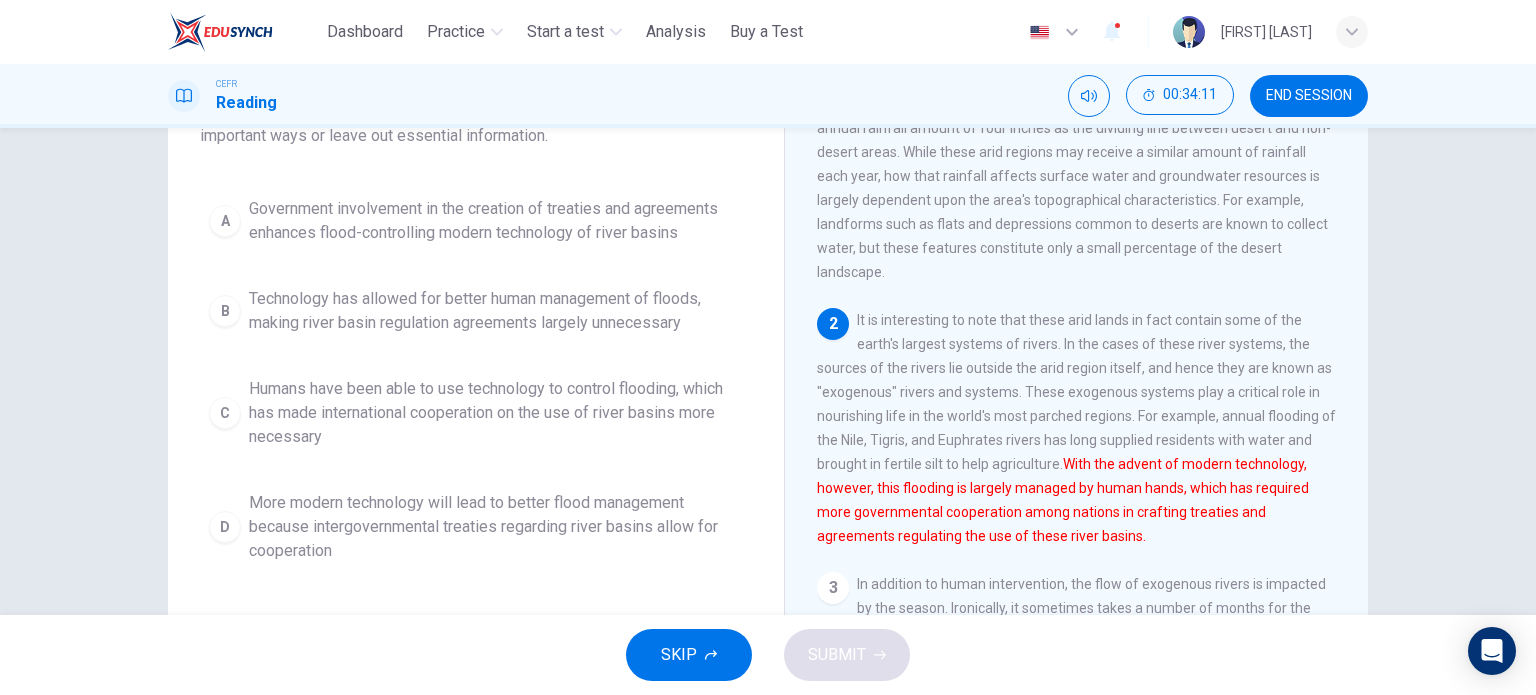 click on "Government involvement in the creation of treaties and agreements enhances flood-controlling modern technology of river basins" at bounding box center (496, 221) 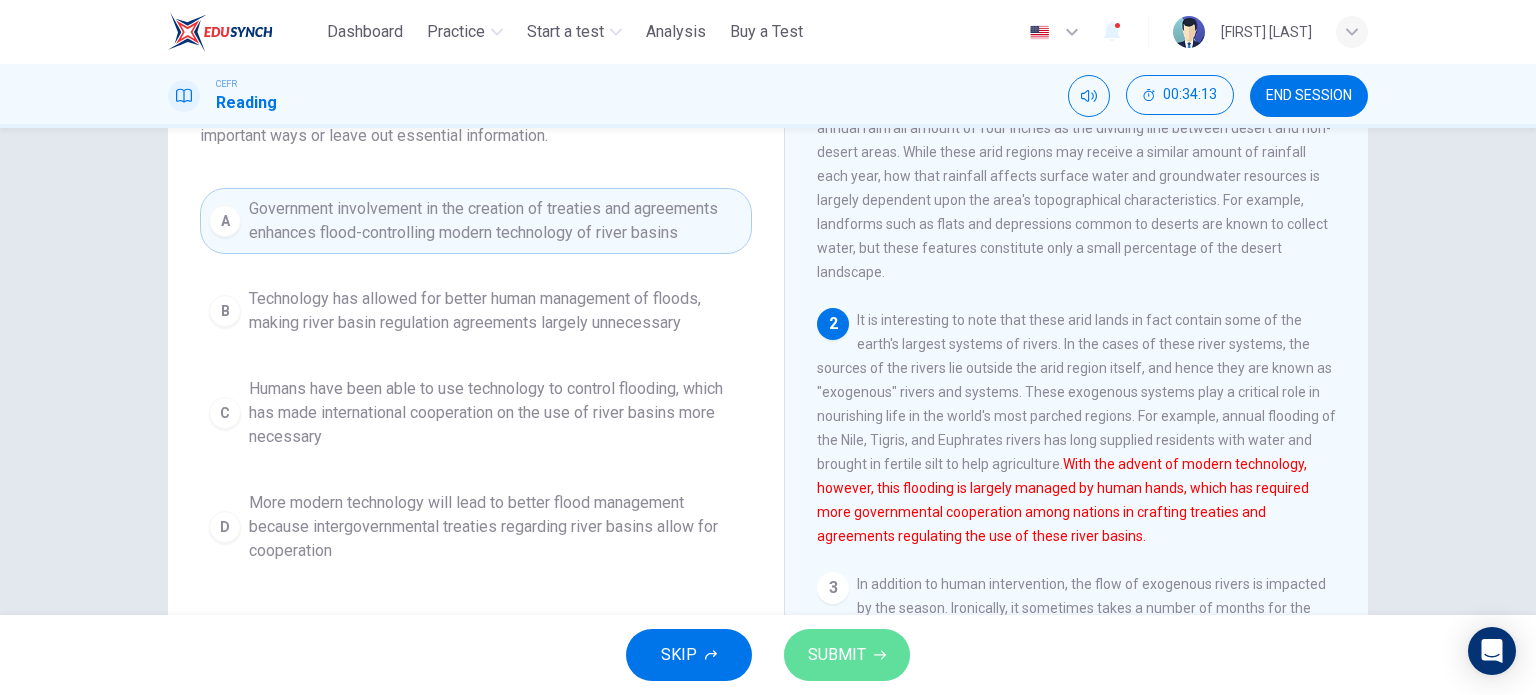 click on "SUBMIT" at bounding box center [837, 655] 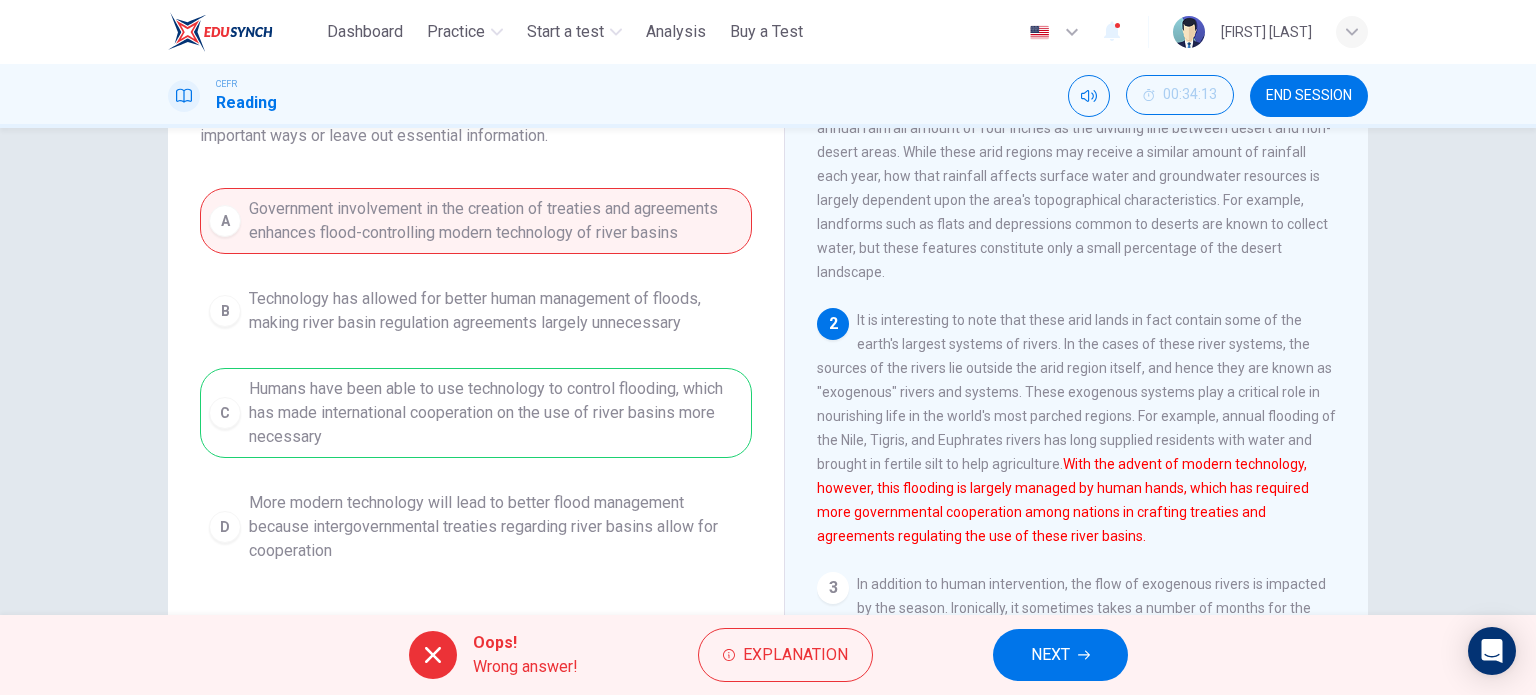 click on "Oops! Wrong answer! Explanation NEXT" at bounding box center (768, 655) 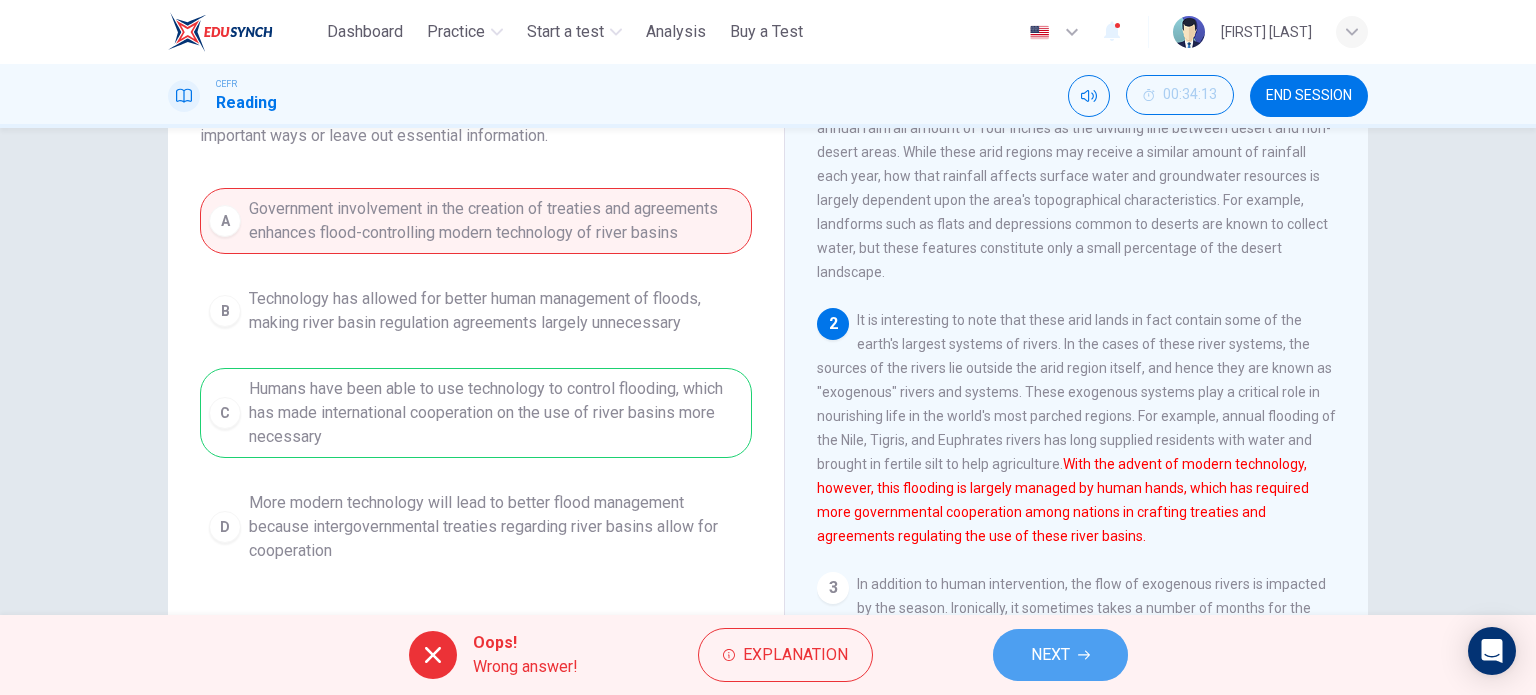 click on "NEXT" at bounding box center (1060, 655) 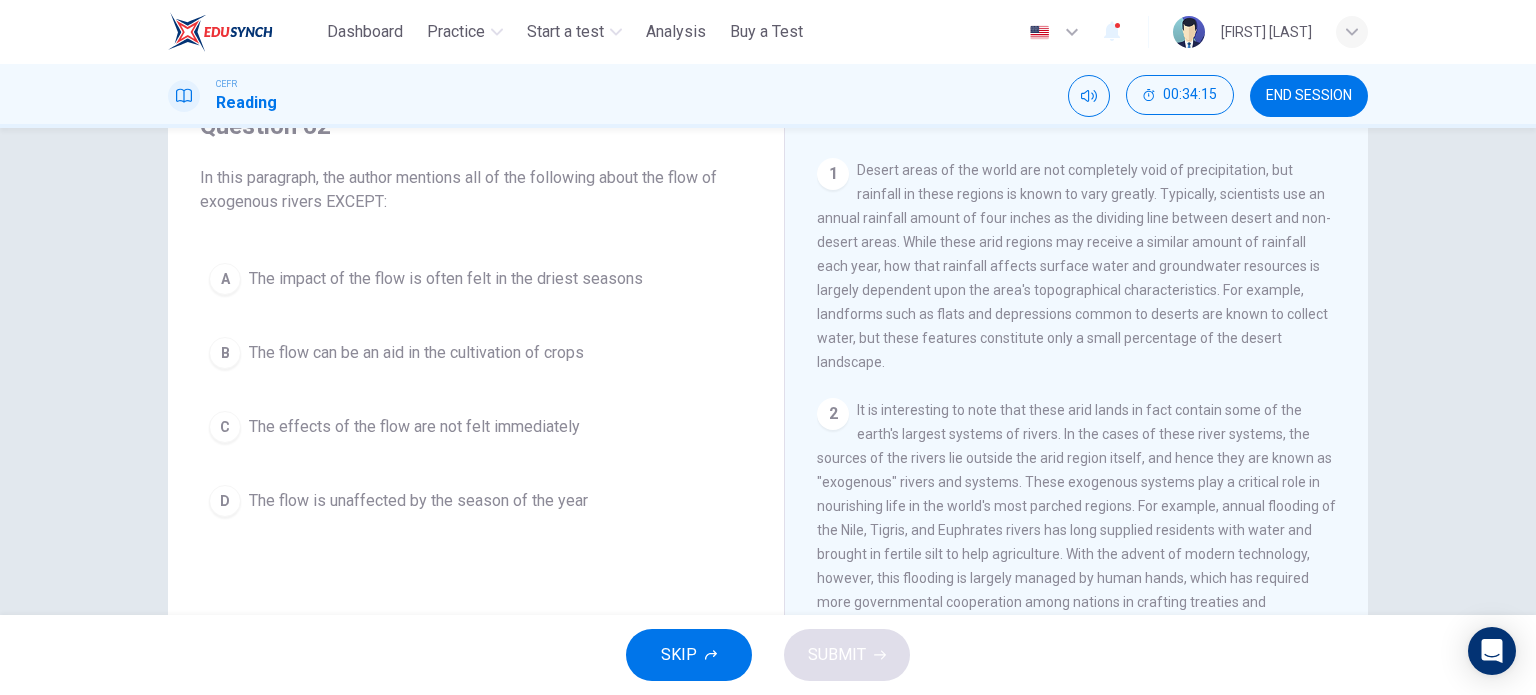 scroll, scrollTop: 100, scrollLeft: 0, axis: vertical 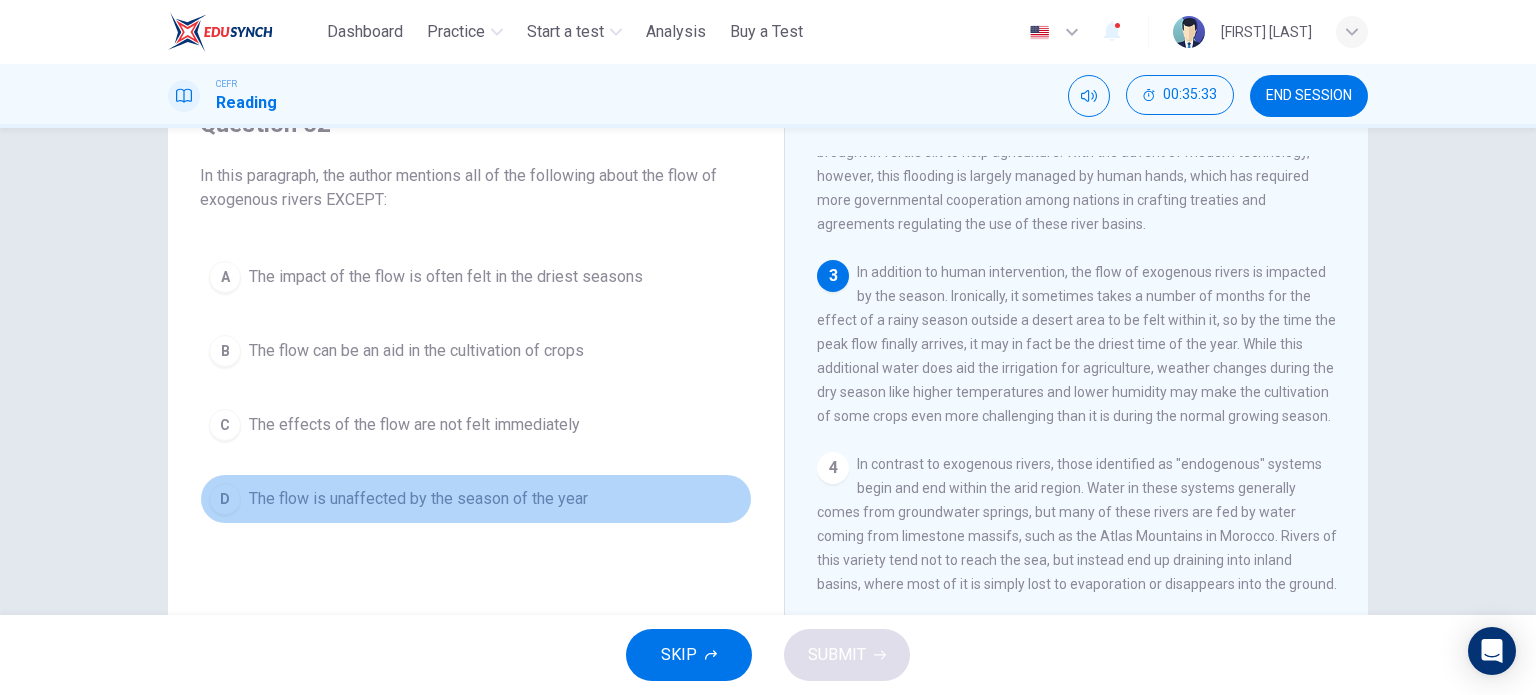 click on "The flow is unaffected by the season of the year" at bounding box center (446, 277) 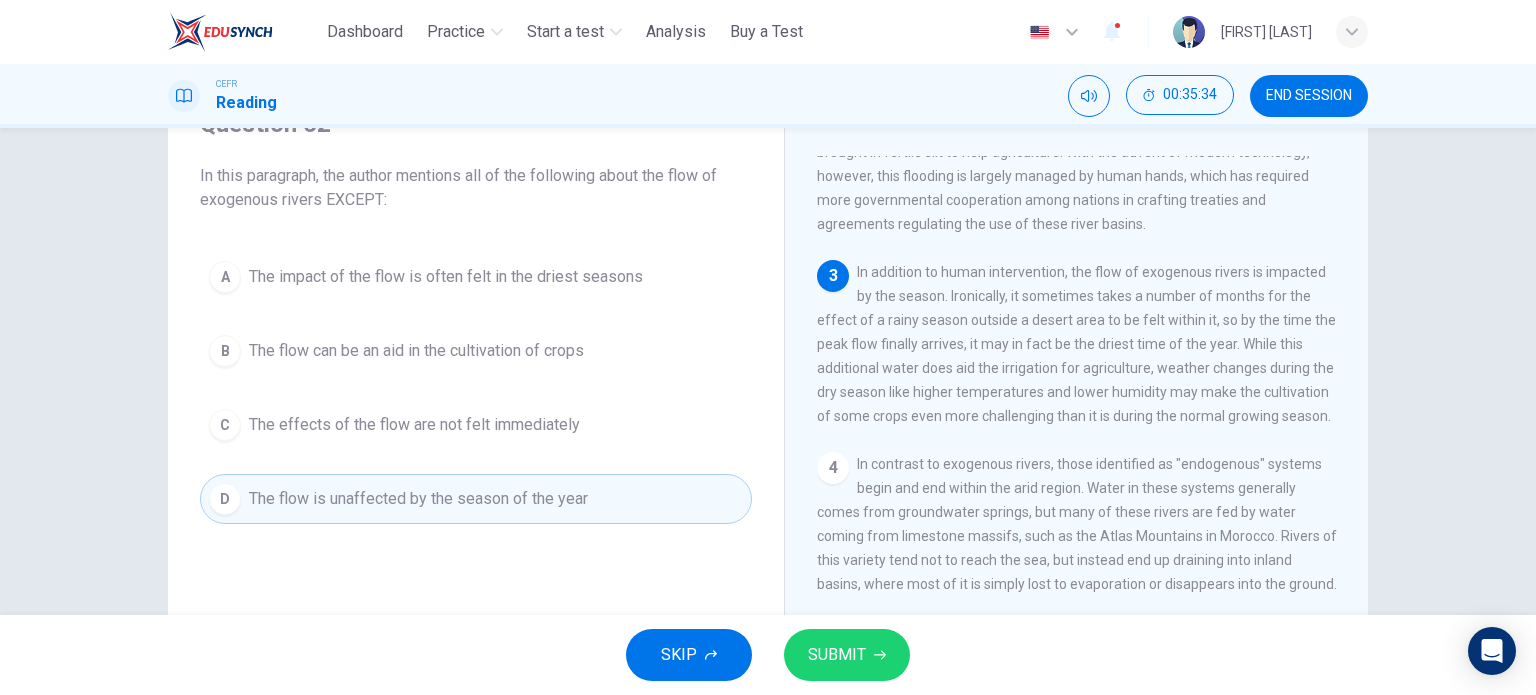 click at bounding box center [880, 655] 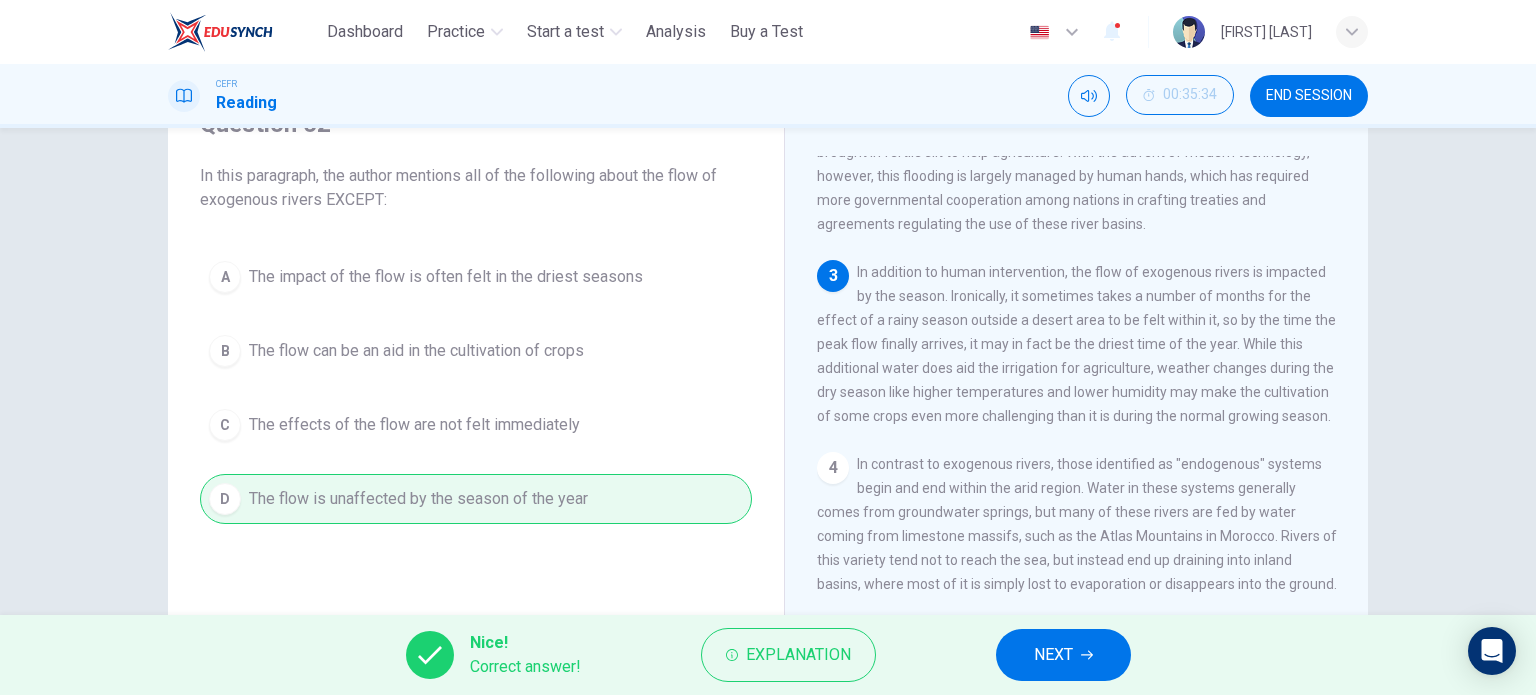 click on "NEXT" at bounding box center [1063, 655] 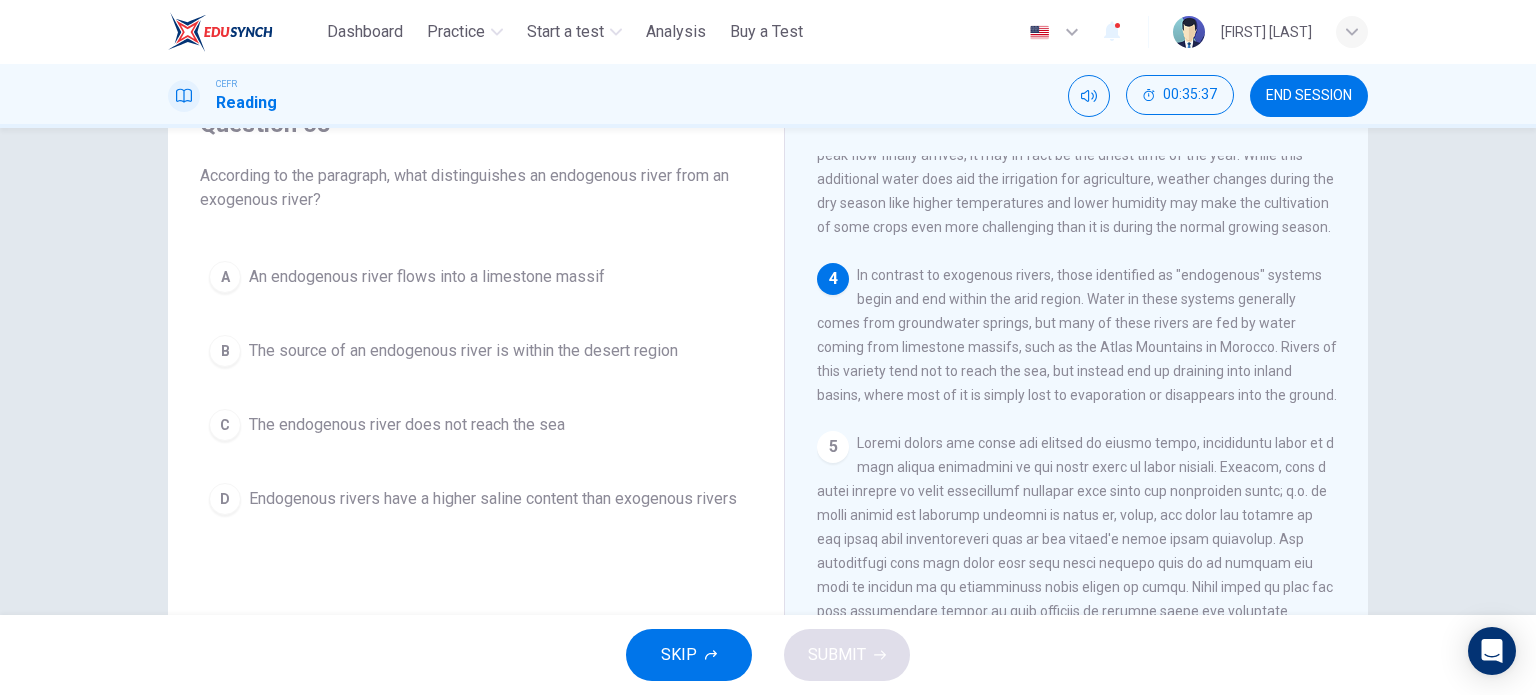 scroll, scrollTop: 600, scrollLeft: 0, axis: vertical 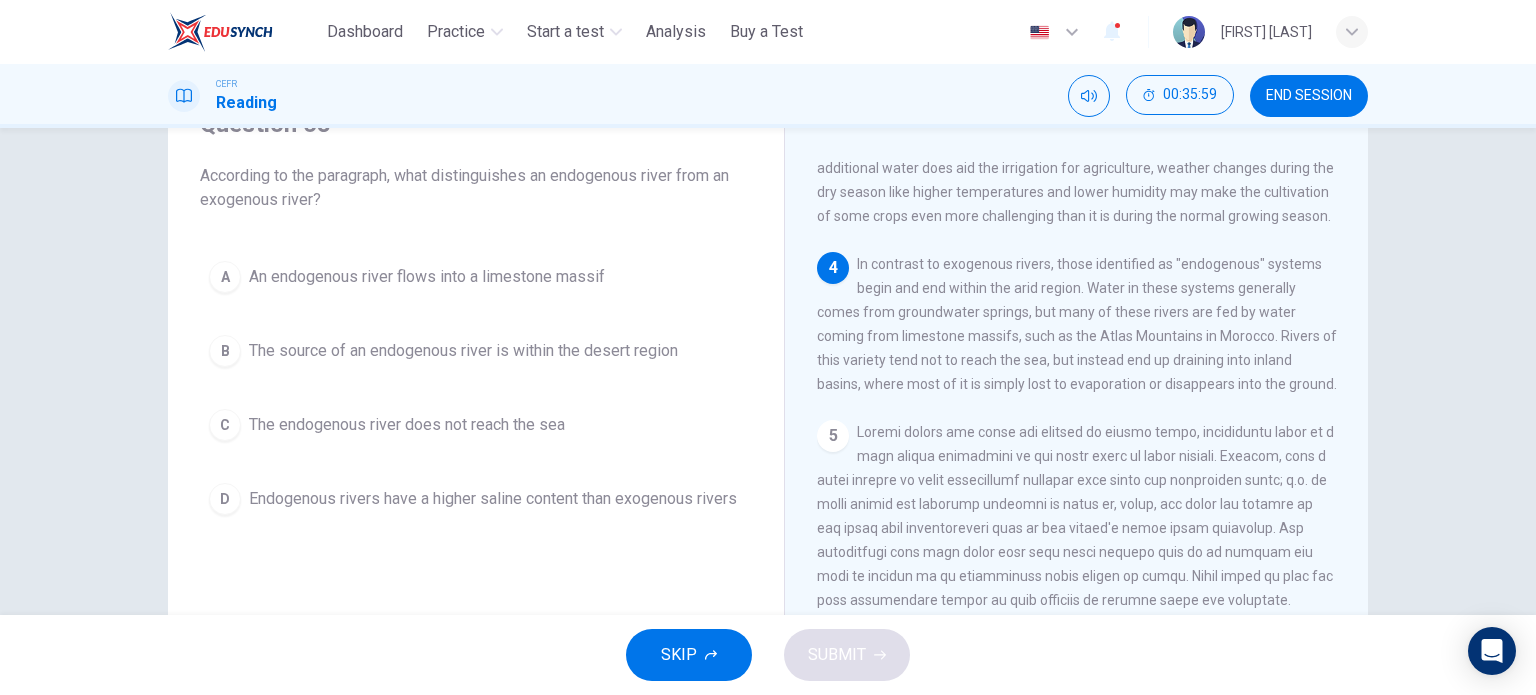 click on "The endogenous river does not reach the sea" at bounding box center [427, 277] 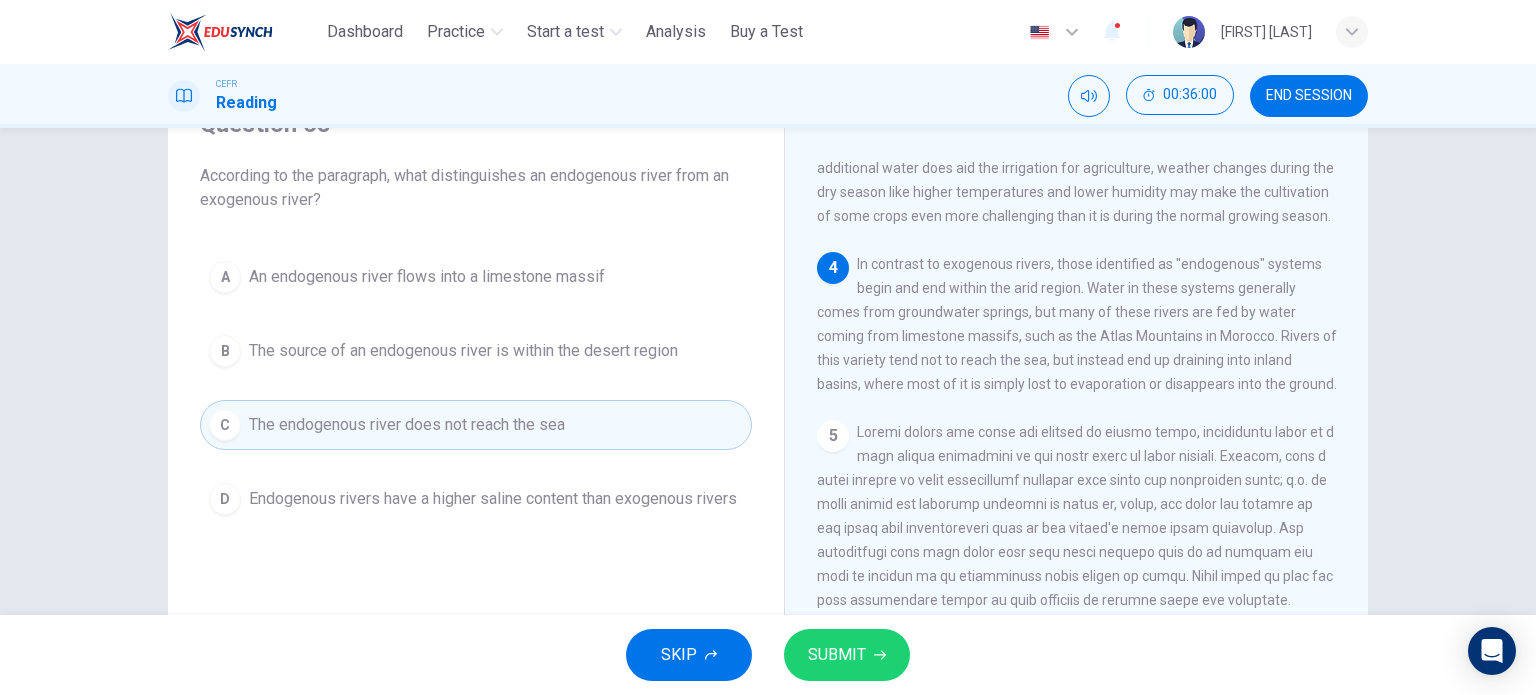 click on "SUBMIT" at bounding box center [837, 655] 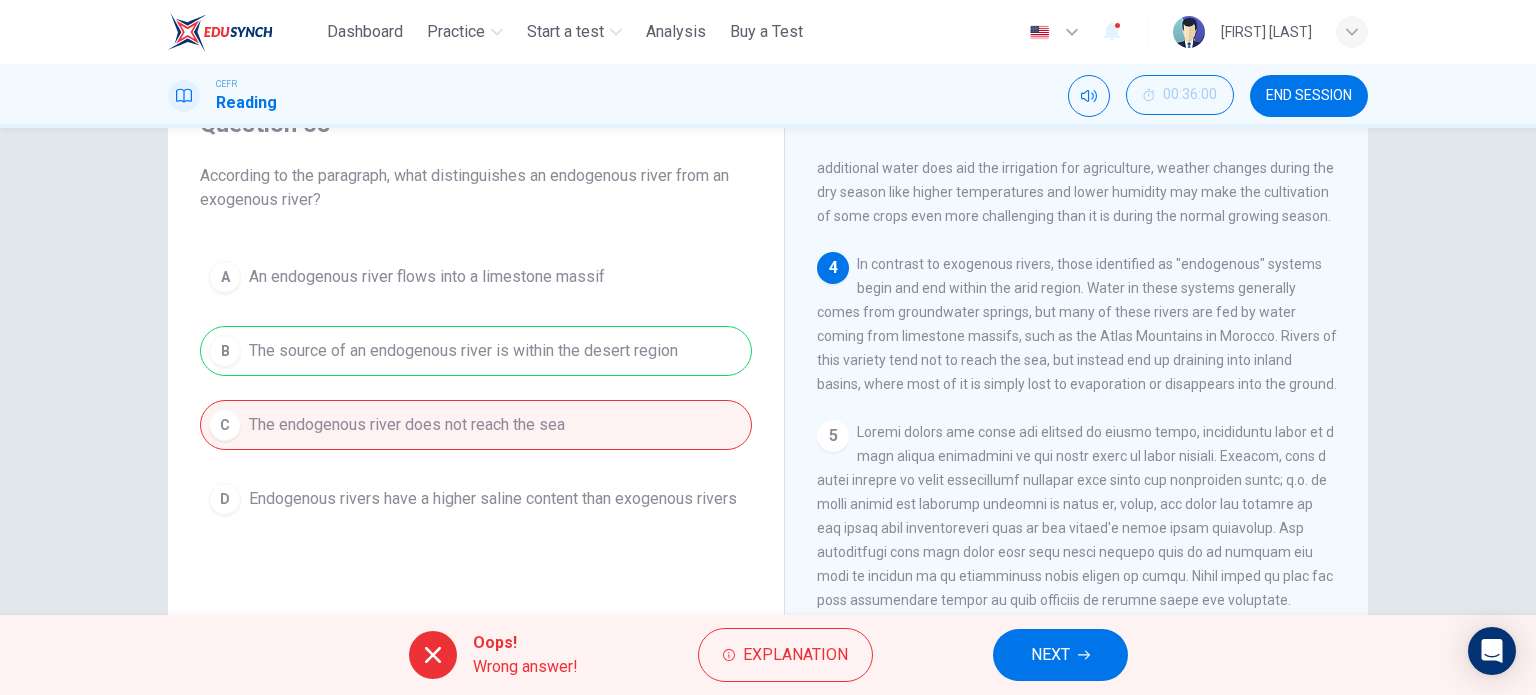 click on "NEXT" at bounding box center [1060, 655] 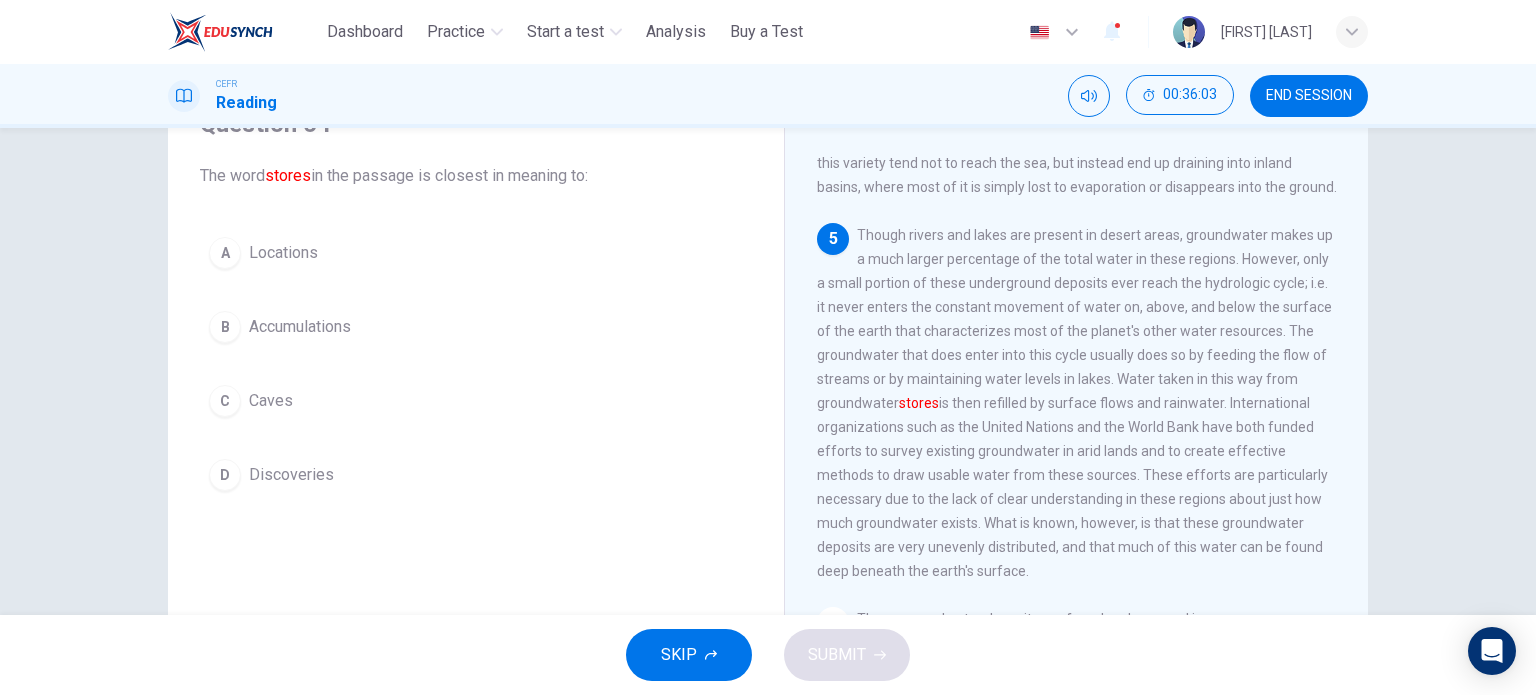 scroll, scrollTop: 800, scrollLeft: 0, axis: vertical 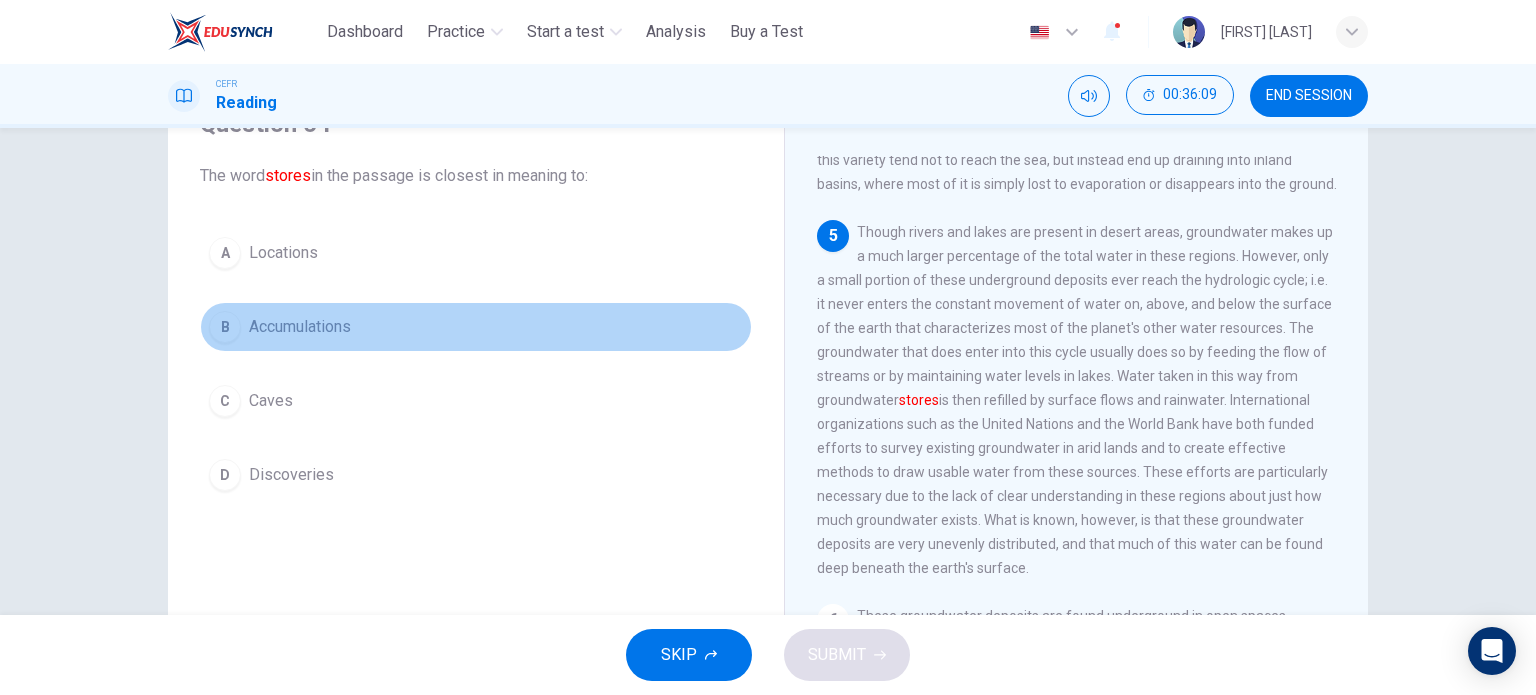 click on "Accumulations" at bounding box center [283, 253] 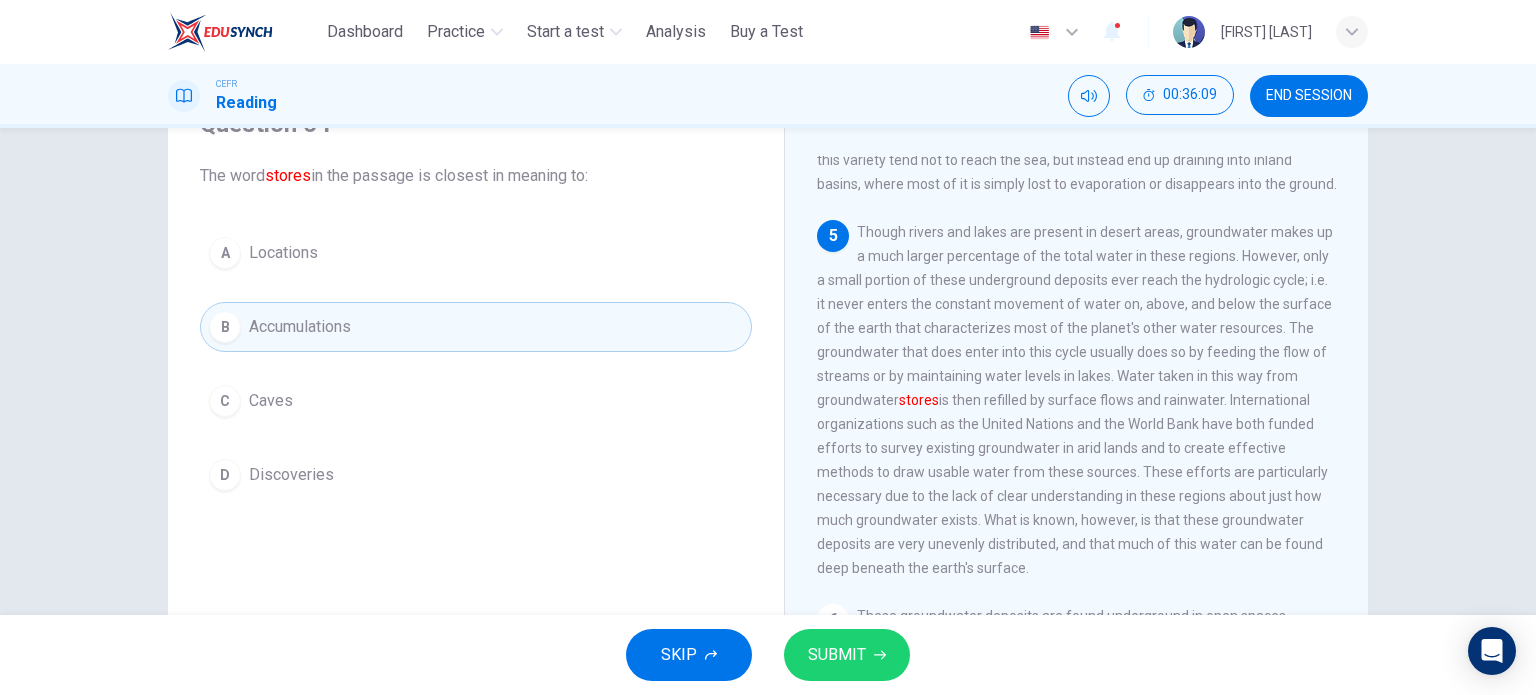 click on "SKIP SUBMIT" at bounding box center [768, 655] 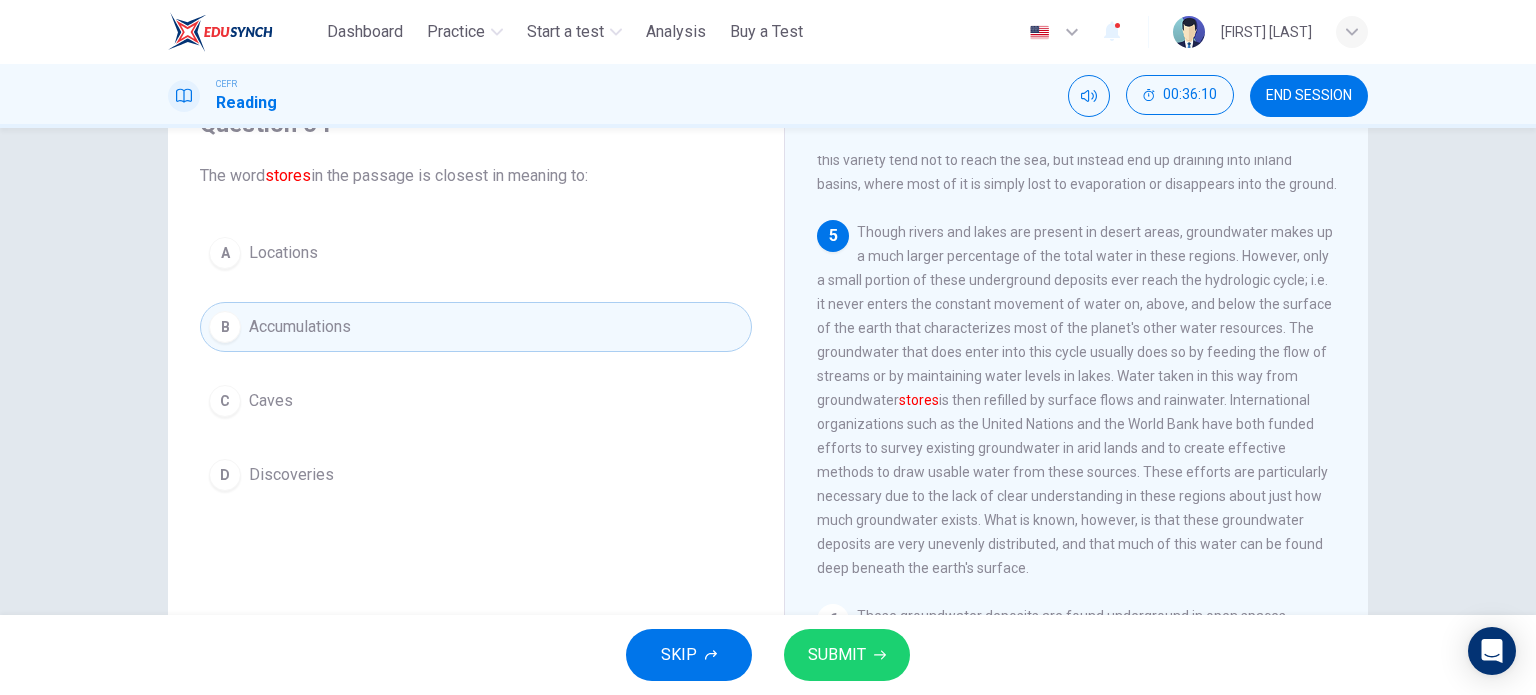click on "SUBMIT" at bounding box center [847, 655] 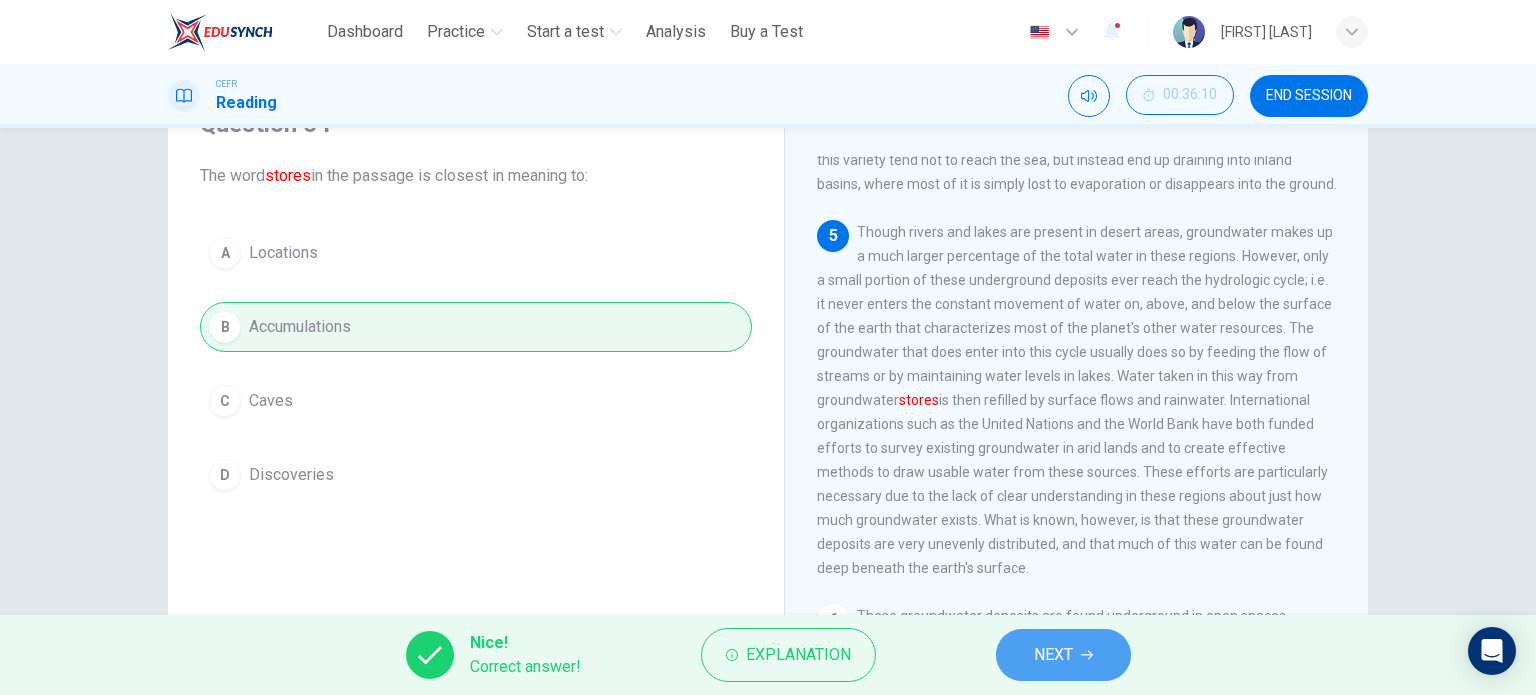 click on "NEXT" at bounding box center (1063, 655) 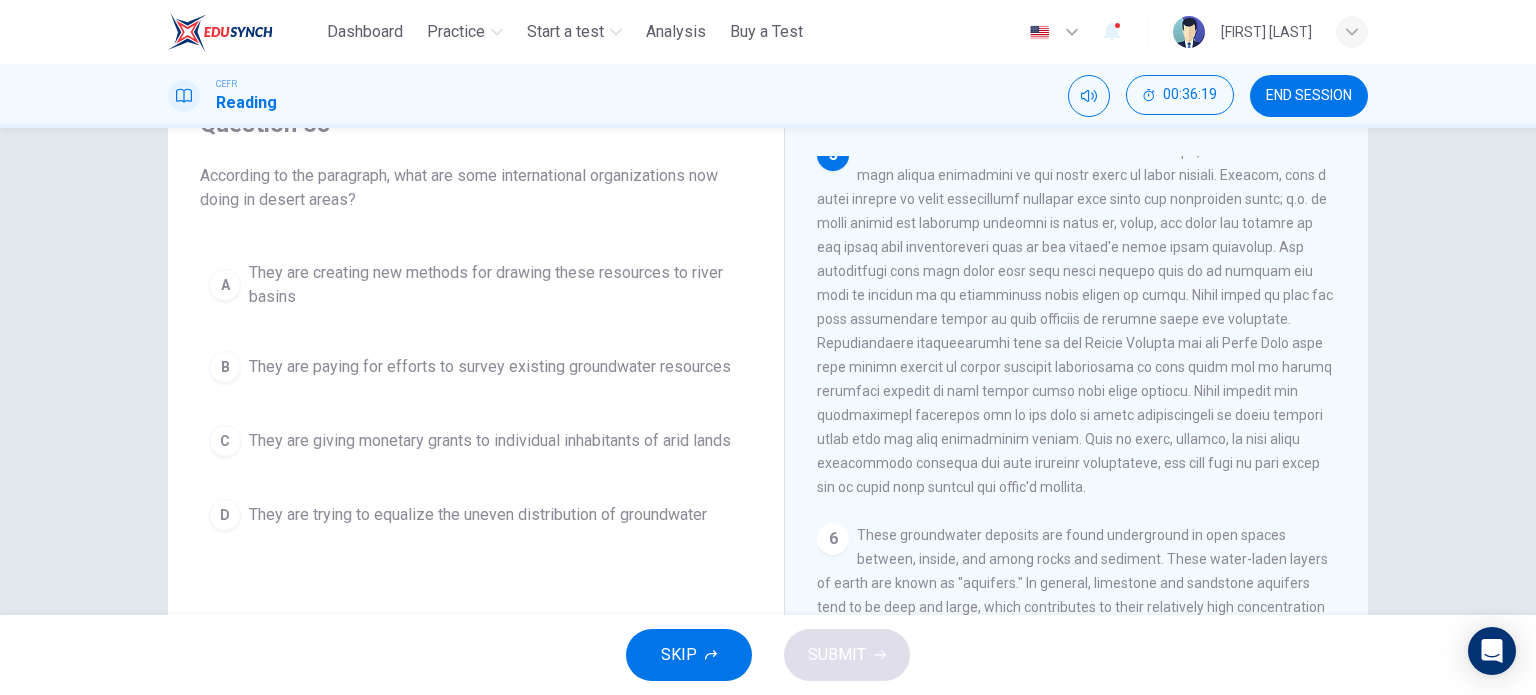 scroll, scrollTop: 900, scrollLeft: 0, axis: vertical 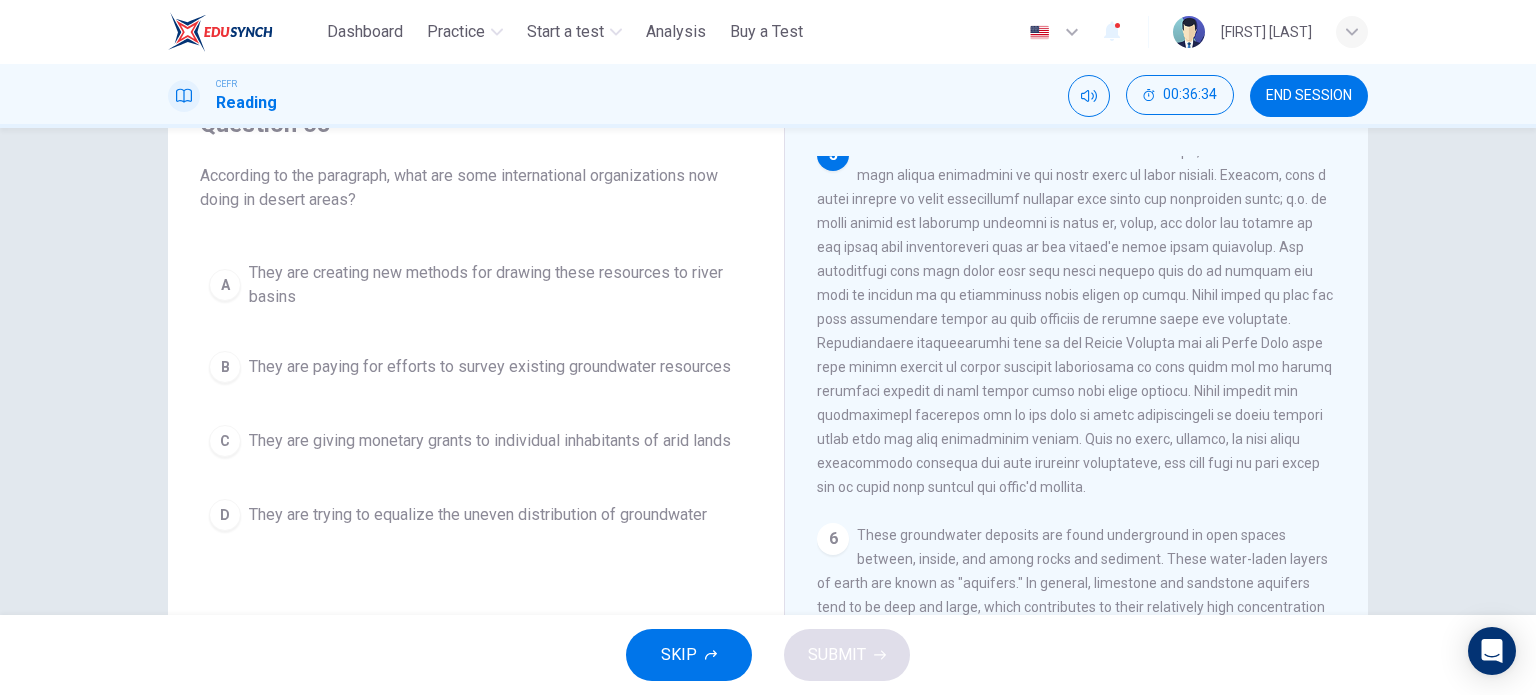 click on "A They are creating new methods for drawing these resources to river basins" at bounding box center (476, 285) 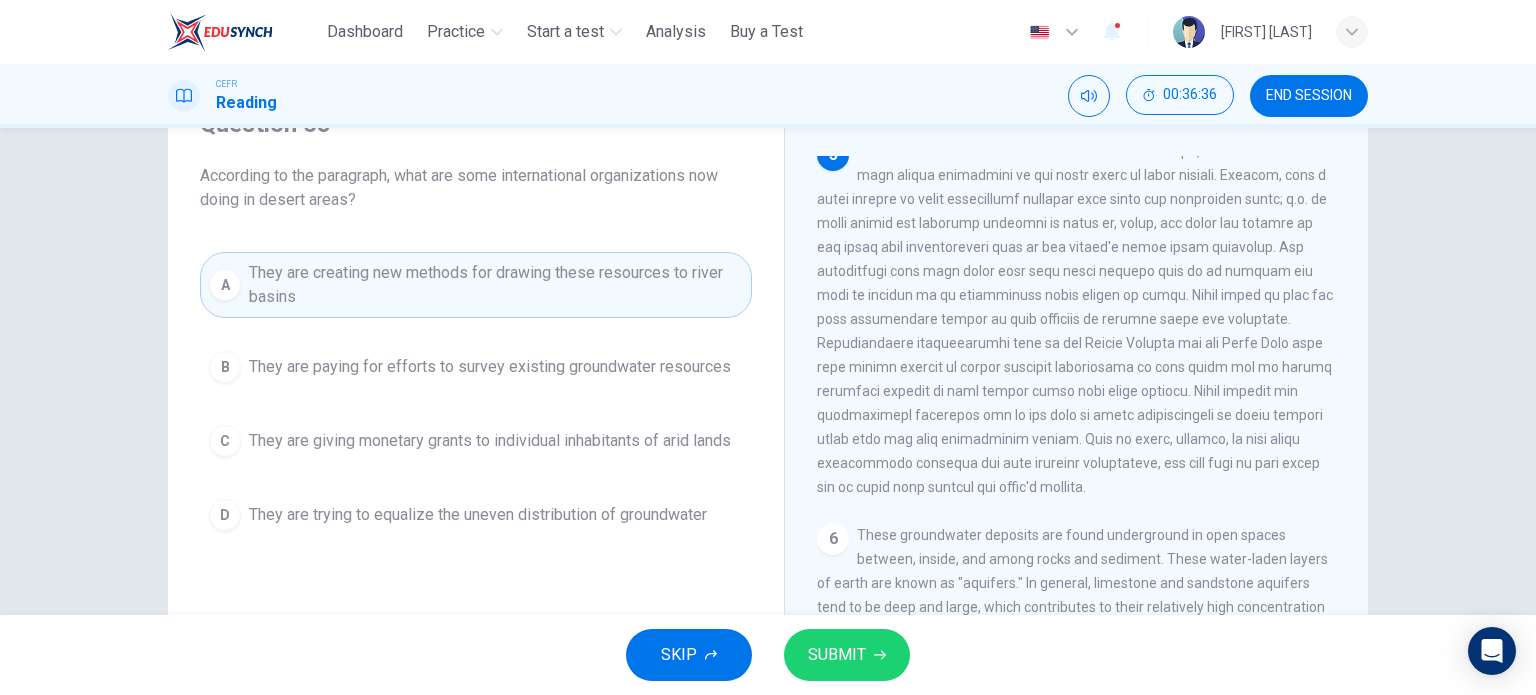 click on "B They are paying for efforts to survey existing groundwater resources" at bounding box center [476, 367] 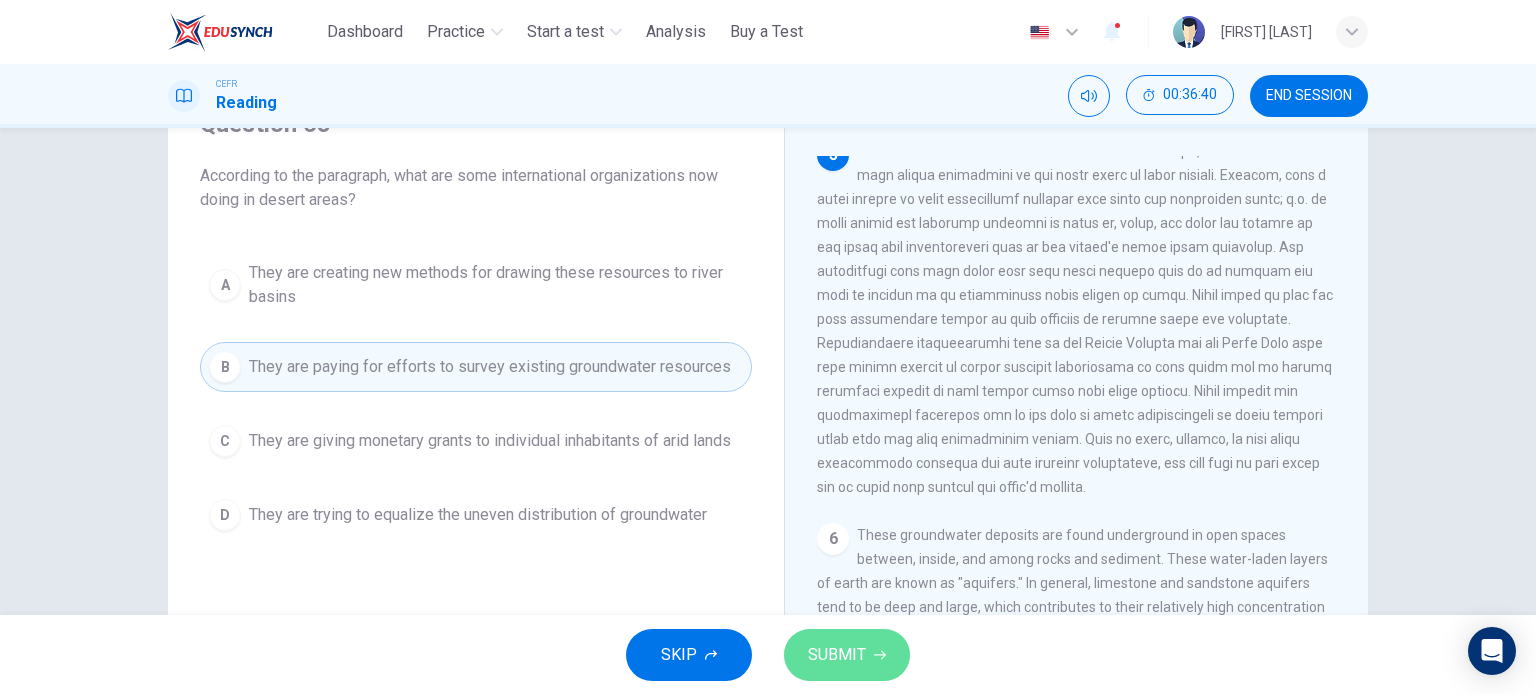 click on "SUBMIT" at bounding box center (847, 655) 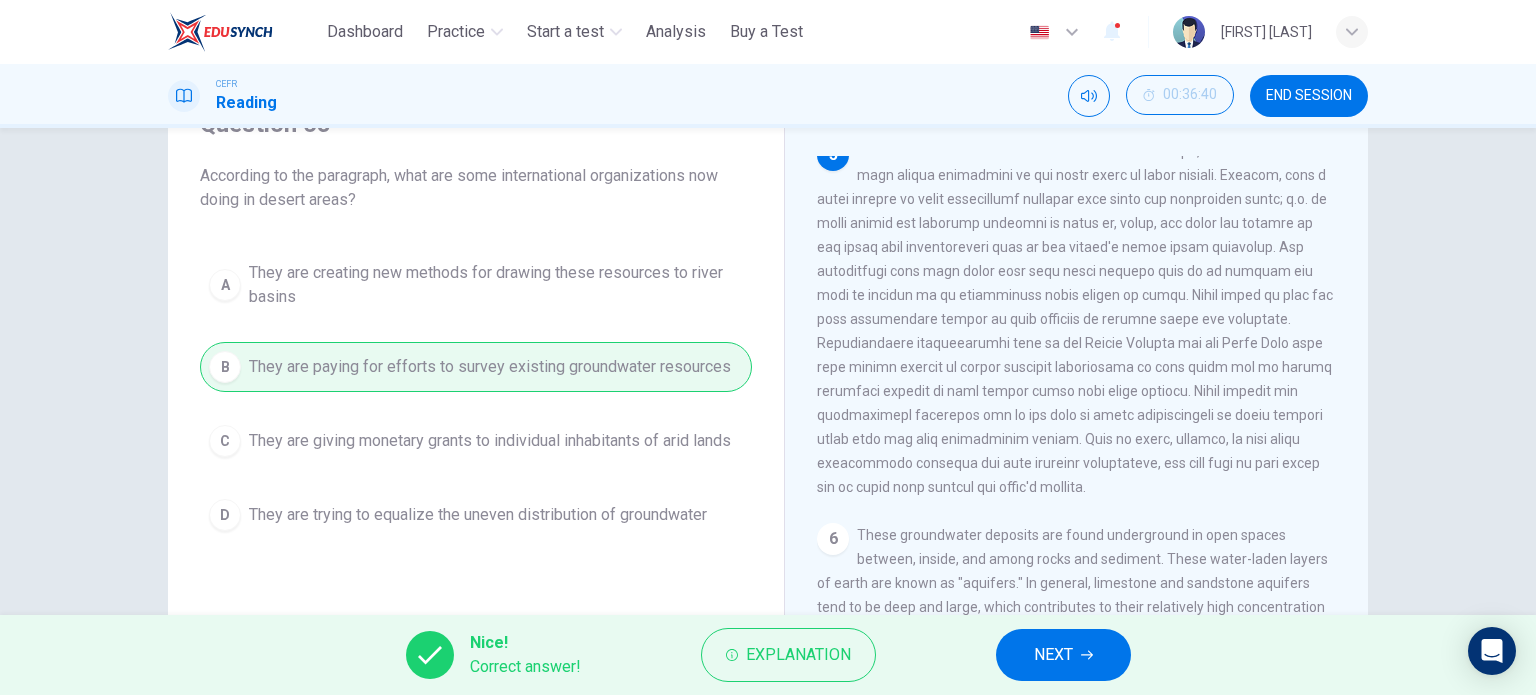 click on "NEXT" at bounding box center (1063, 655) 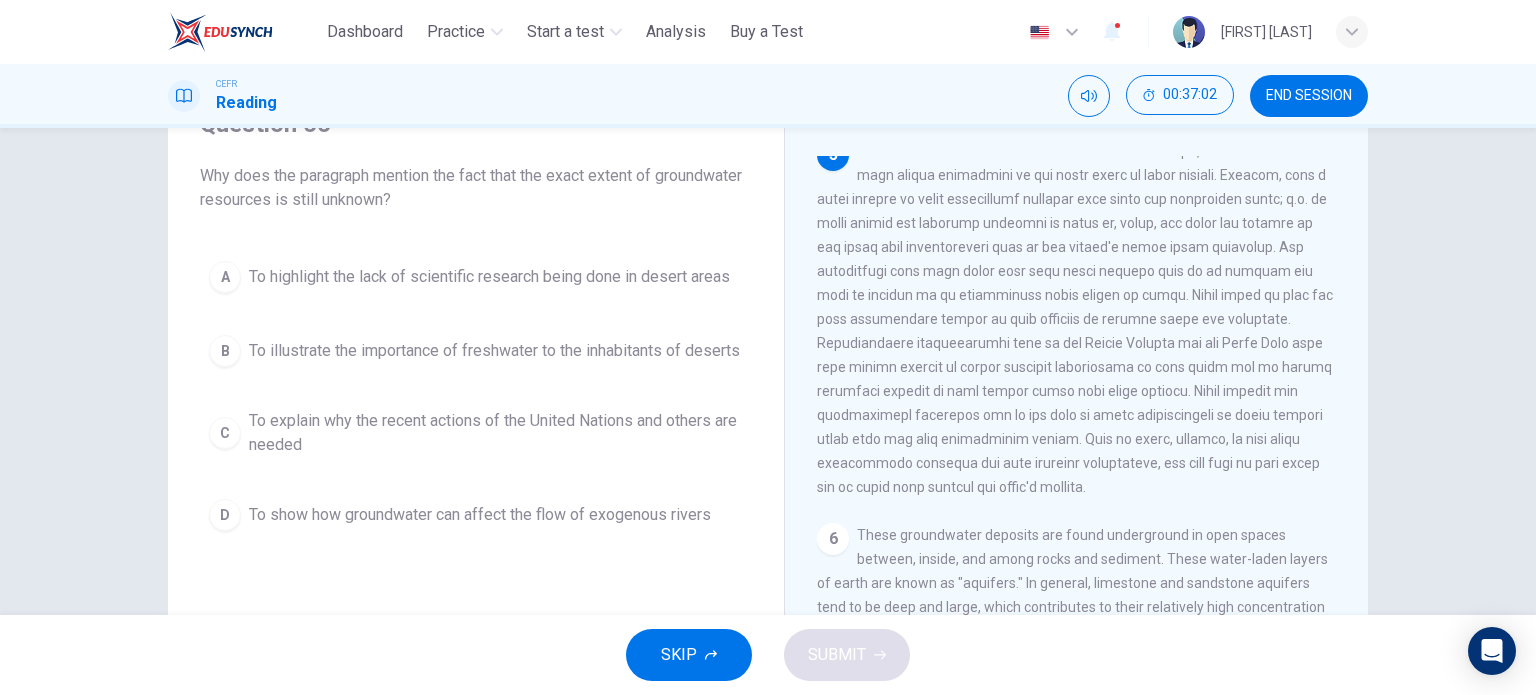 click on "To highlight the lack of scientific research being done in desert areas" at bounding box center [489, 277] 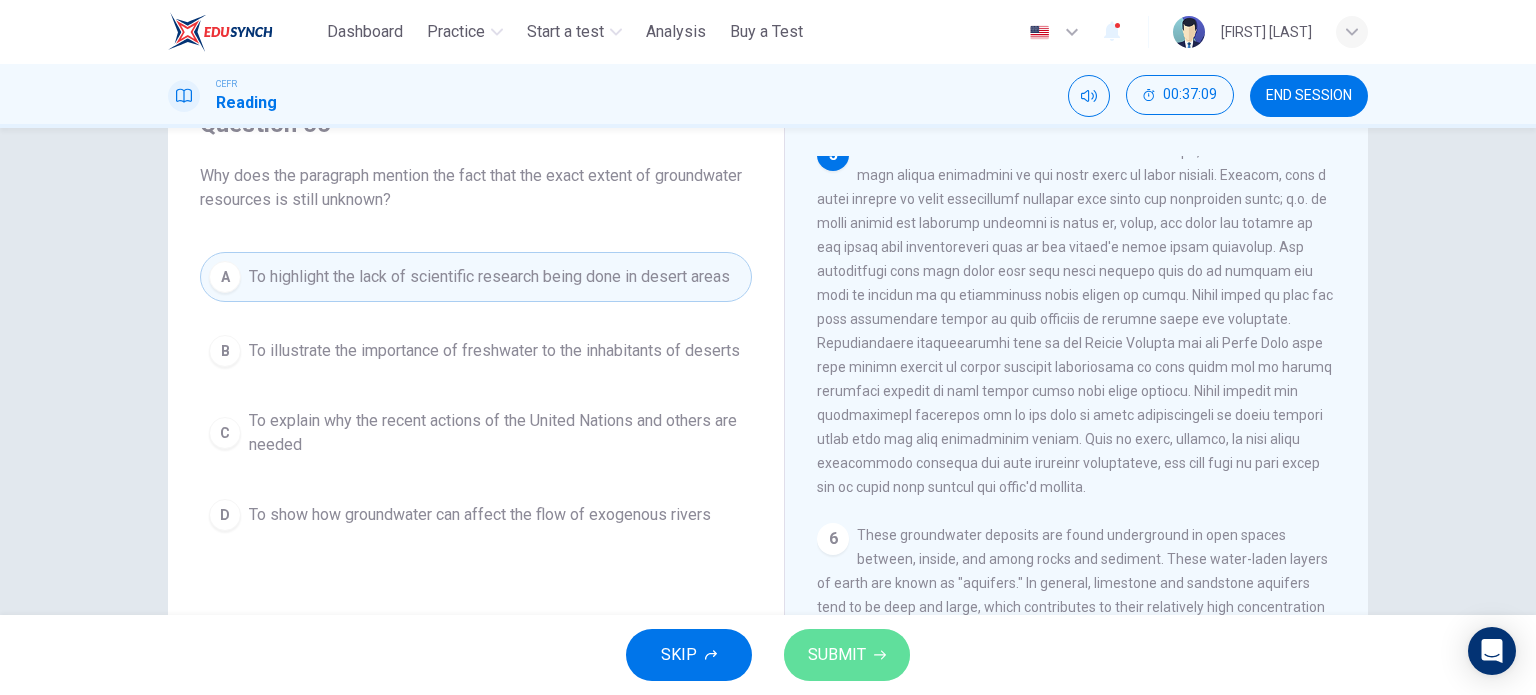click on "SUBMIT" at bounding box center (837, 655) 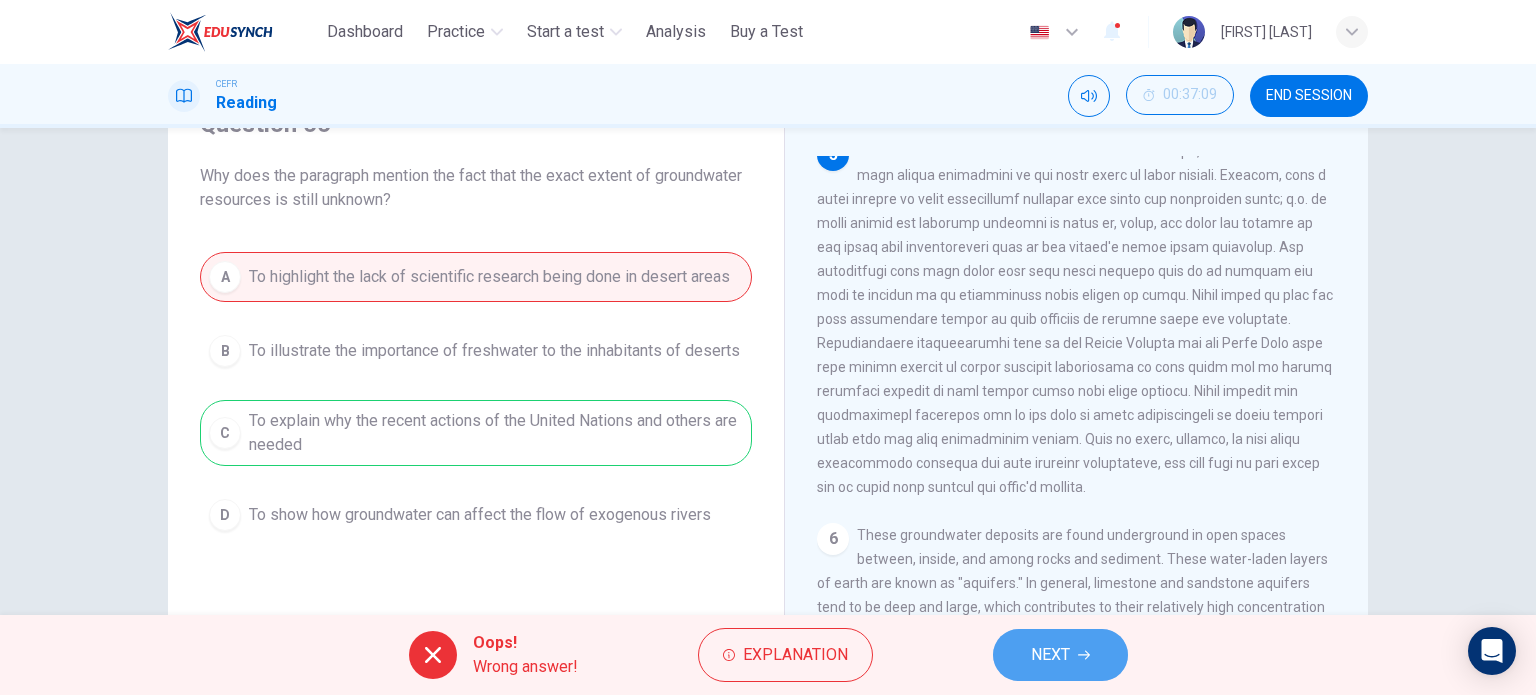 click on "NEXT" at bounding box center [1060, 655] 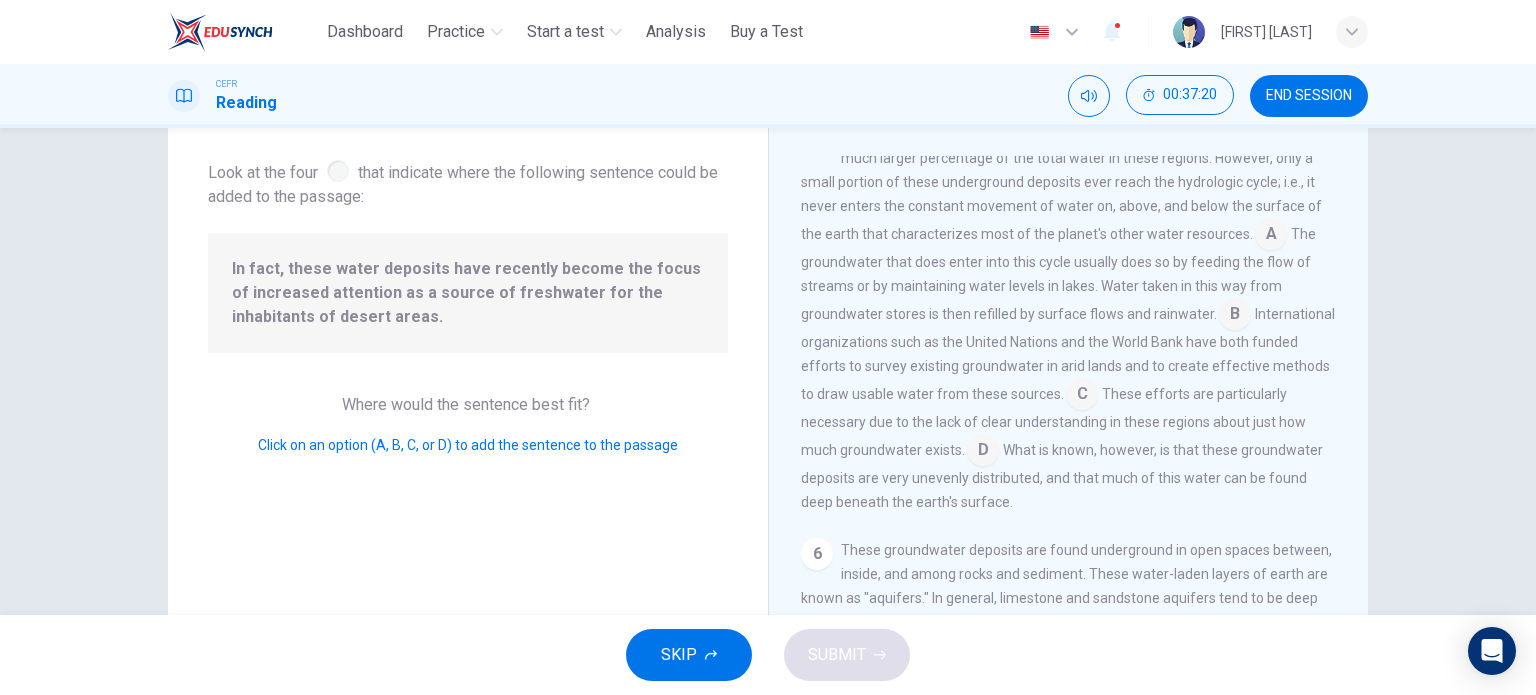 scroll, scrollTop: 881, scrollLeft: 0, axis: vertical 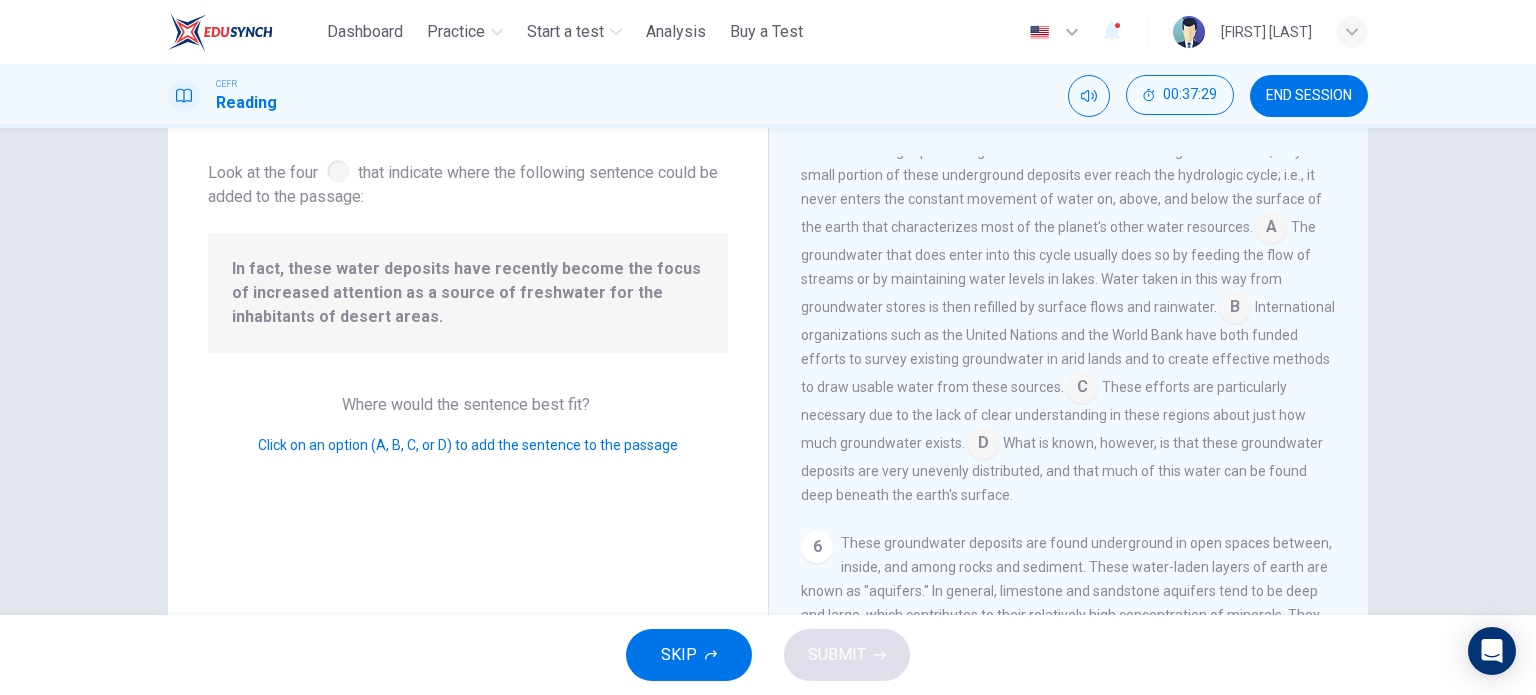click at bounding box center [1271, 229] 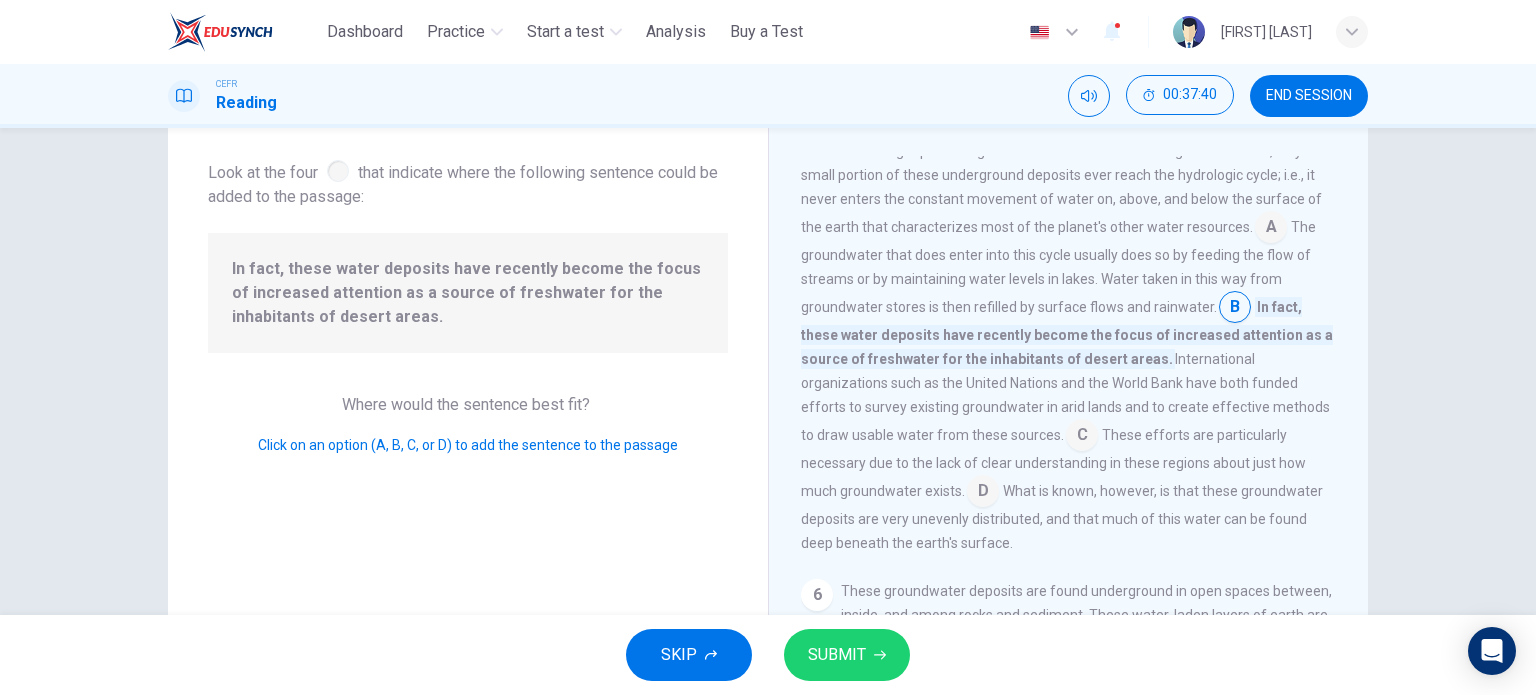 click at bounding box center (1271, 229) 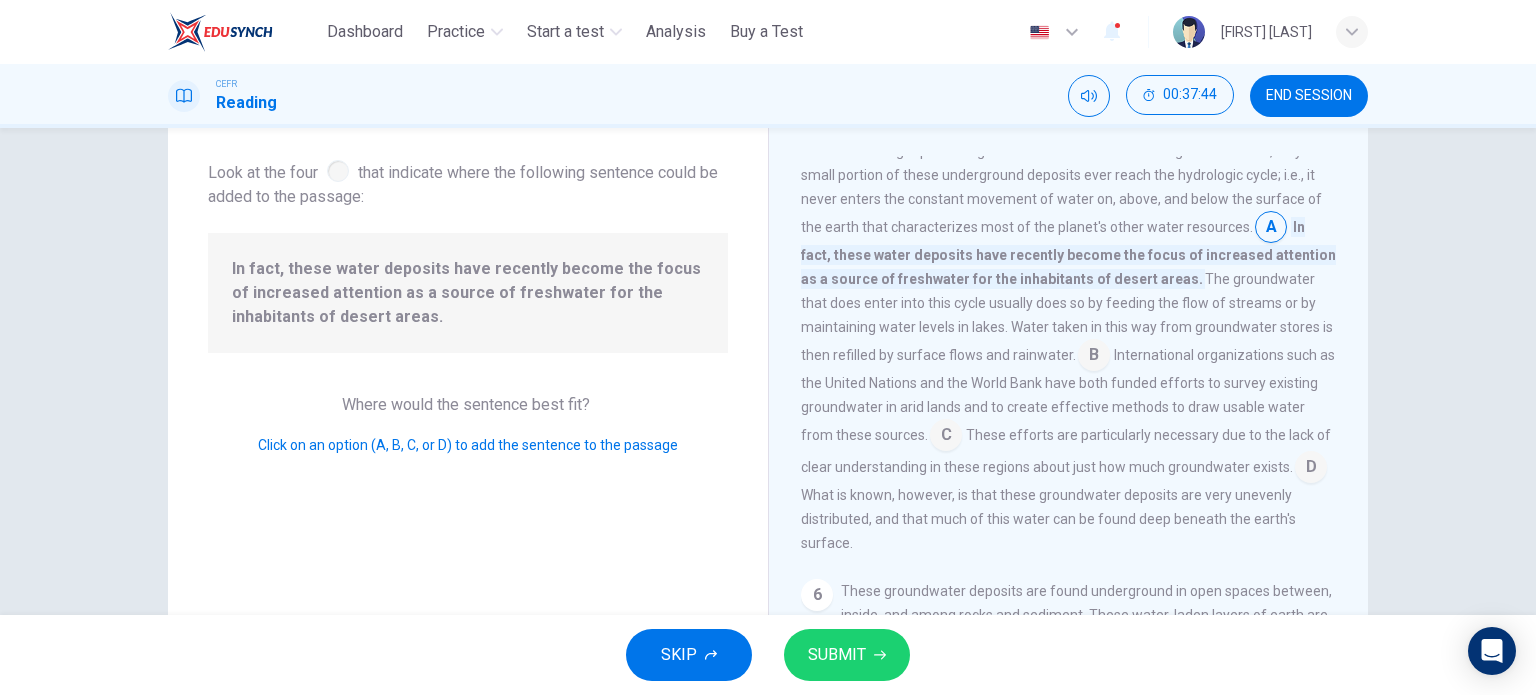 click at bounding box center [1271, 229] 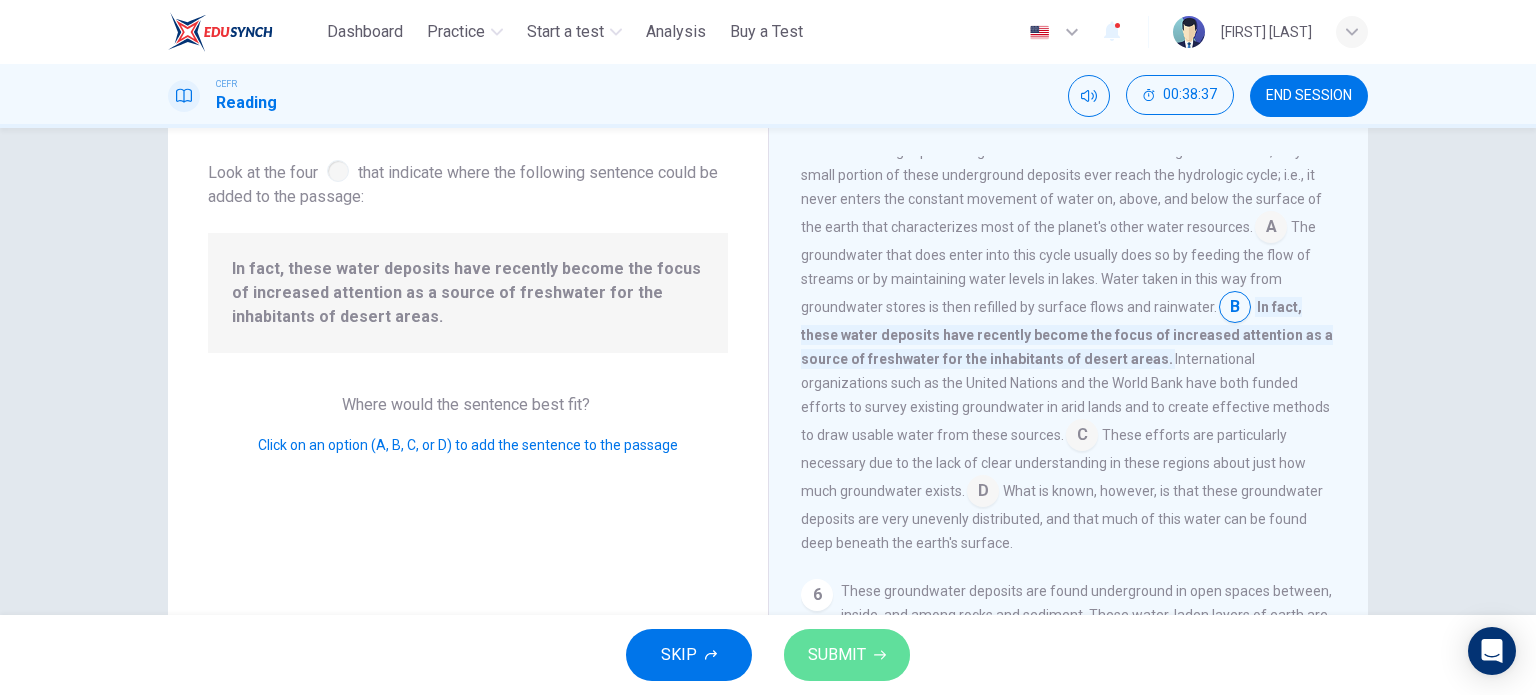 click at bounding box center [880, 655] 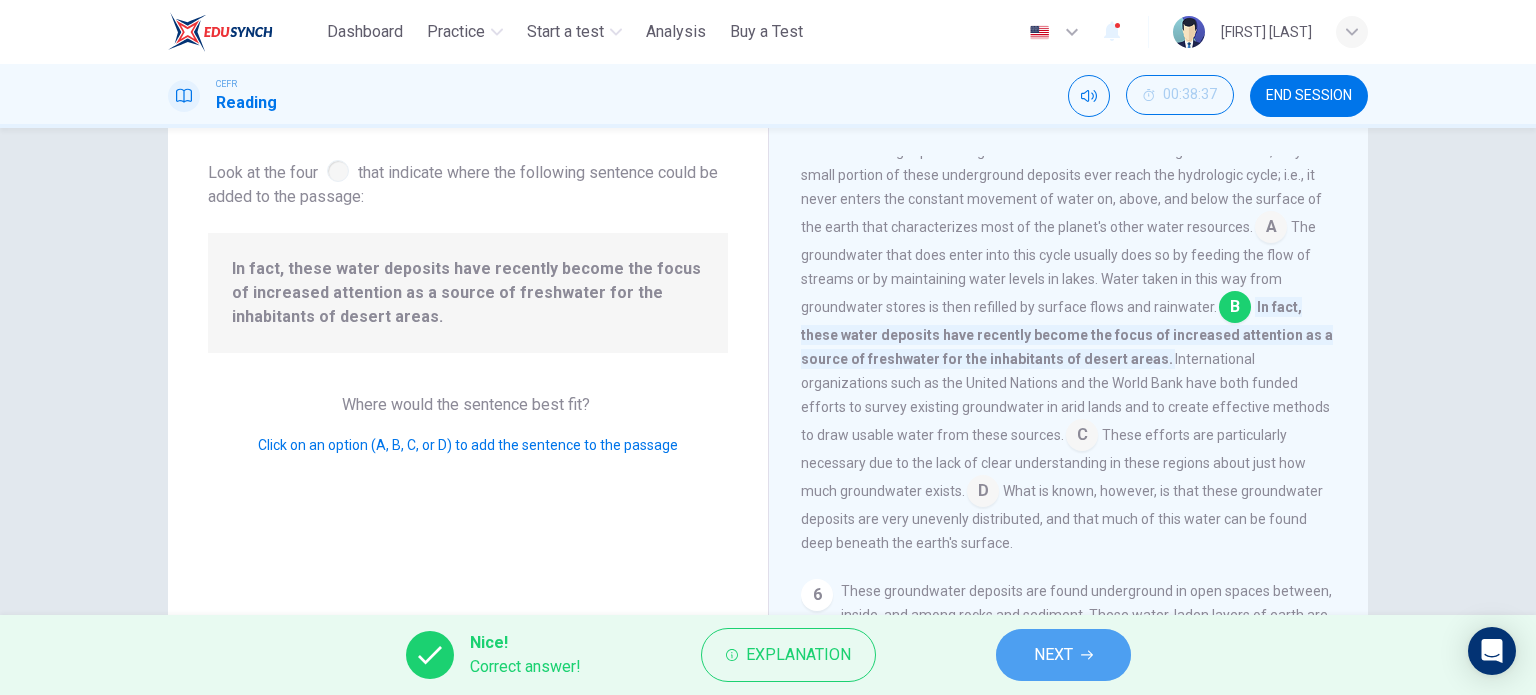 click on "NEXT" at bounding box center [1053, 655] 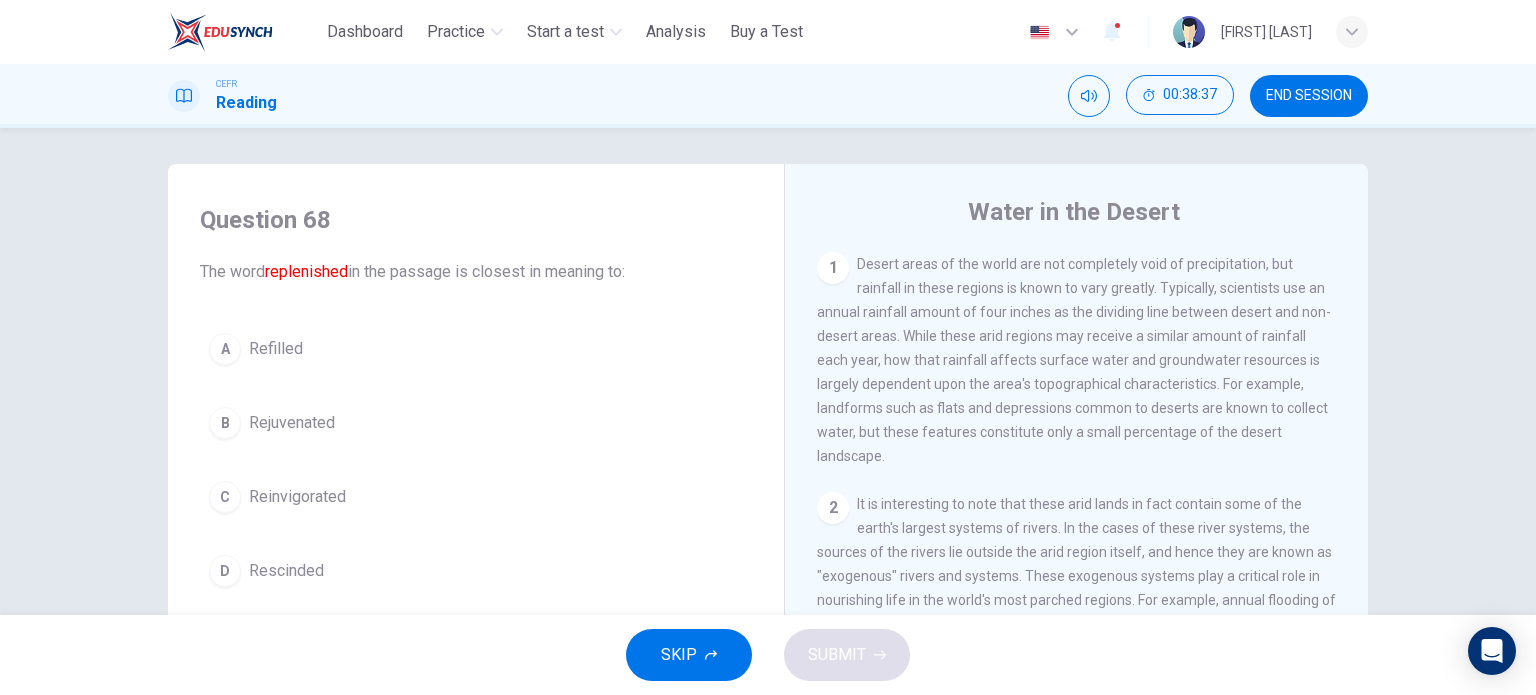 scroll, scrollTop: 0, scrollLeft: 0, axis: both 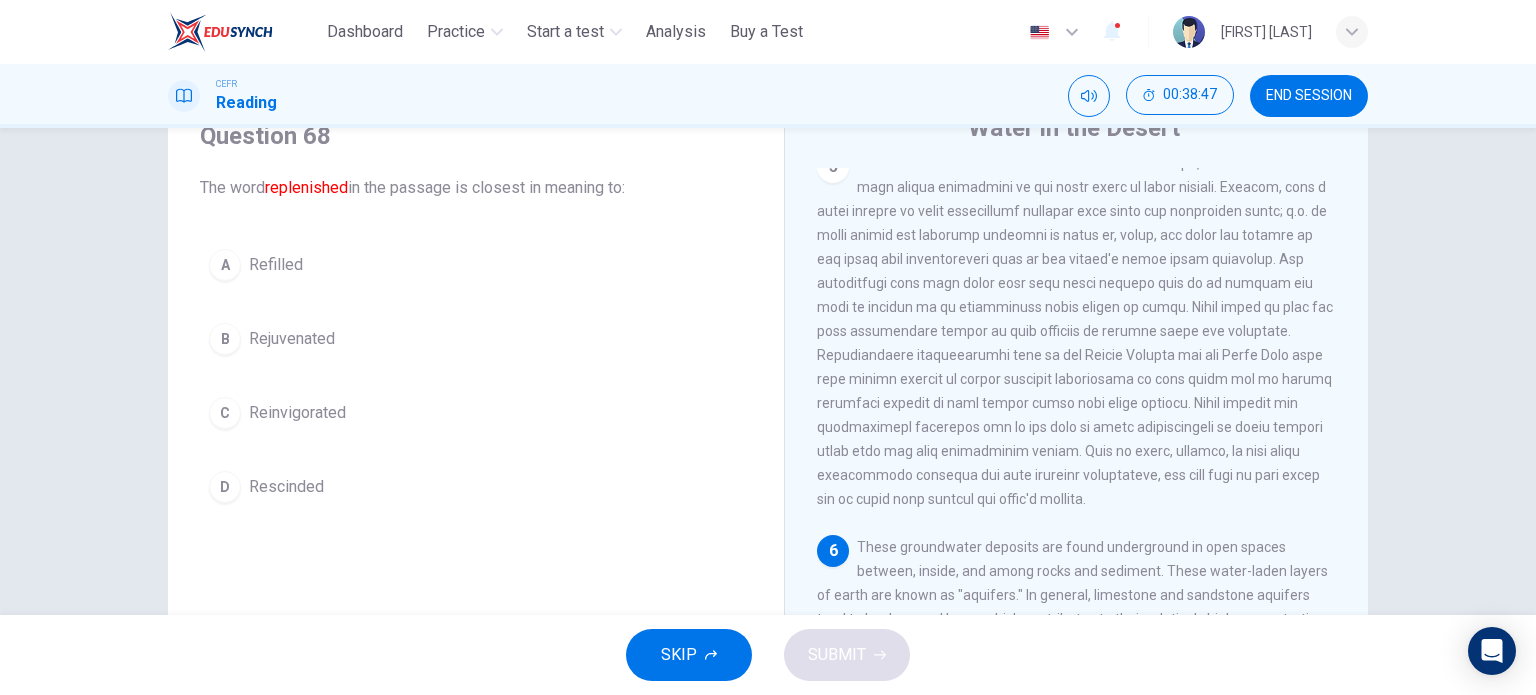 click on "A Refilled" at bounding box center (476, 265) 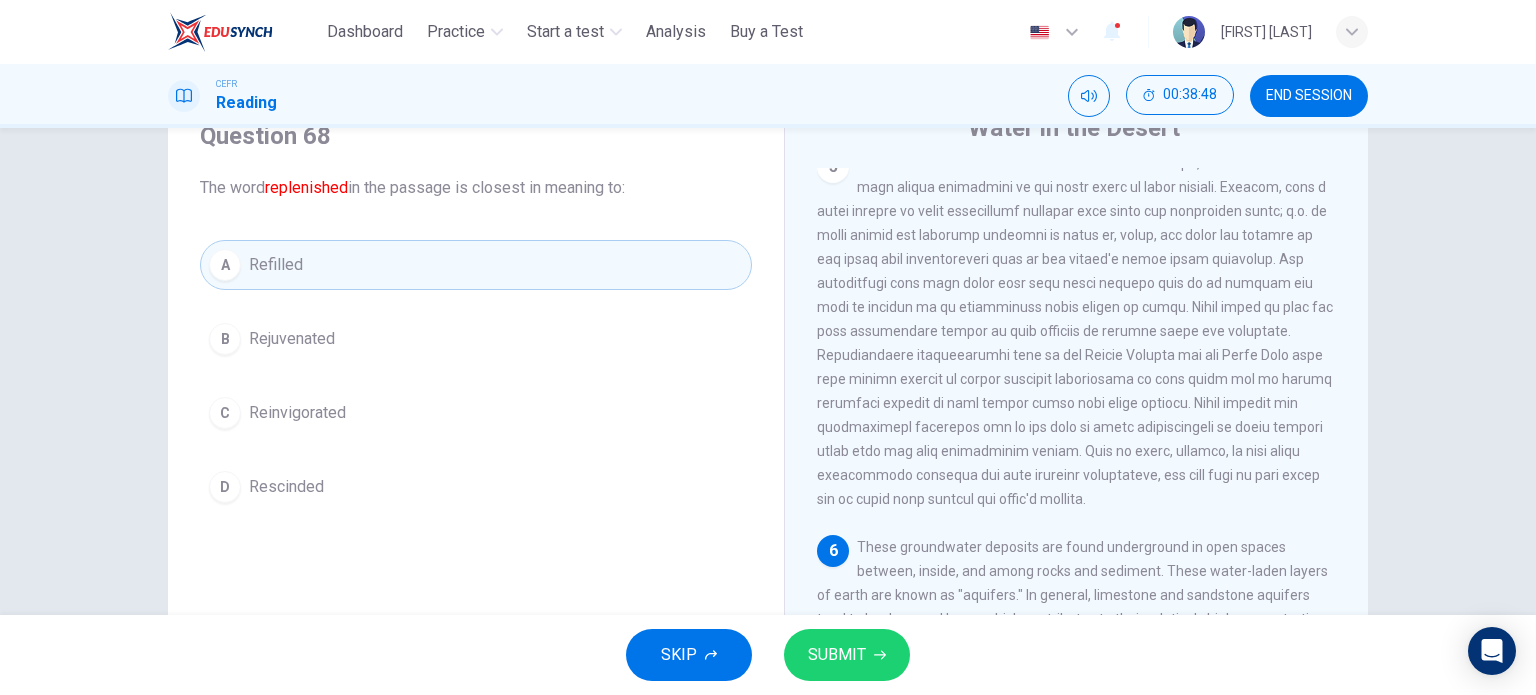 click on "SUBMIT" at bounding box center (837, 655) 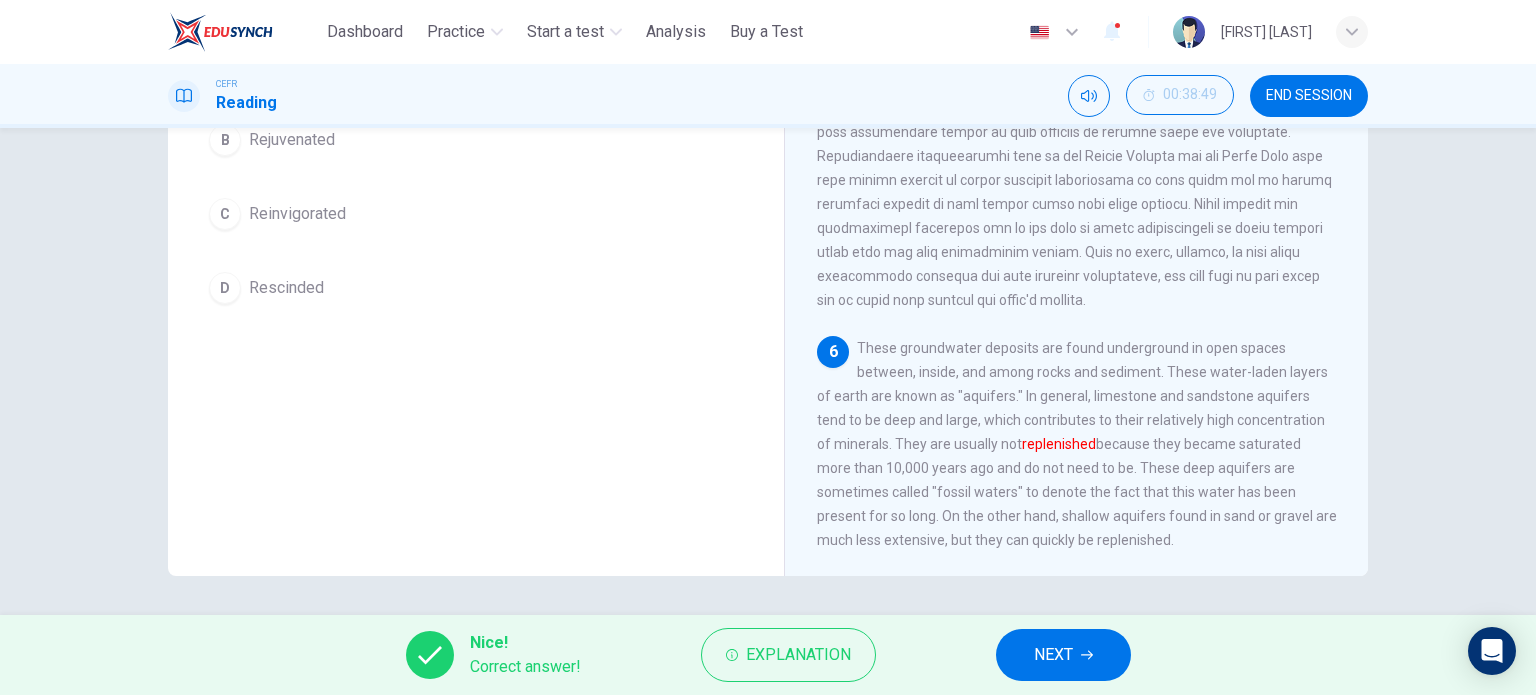 scroll, scrollTop: 288, scrollLeft: 0, axis: vertical 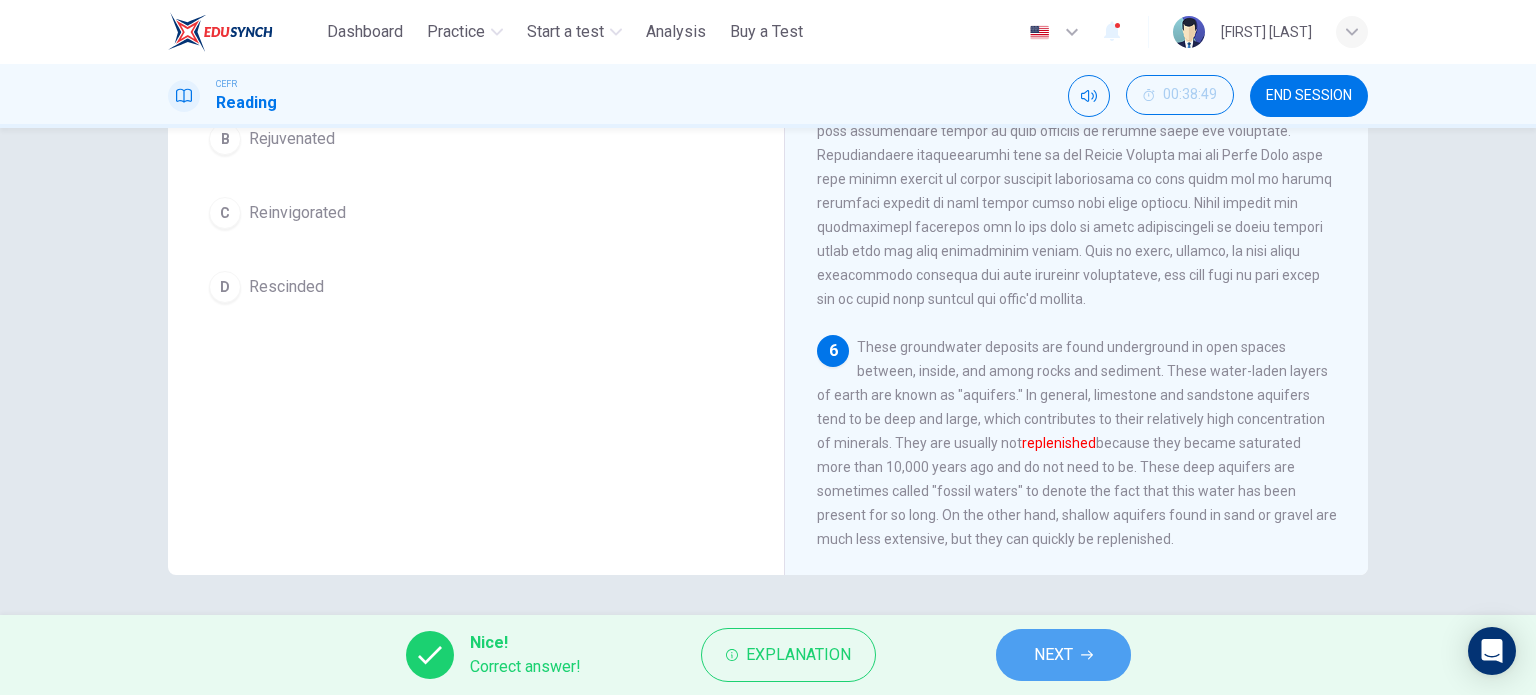 click at bounding box center [1087, 655] 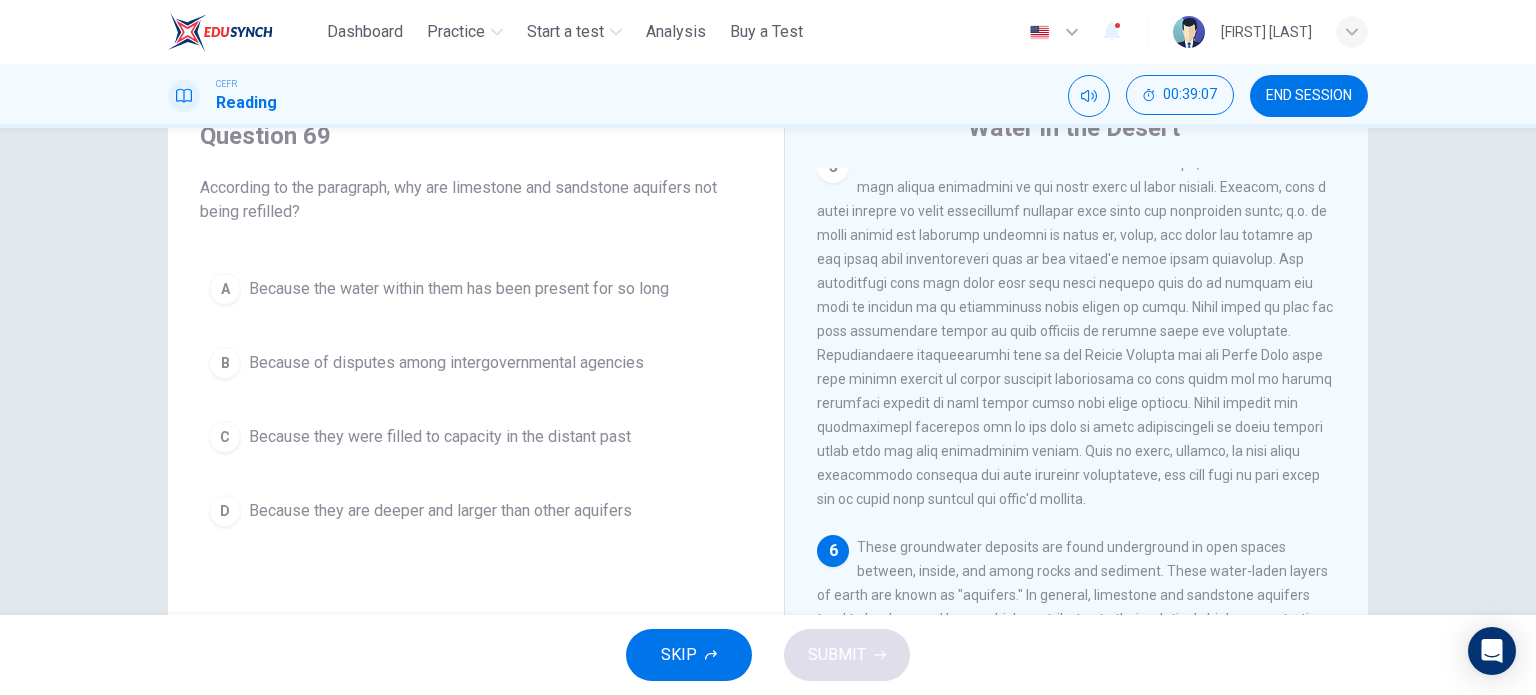 scroll, scrollTop: 88, scrollLeft: 0, axis: vertical 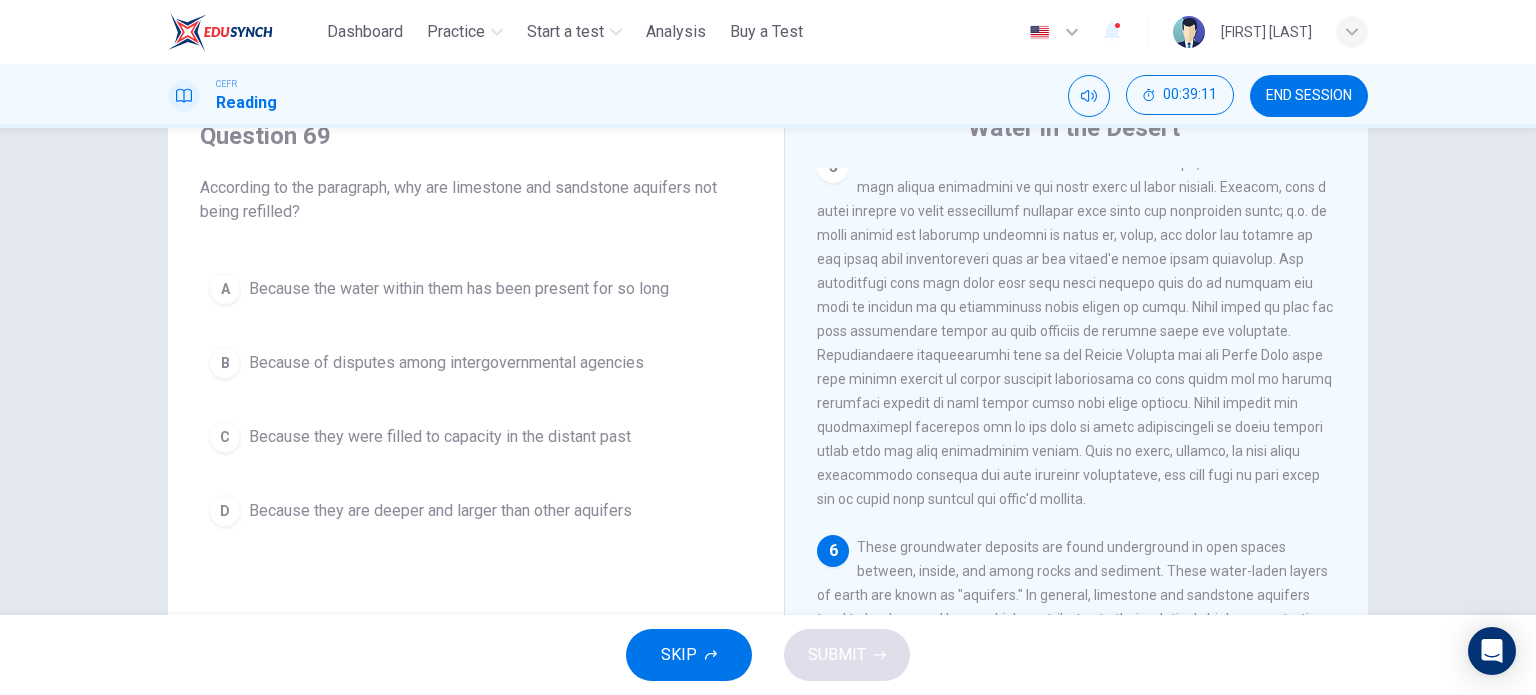 click on "Because the water within them has been present for so long" at bounding box center (459, 289) 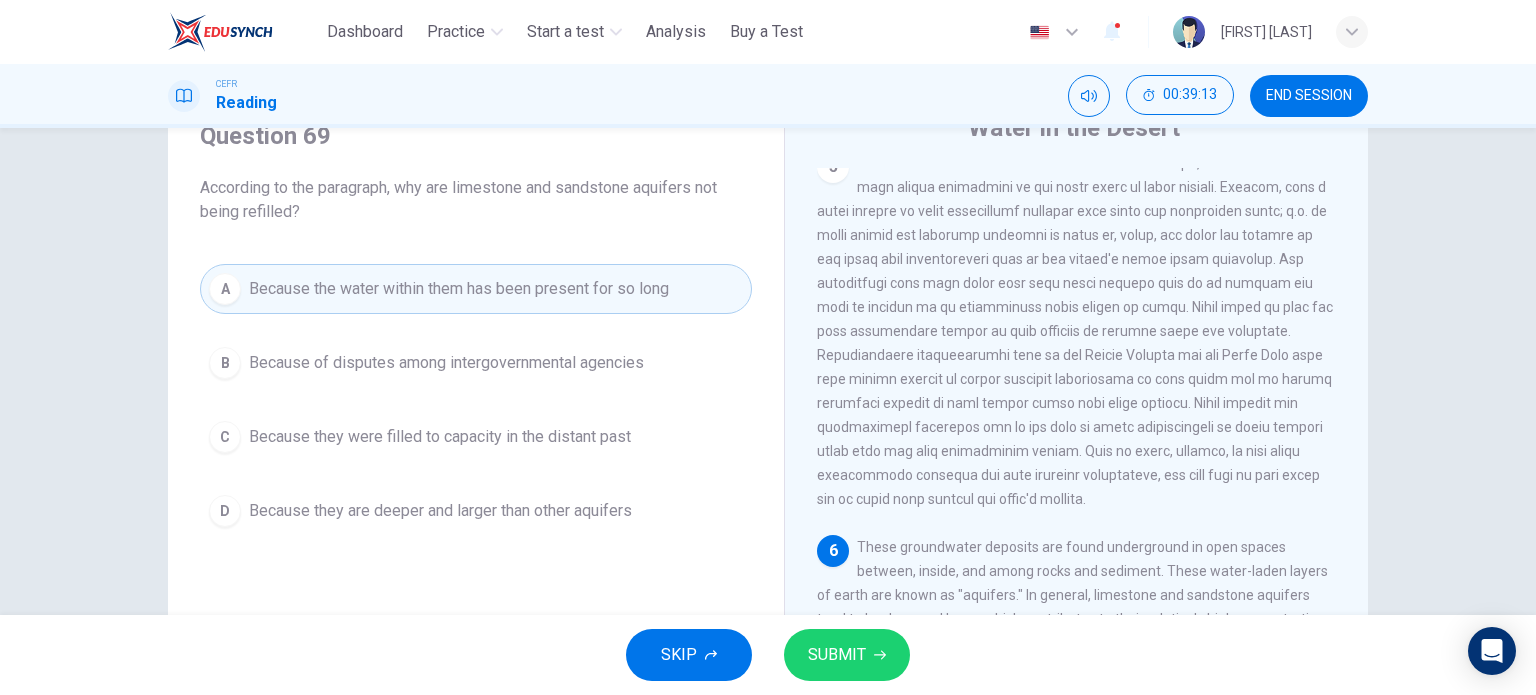 click on "SUBMIT" at bounding box center [847, 655] 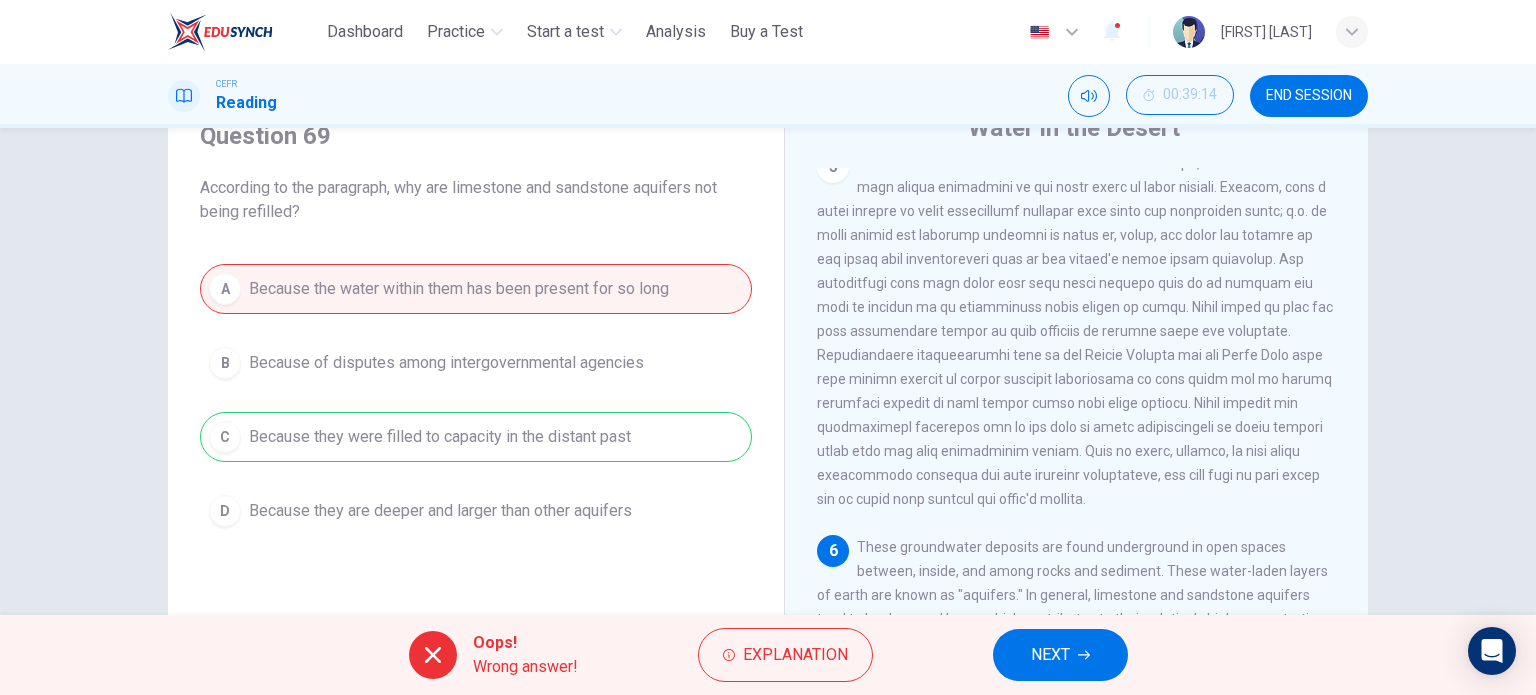 click on "NEXT" at bounding box center (1050, 655) 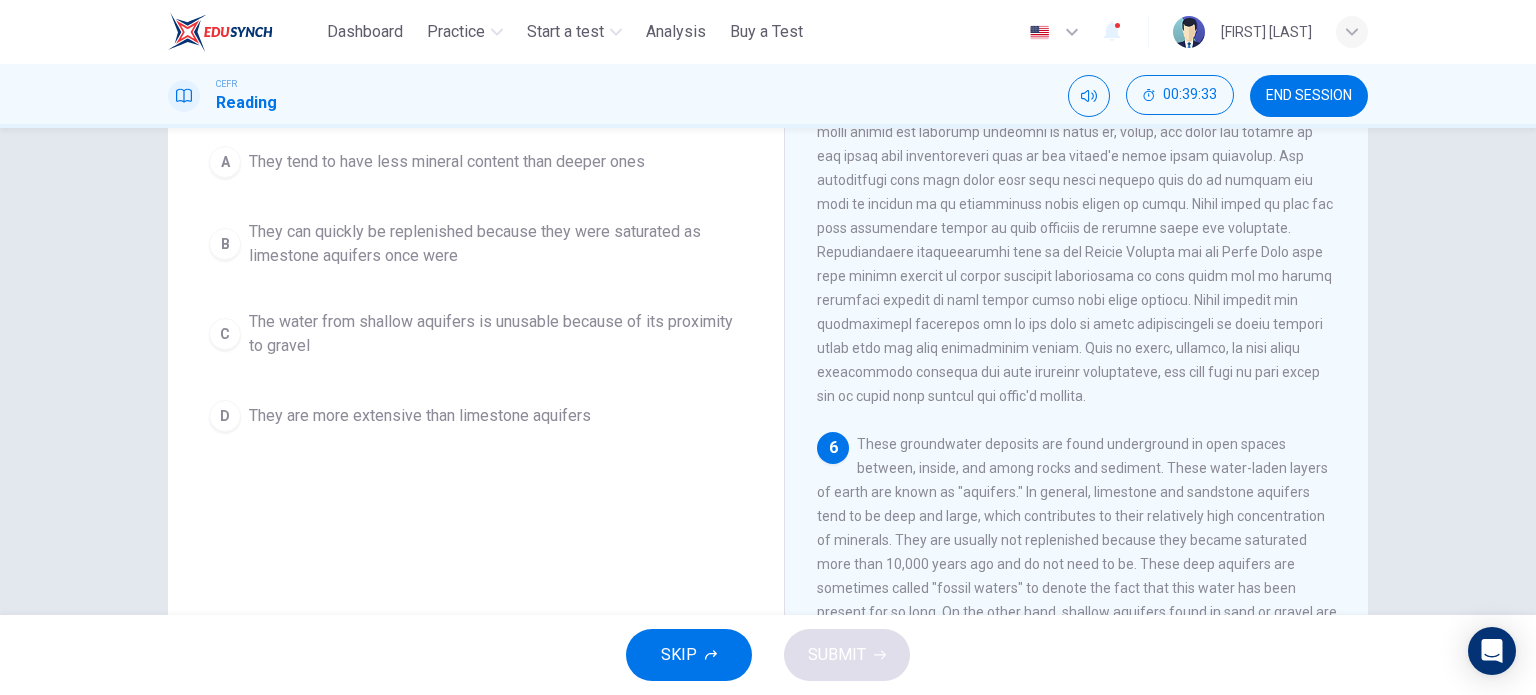 scroll, scrollTop: 188, scrollLeft: 0, axis: vertical 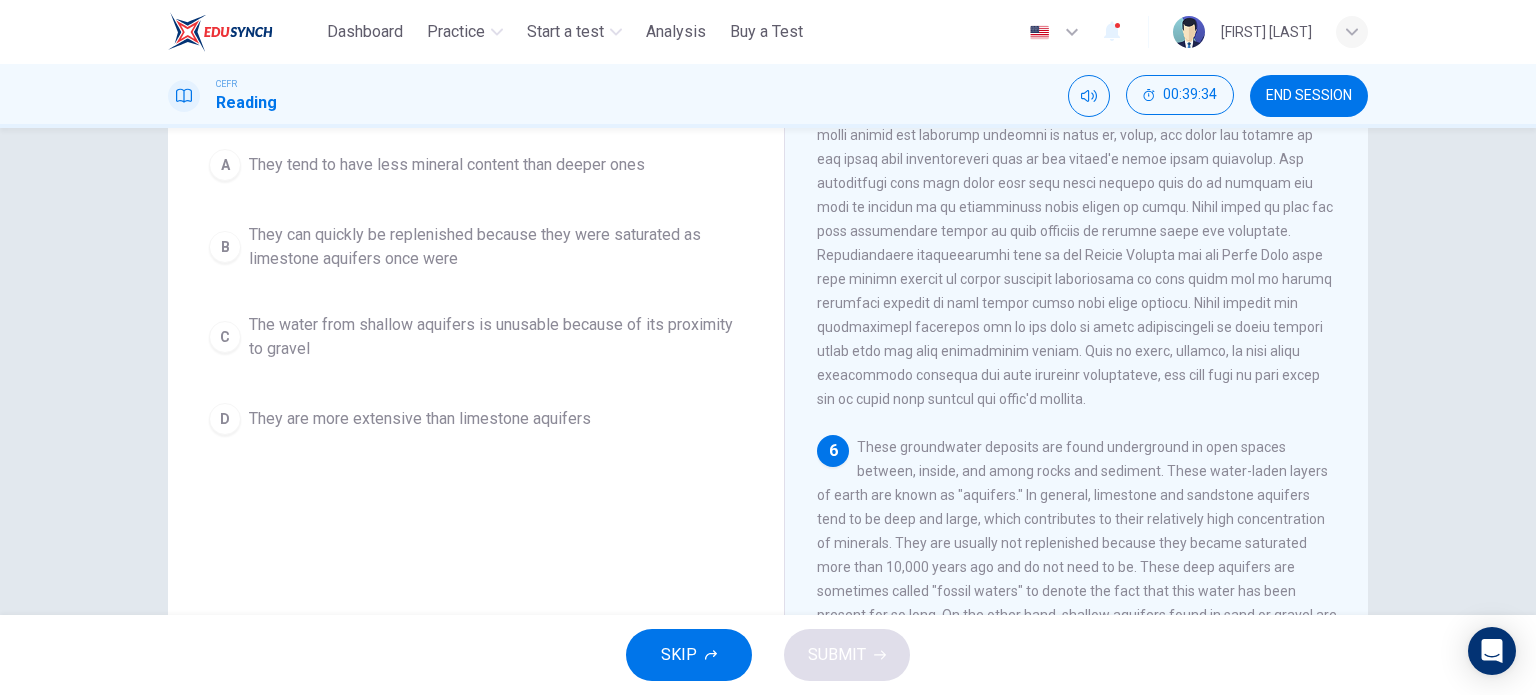 click on "They can quickly be replenished because they were saturated as limestone aquifers once were" at bounding box center (447, 165) 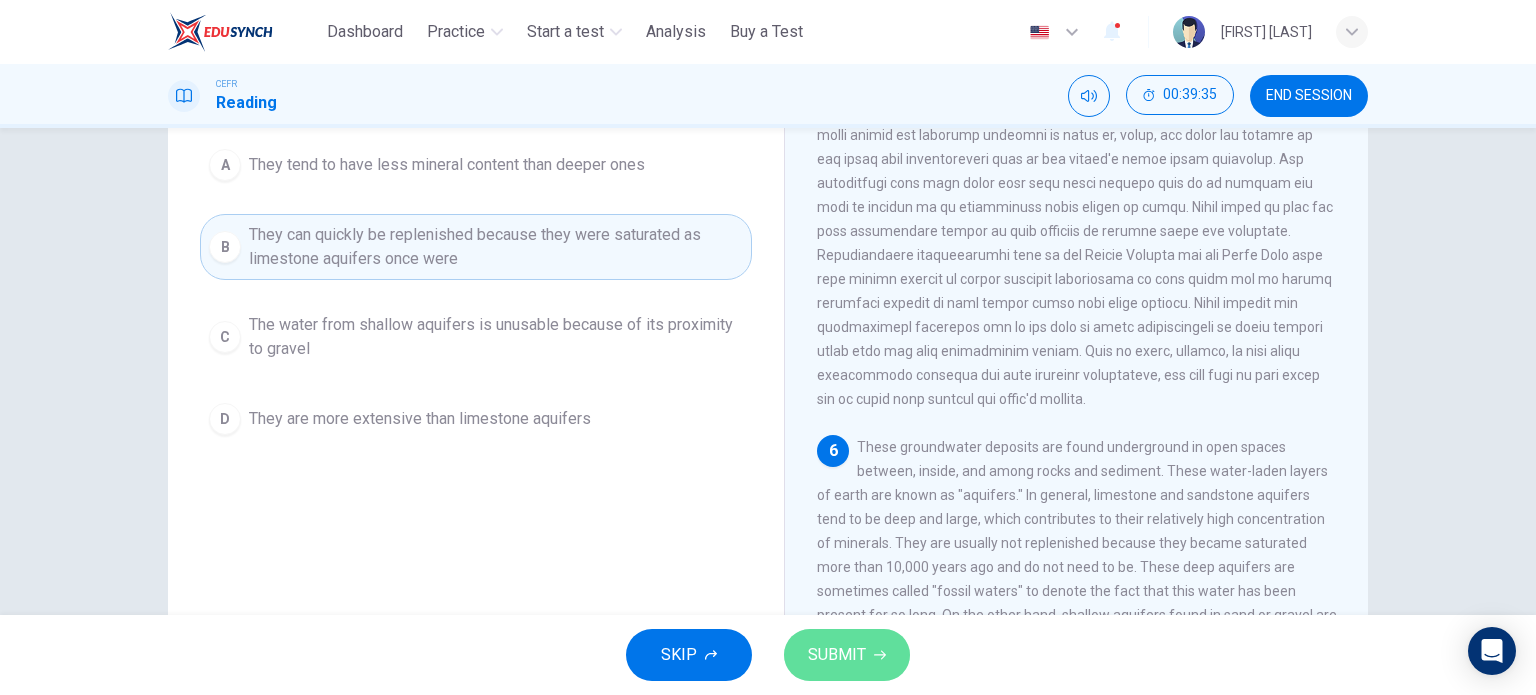 click on "SUBMIT" at bounding box center (847, 655) 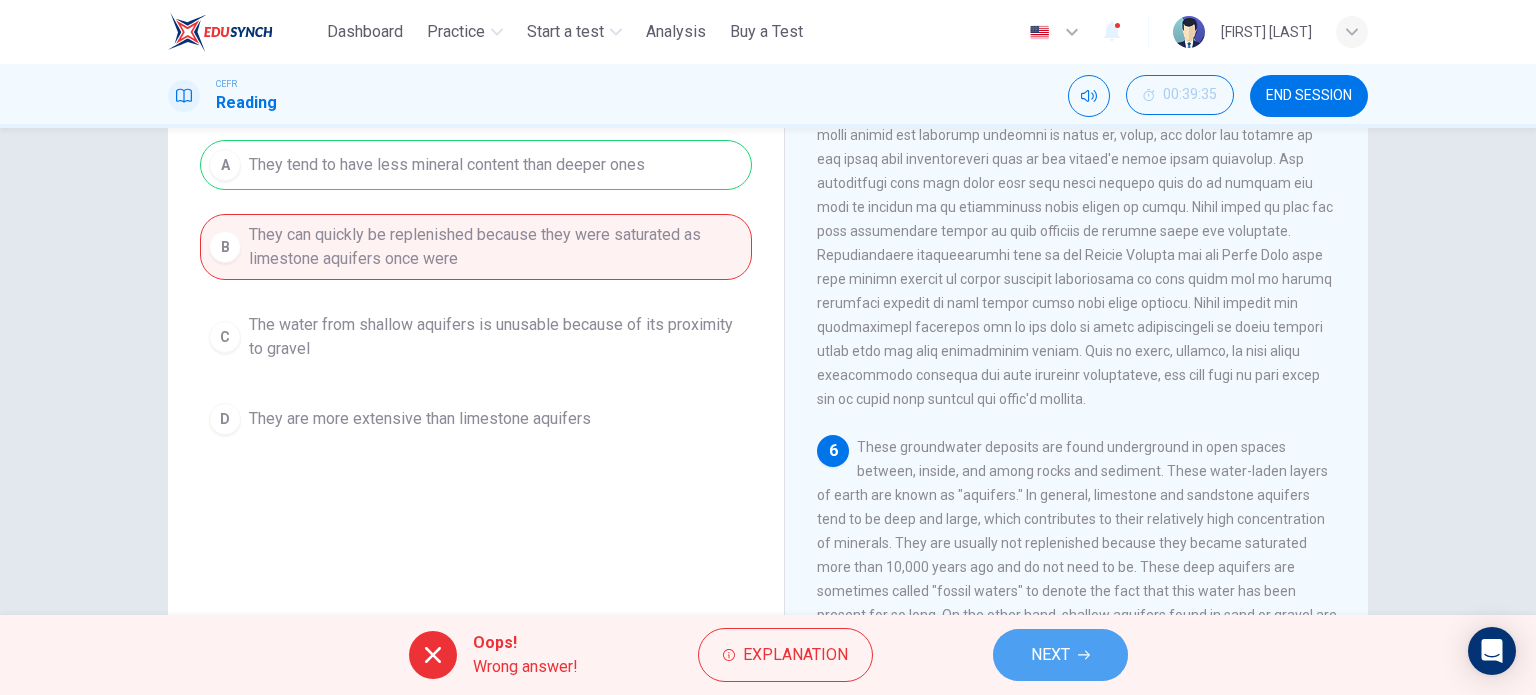 click on "NEXT" at bounding box center (1050, 655) 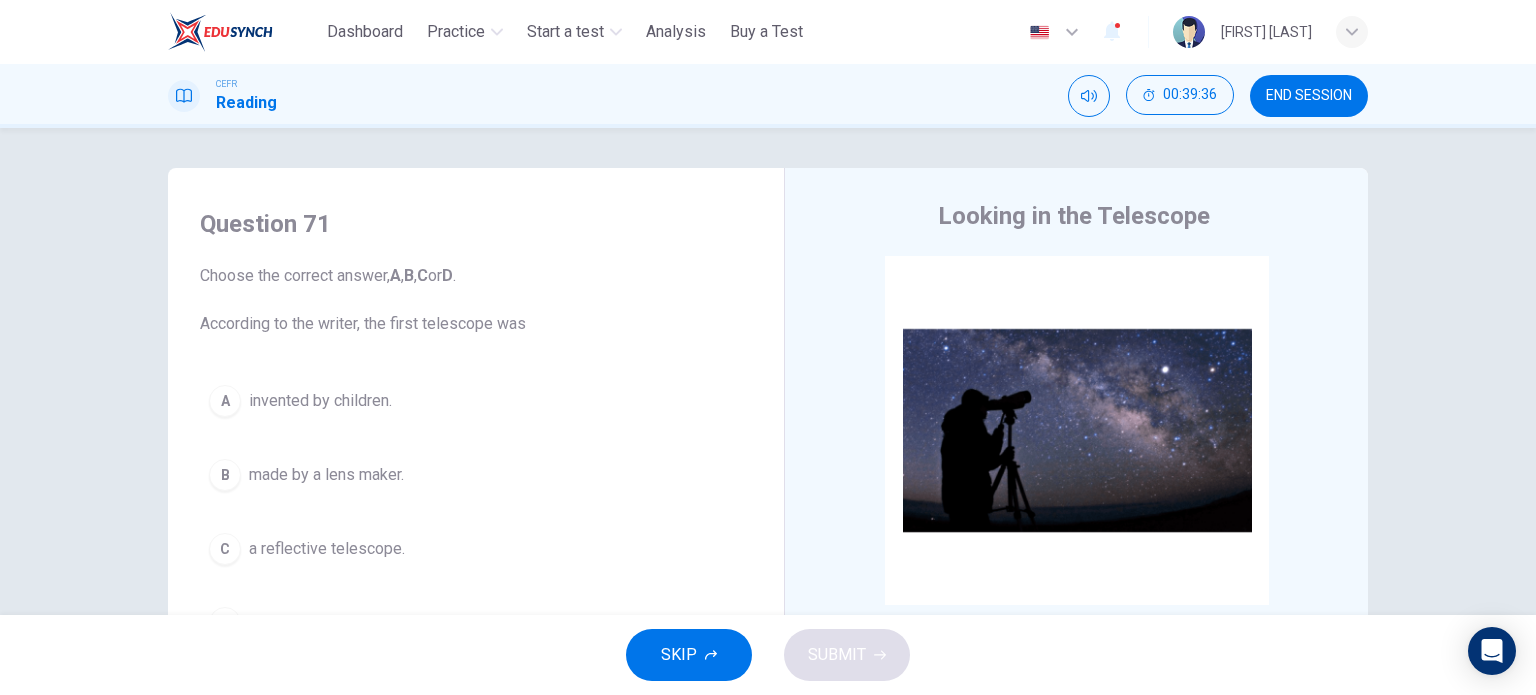 click on "END SESSION" at bounding box center [1309, 96] 